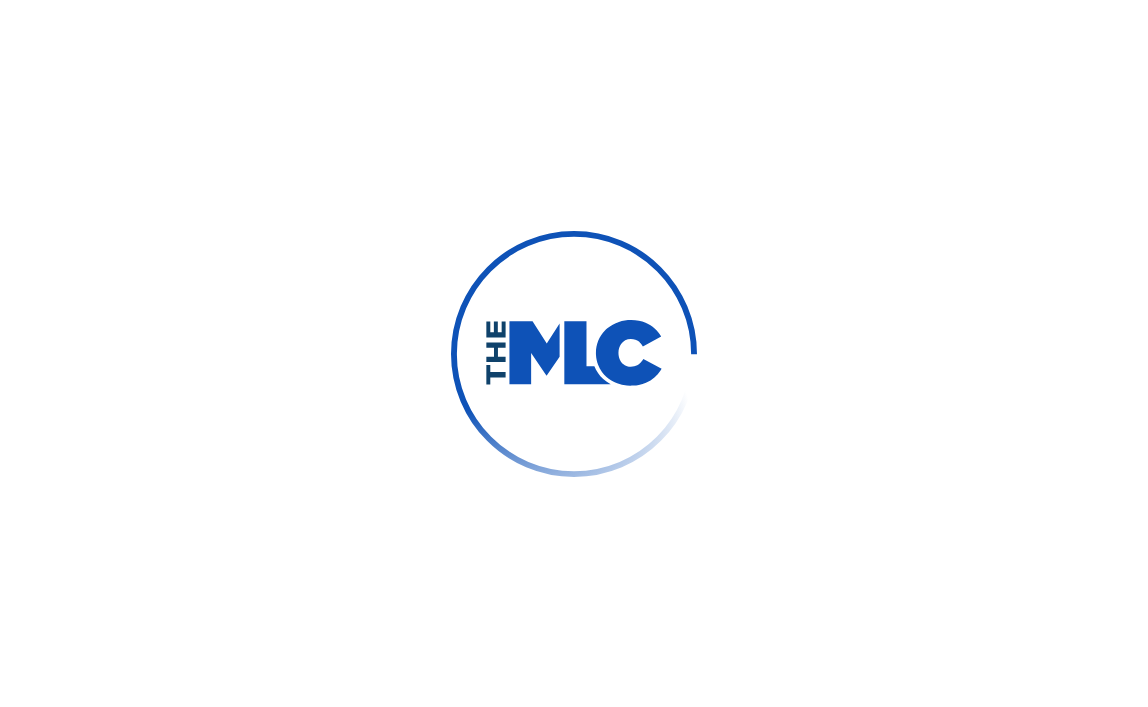 scroll, scrollTop: 0, scrollLeft: 0, axis: both 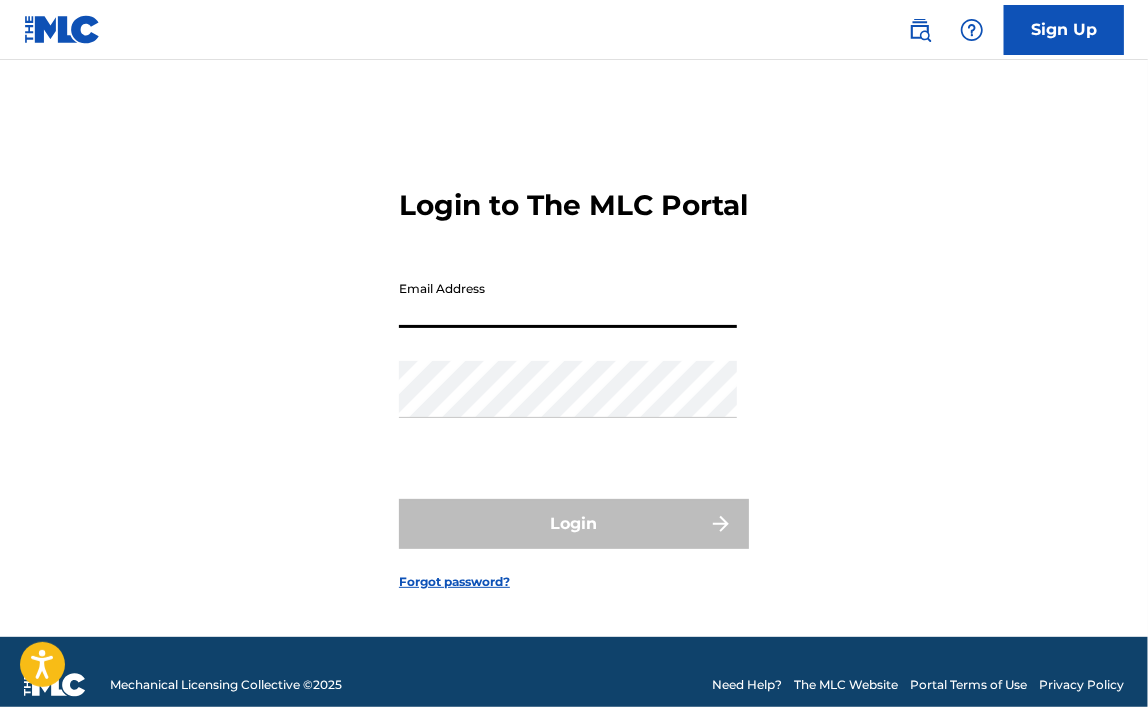 click on "Email Address" at bounding box center (568, 299) 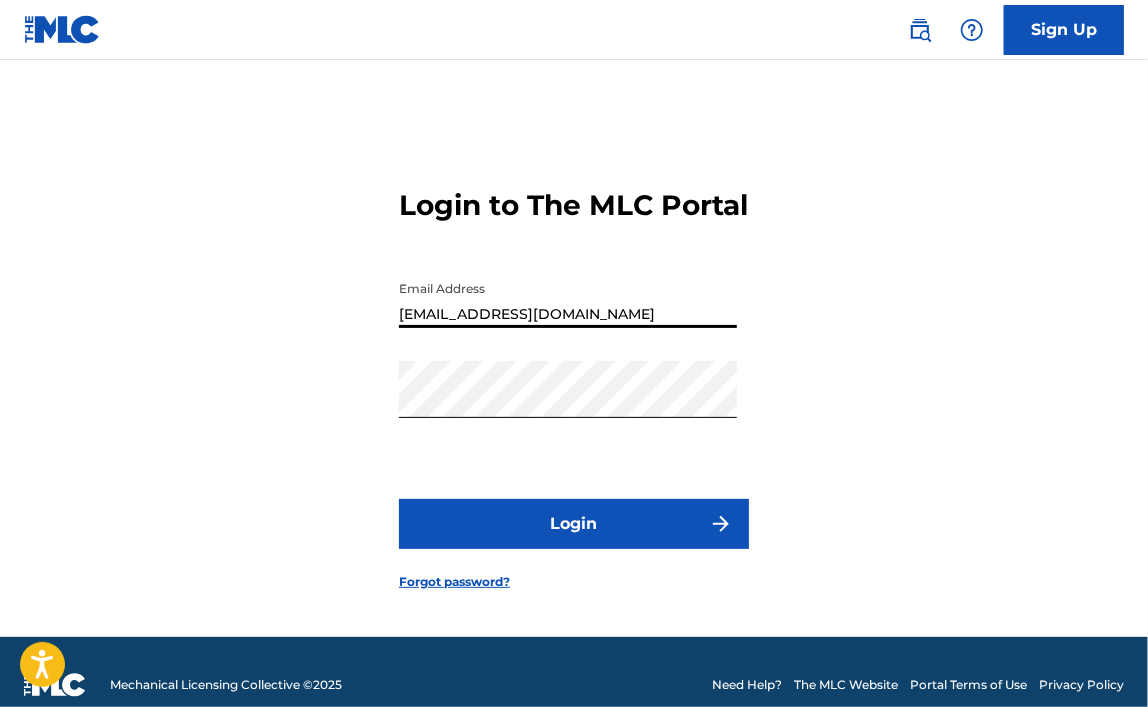 click on "[EMAIL_ADDRESS][DOMAIN_NAME]" at bounding box center [568, 299] 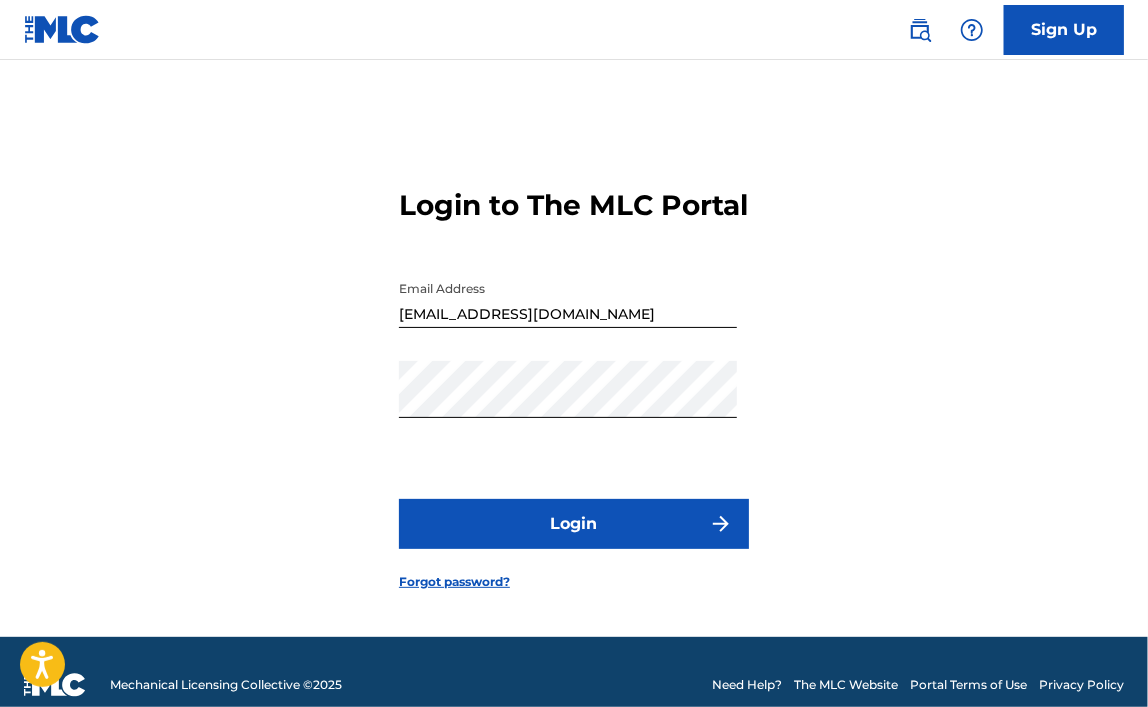 click on "Login" at bounding box center [574, 524] 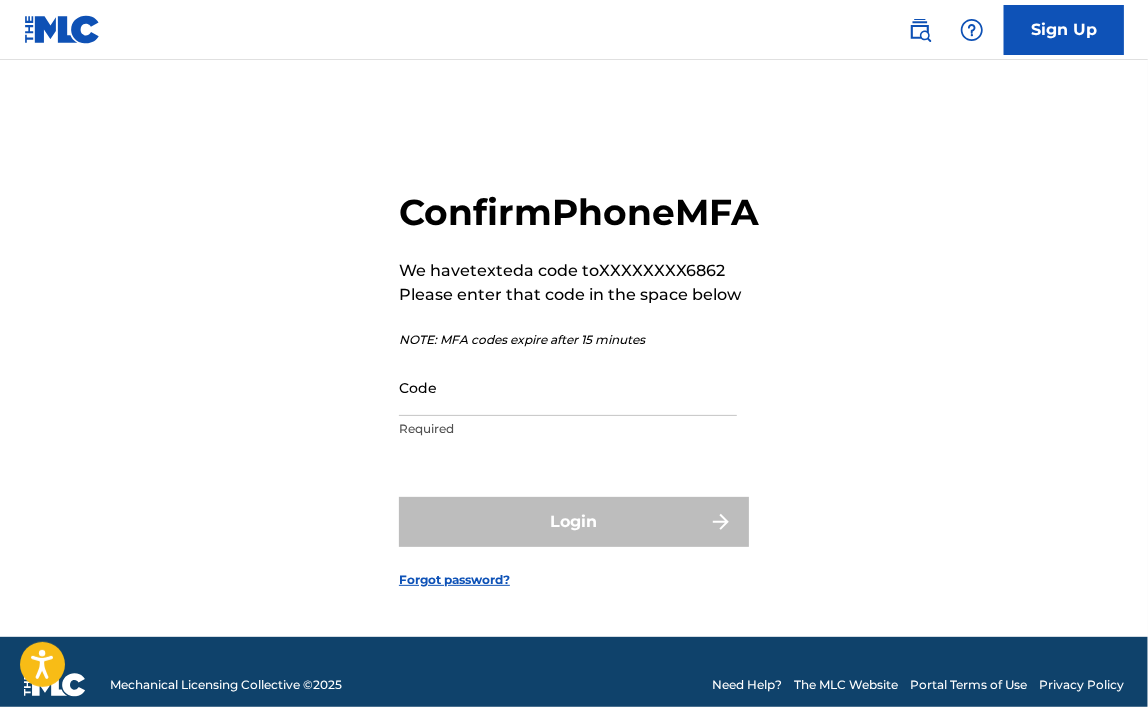 click on "Code" at bounding box center (568, 387) 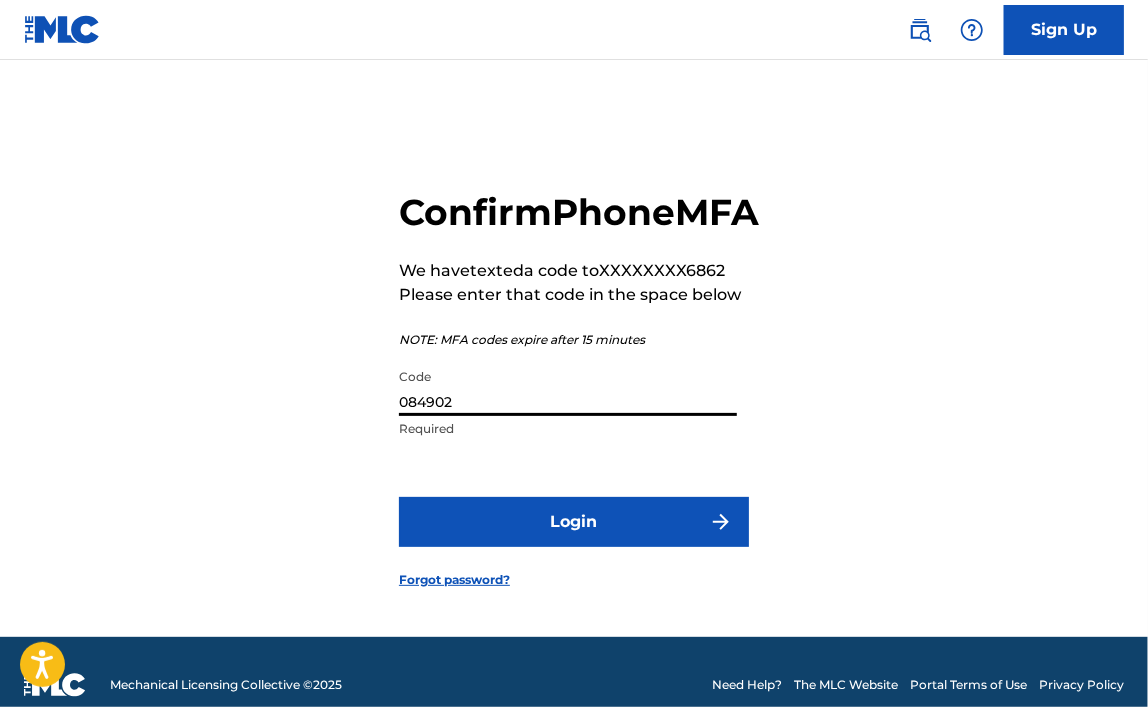 type on "084902" 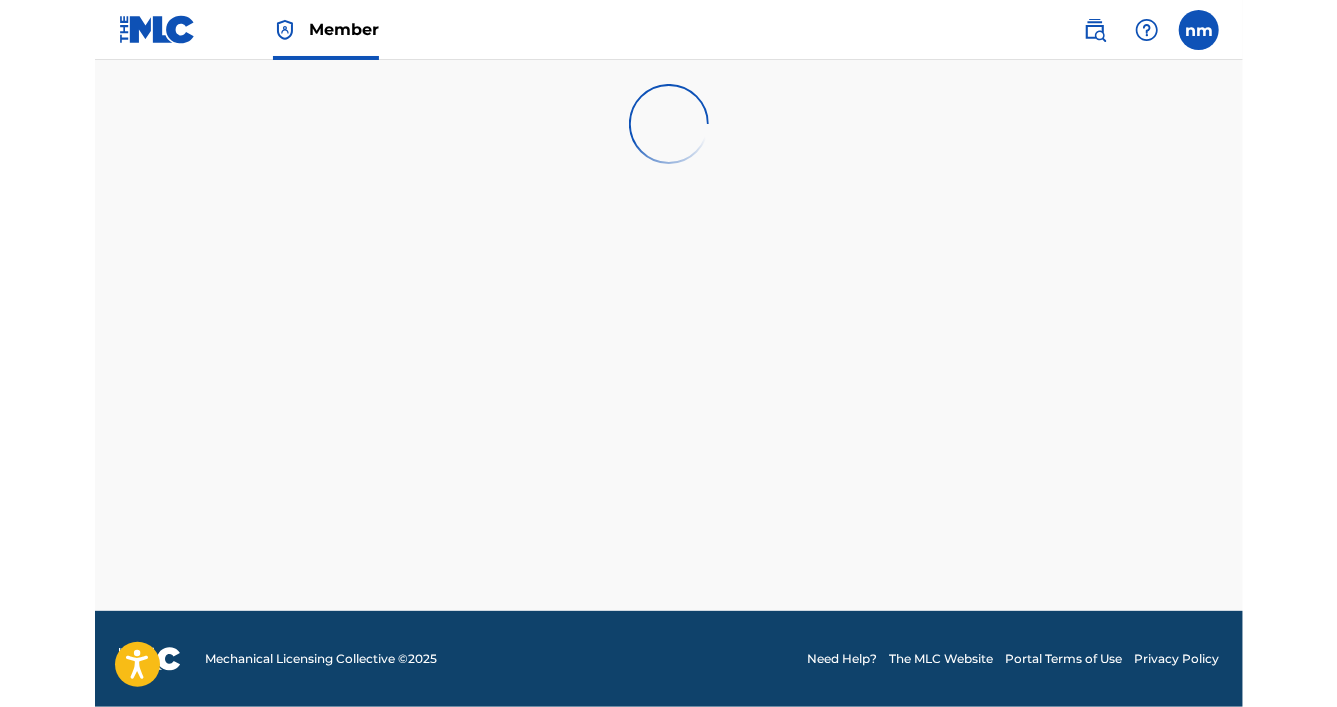 scroll, scrollTop: 0, scrollLeft: 0, axis: both 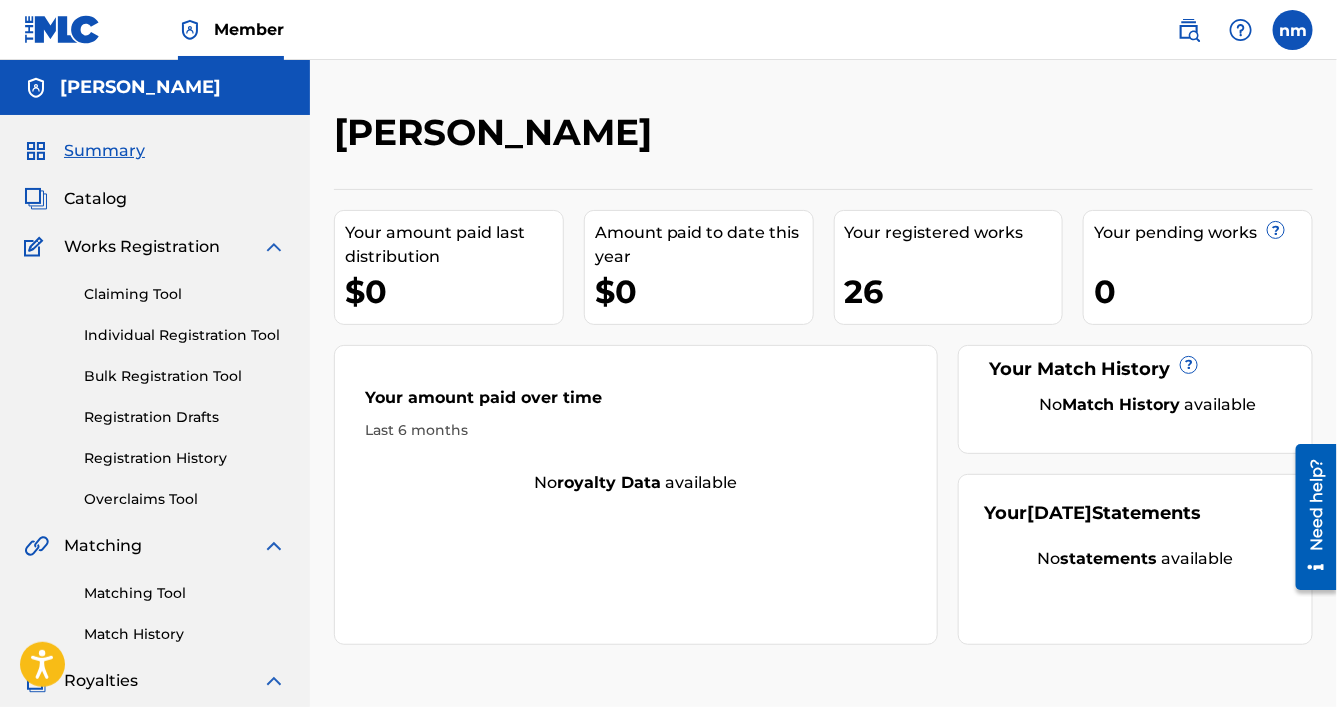 click on "Member nm nm [PERSON_NAME] [EMAIL_ADDRESS][DOMAIN_NAME] Profile Log out" at bounding box center (668, 30) 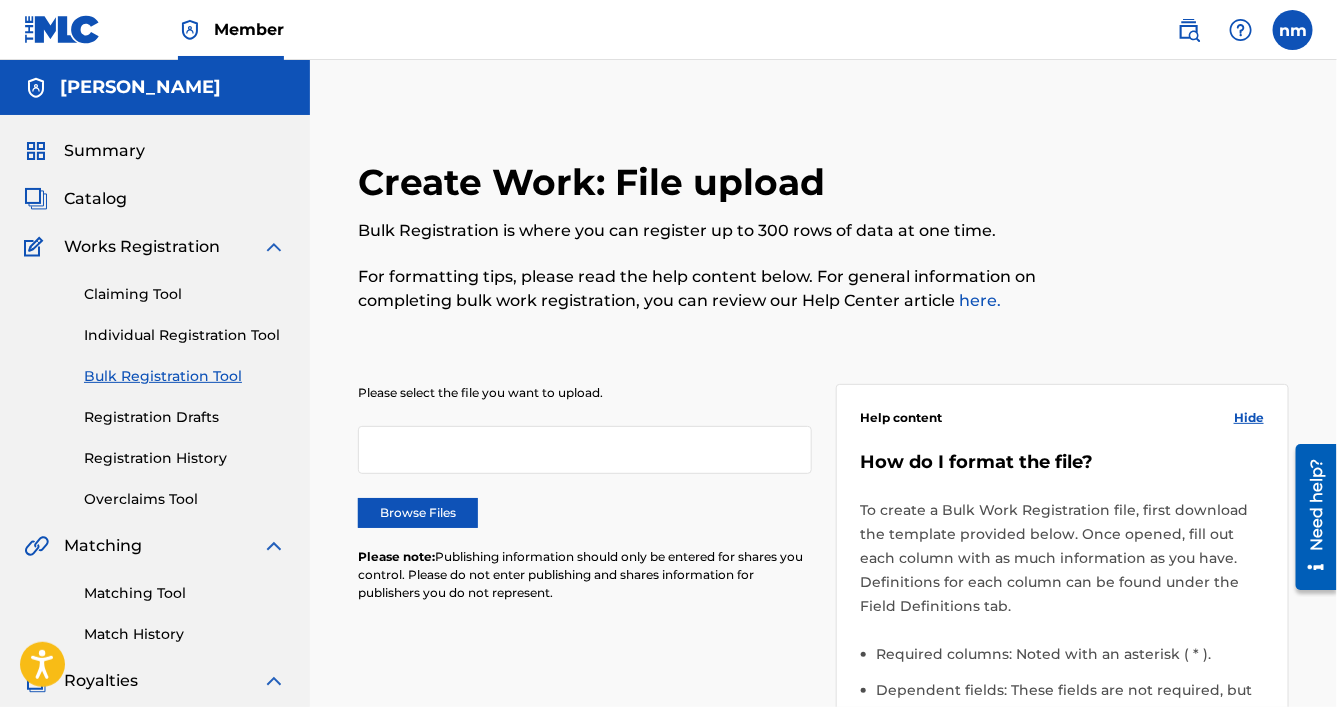 click on "Individual Registration Tool" at bounding box center (185, 335) 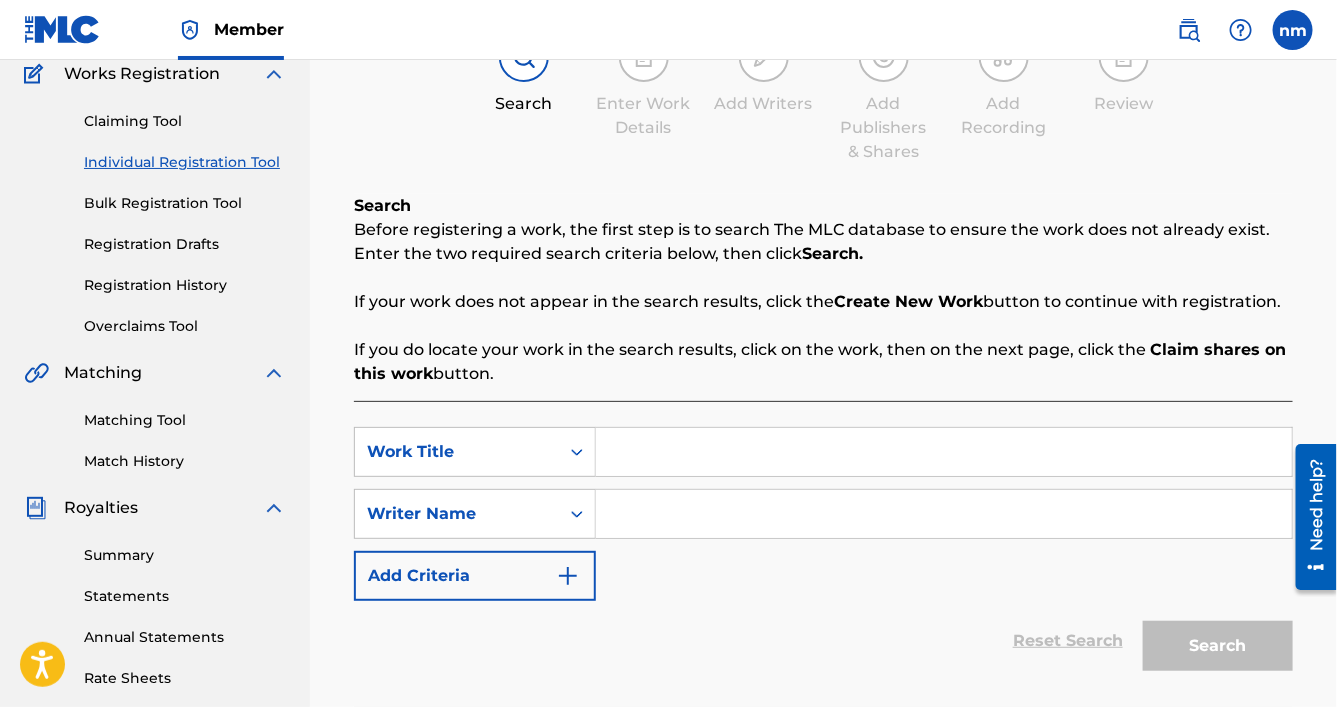 scroll, scrollTop: 208, scrollLeft: 0, axis: vertical 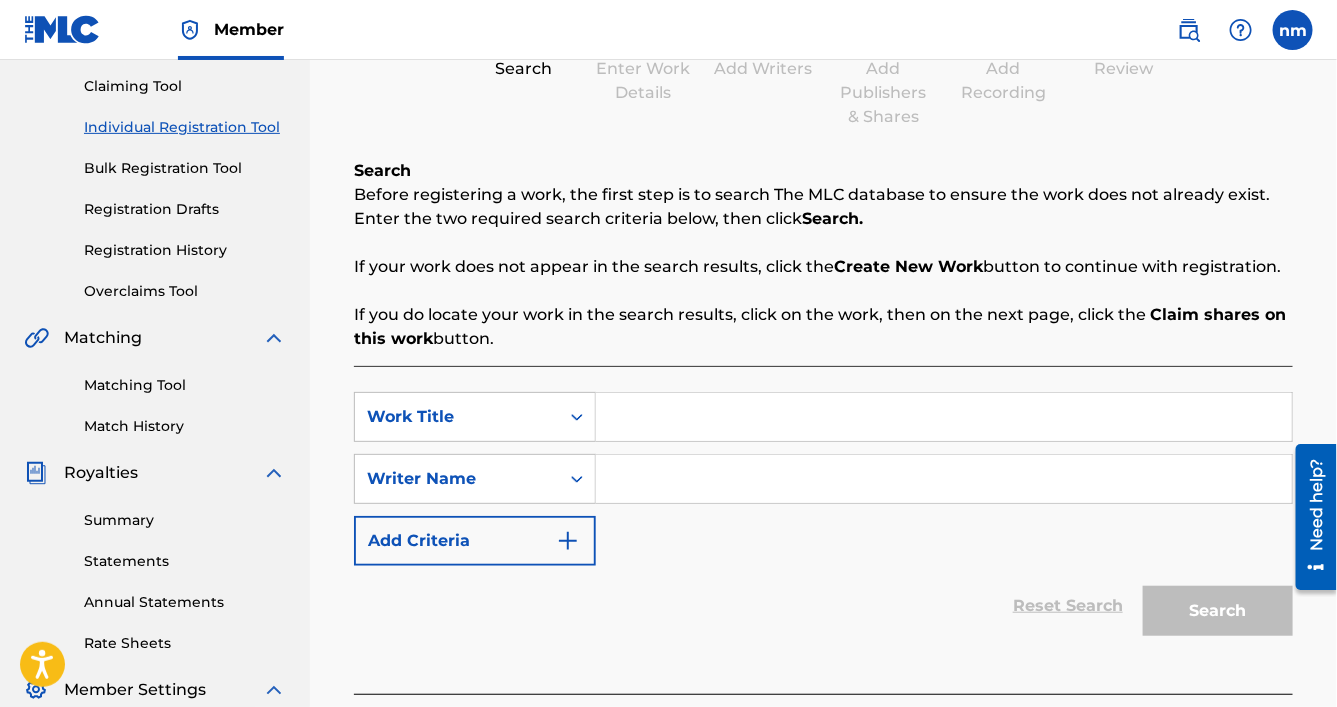 paste on "More than a whisper" 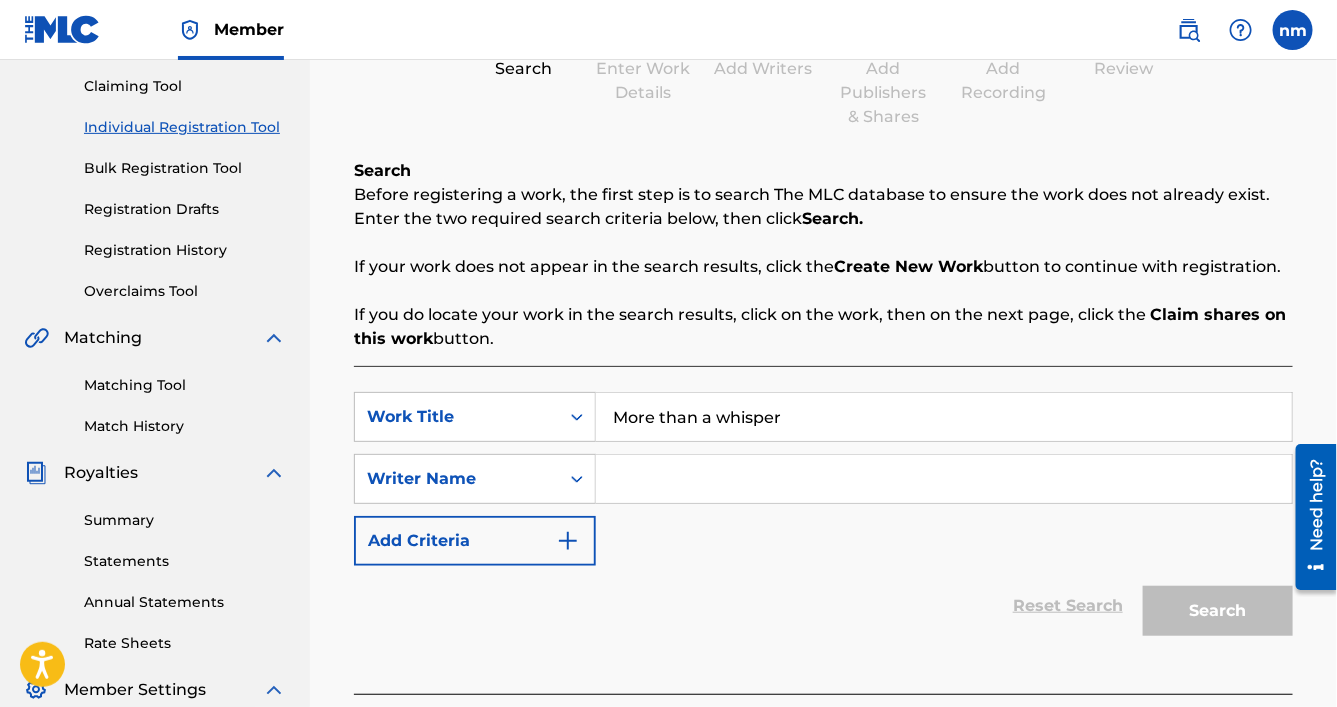 type on "More than a whisper" 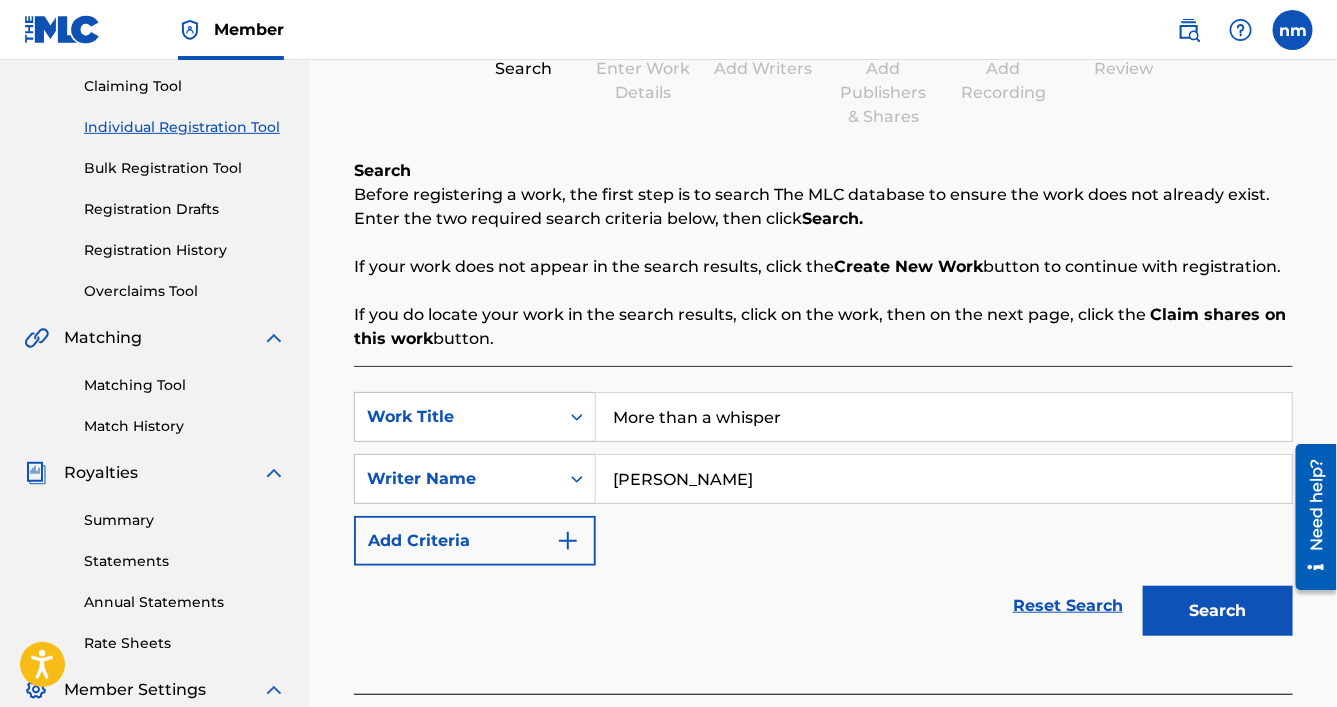 click on "Search" at bounding box center (1218, 611) 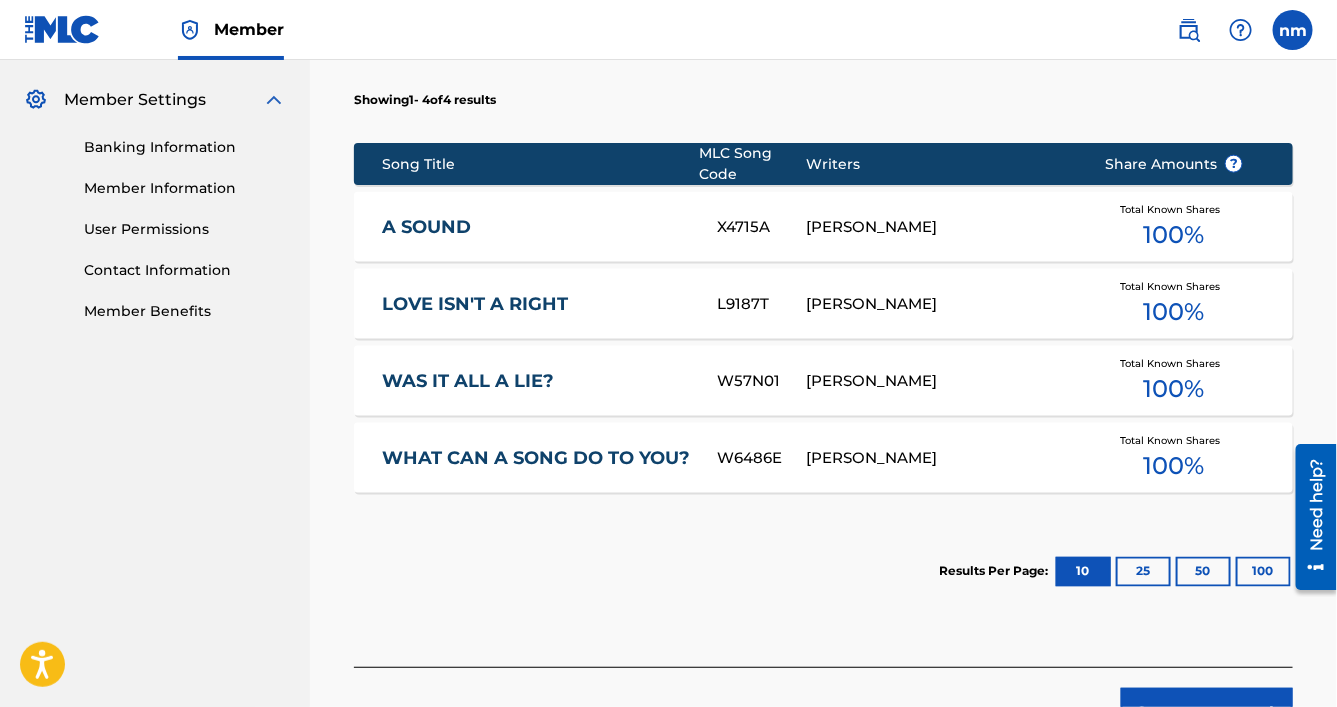 scroll, scrollTop: 833, scrollLeft: 0, axis: vertical 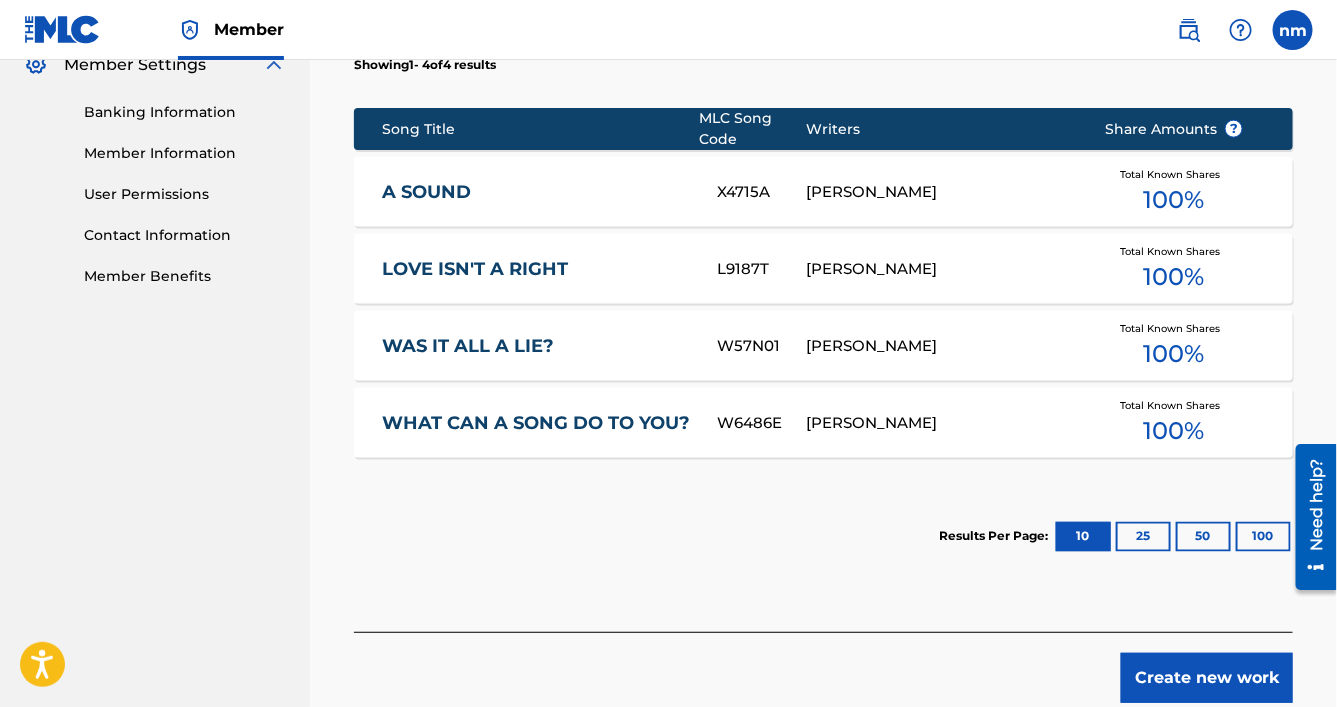 click on "WAS IT ALL A LIE?" at bounding box center (536, 346) 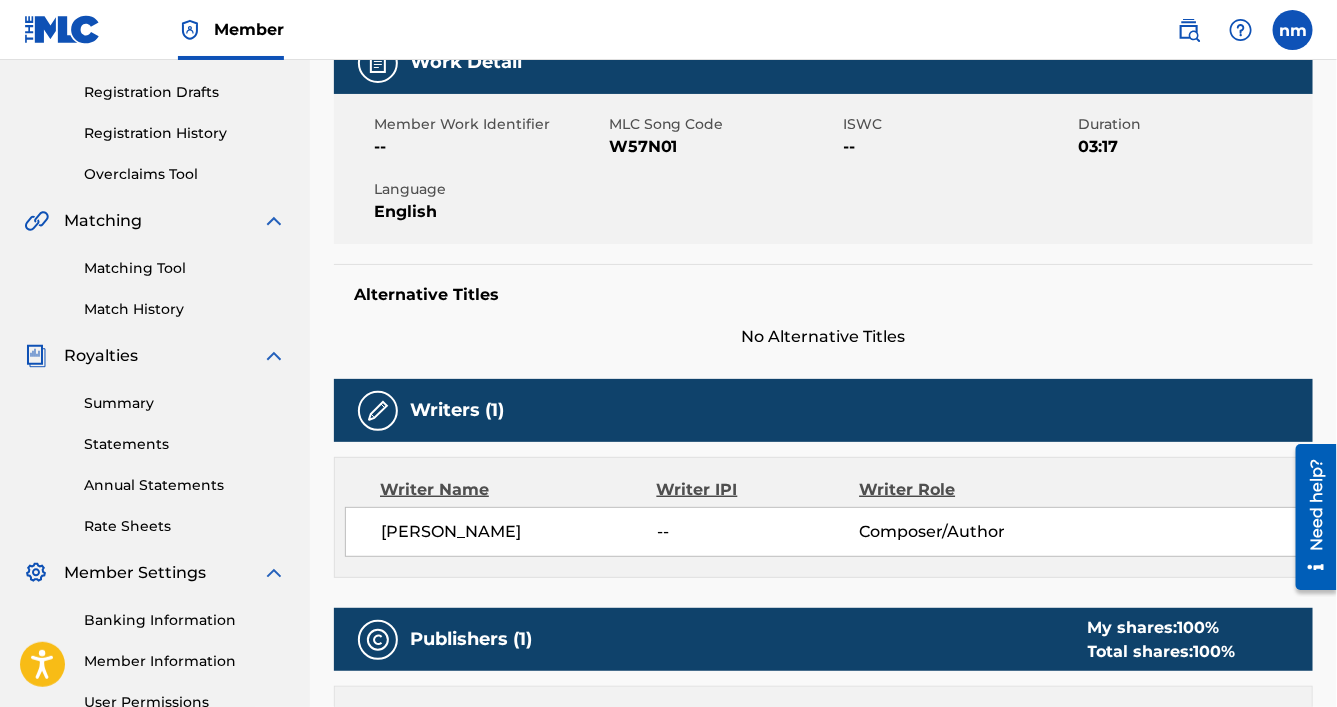 scroll, scrollTop: 0, scrollLeft: 0, axis: both 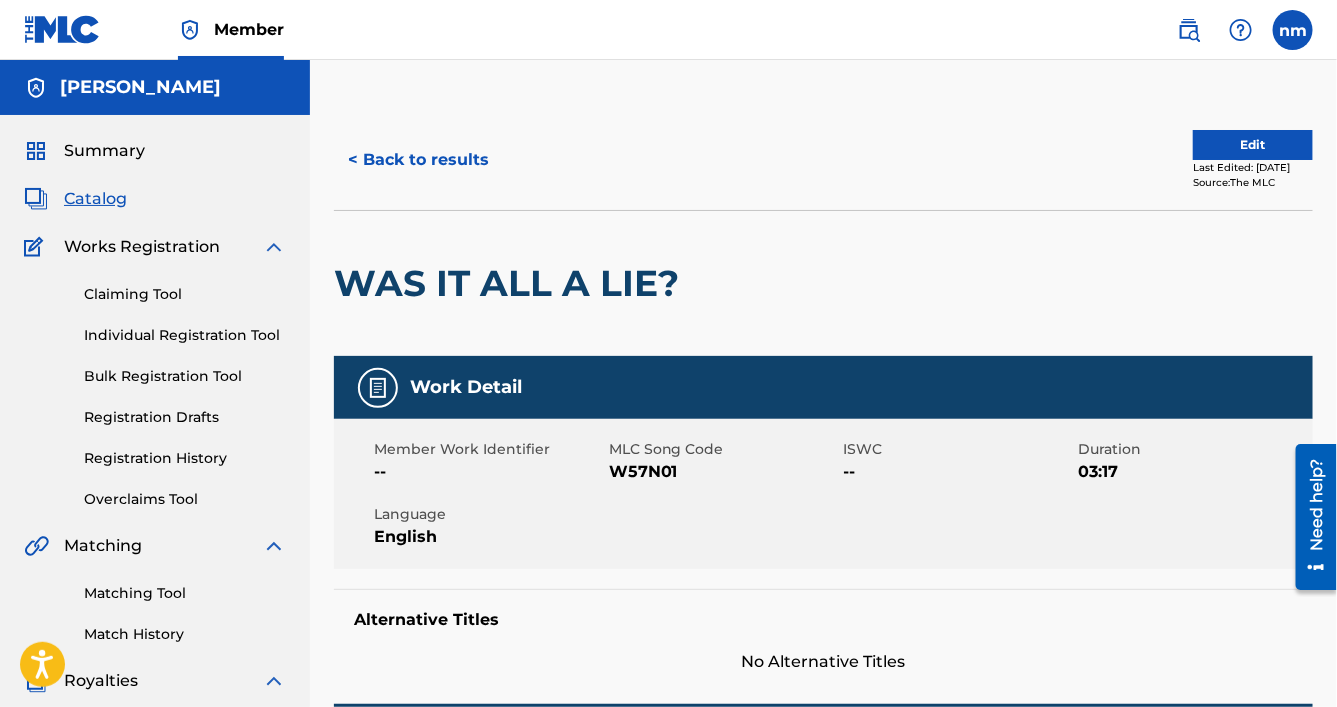 click on "< Back to results" at bounding box center [418, 160] 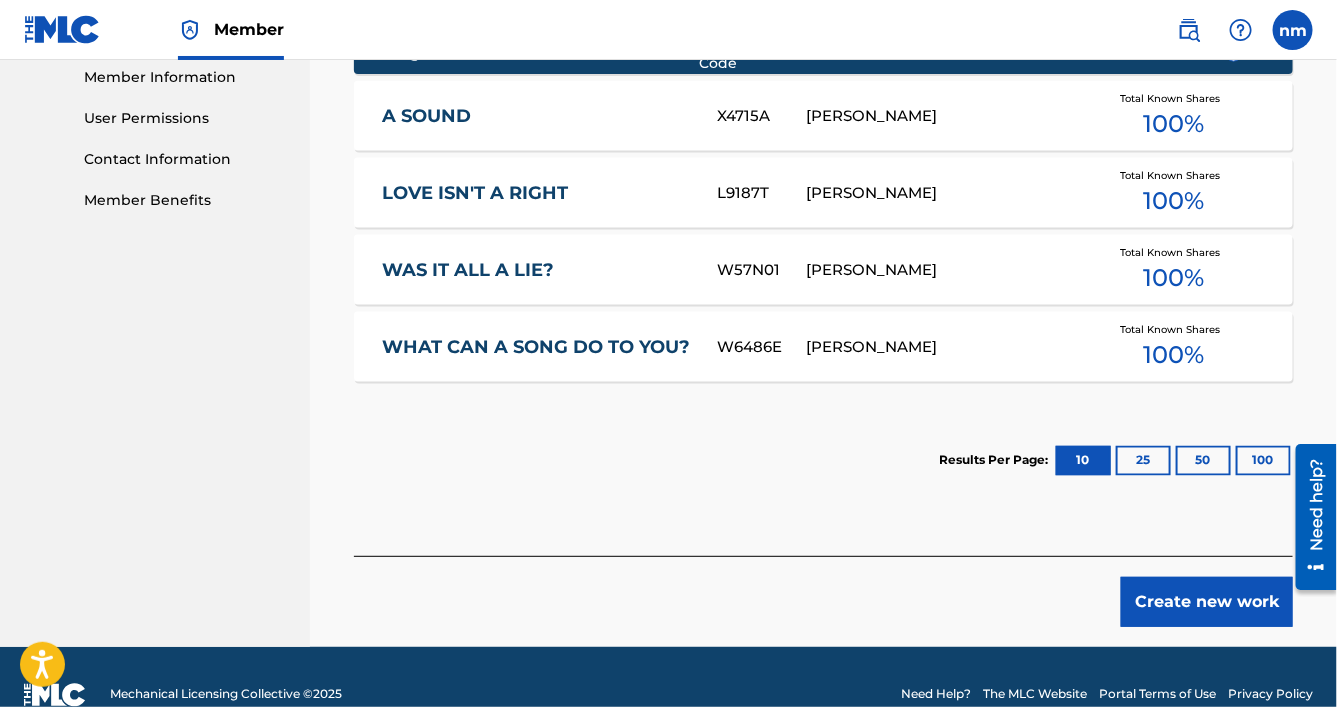 scroll, scrollTop: 944, scrollLeft: 0, axis: vertical 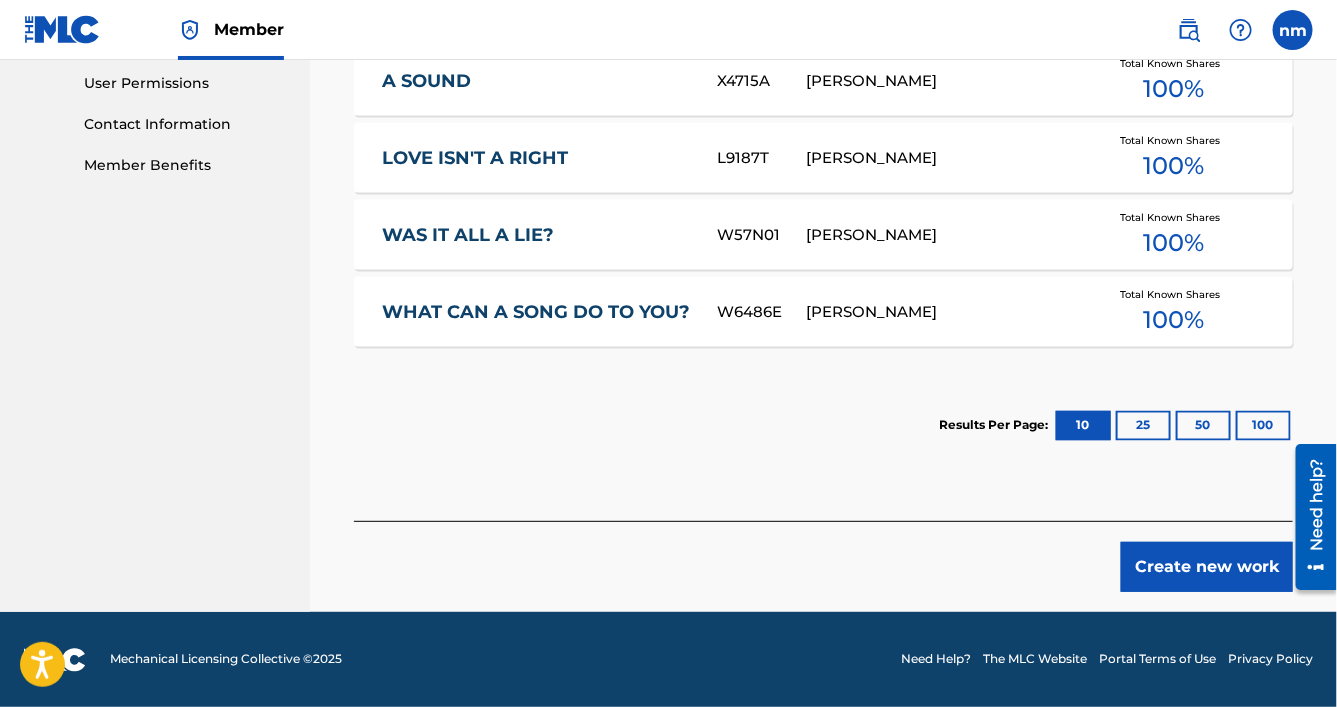click on "Create new work" at bounding box center [1207, 567] 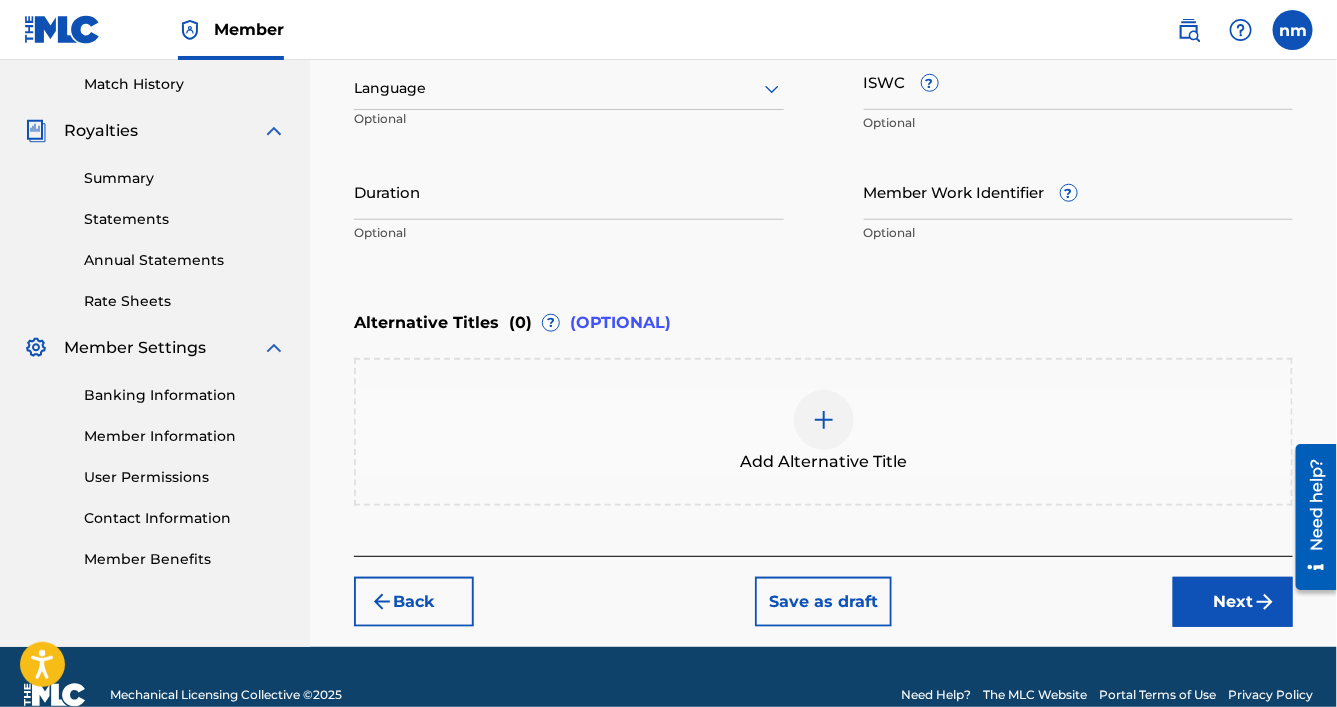 scroll, scrollTop: 585, scrollLeft: 0, axis: vertical 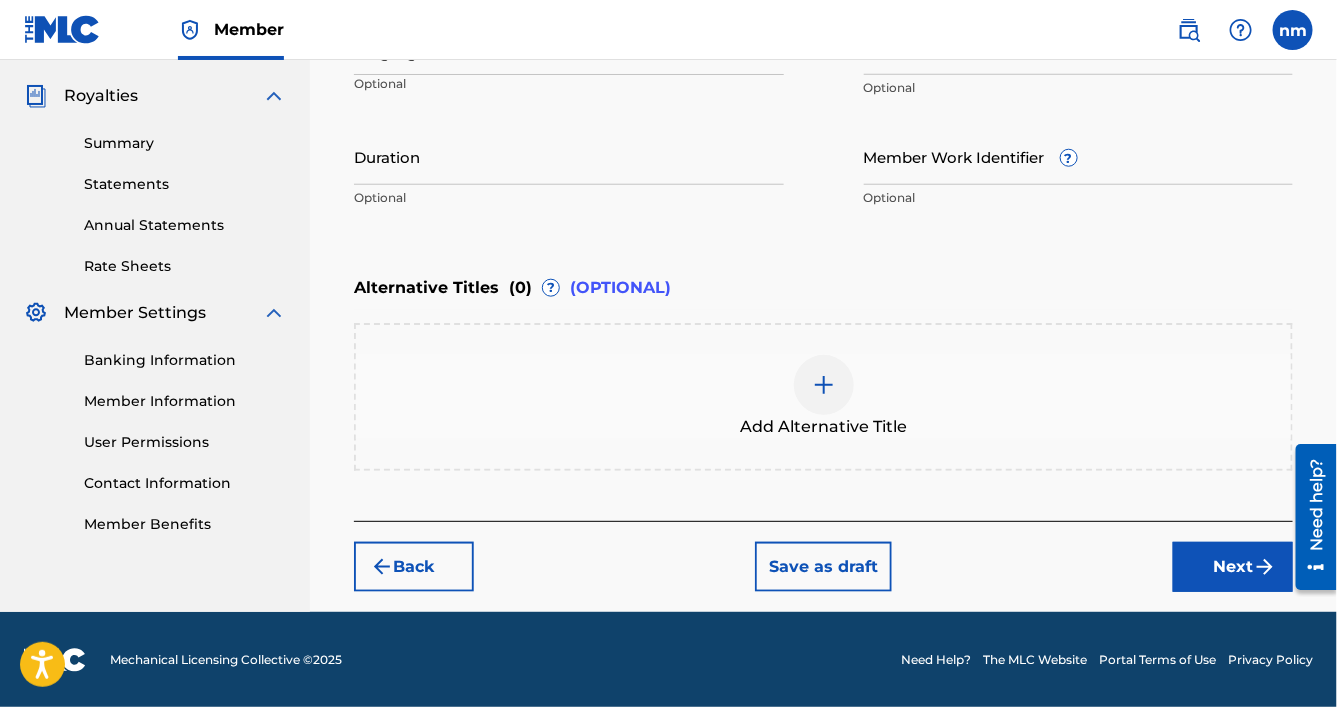 click on "Next" at bounding box center [1233, 567] 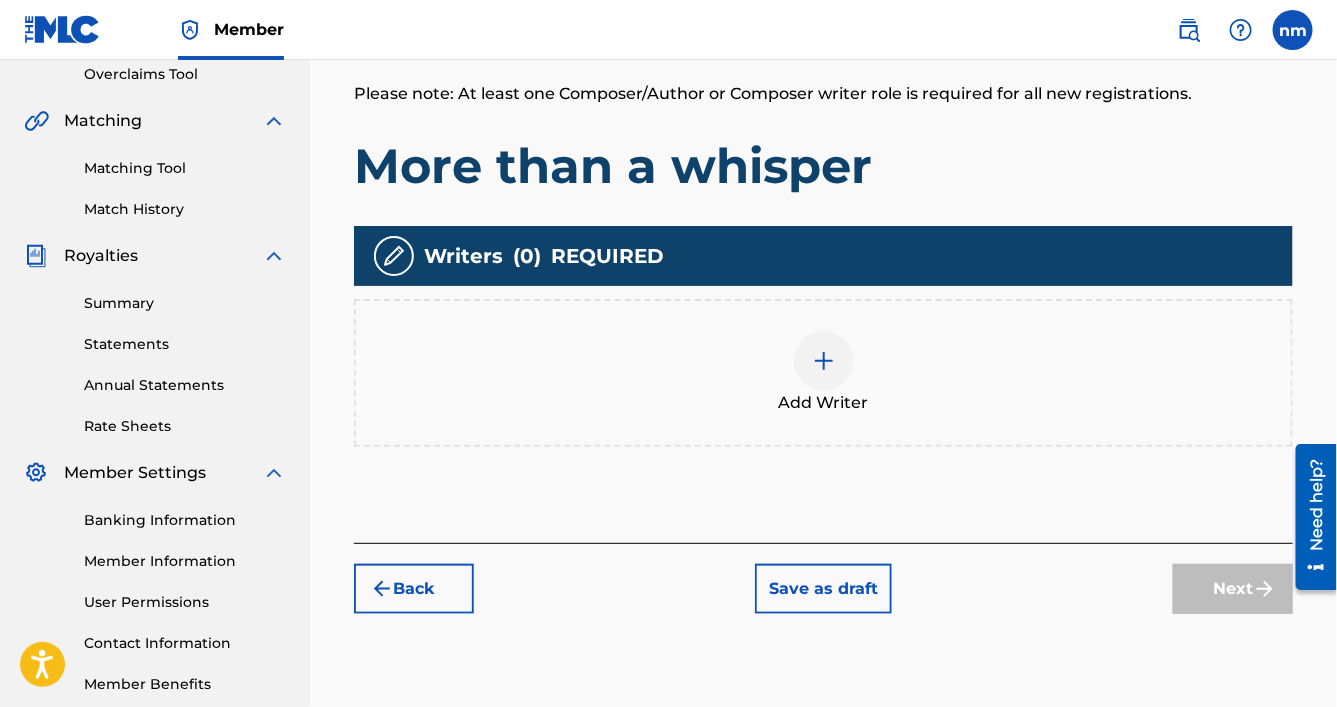 scroll, scrollTop: 506, scrollLeft: 0, axis: vertical 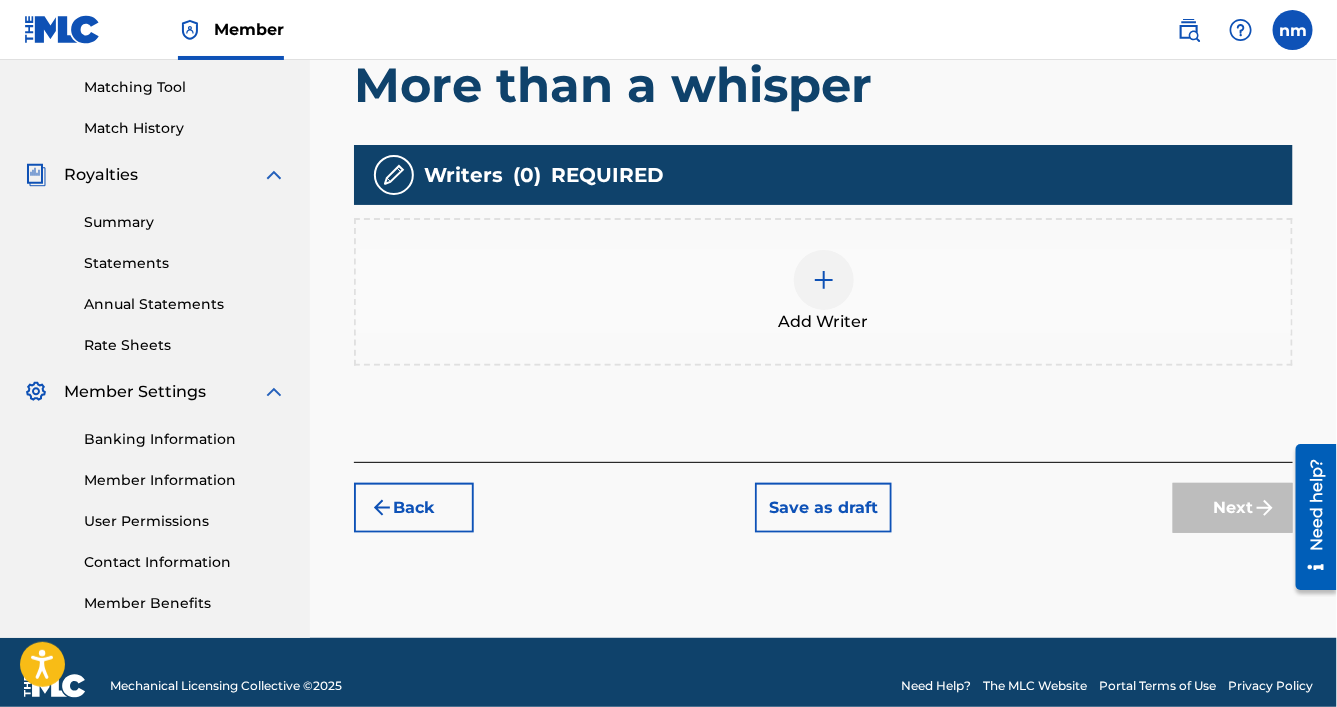 click at bounding box center [824, 280] 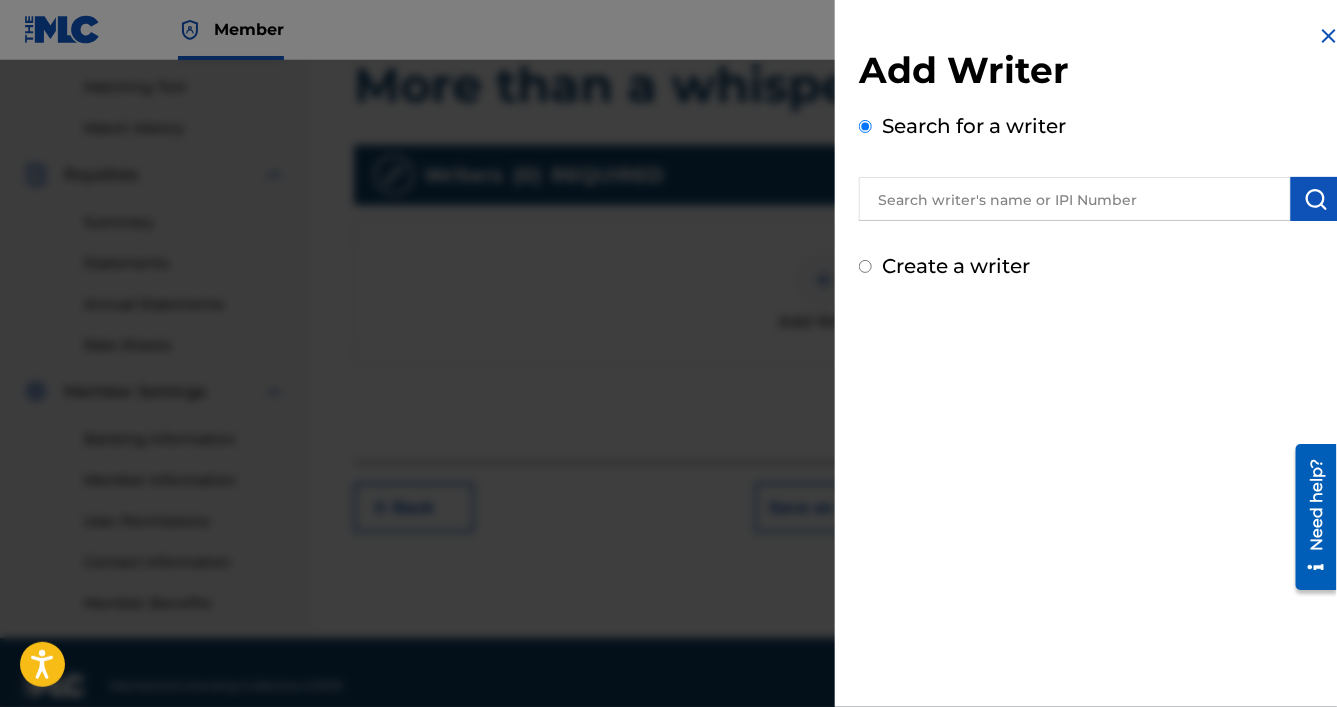click at bounding box center [1075, 199] 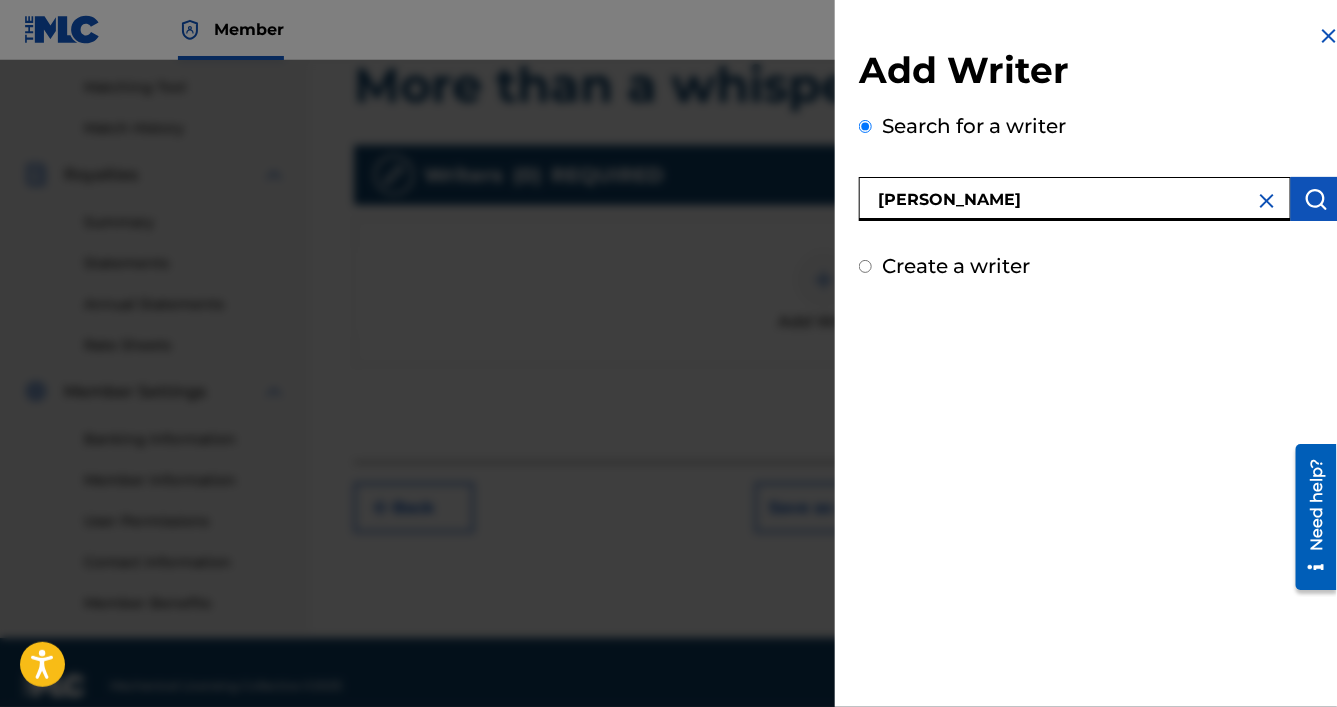 type on "[PERSON_NAME]" 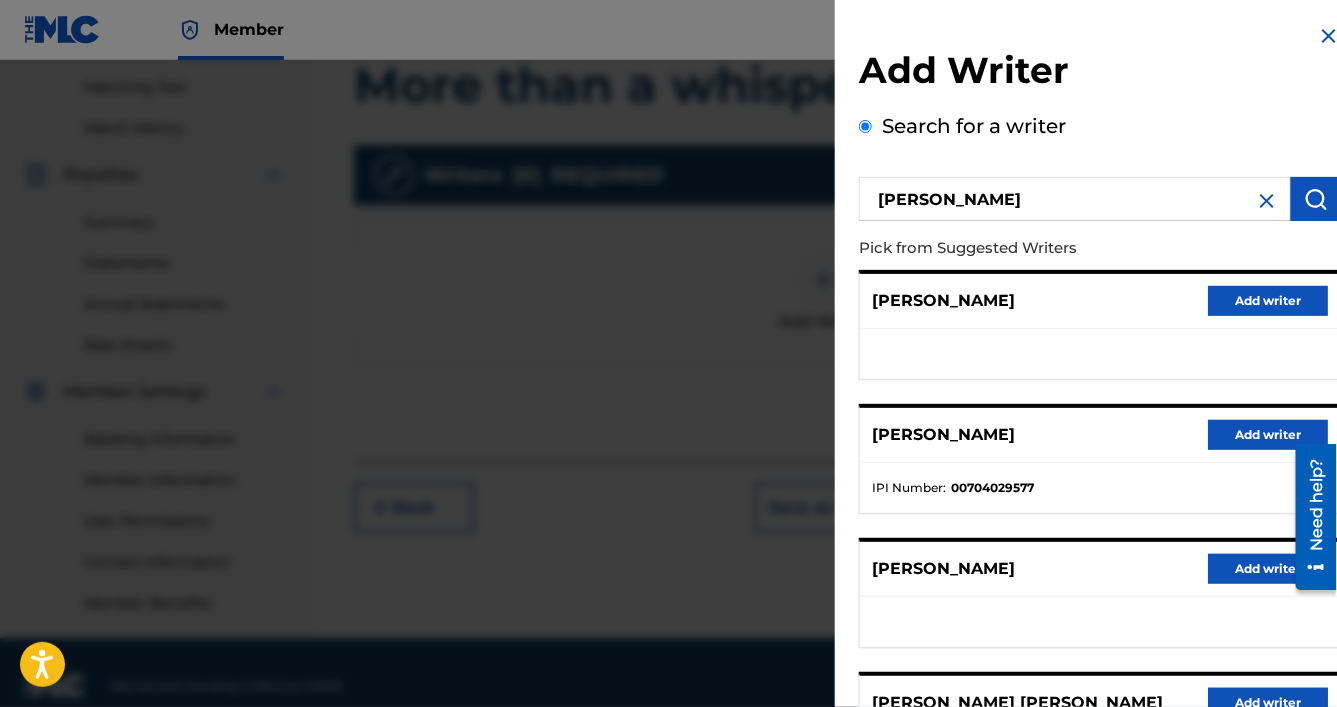 click on "Add writer" at bounding box center [1268, 301] 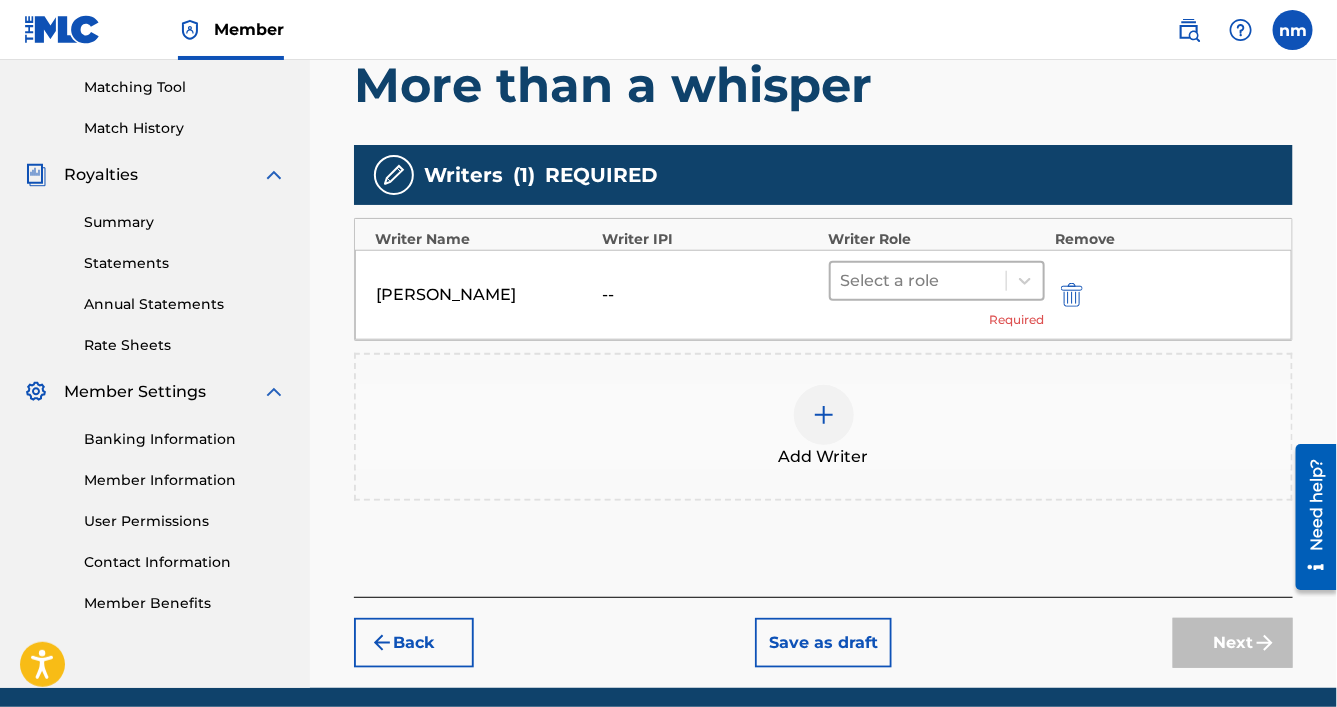 click at bounding box center [918, 281] 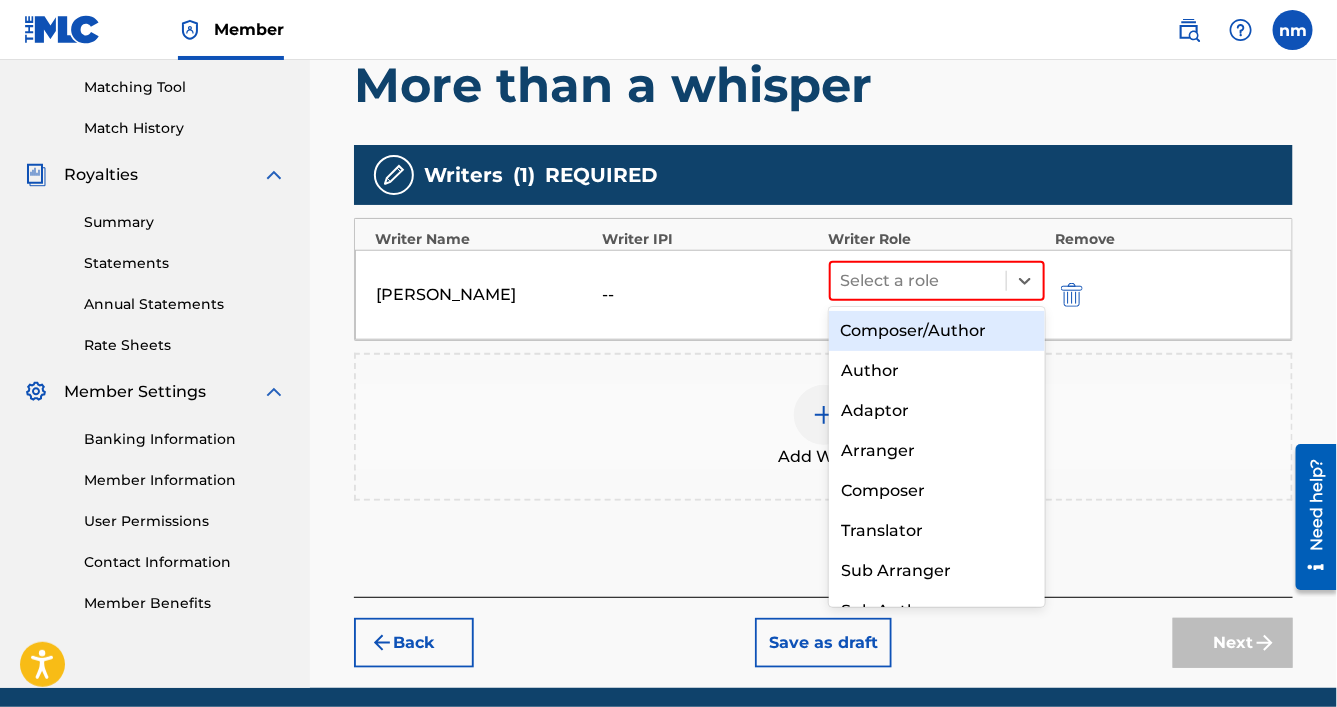 click on "Composer/Author" at bounding box center [937, 331] 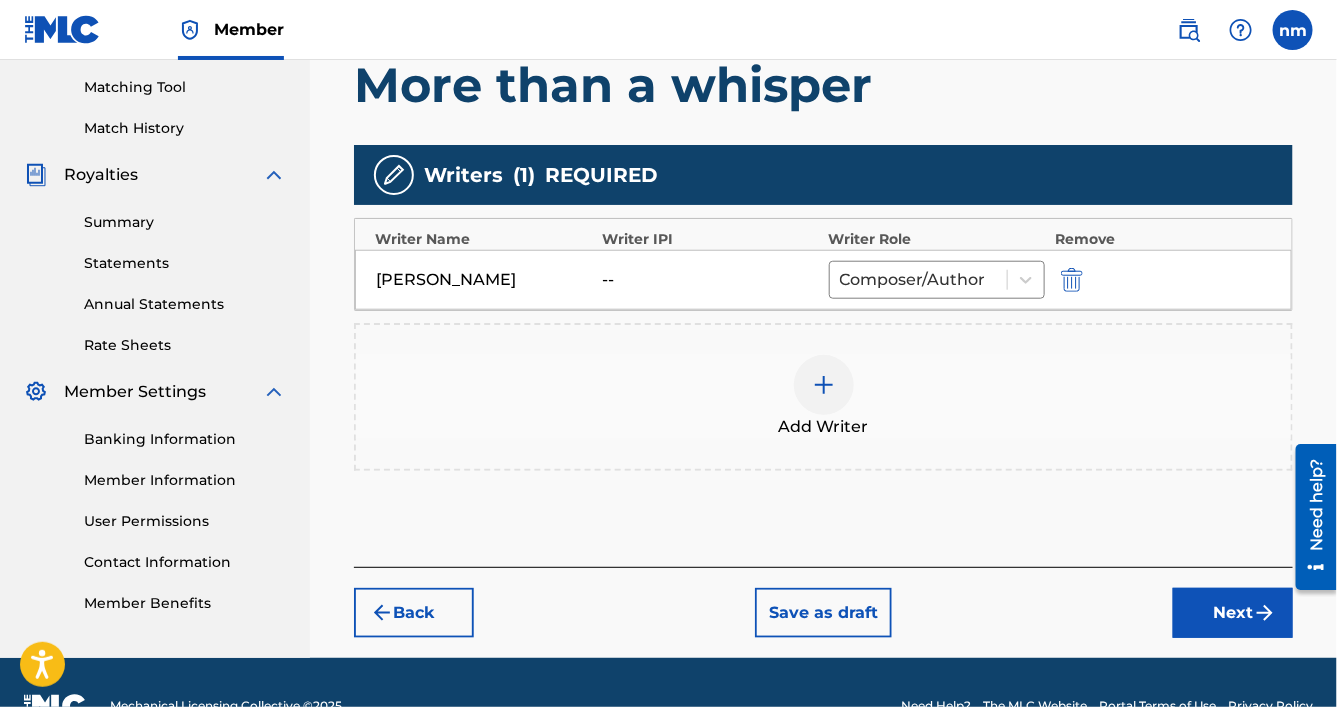 click on "Next" at bounding box center [1233, 613] 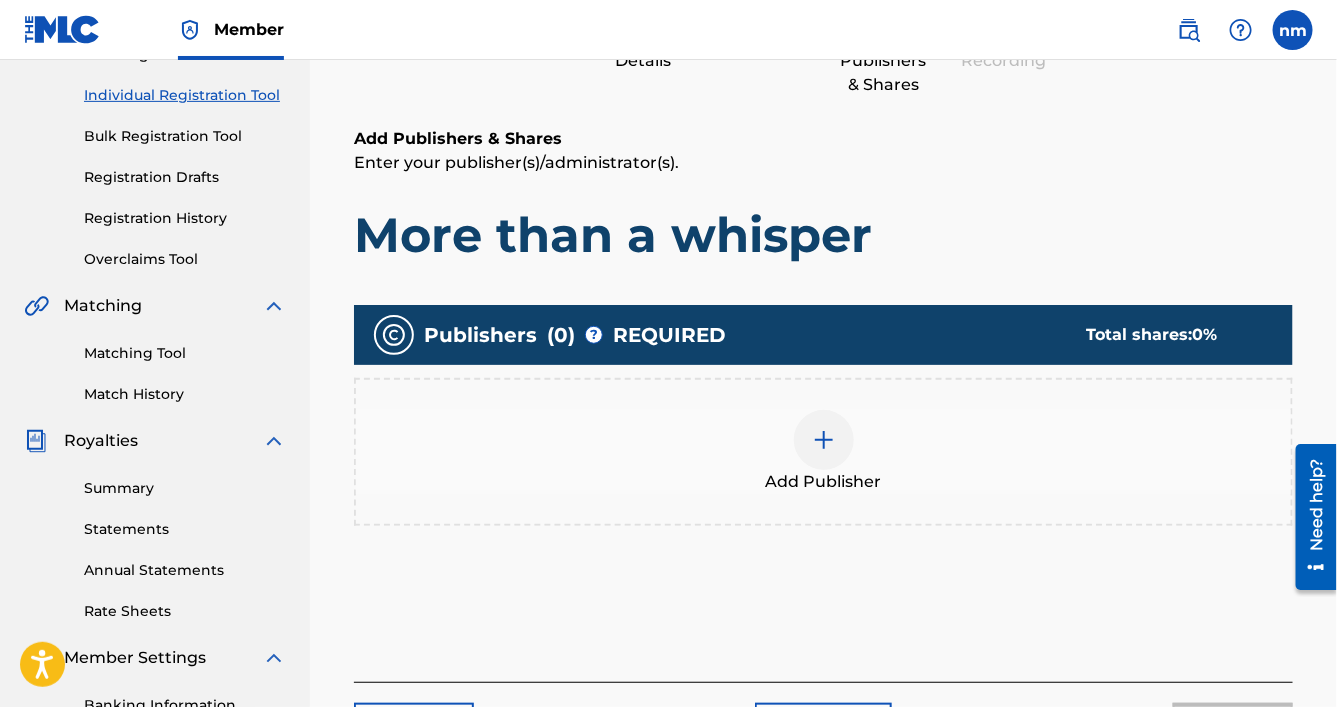 scroll, scrollTop: 90, scrollLeft: 0, axis: vertical 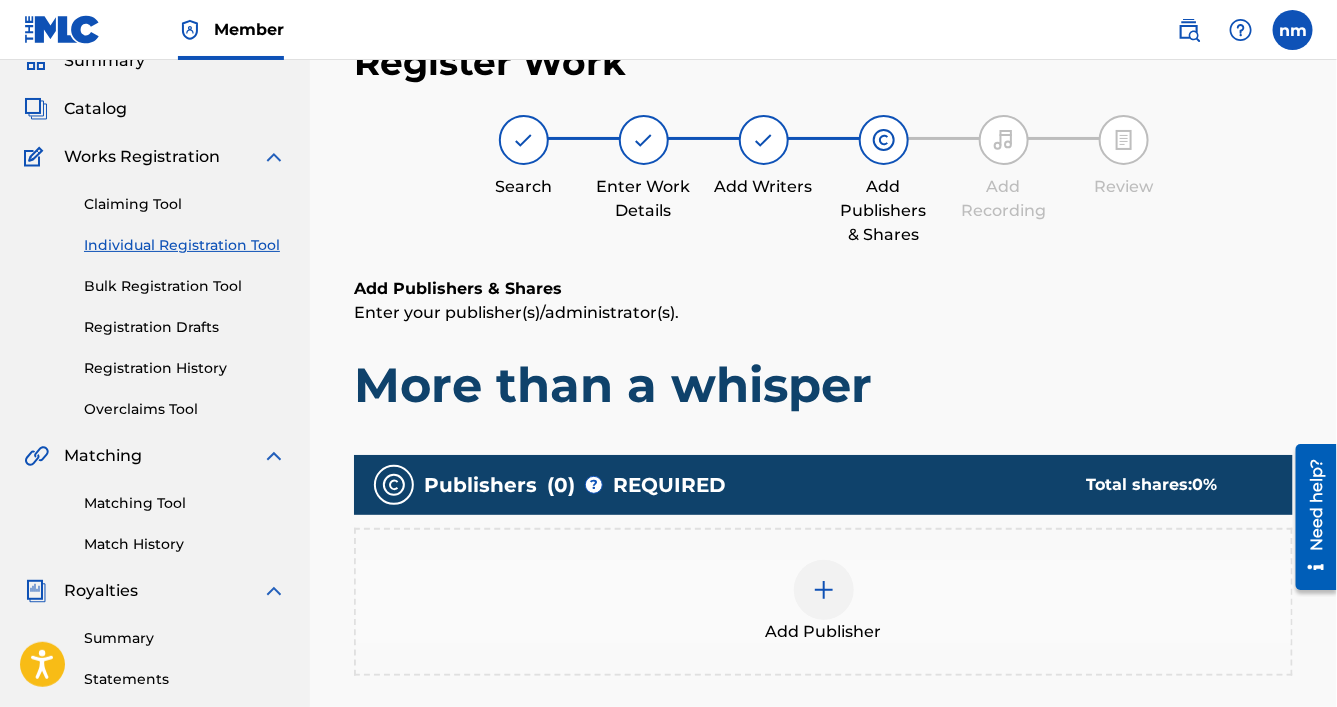 click at bounding box center [824, 590] 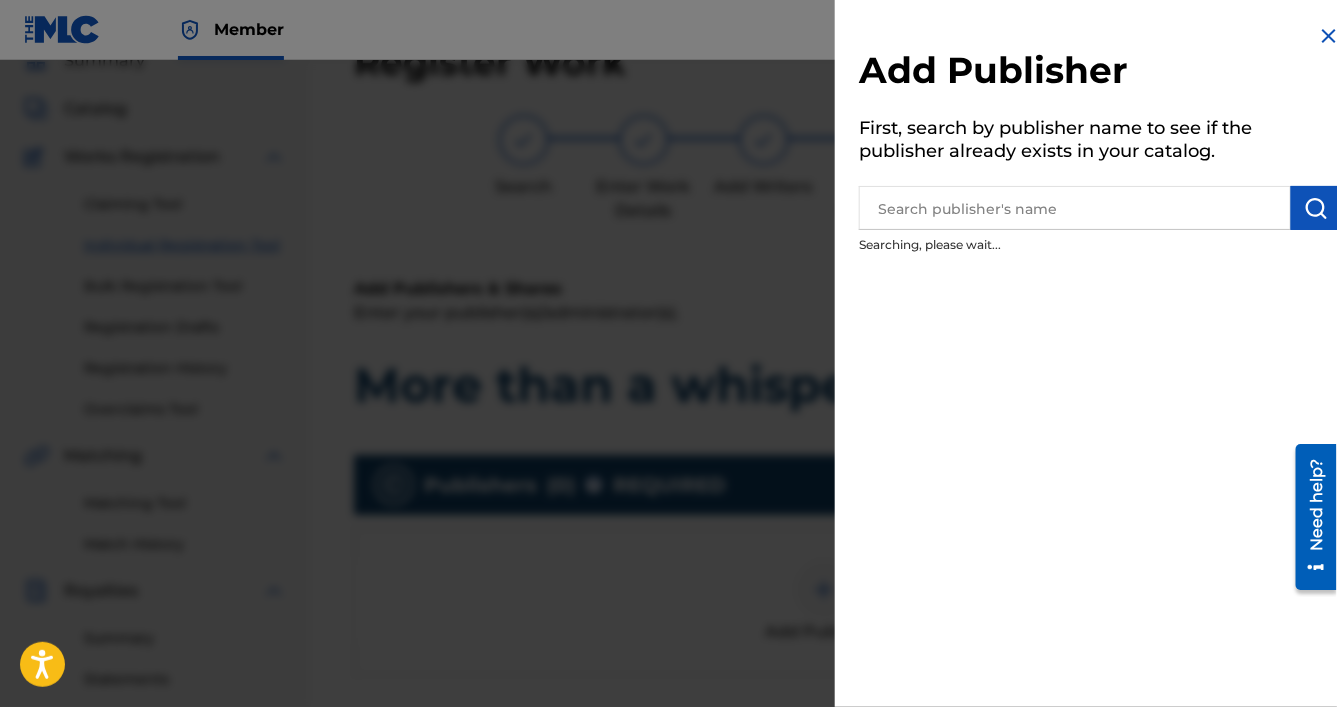 click at bounding box center [1075, 208] 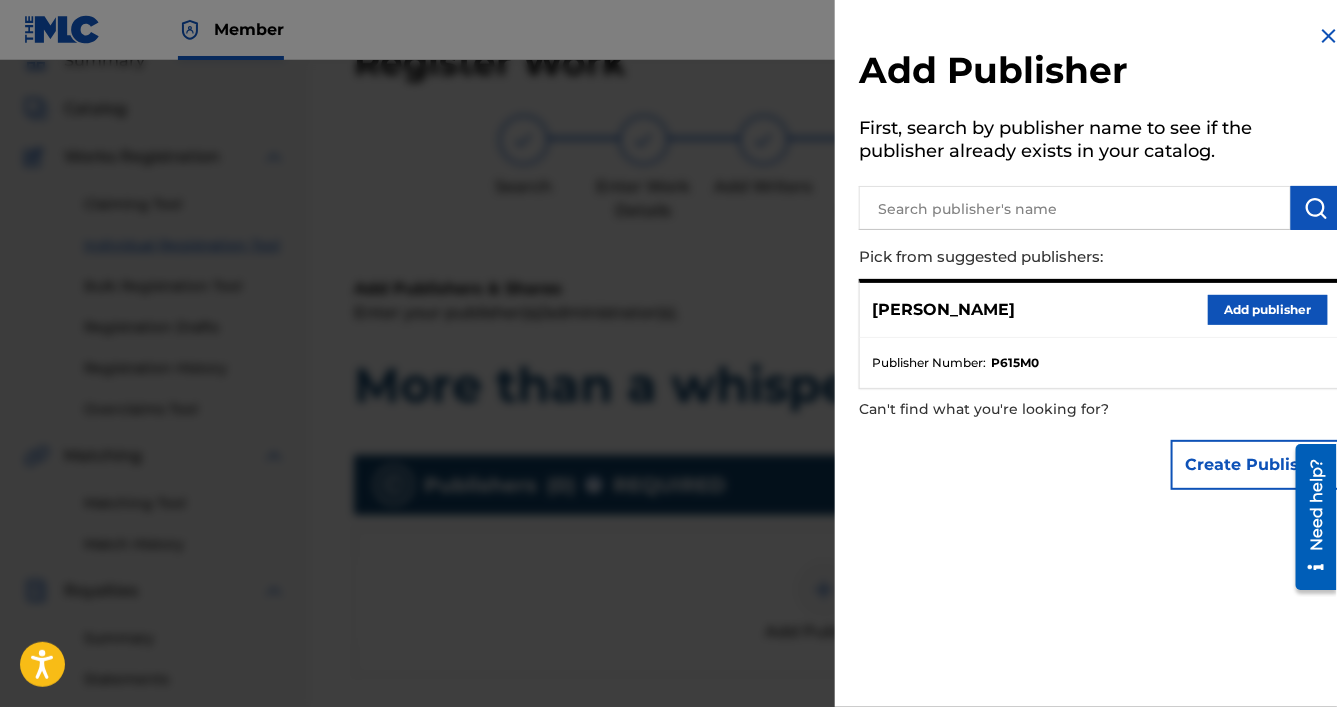 click on "Add publisher" at bounding box center [1268, 310] 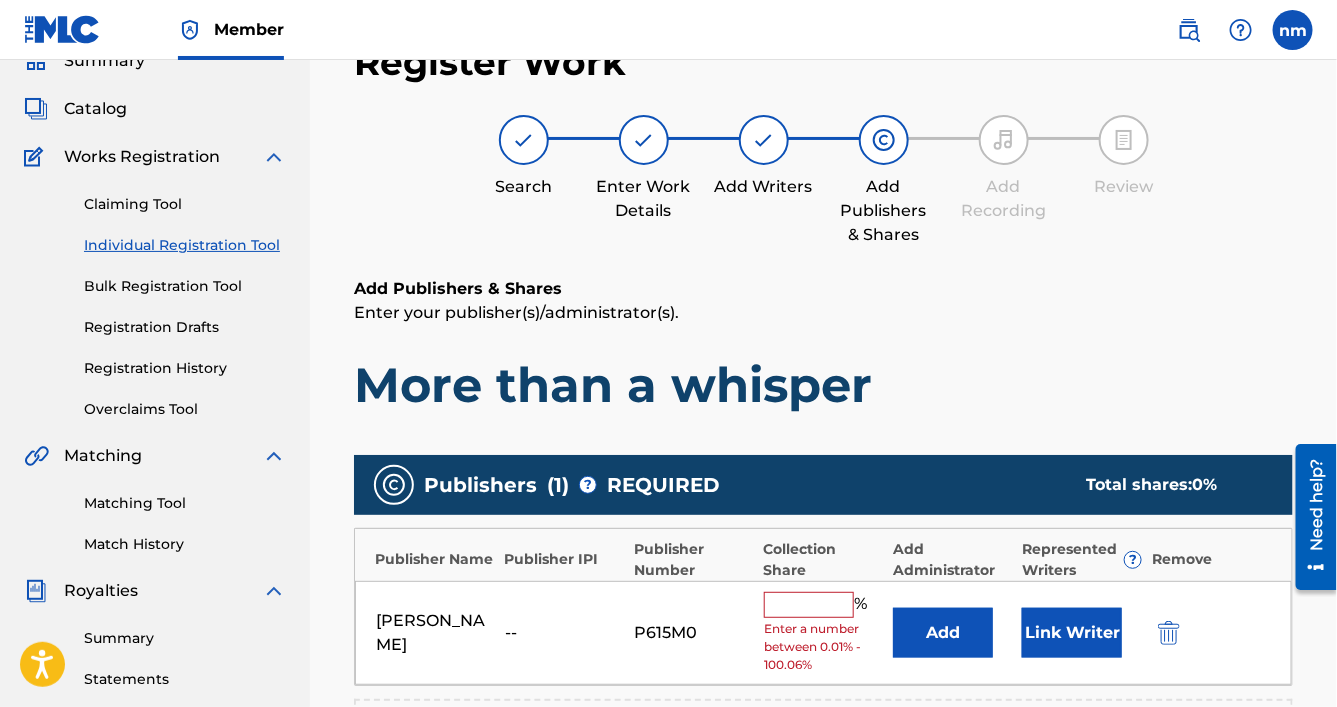 click at bounding box center (809, 605) 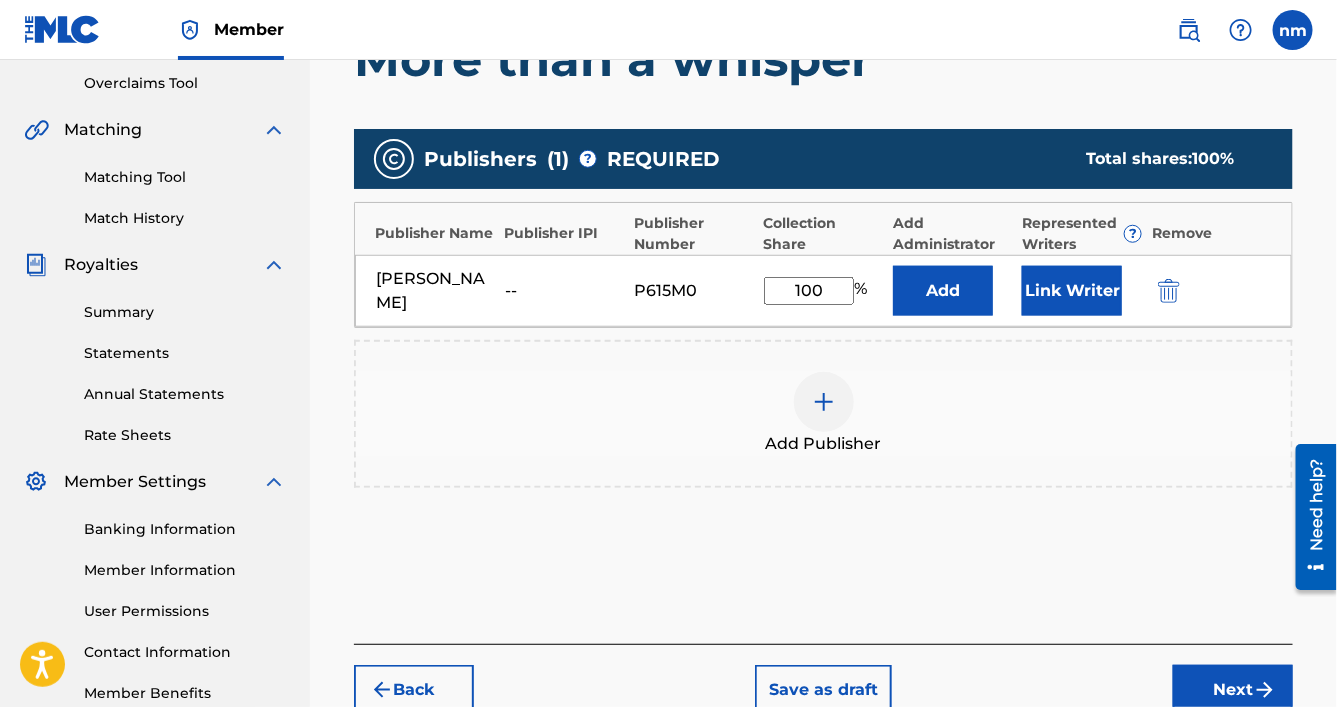 scroll, scrollTop: 539, scrollLeft: 0, axis: vertical 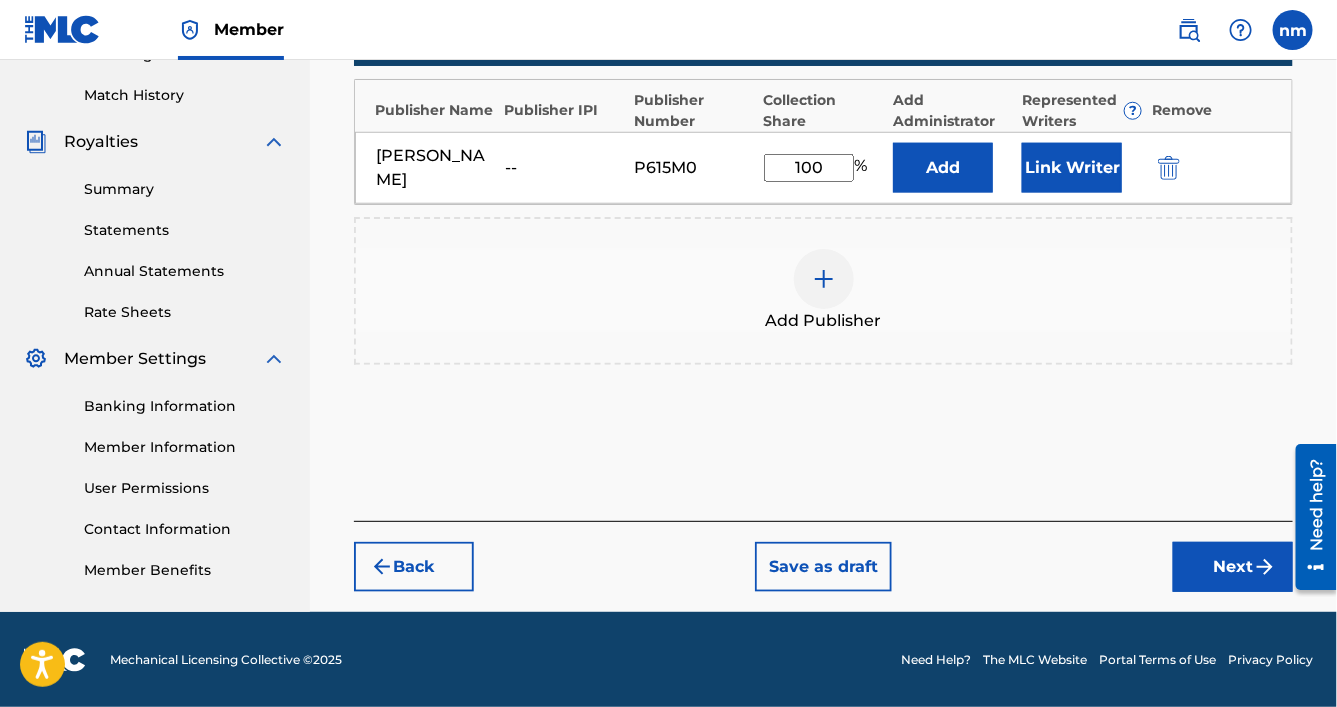 type on "100" 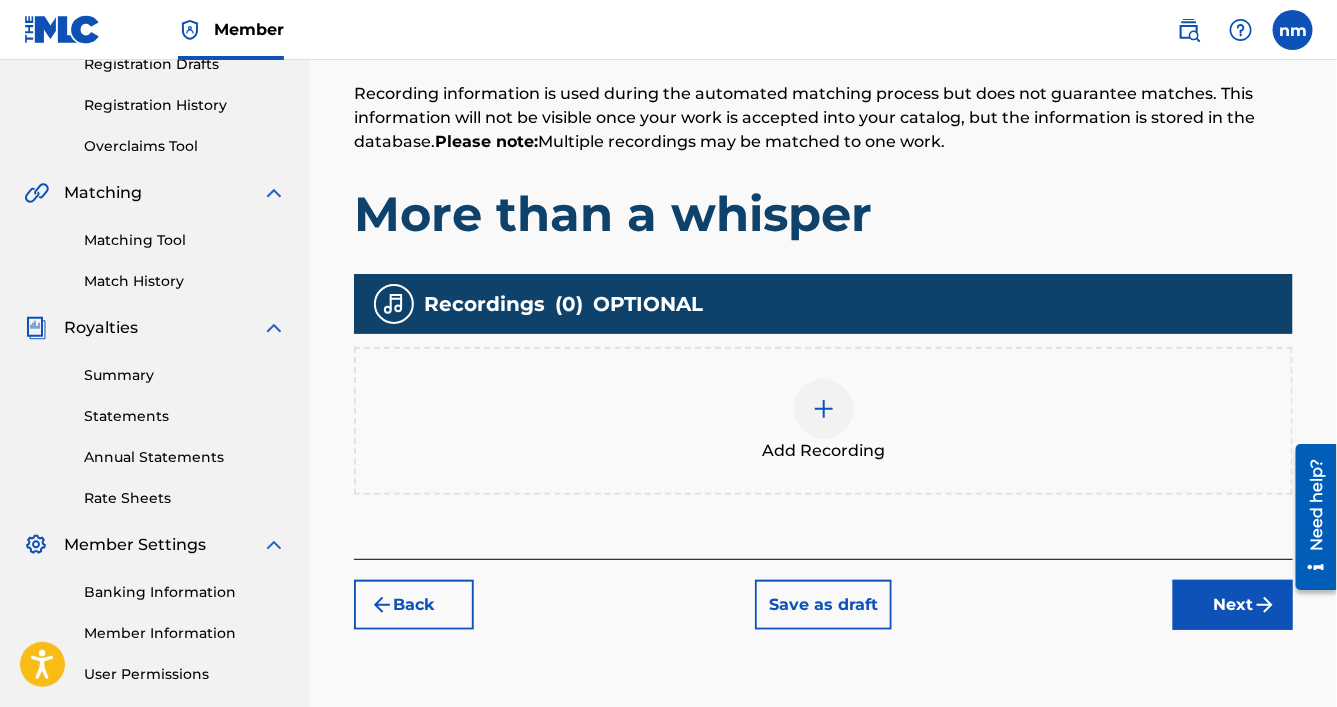 scroll, scrollTop: 506, scrollLeft: 0, axis: vertical 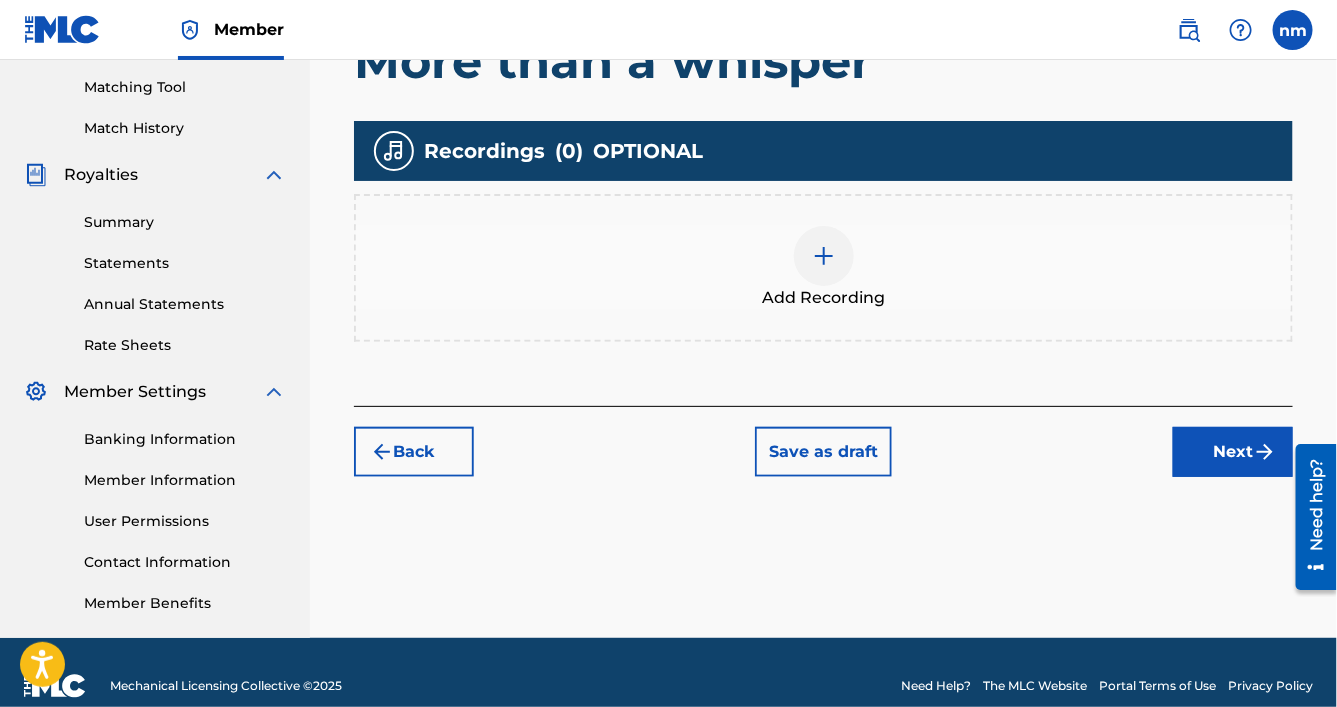 click on "Next" at bounding box center (1233, 452) 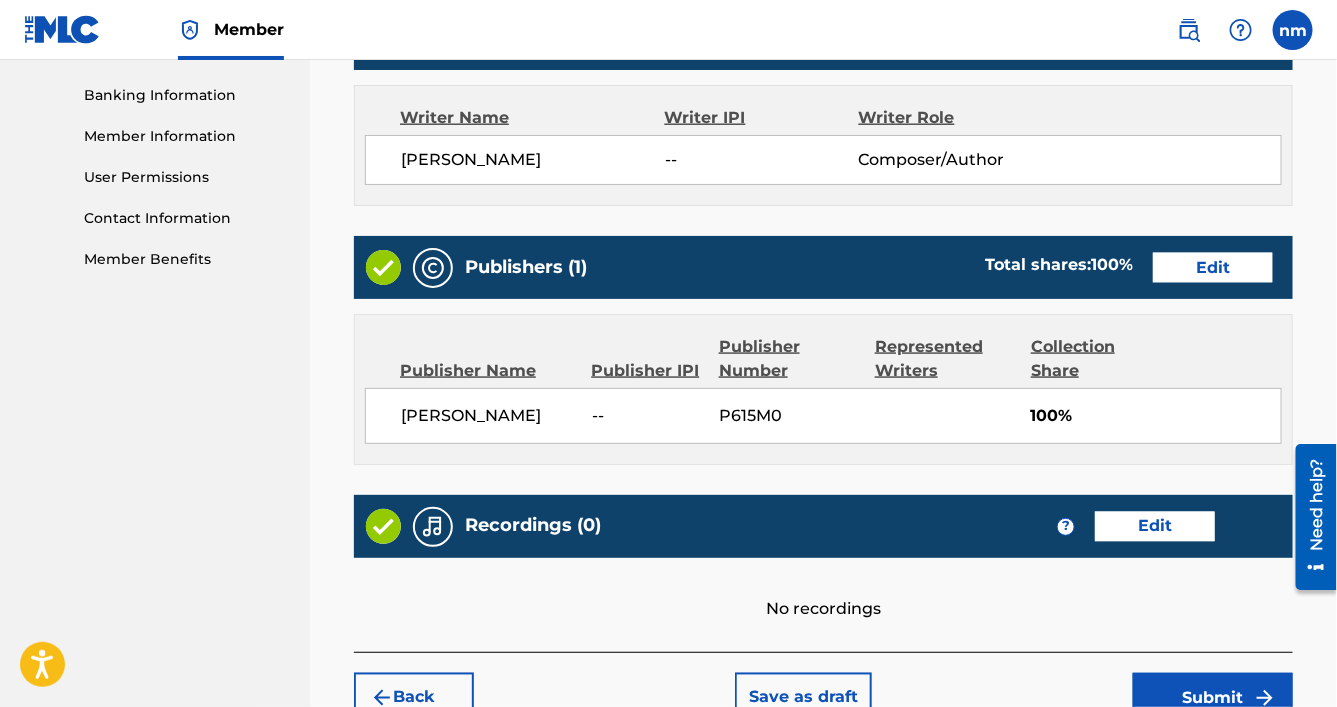 scroll, scrollTop: 923, scrollLeft: 0, axis: vertical 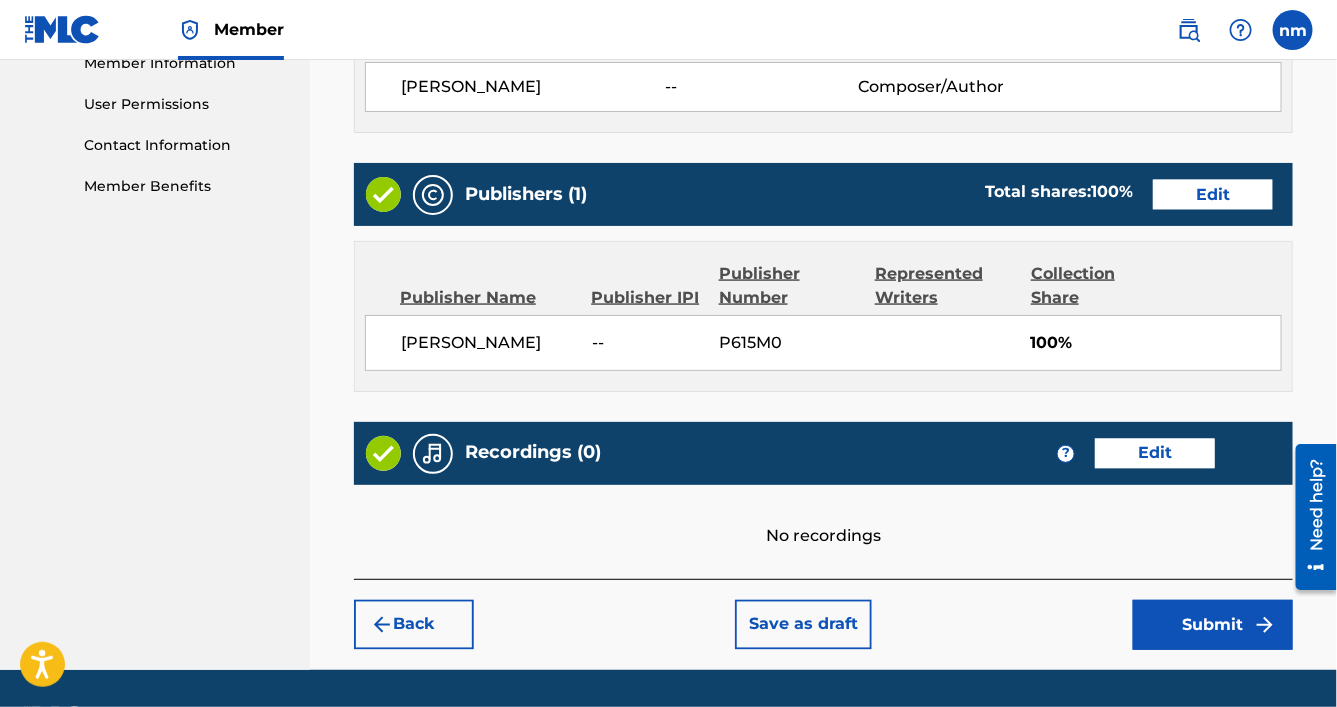 click on "Submit" at bounding box center [1213, 625] 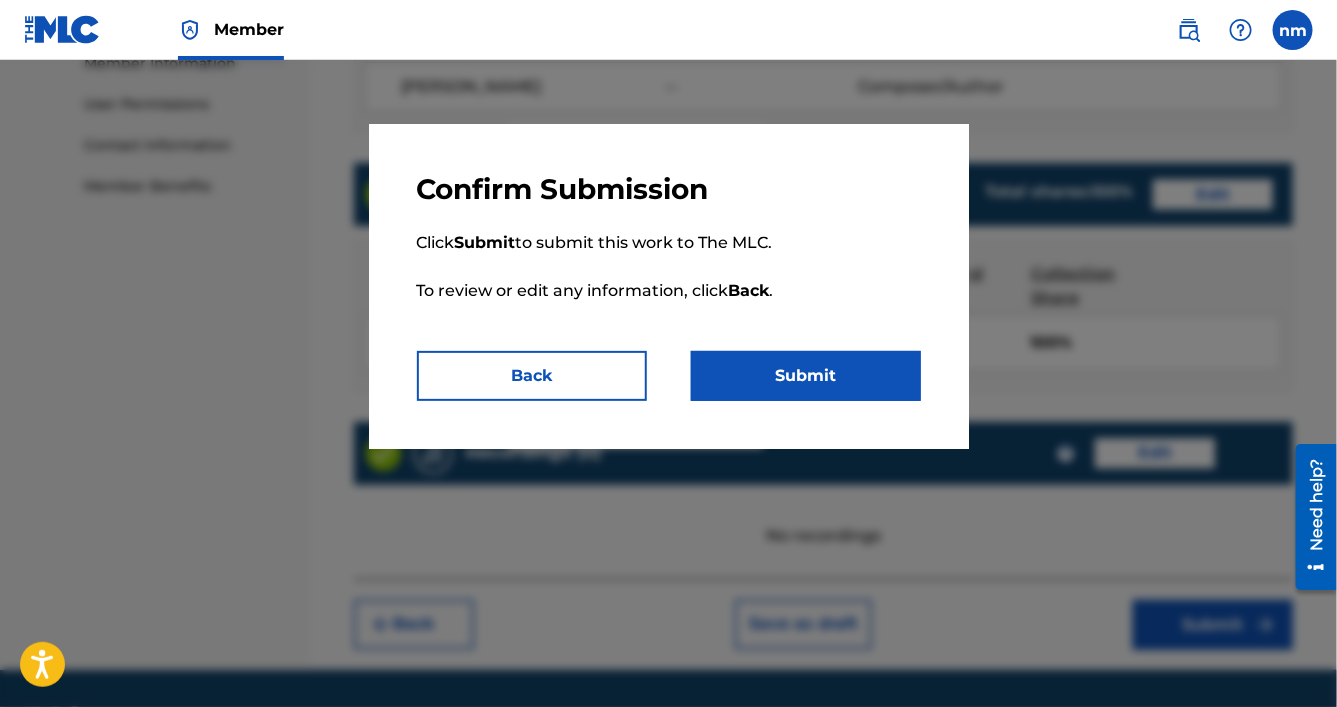 click on "Submit" at bounding box center [806, 376] 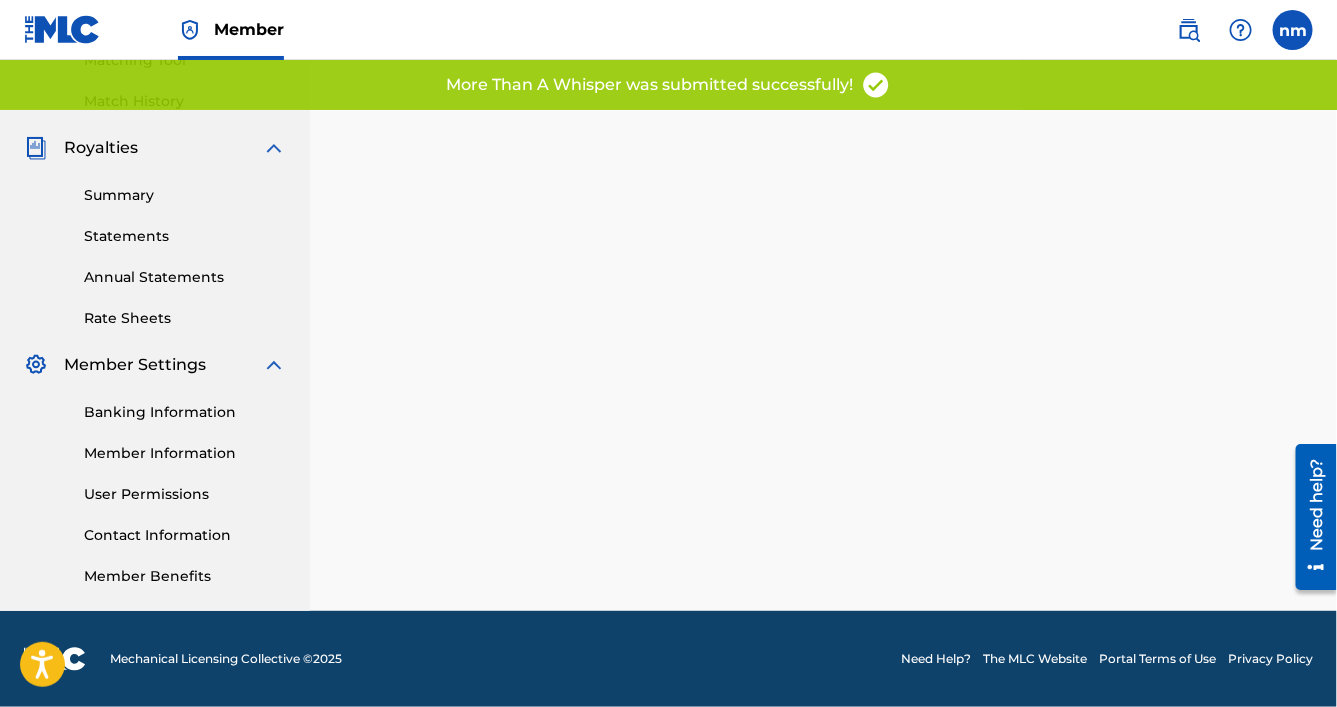 scroll, scrollTop: 0, scrollLeft: 0, axis: both 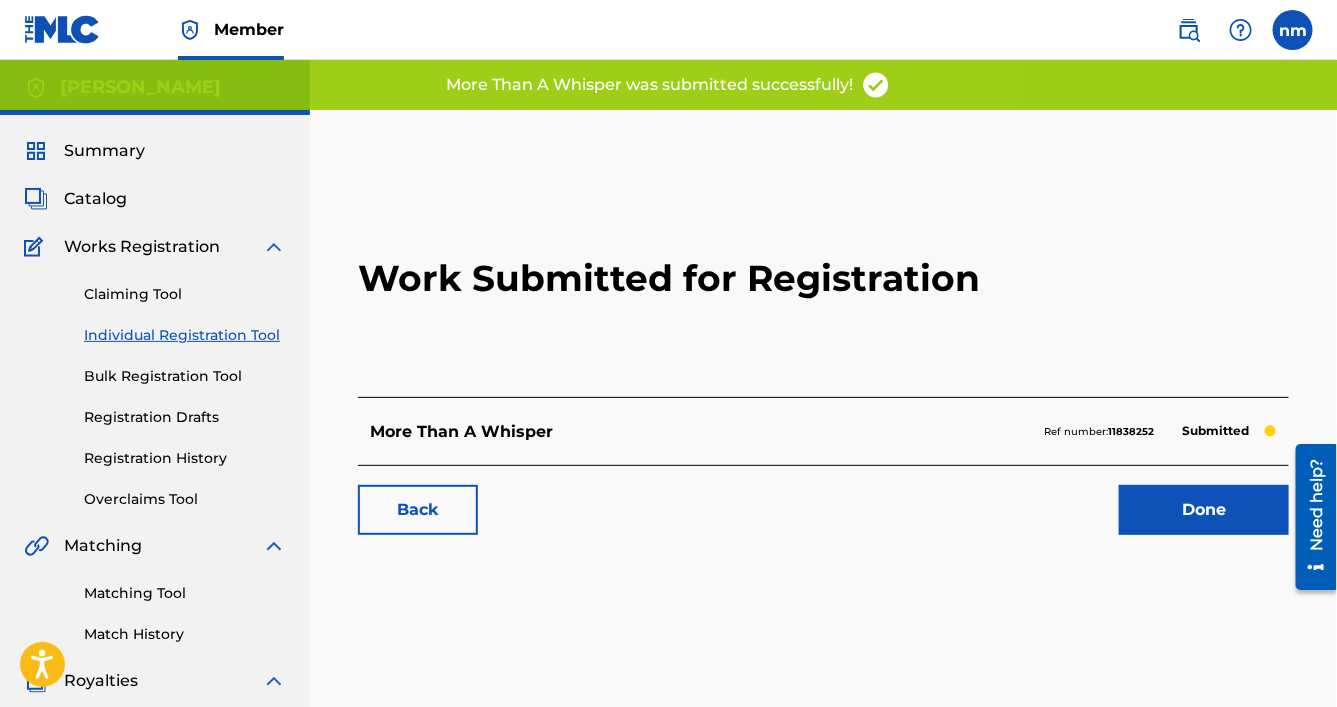 click on "Individual Registration Tool" at bounding box center [185, 335] 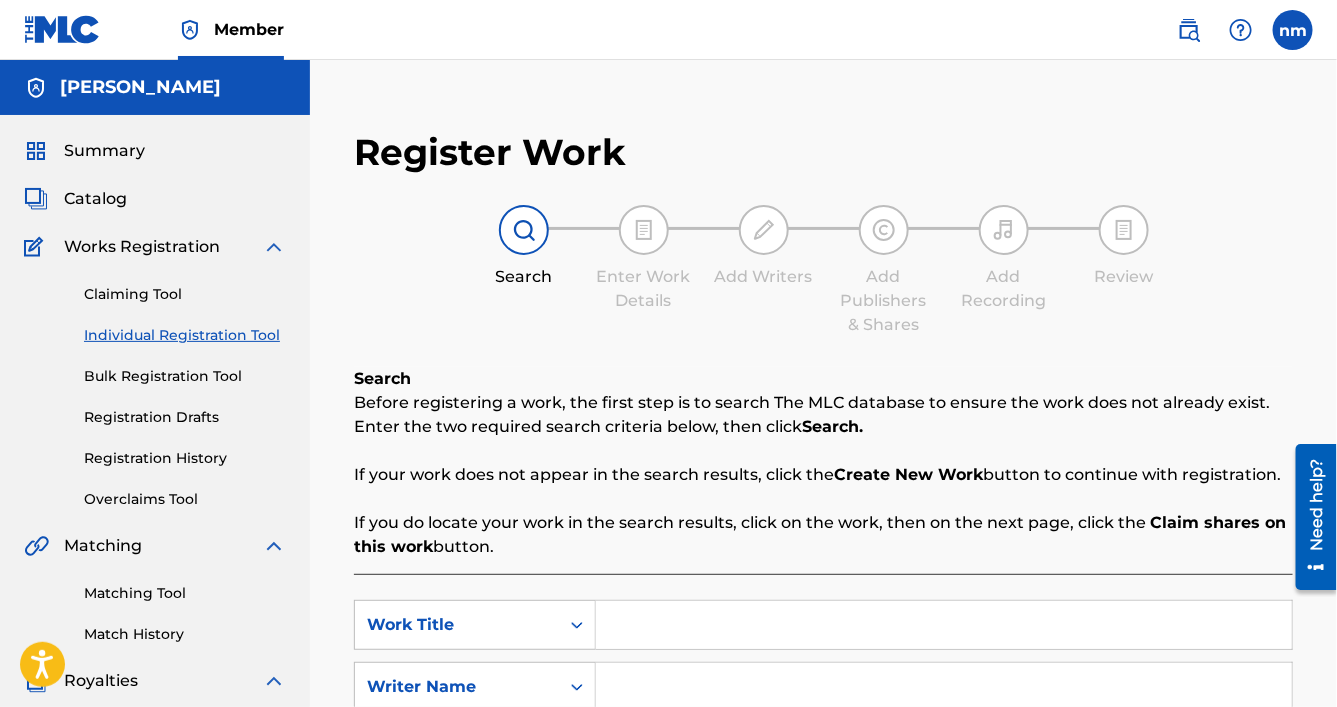 click at bounding box center (944, 625) 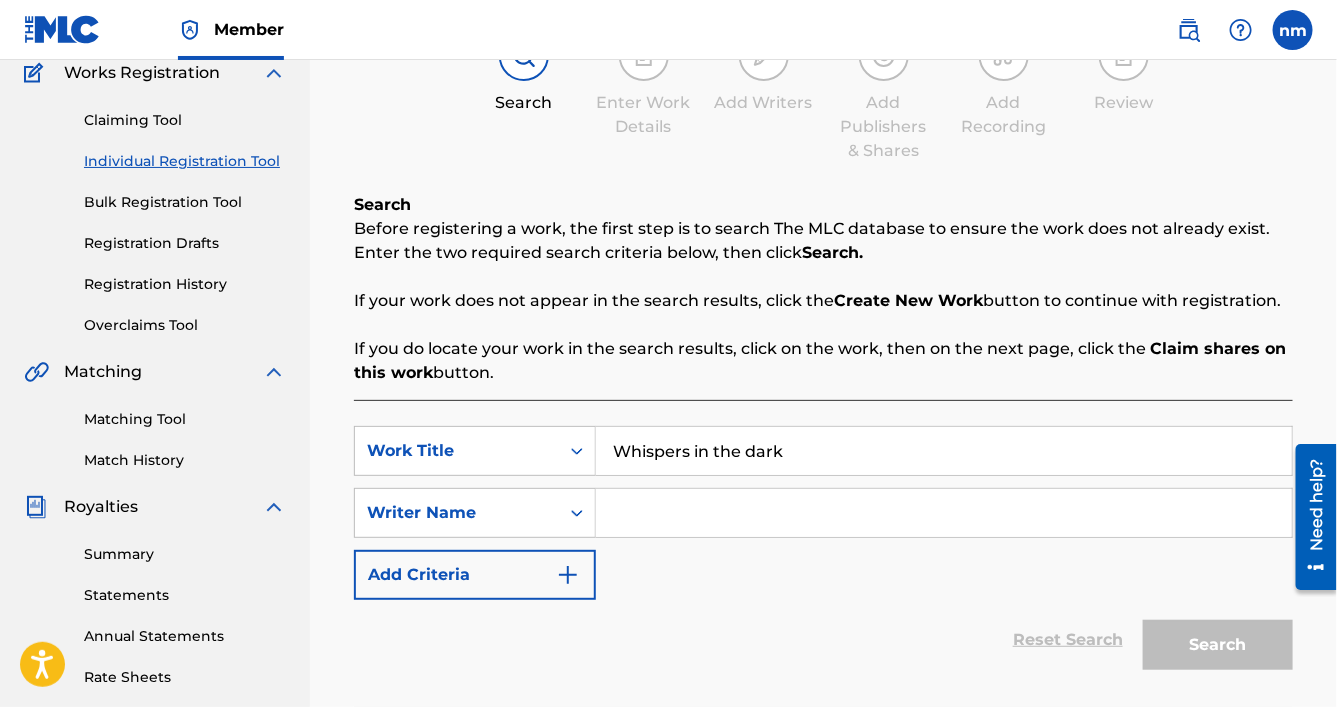 scroll, scrollTop: 208, scrollLeft: 0, axis: vertical 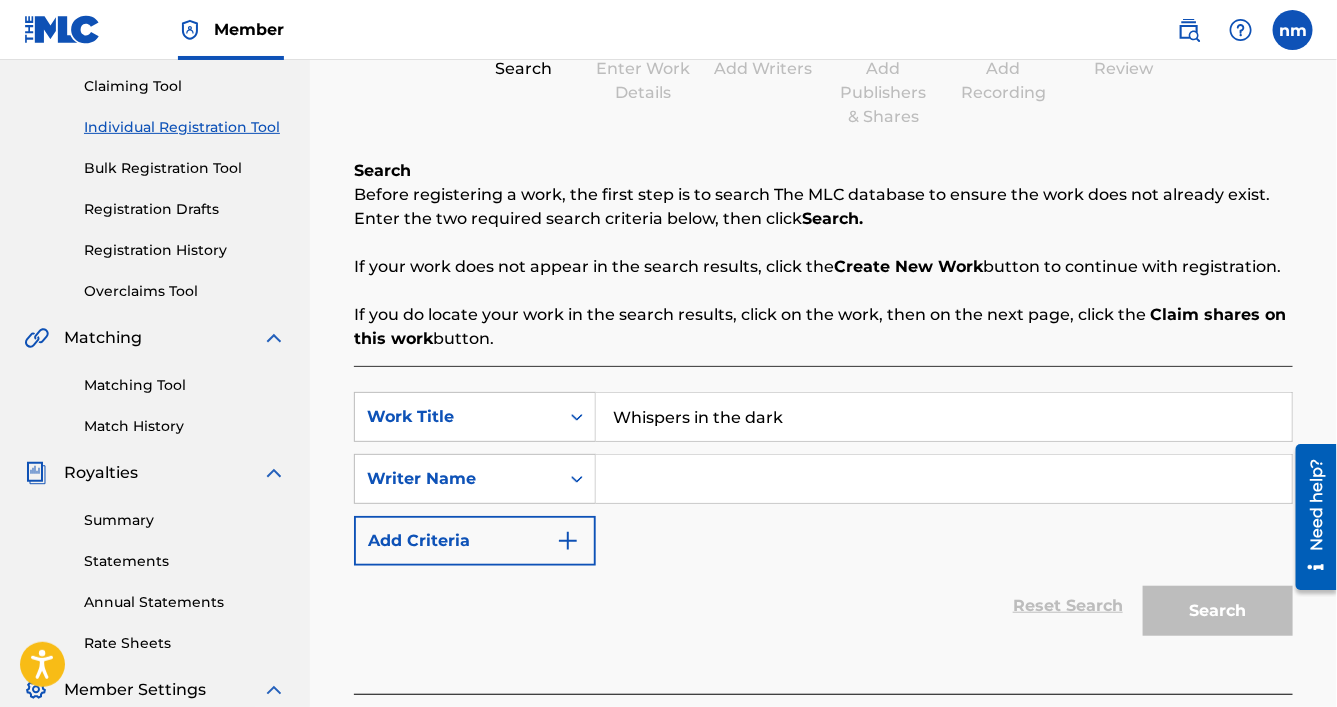 type on "Whispers in the dark" 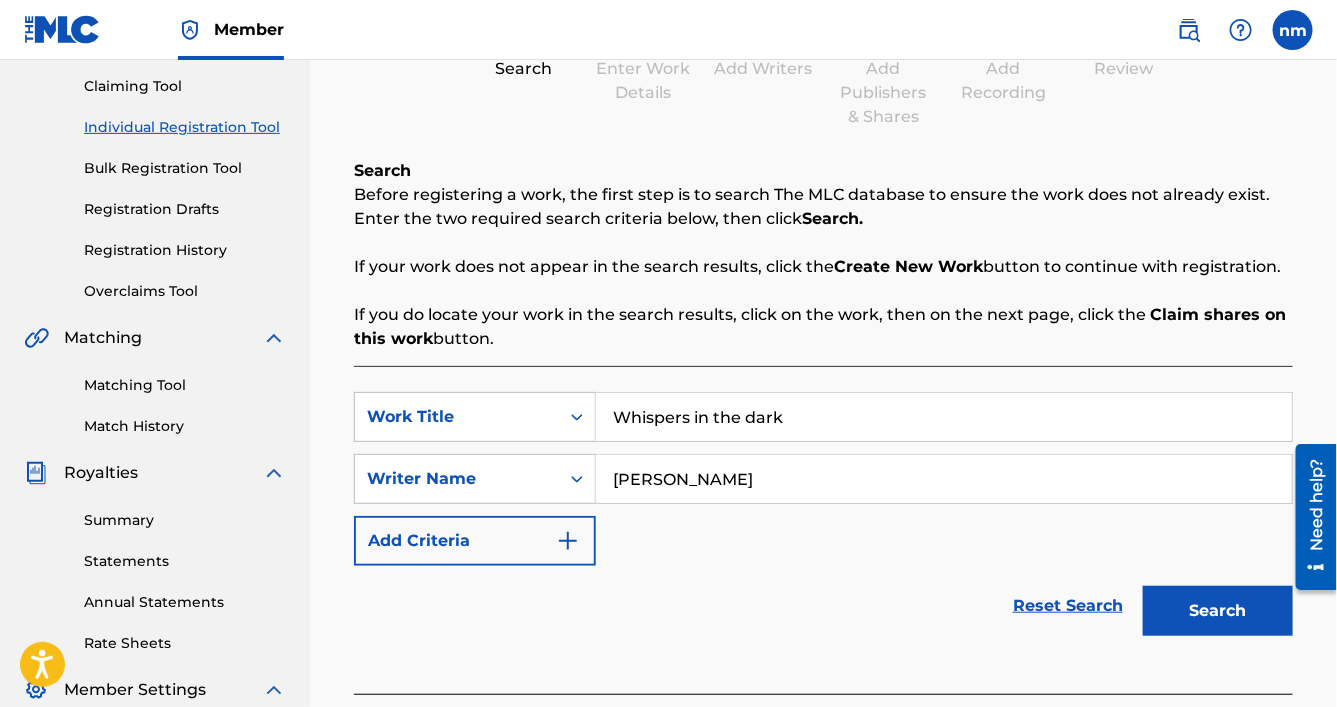click on "Search" at bounding box center [1218, 611] 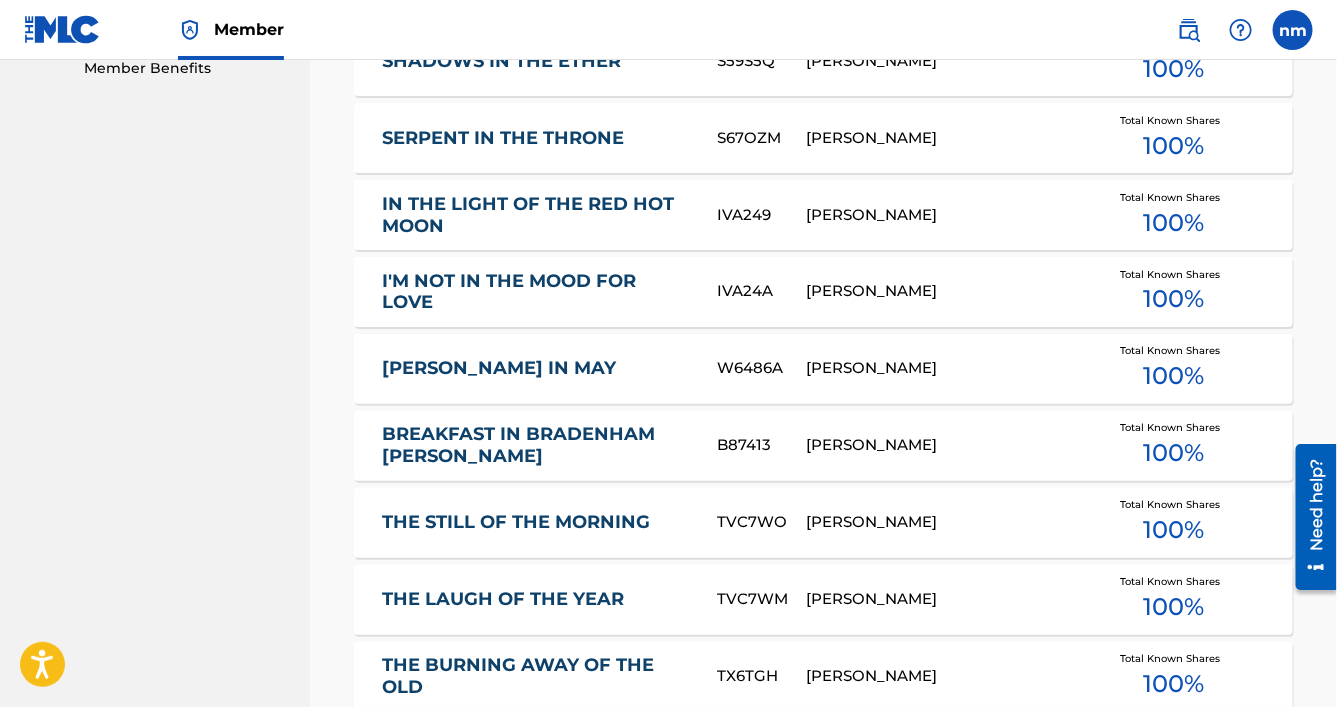 scroll, scrollTop: 1250, scrollLeft: 0, axis: vertical 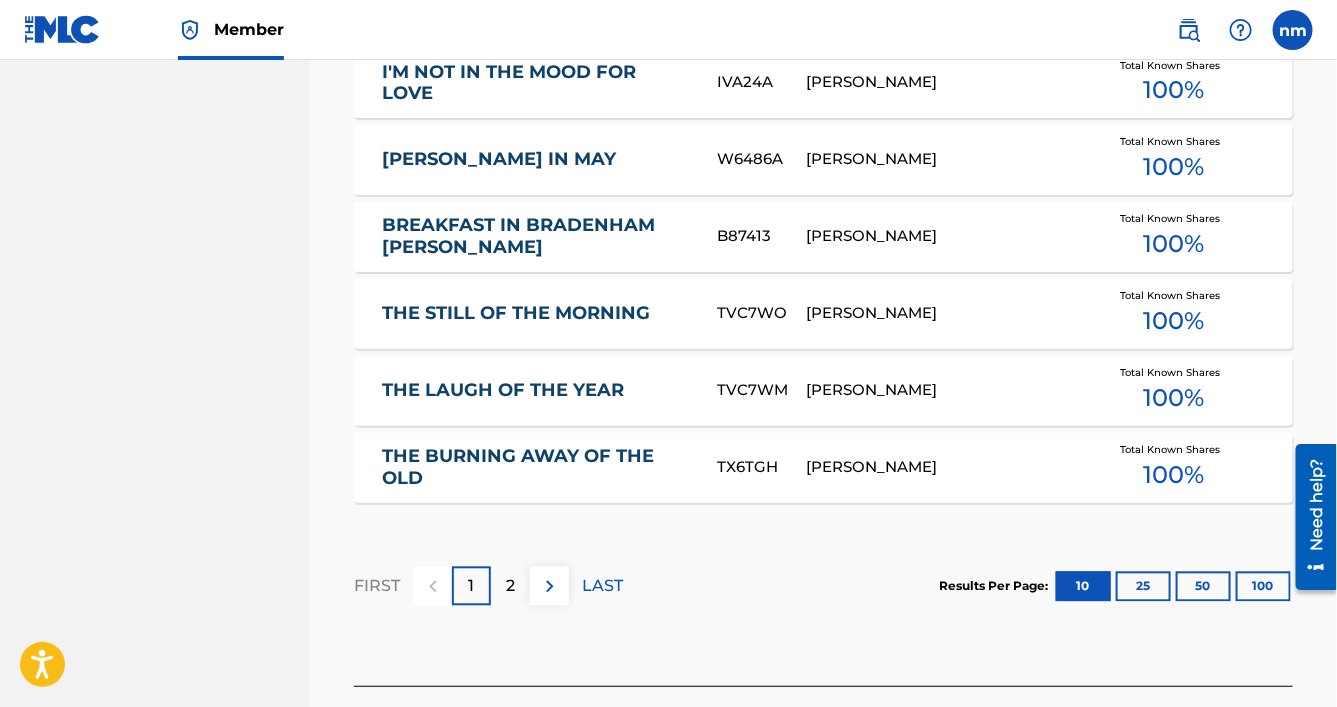 click at bounding box center (549, 586) 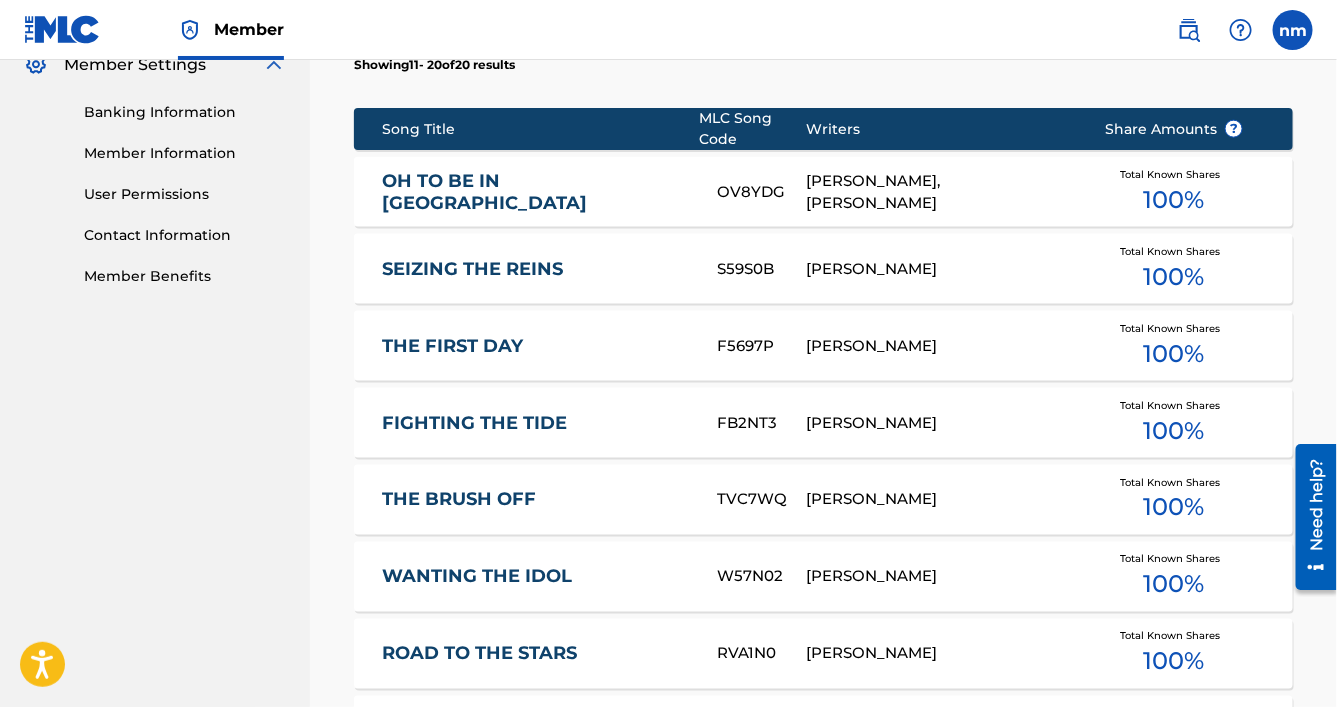 scroll, scrollTop: 1415, scrollLeft: 0, axis: vertical 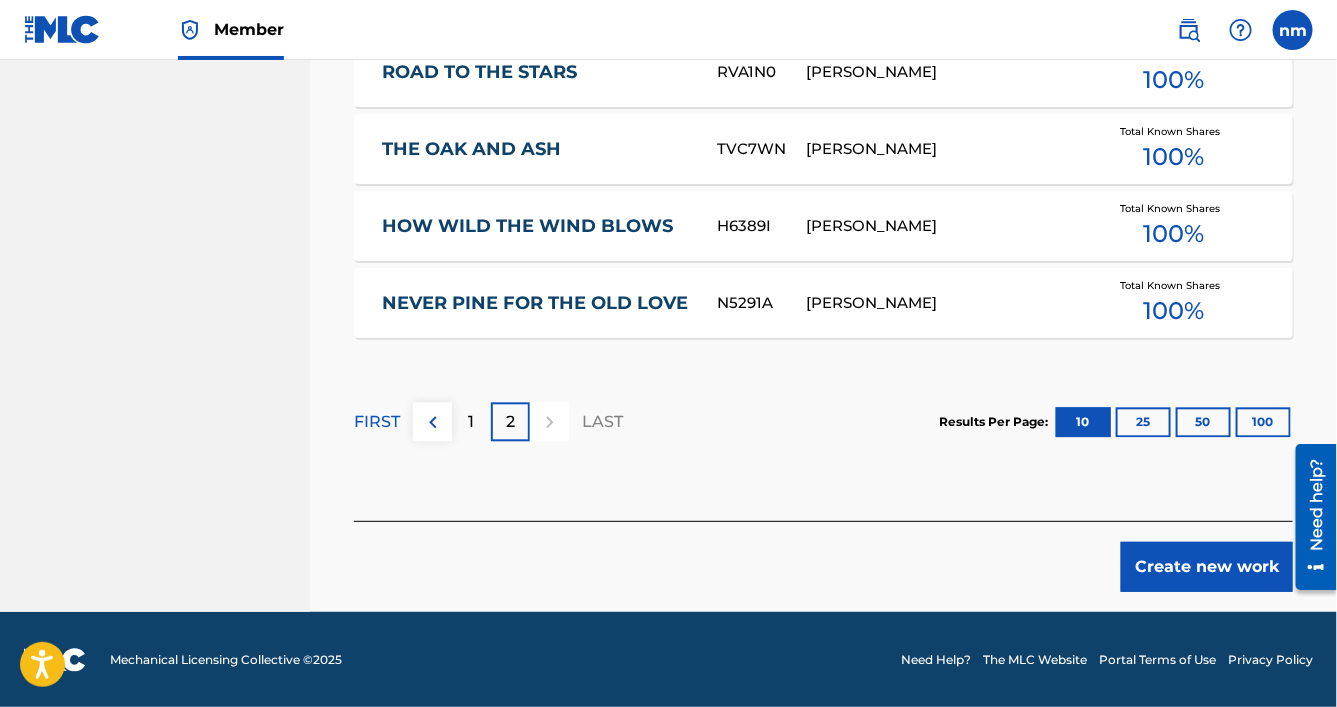 click on "Create new work" at bounding box center (1207, 567) 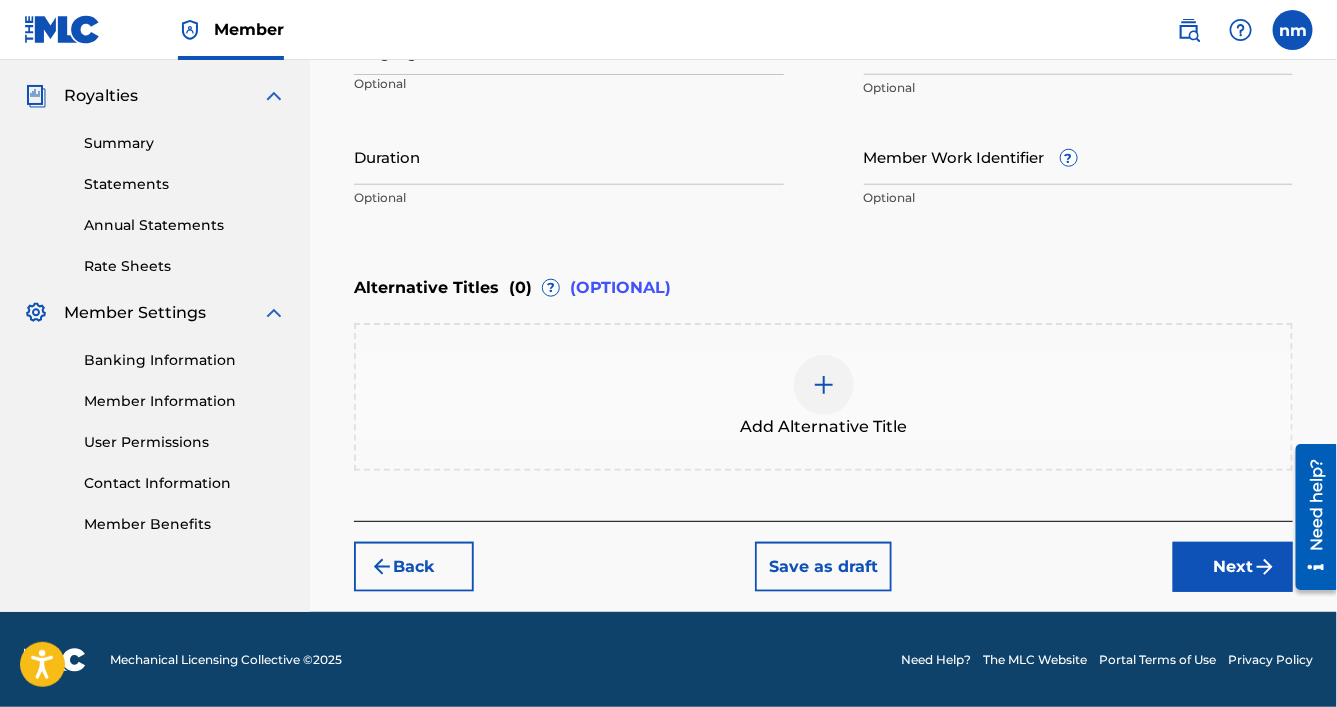 click on "Next" at bounding box center (1233, 567) 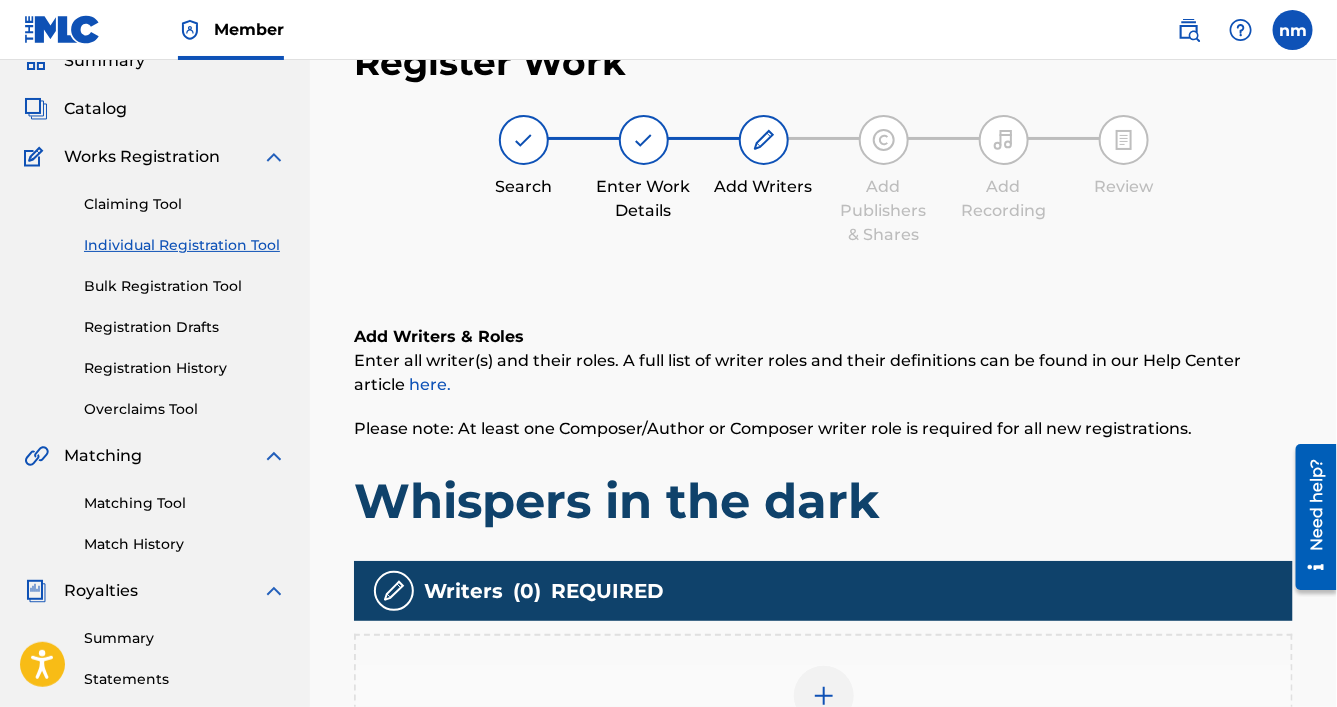 scroll, scrollTop: 298, scrollLeft: 0, axis: vertical 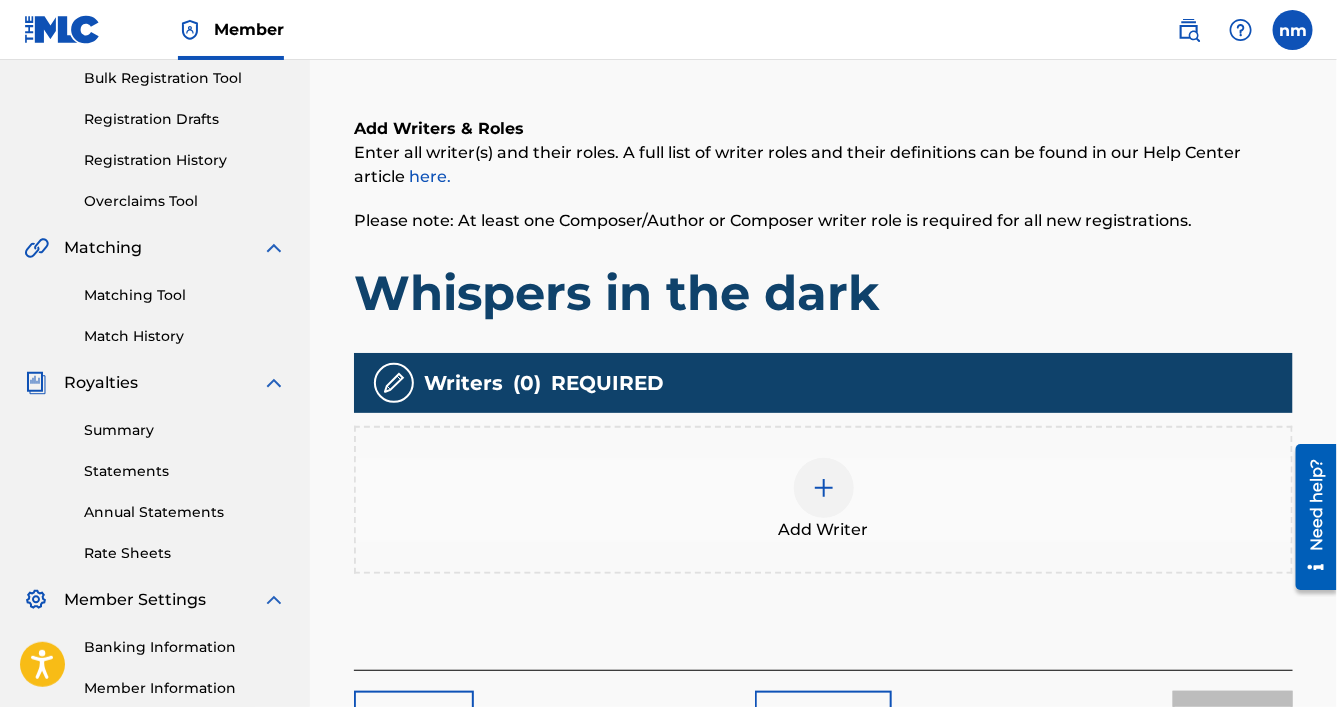 click at bounding box center [824, 488] 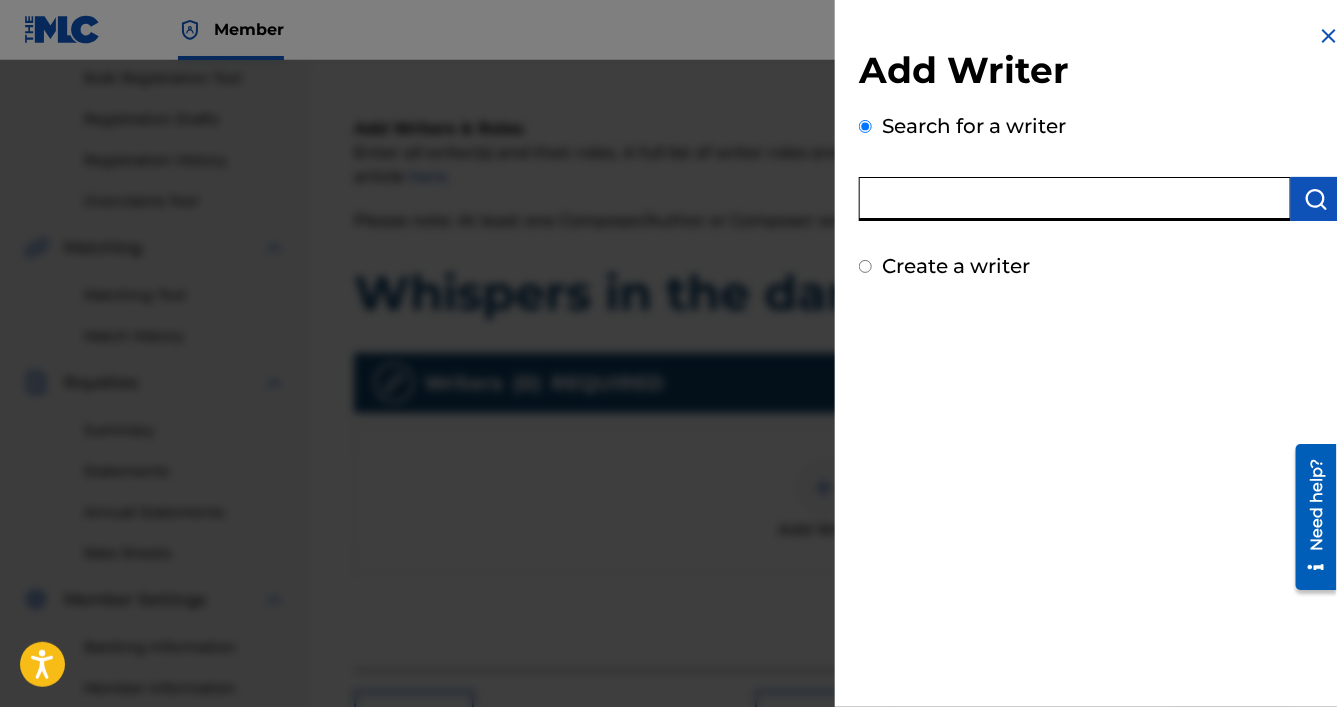 click at bounding box center (1075, 199) 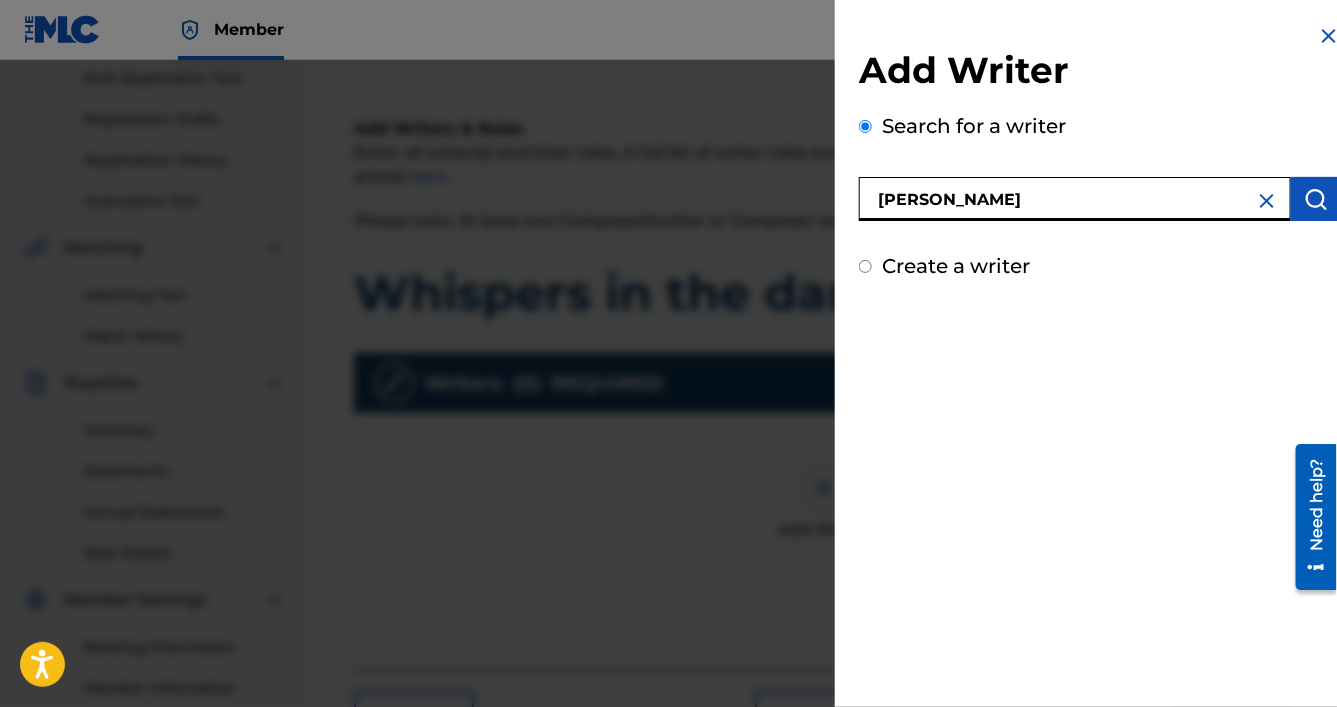 type on "[PERSON_NAME]" 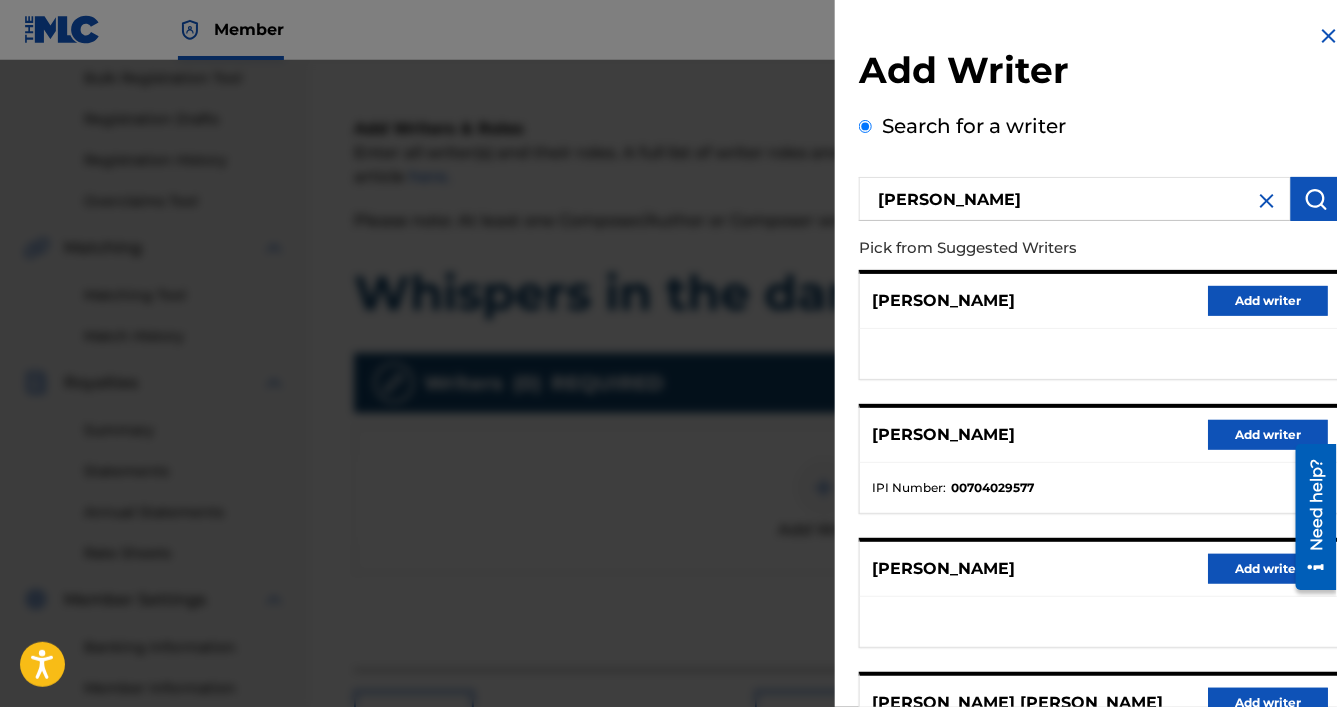 click on "Add writer" at bounding box center (1268, 301) 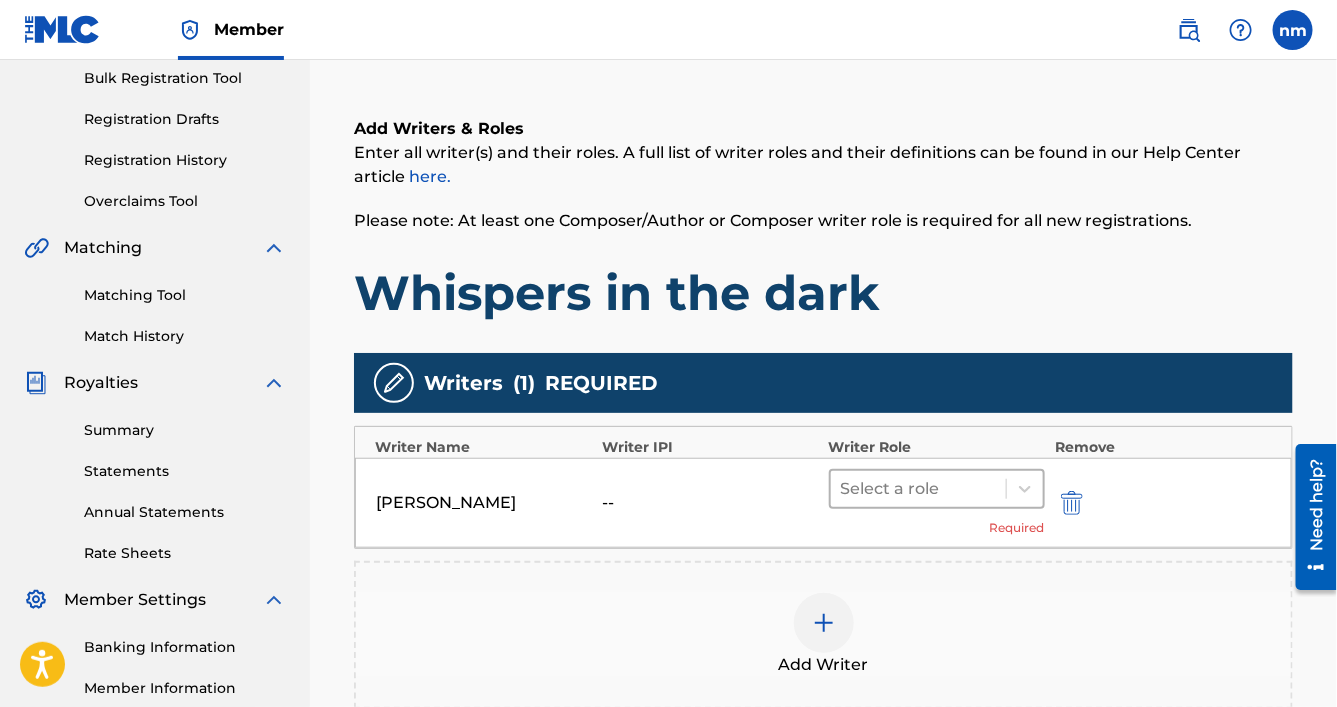click at bounding box center [918, 489] 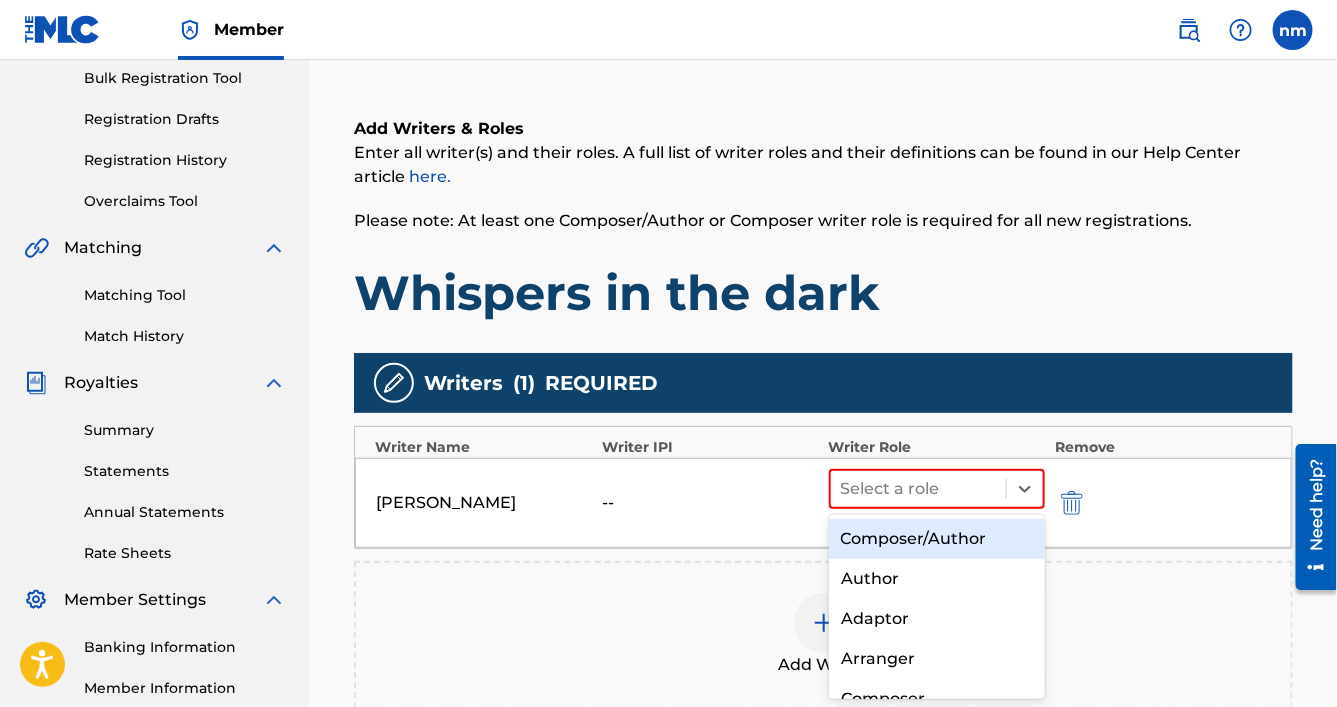 click on "Composer/Author" at bounding box center [937, 539] 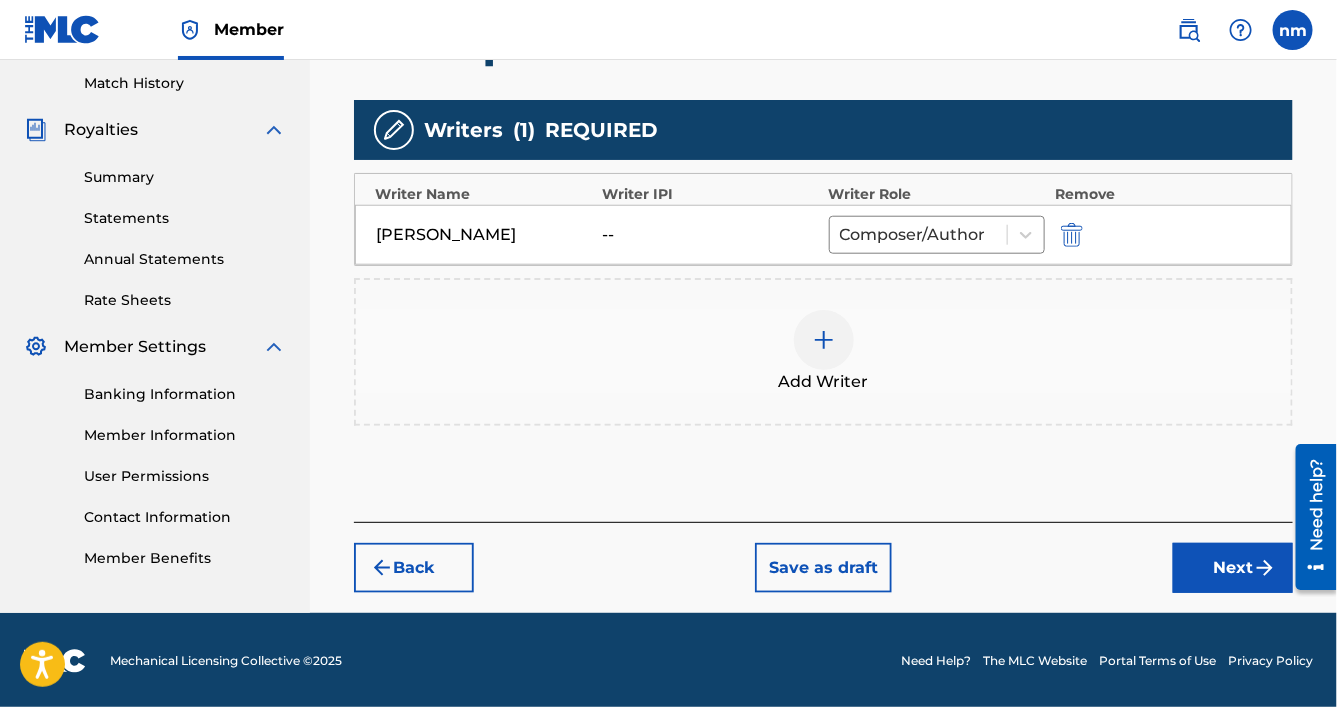 click on "Next" at bounding box center [1233, 568] 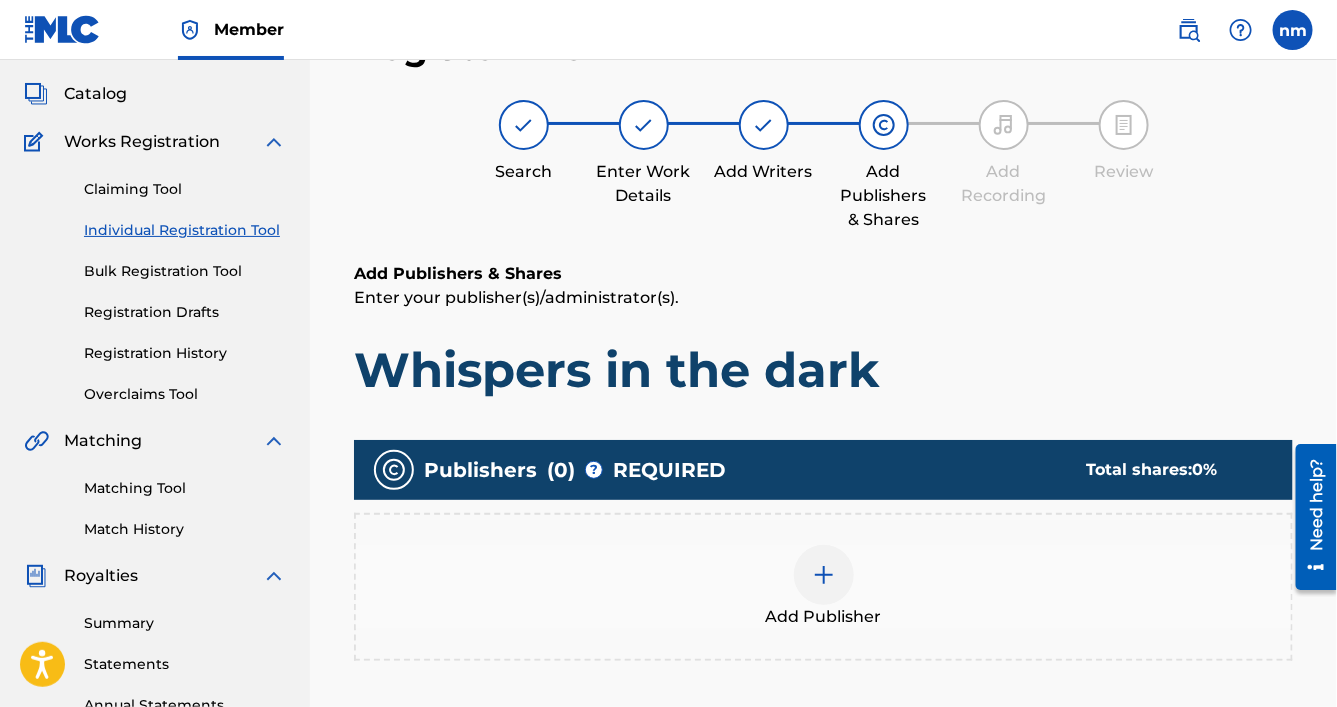 scroll, scrollTop: 90, scrollLeft: 0, axis: vertical 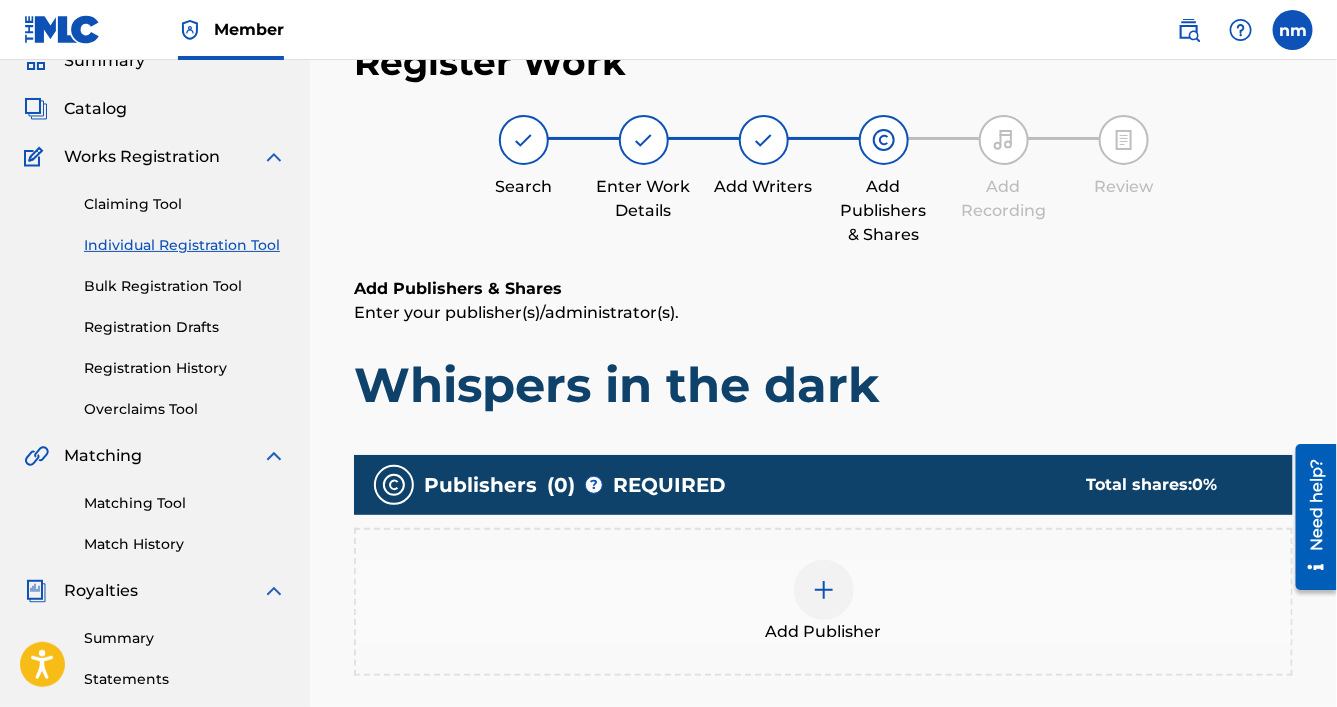 click at bounding box center [824, 590] 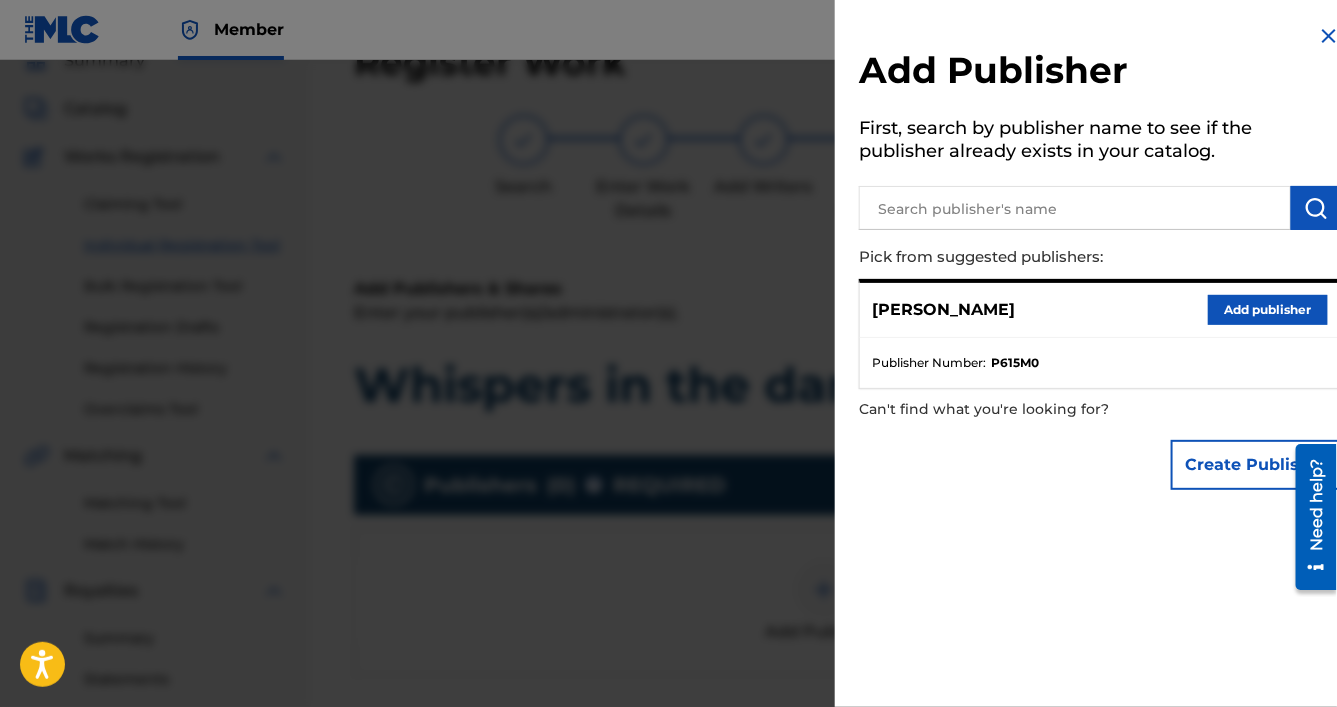 click on "Add publisher" at bounding box center [1268, 310] 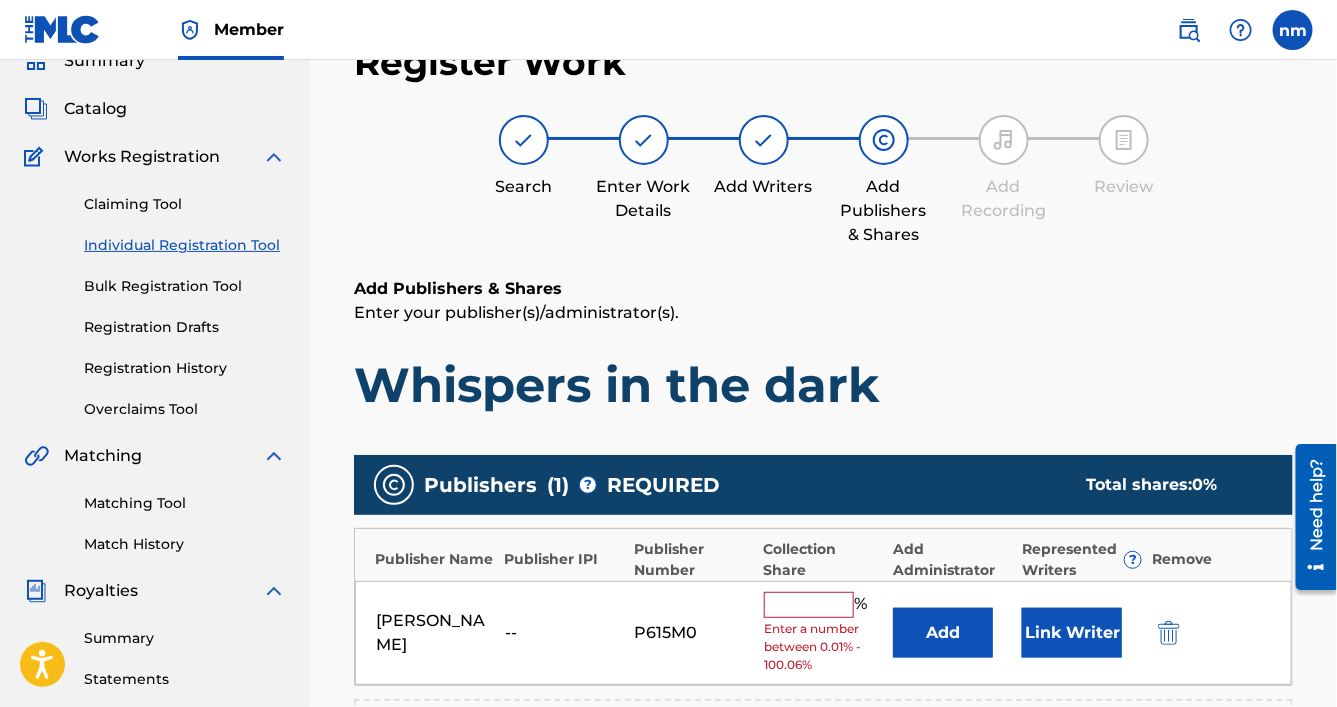 click at bounding box center (809, 605) 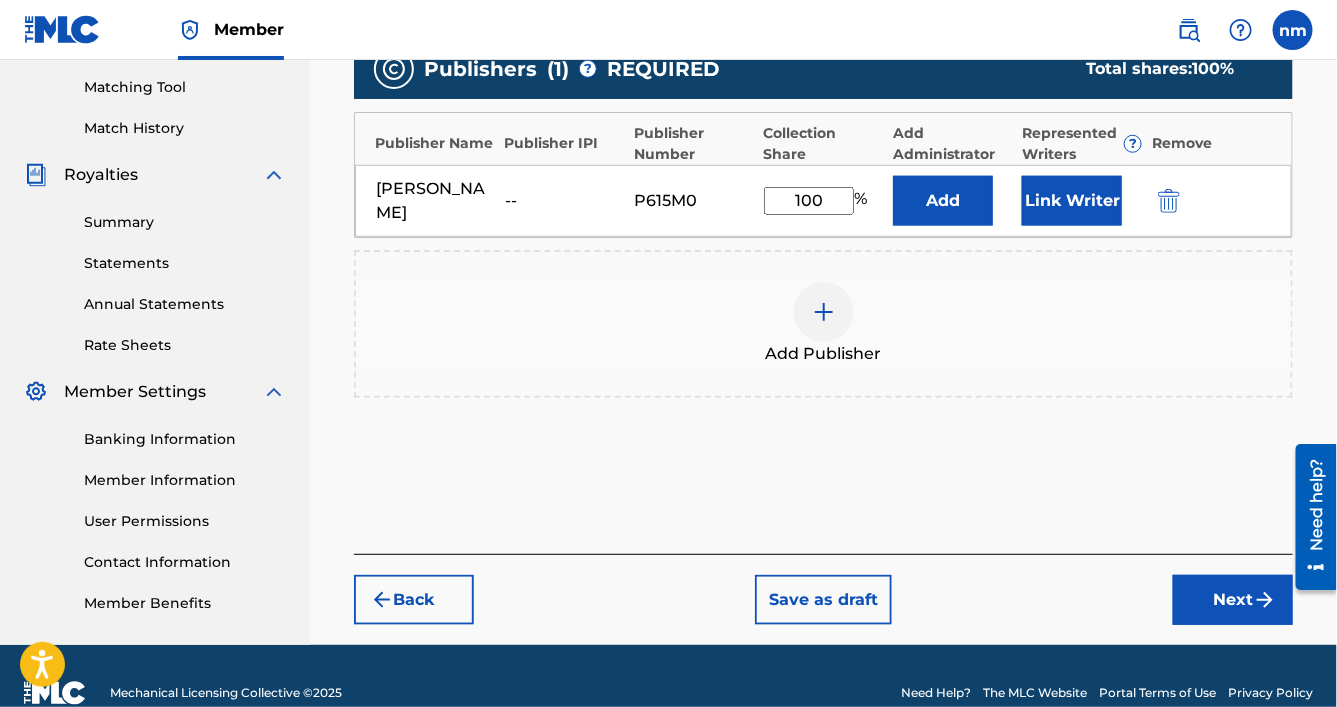 click on "Next" at bounding box center (1233, 600) 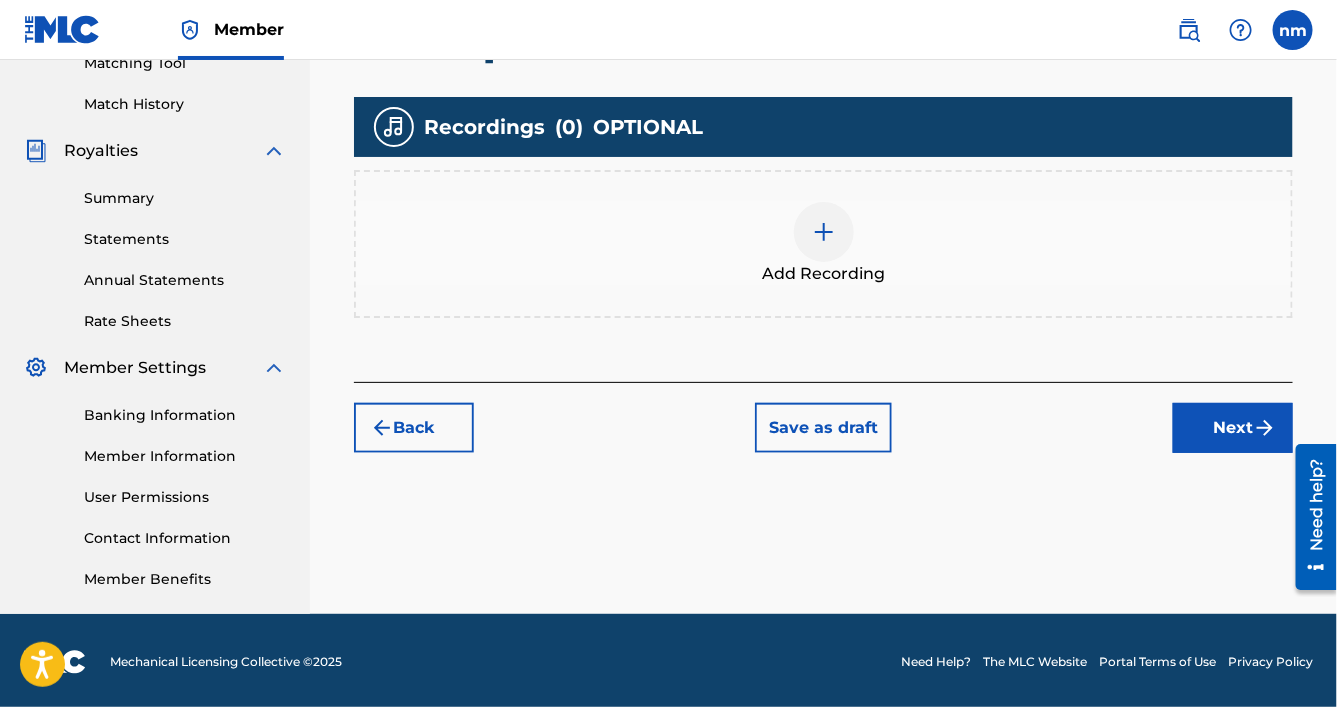 scroll, scrollTop: 533, scrollLeft: 0, axis: vertical 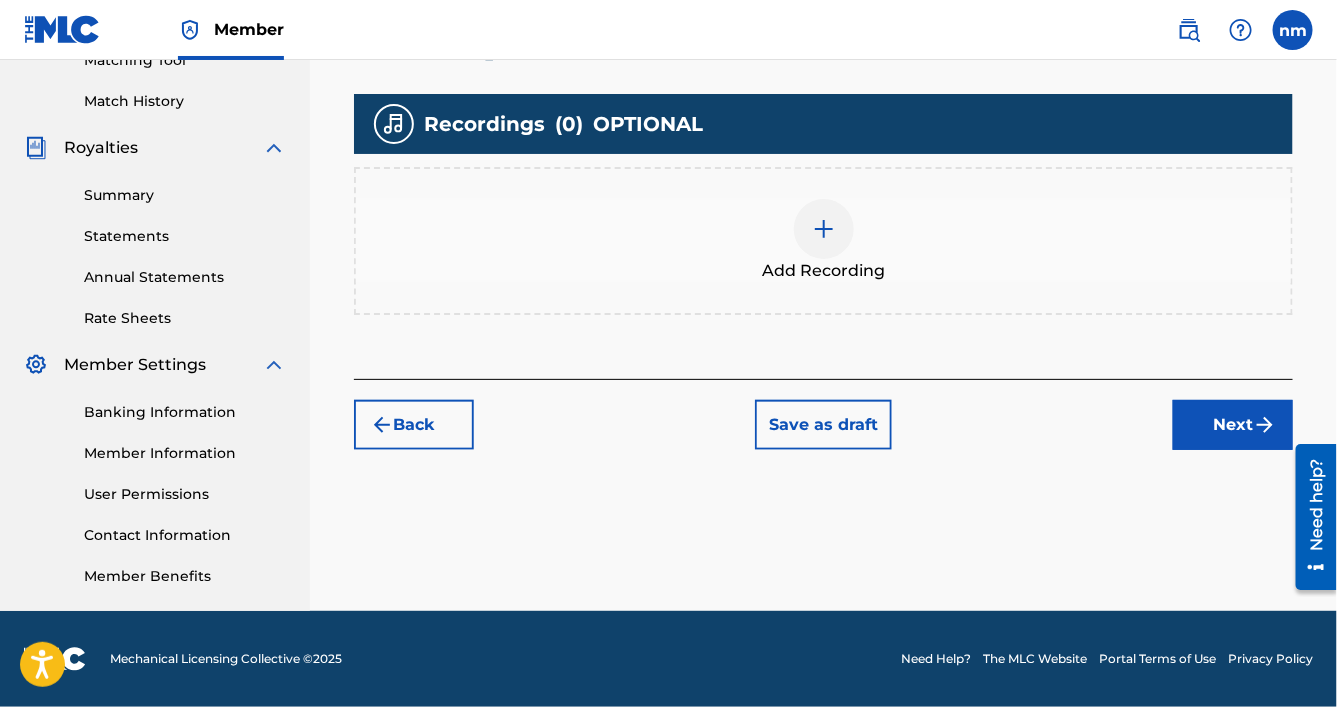 click on "Next" at bounding box center (1233, 425) 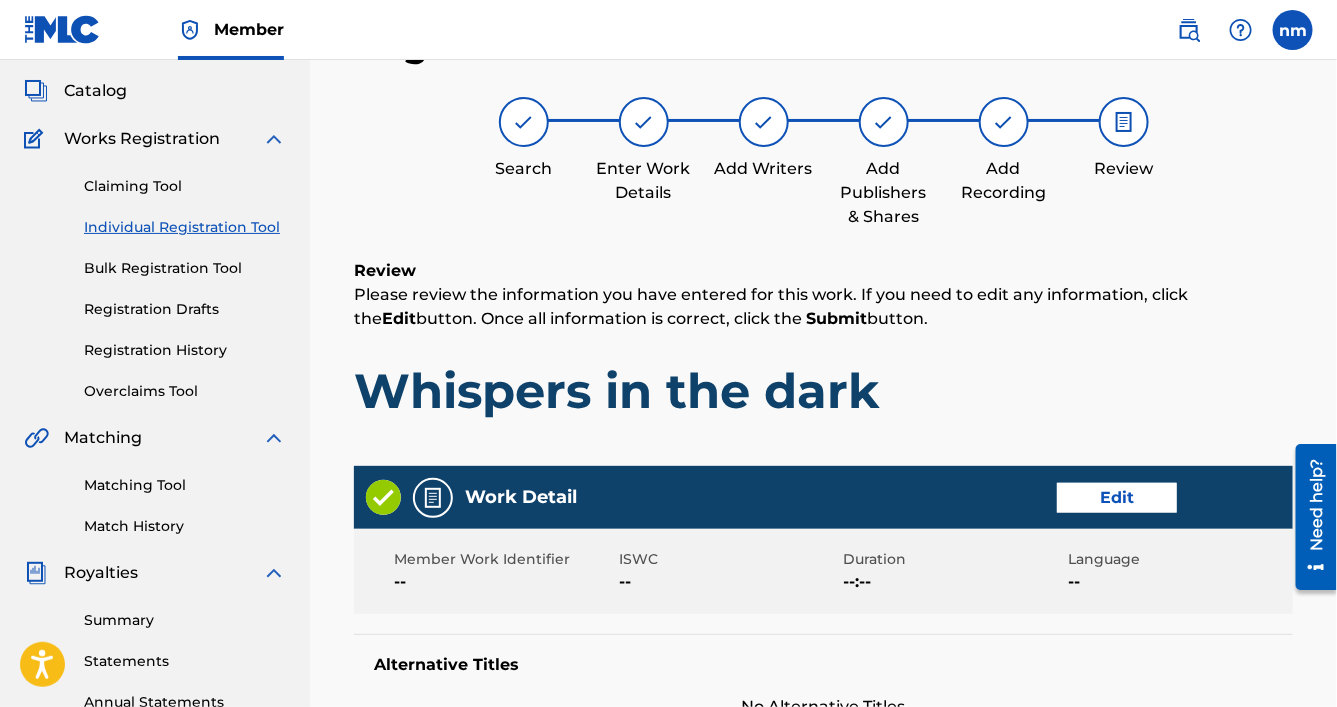 scroll, scrollTop: 923, scrollLeft: 0, axis: vertical 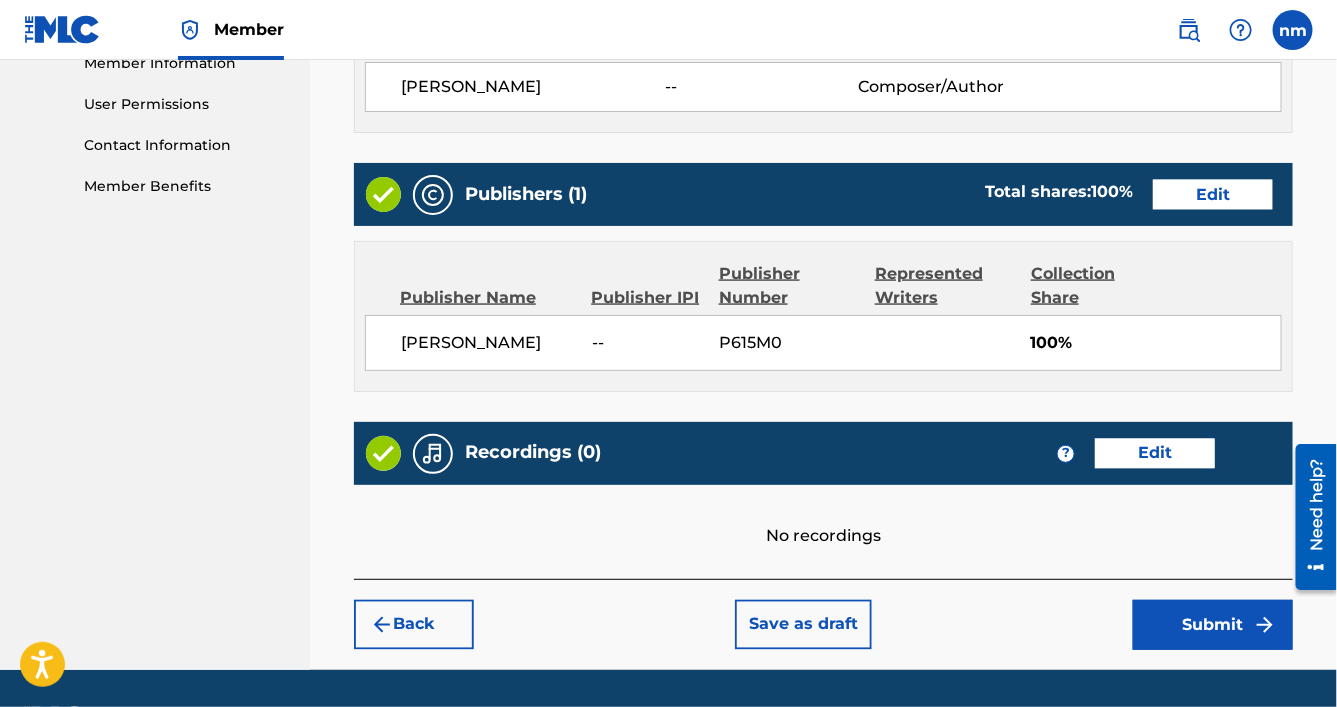 click on "Submit" at bounding box center [1213, 625] 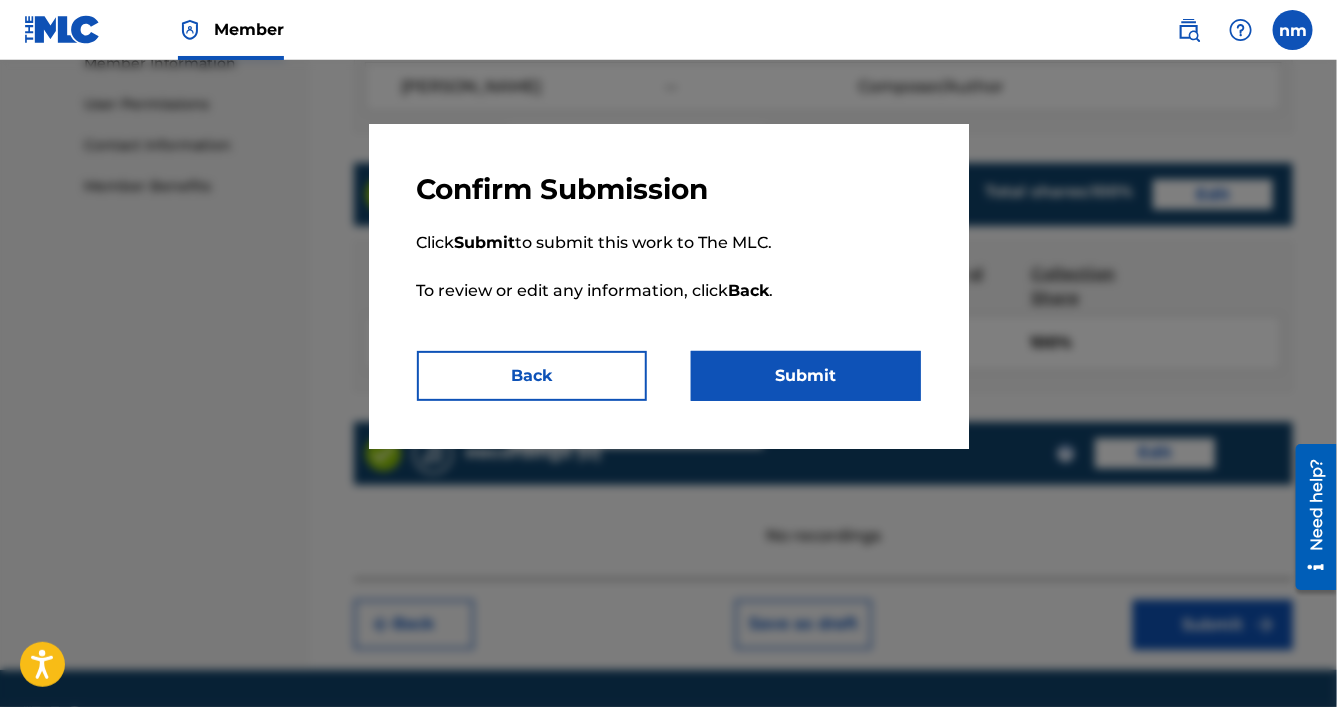 click on "Submit" at bounding box center [806, 376] 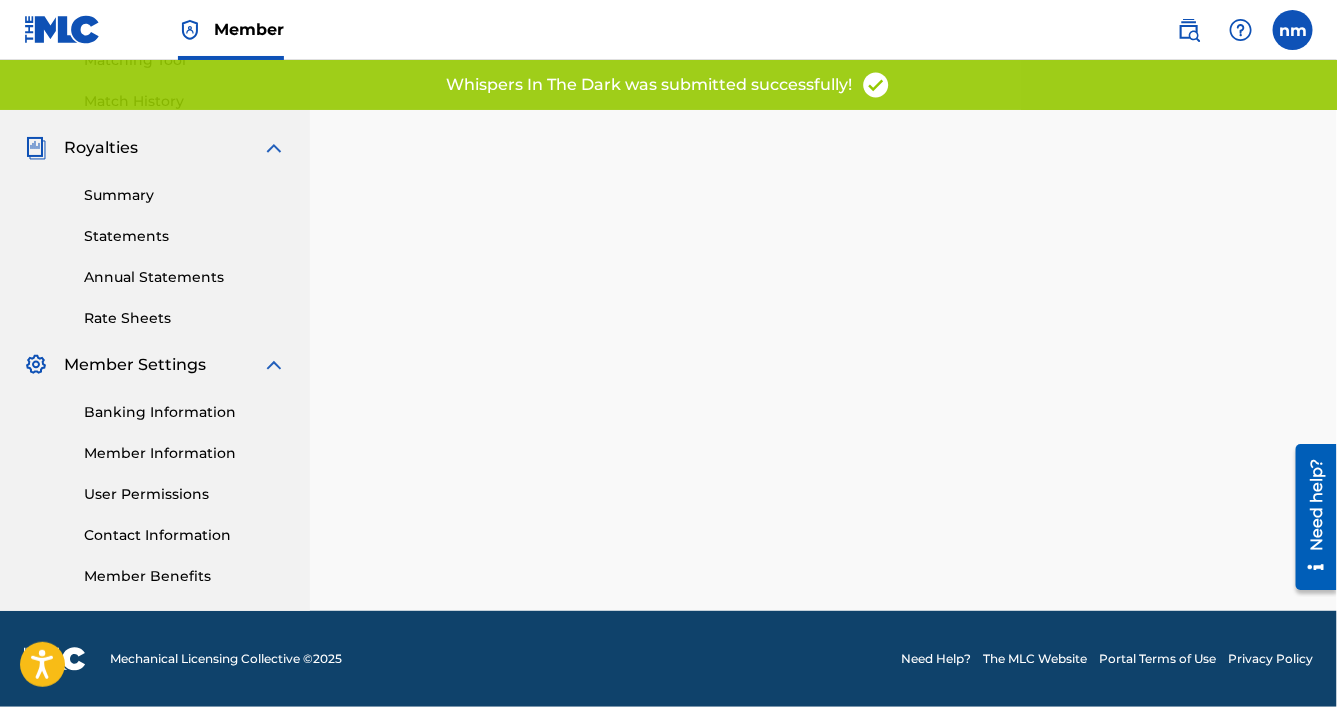scroll, scrollTop: 0, scrollLeft: 0, axis: both 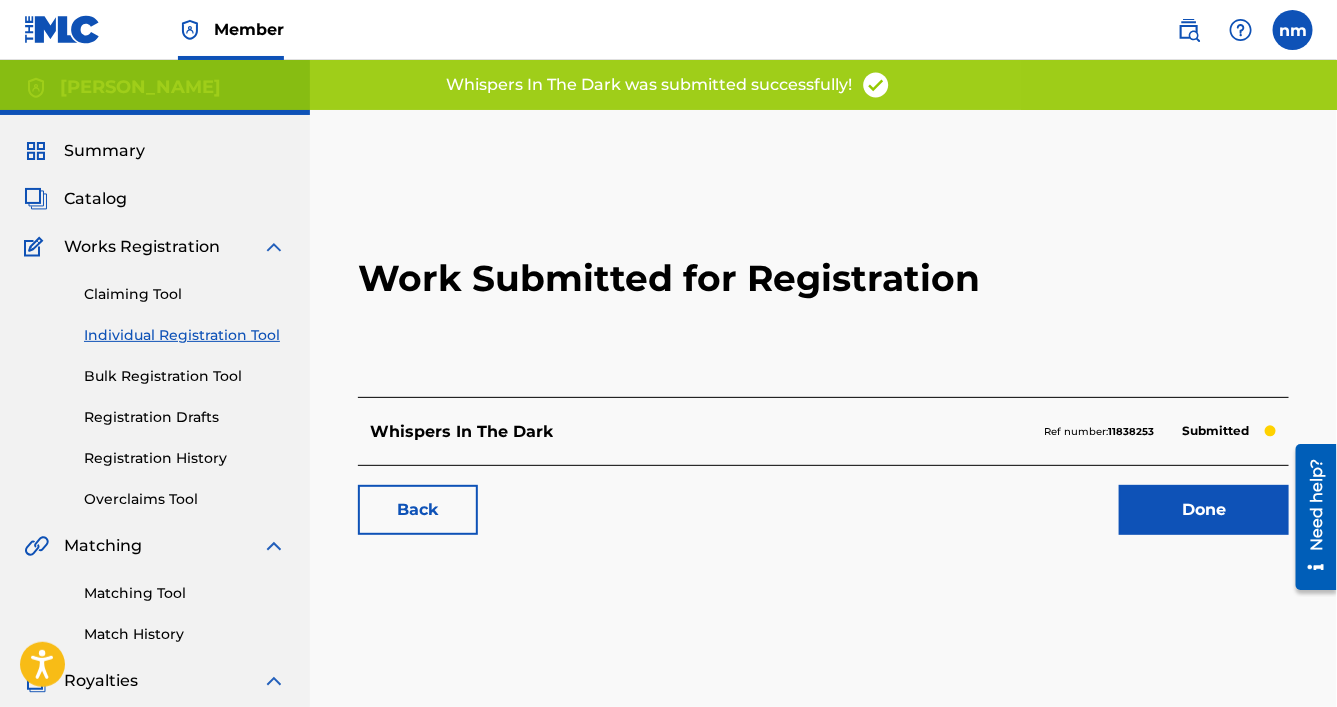 click on "Individual Registration Tool" at bounding box center (185, 335) 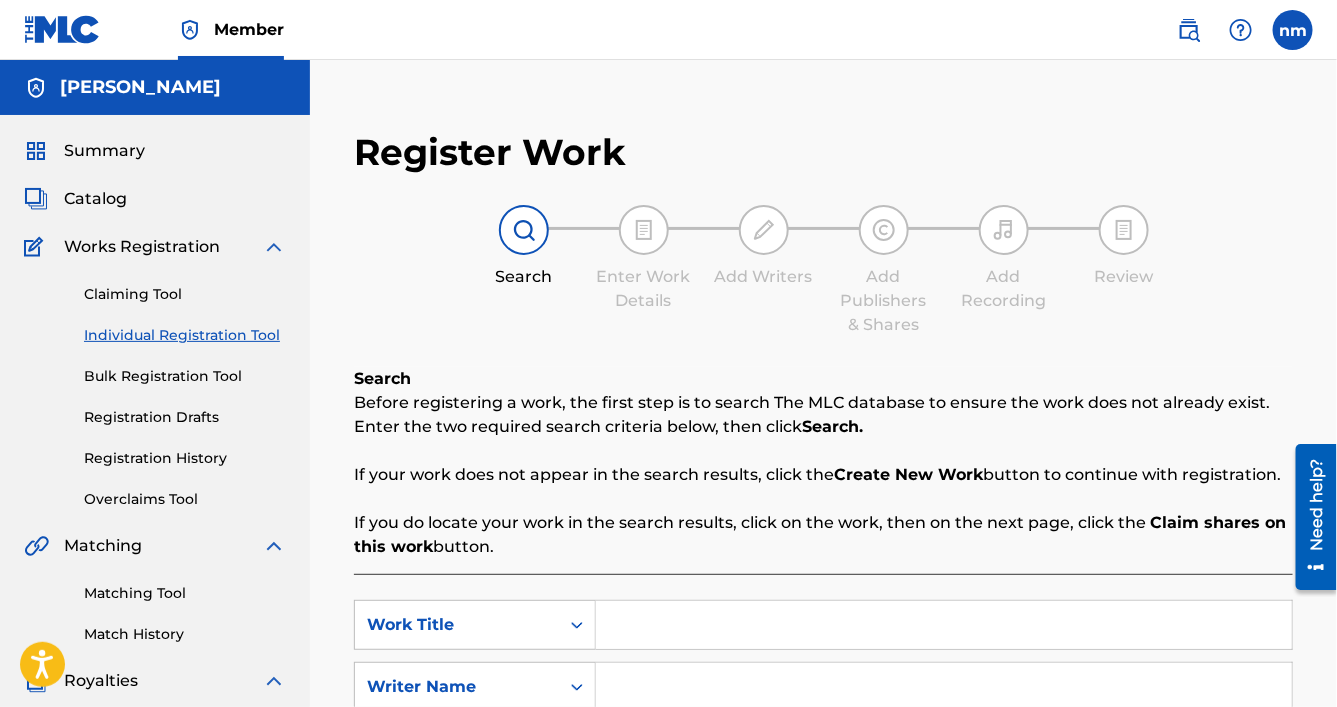 paste on "Swallow the silence" 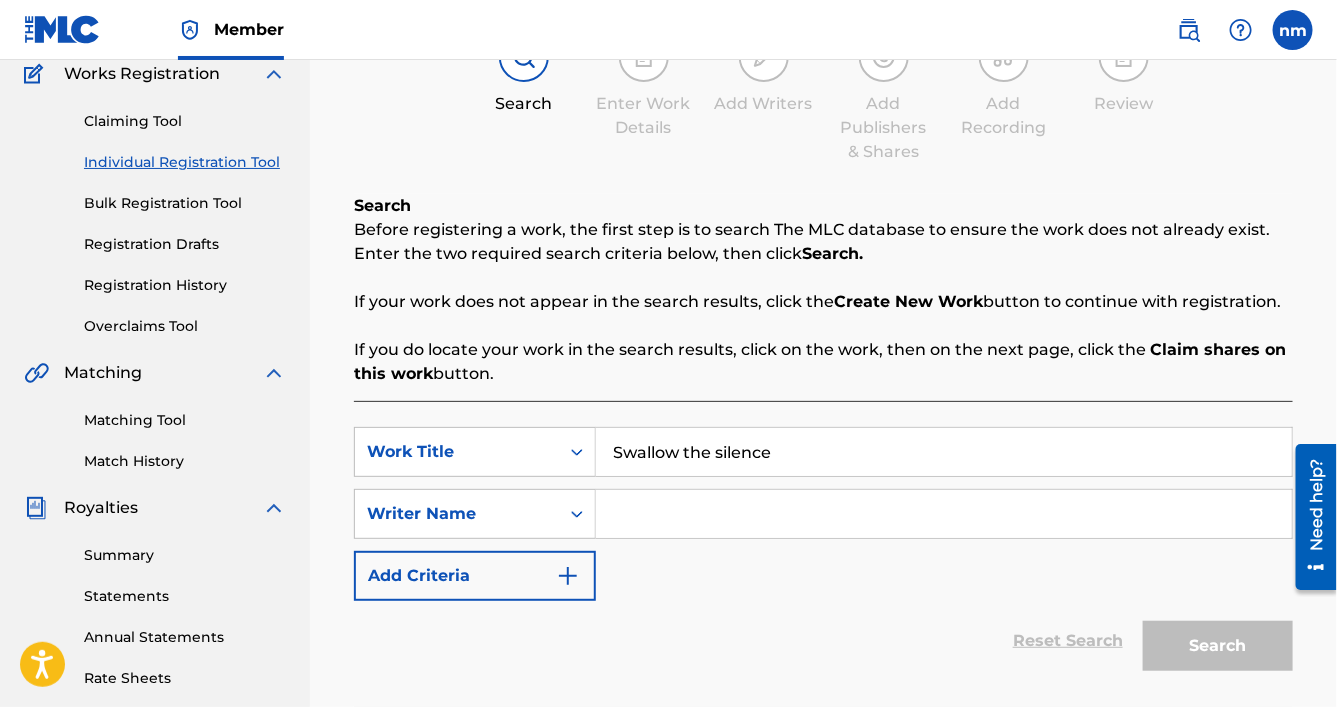 scroll, scrollTop: 208, scrollLeft: 0, axis: vertical 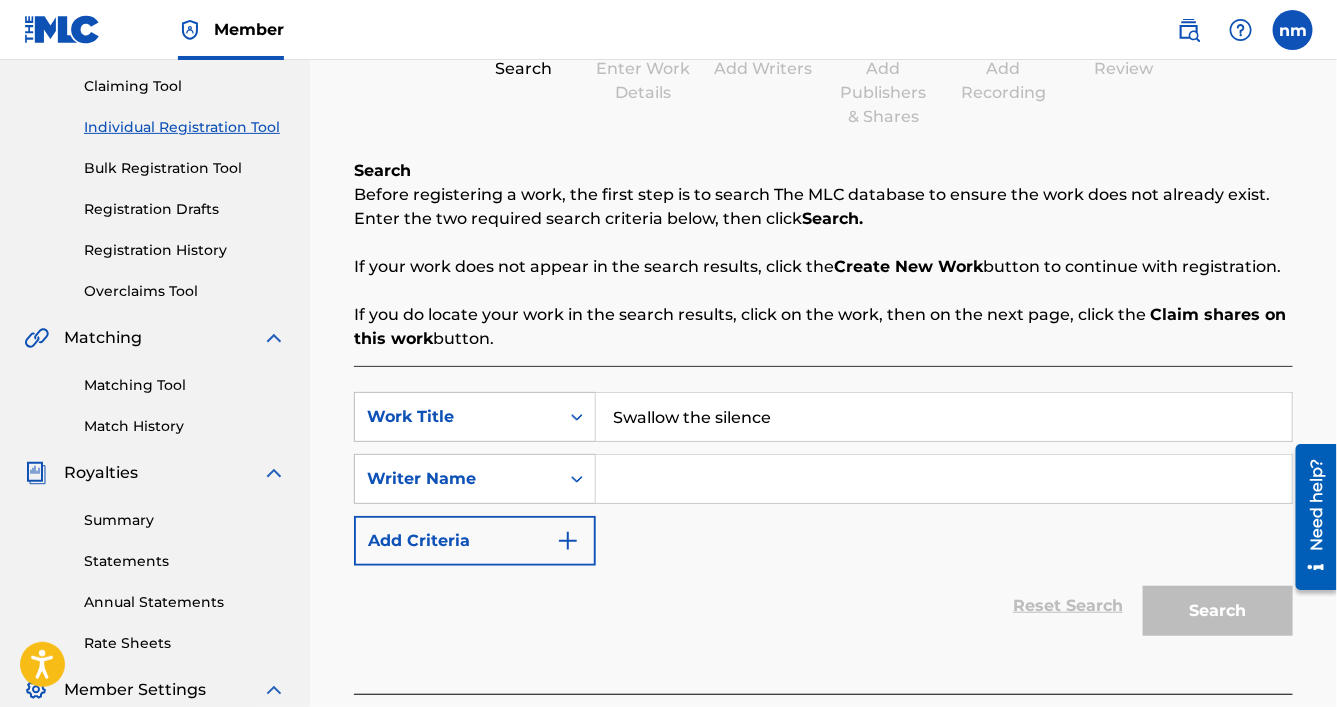 type on "Swallow the silence" 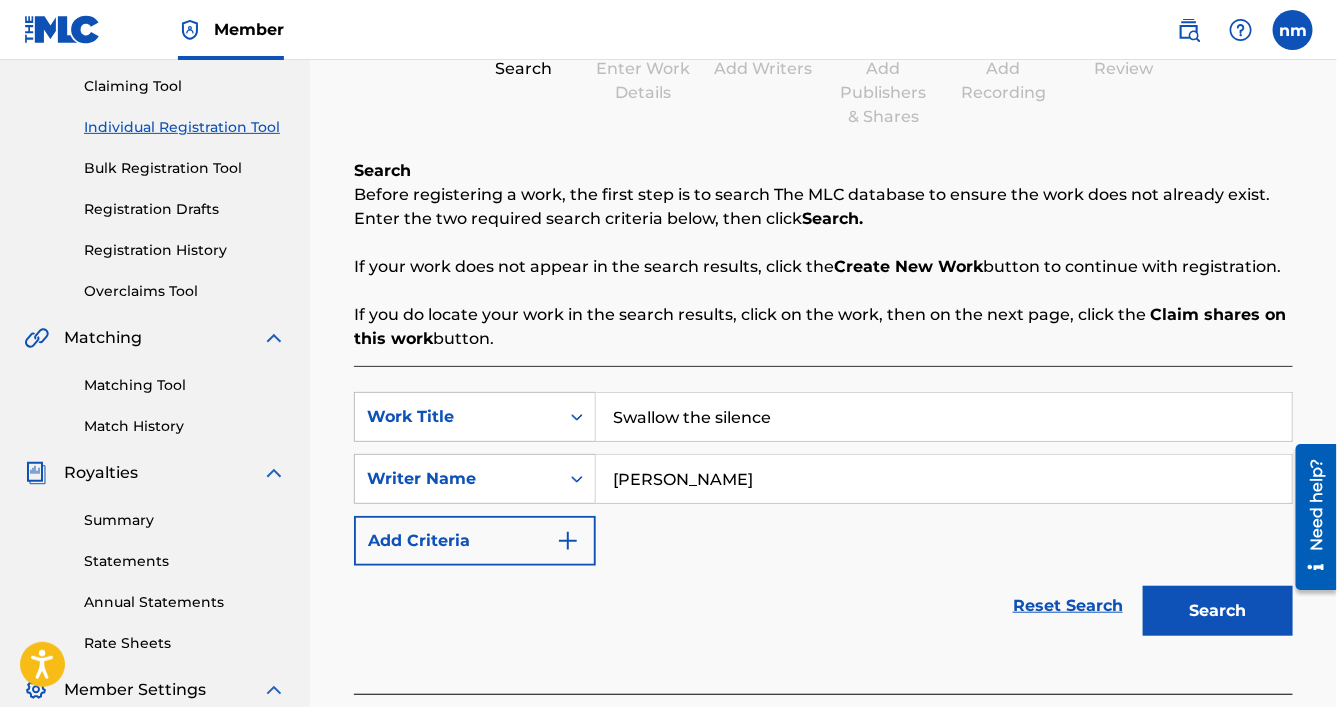 click on "Search" at bounding box center (1218, 611) 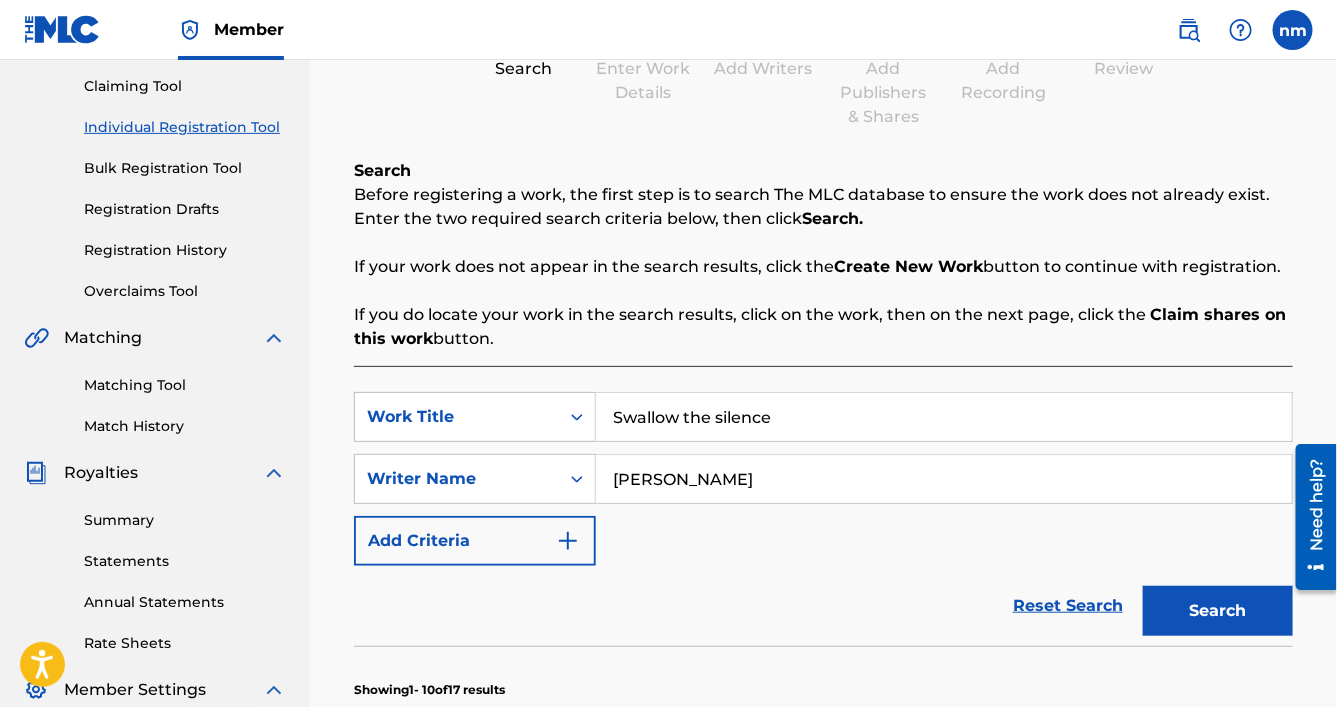 drag, startPoint x: 1277, startPoint y: 120, endPoint x: 1013, endPoint y: 5, distance: 287.96005 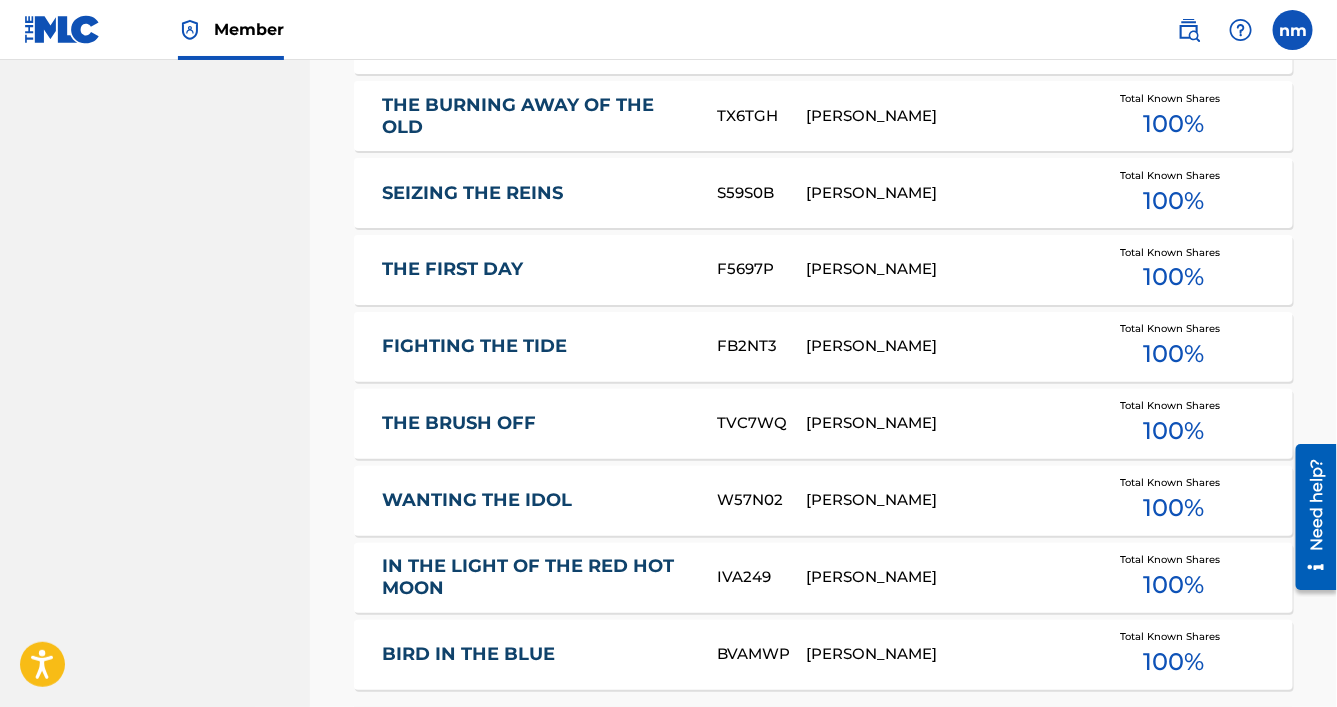 scroll, scrollTop: 1250, scrollLeft: 0, axis: vertical 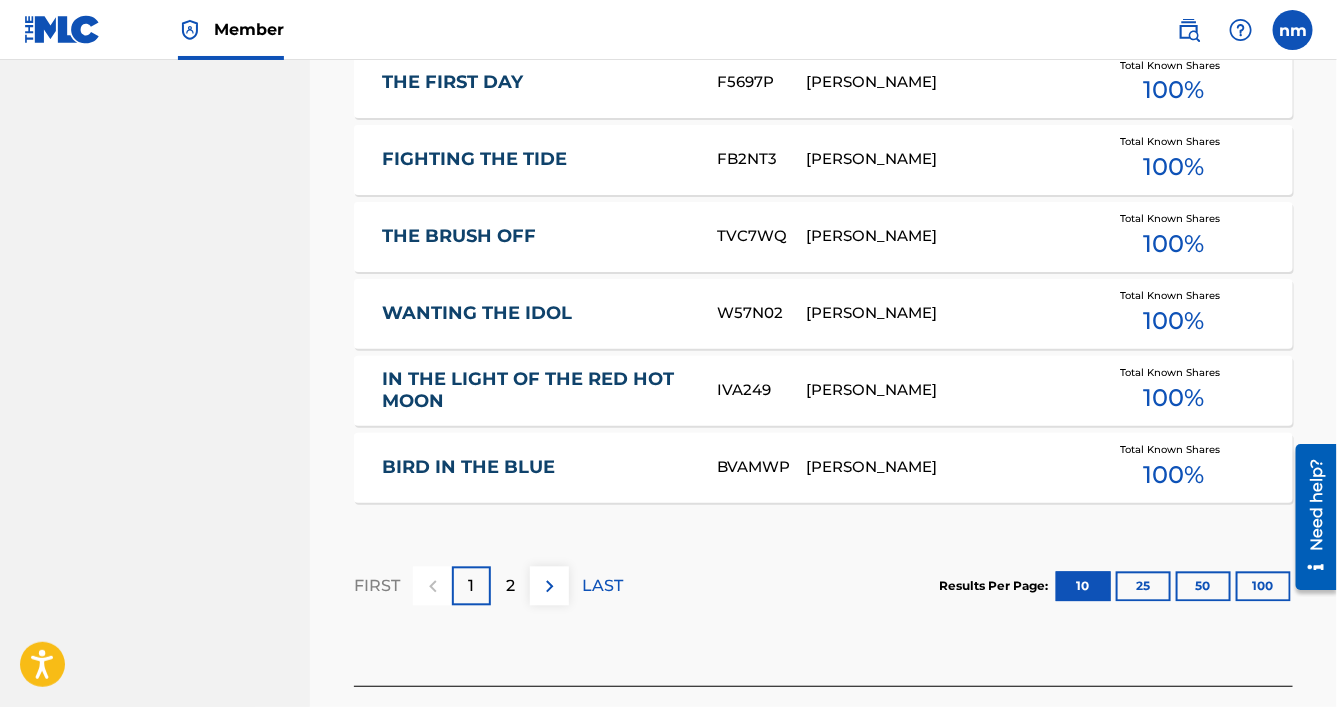 click at bounding box center [550, 587] 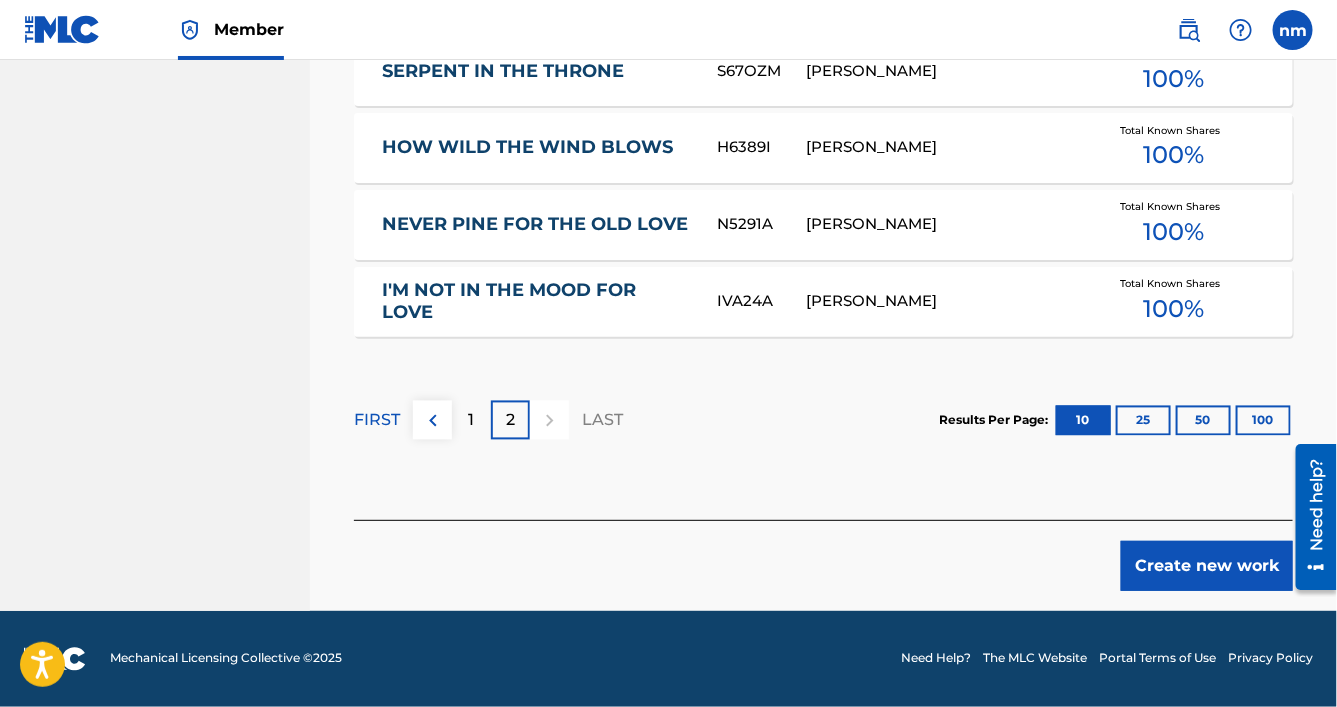 click on "Create new work" at bounding box center [1207, 566] 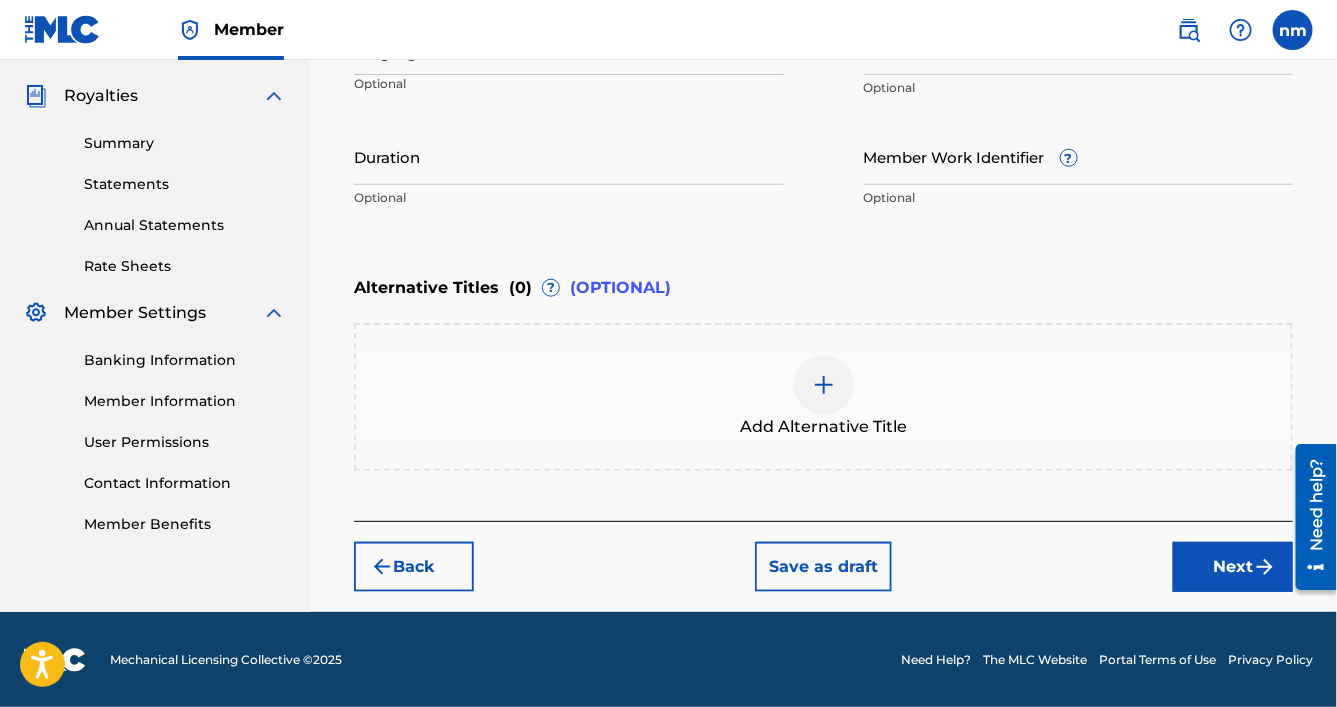 click on "Next" at bounding box center (1233, 567) 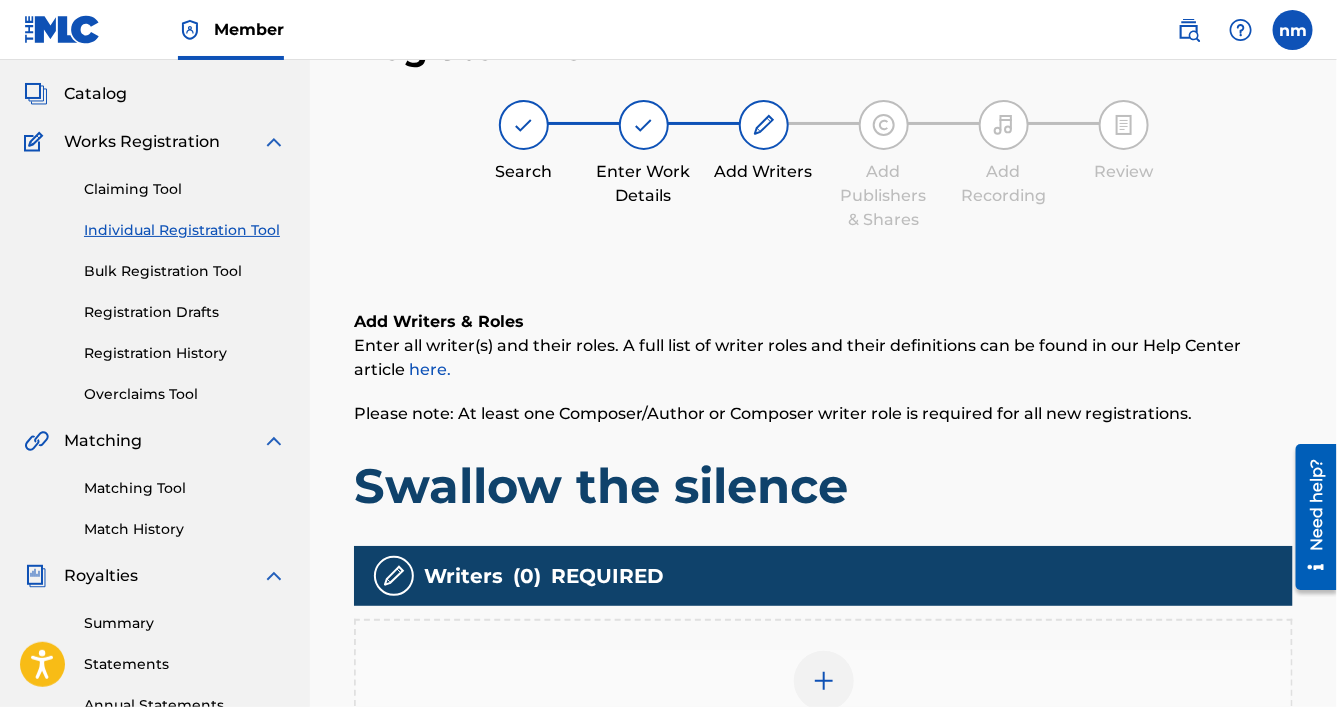 scroll, scrollTop: 90, scrollLeft: 0, axis: vertical 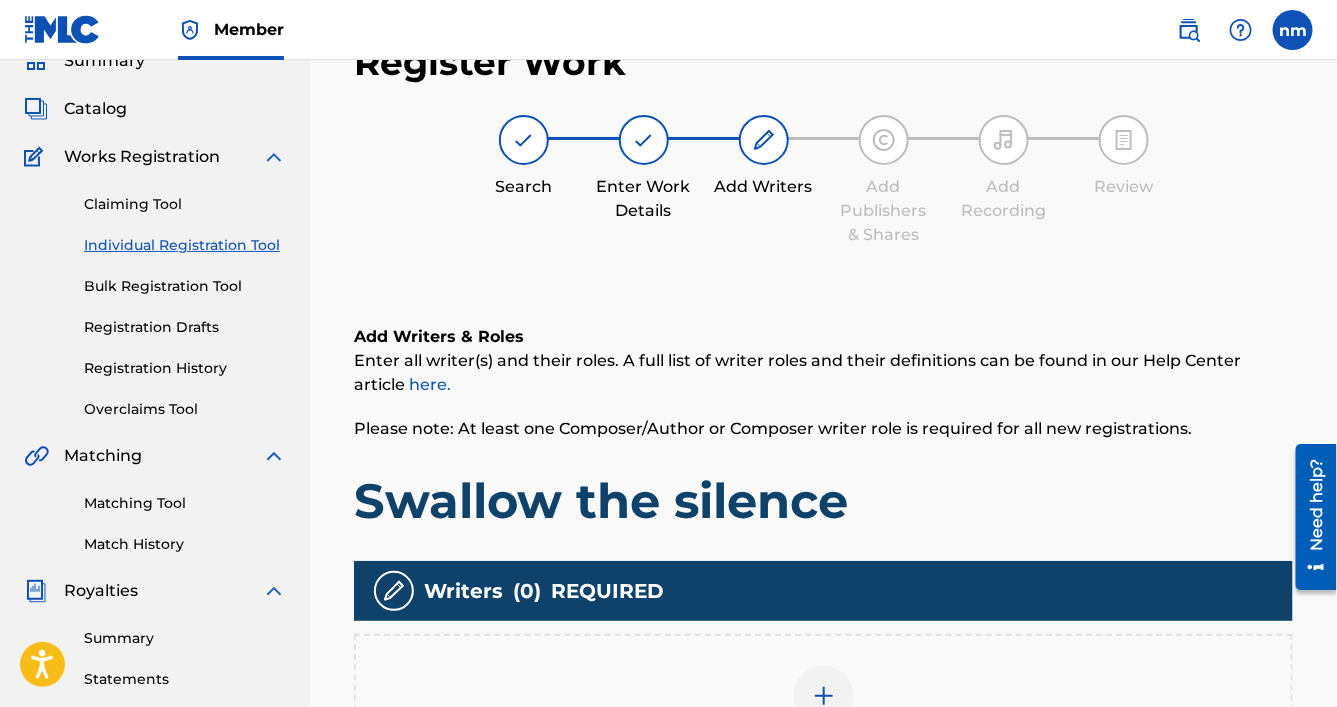 click at bounding box center (824, 696) 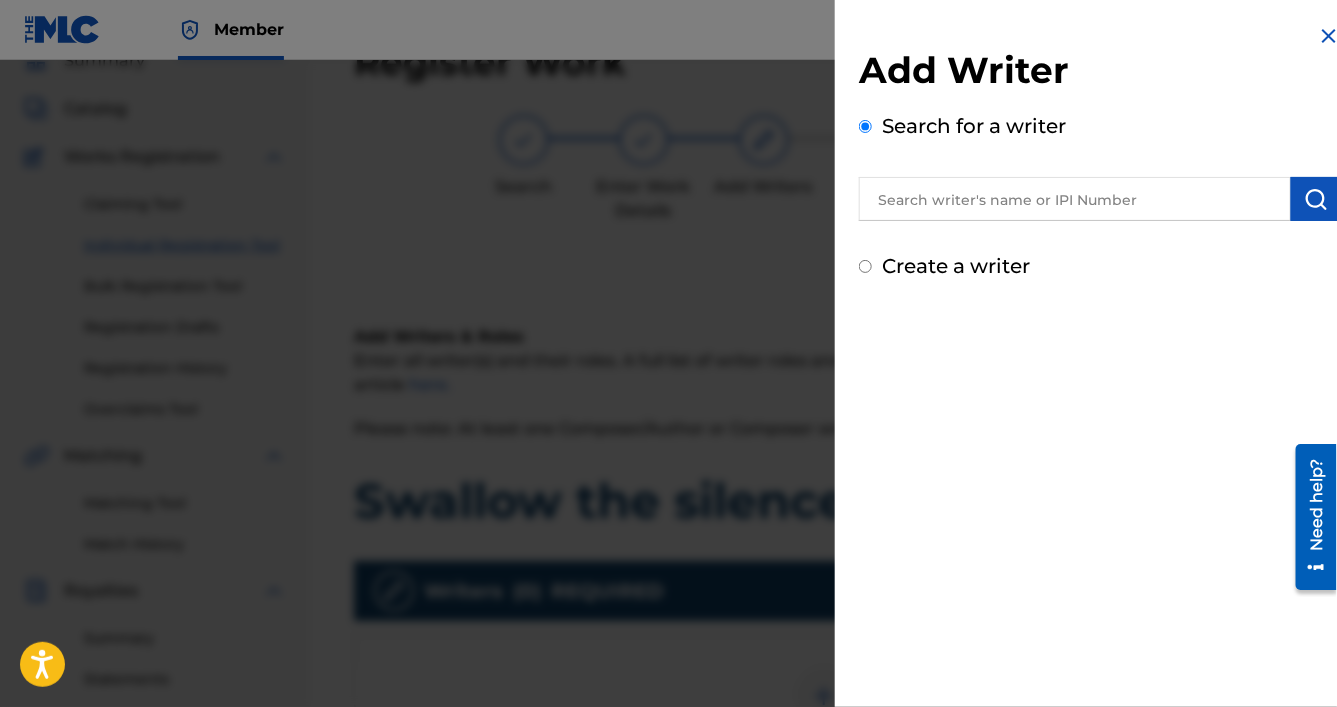 click at bounding box center [1075, 199] 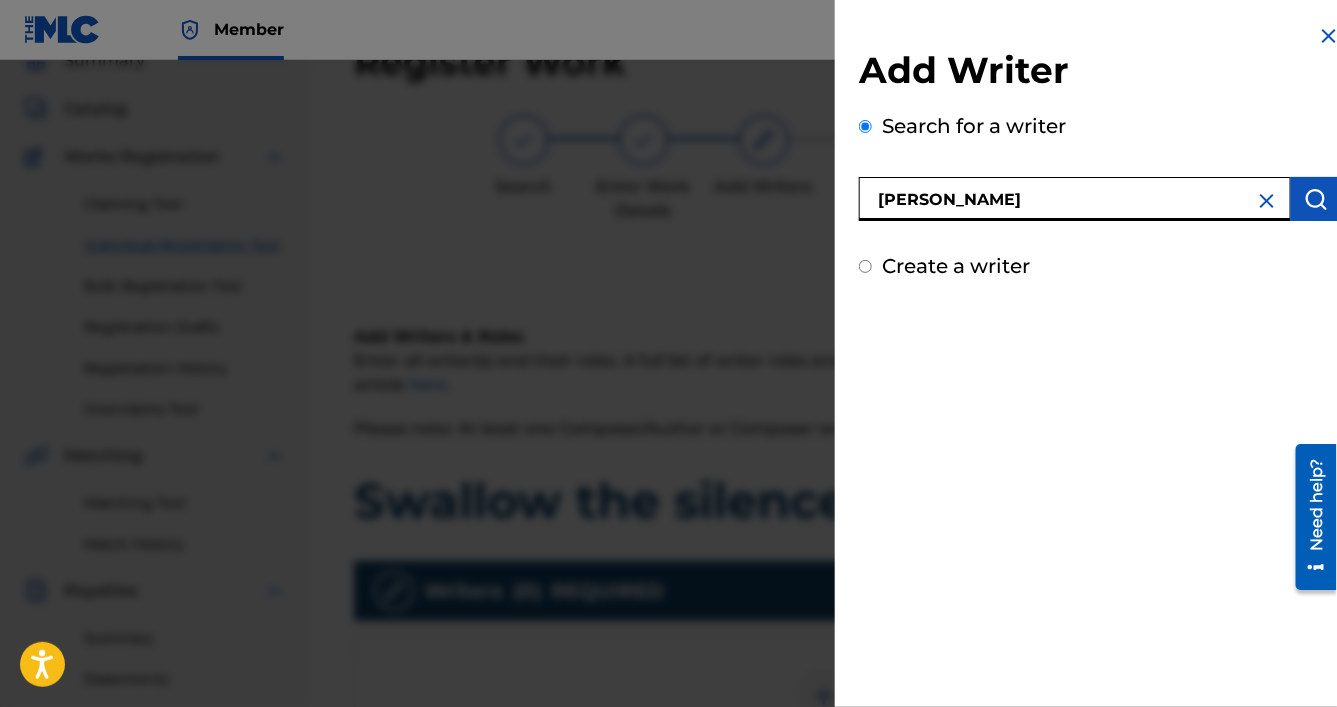 type on "[PERSON_NAME]" 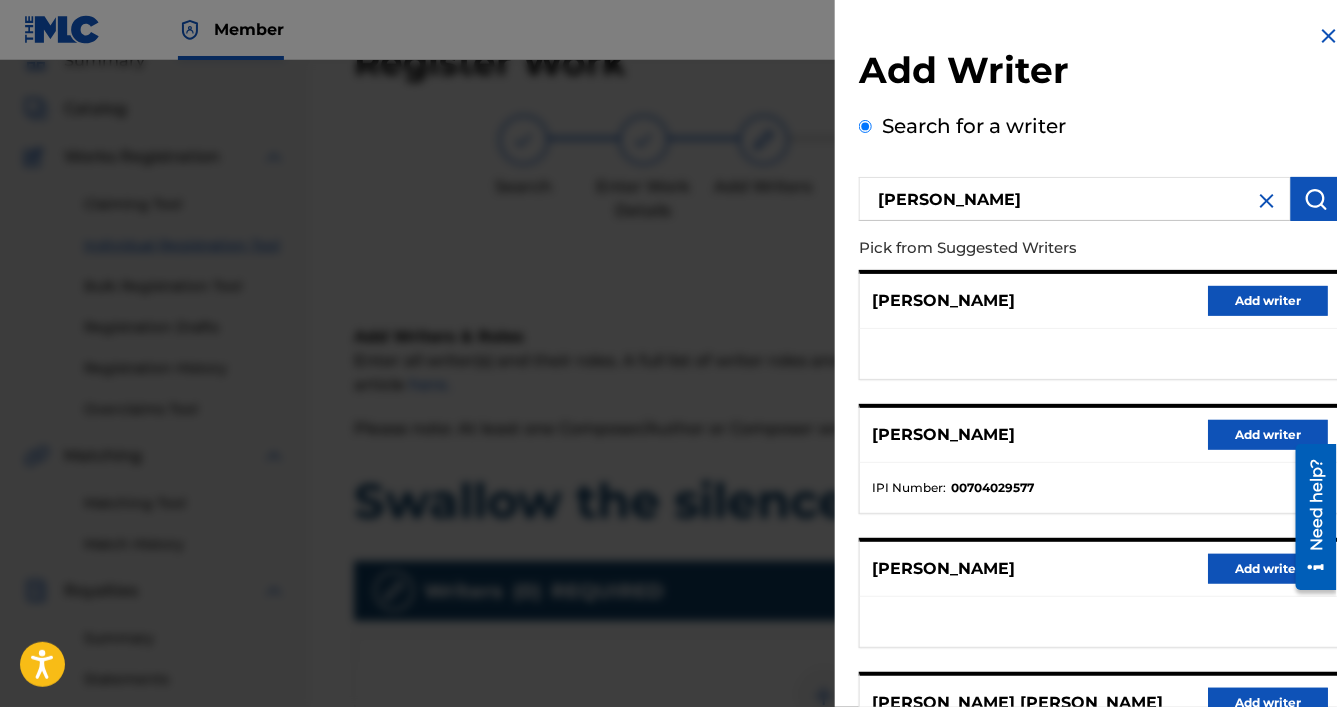 click on "Add writer" at bounding box center (1268, 301) 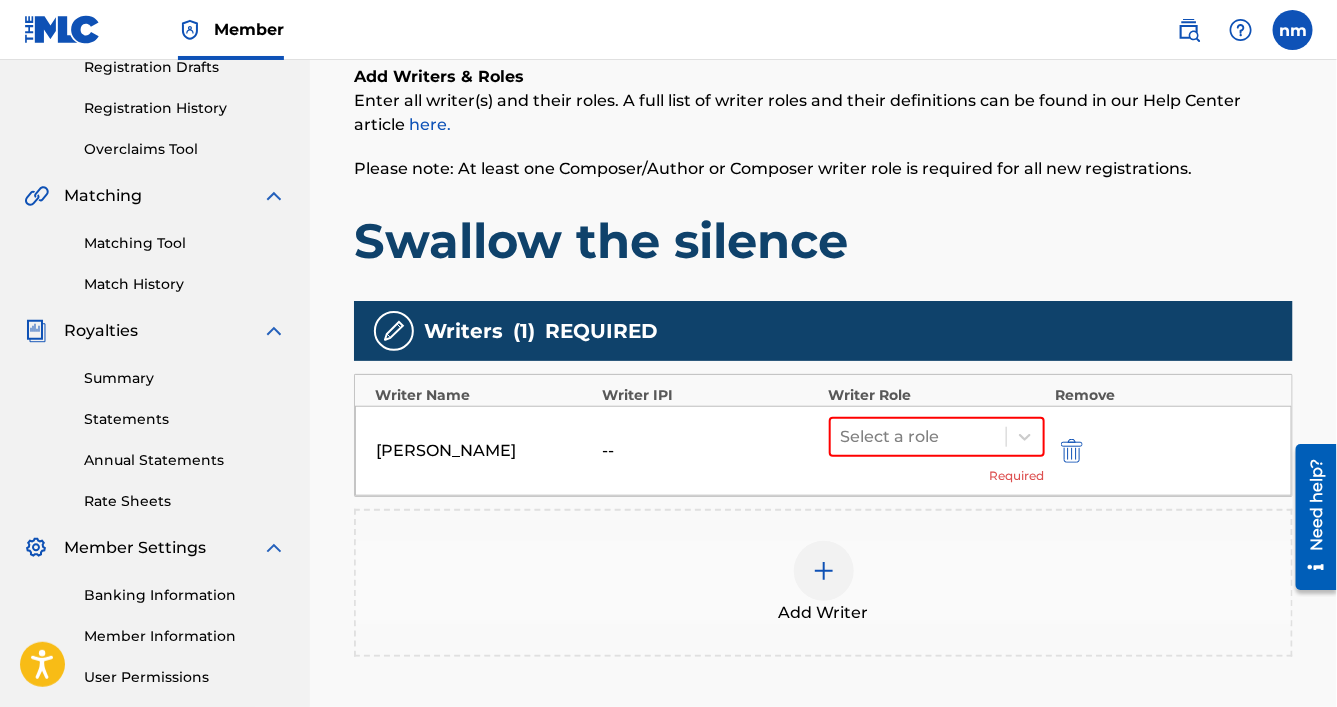 scroll, scrollTop: 506, scrollLeft: 0, axis: vertical 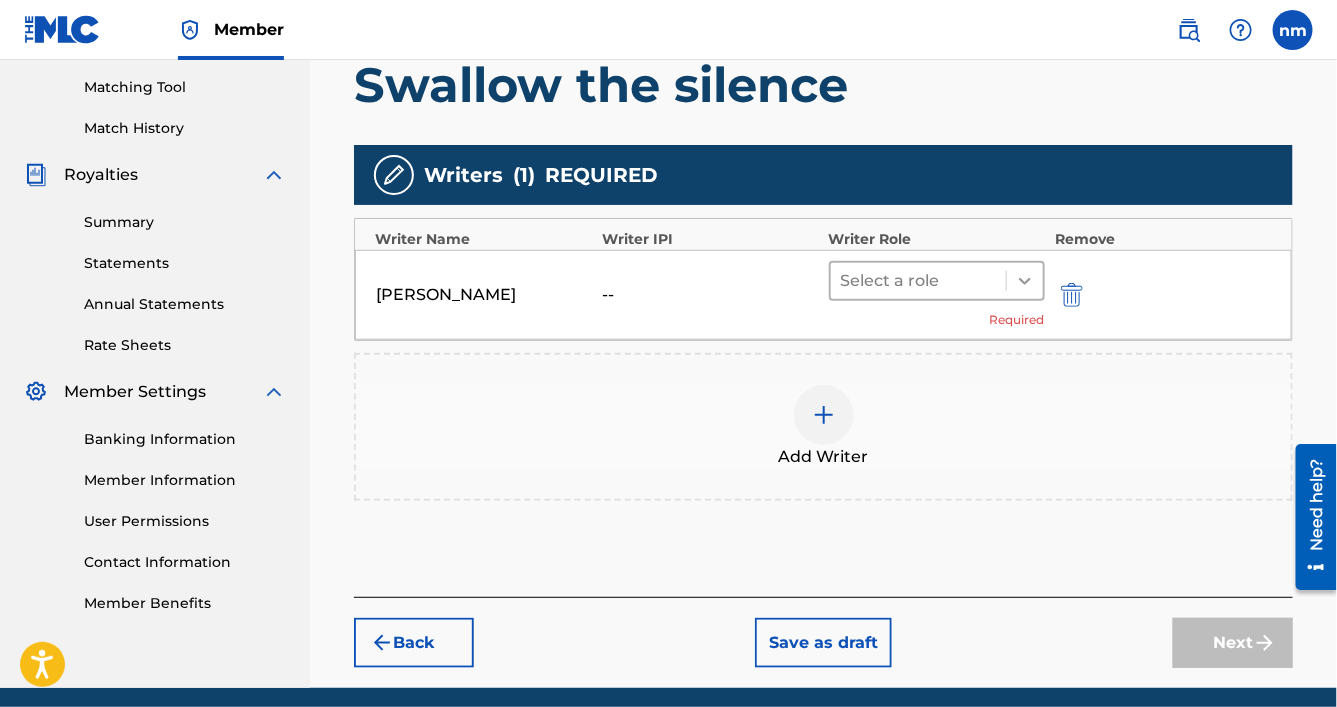 click 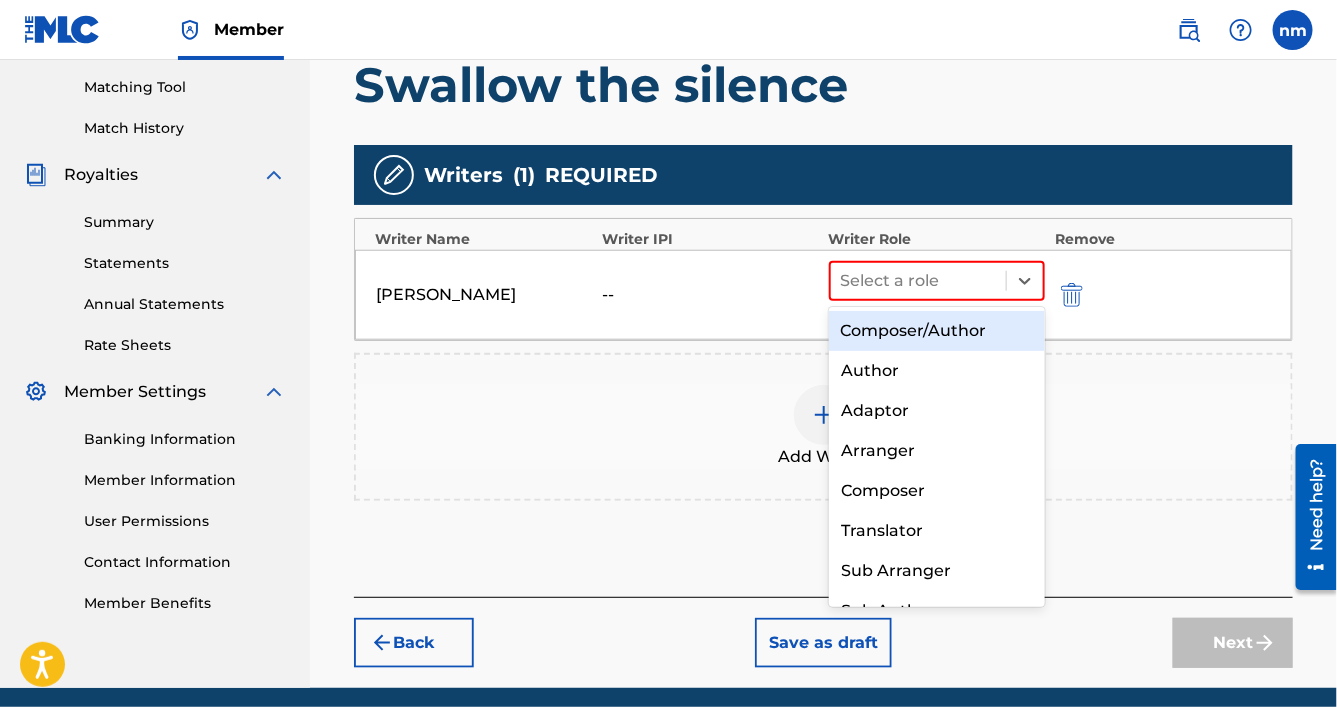 click on "Composer/Author" at bounding box center (937, 331) 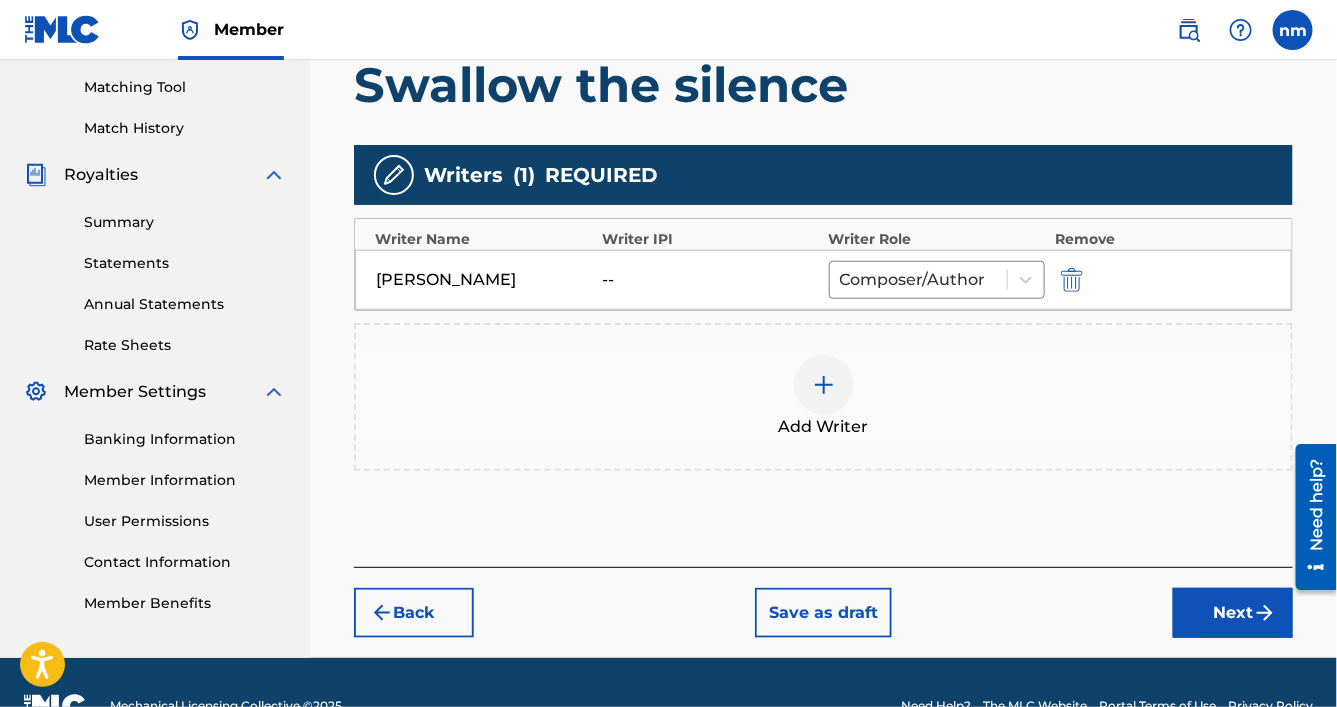 click on "Next" at bounding box center (1233, 613) 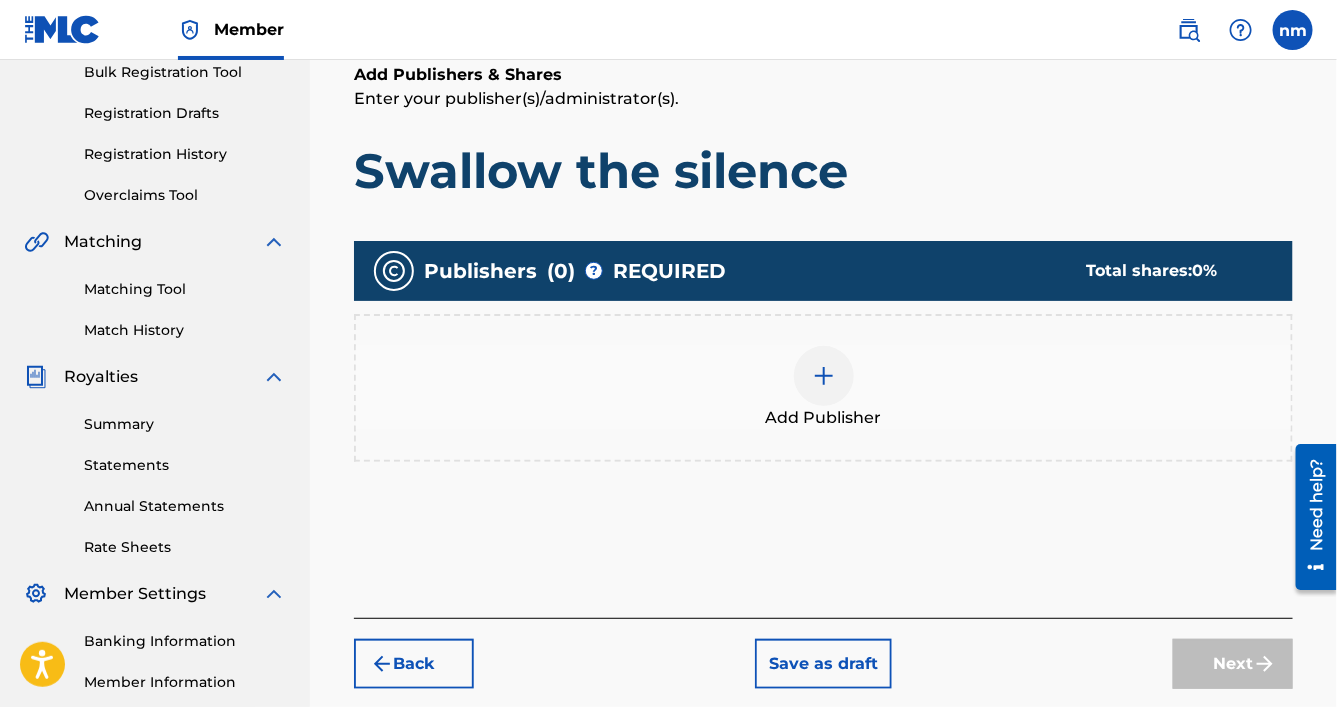 scroll, scrollTop: 90, scrollLeft: 0, axis: vertical 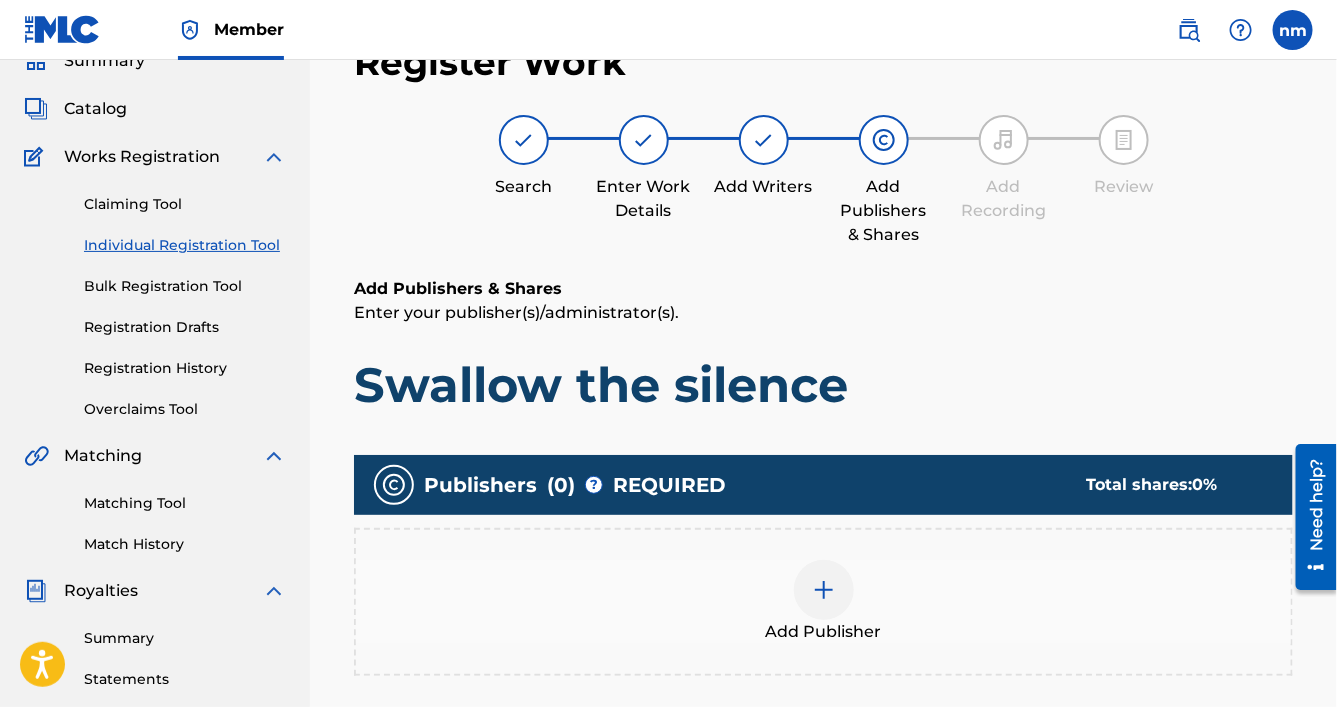 click at bounding box center (824, 590) 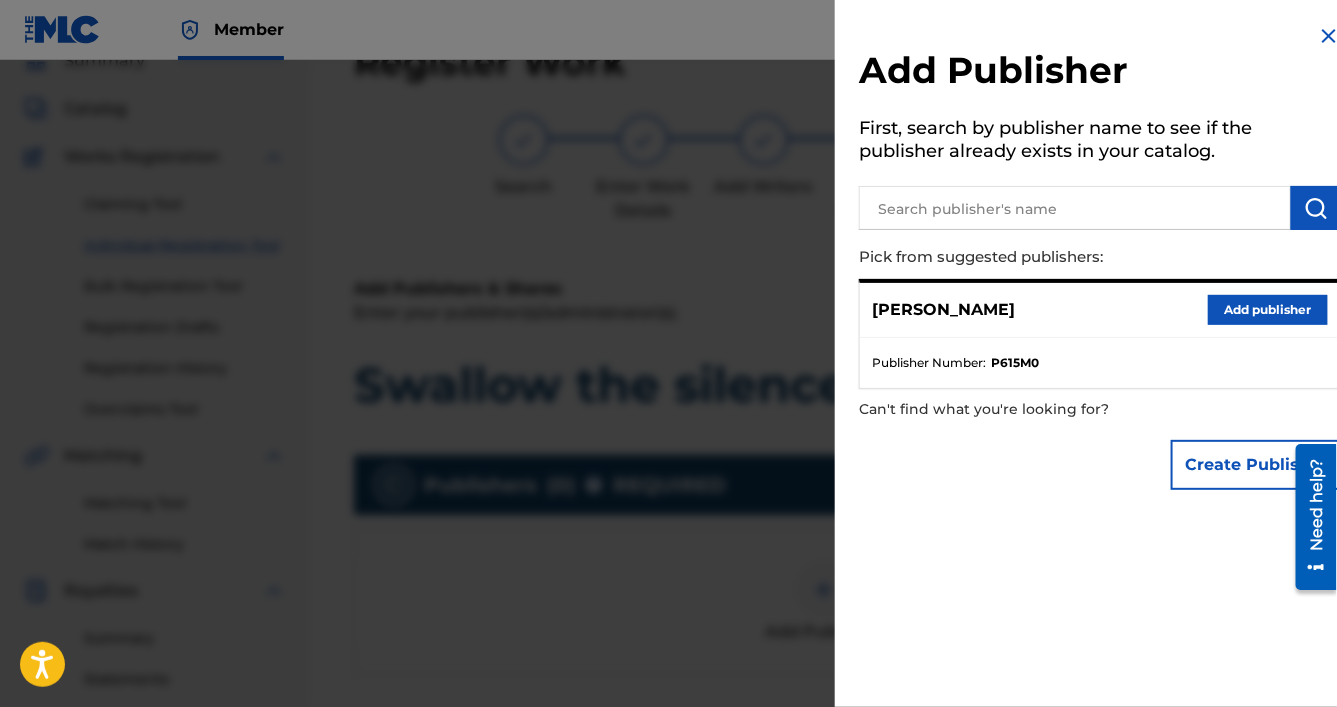 click on "Add publisher" at bounding box center [1268, 310] 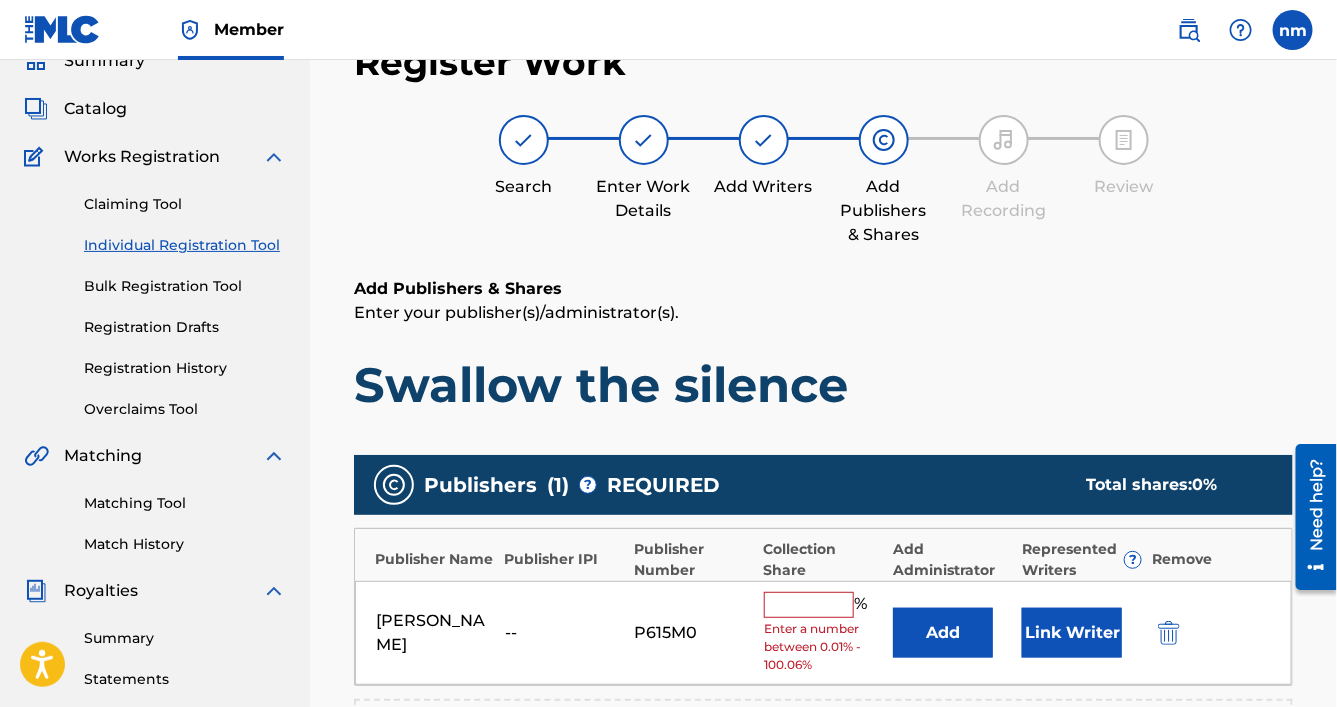 click at bounding box center (809, 605) 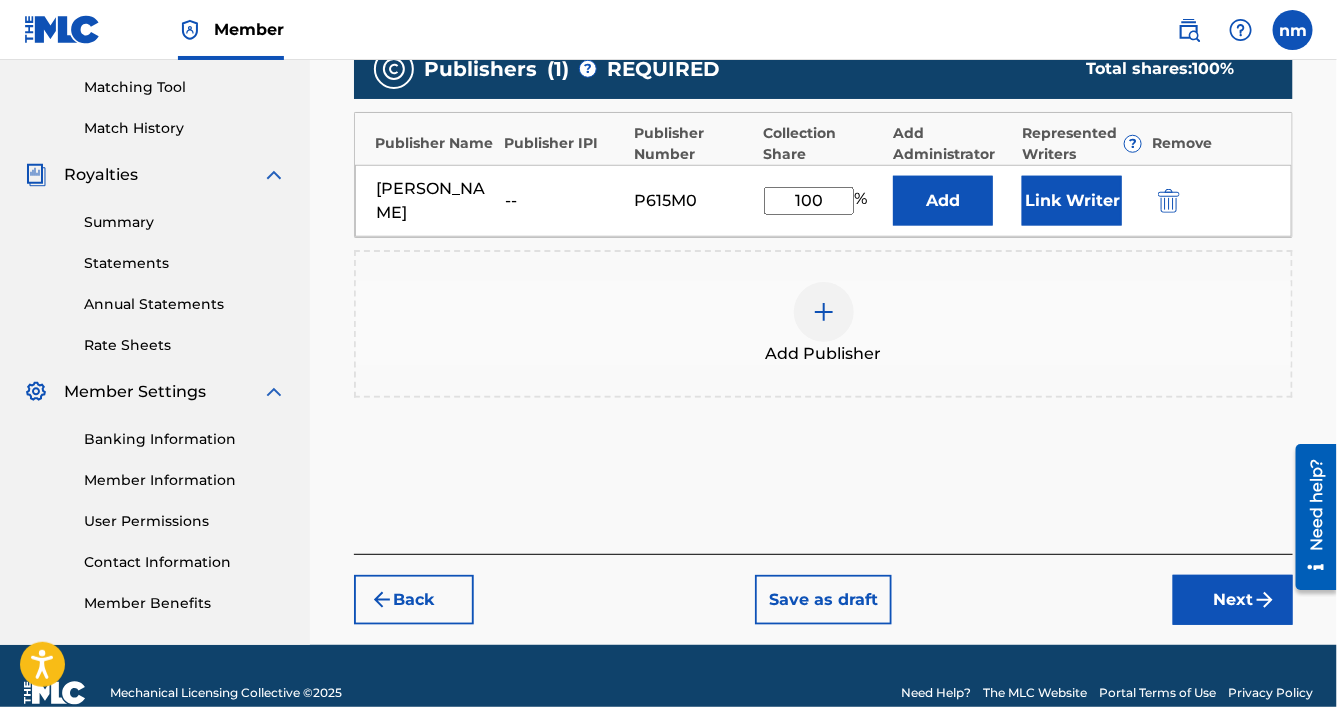 click on "Next" at bounding box center (1233, 600) 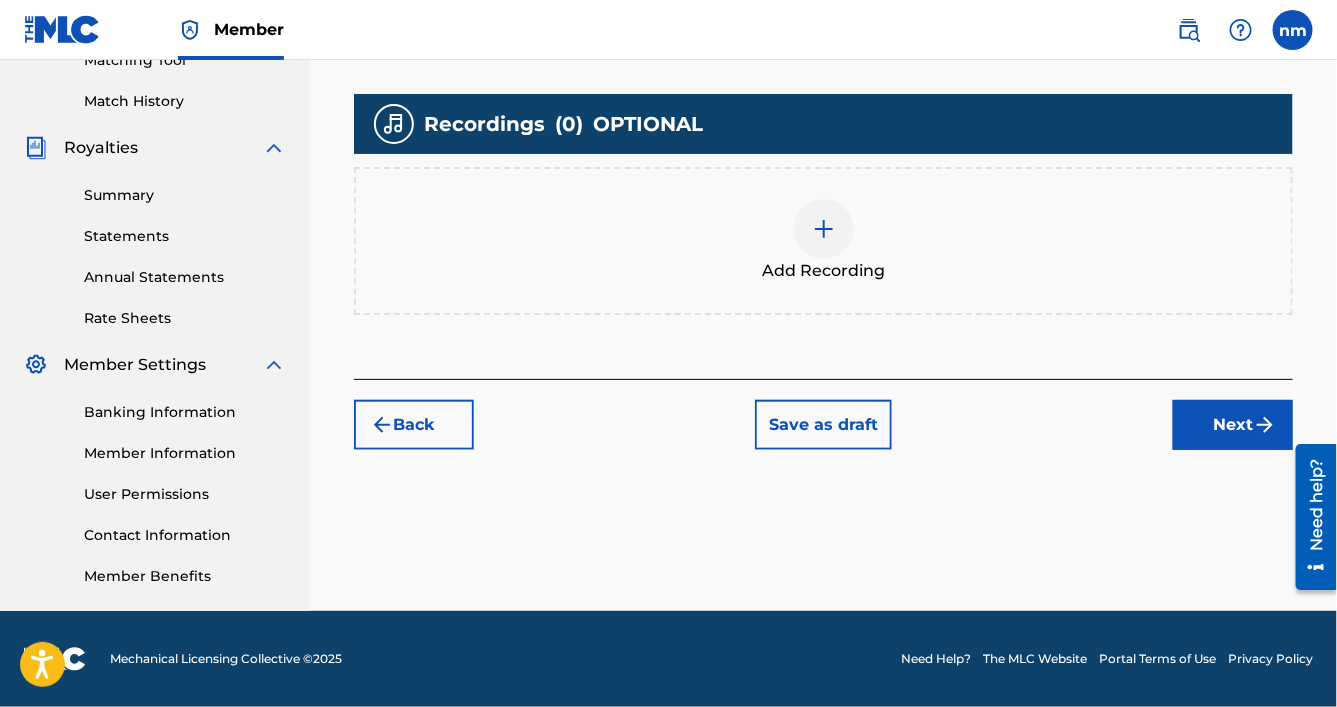 click on "Next" at bounding box center (1233, 425) 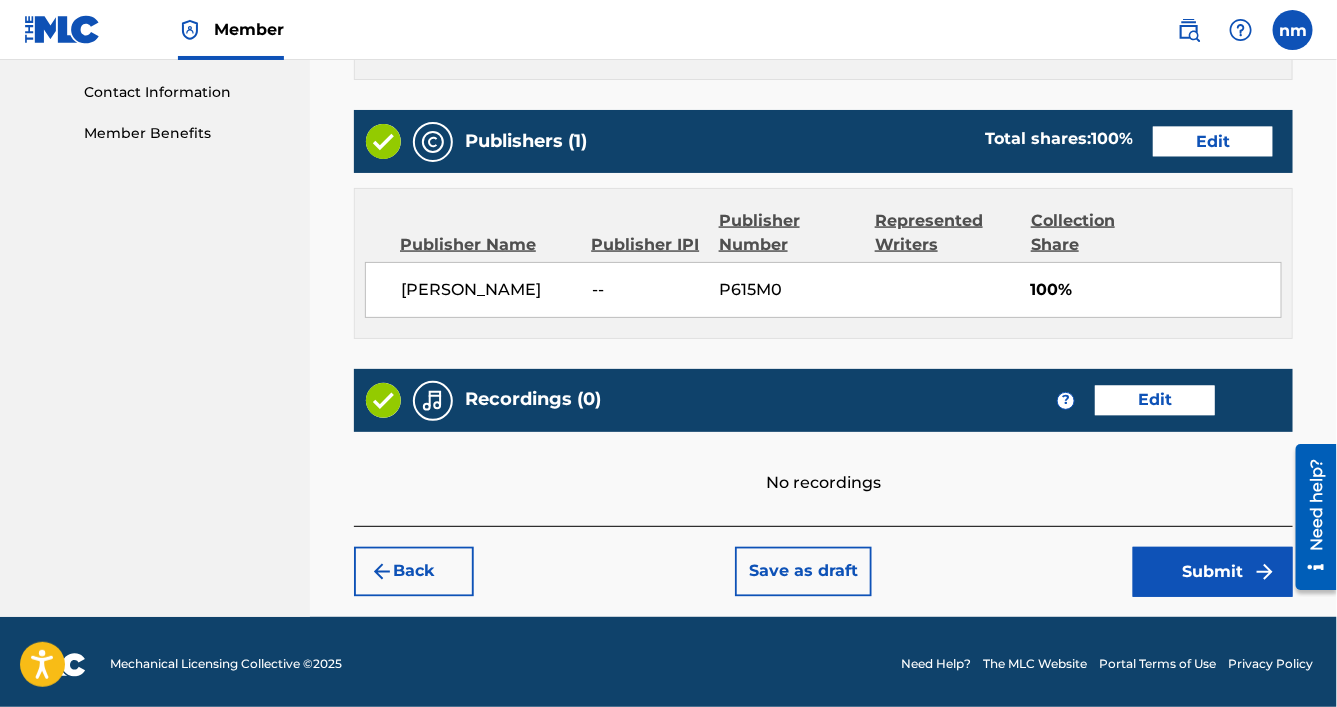 scroll, scrollTop: 980, scrollLeft: 0, axis: vertical 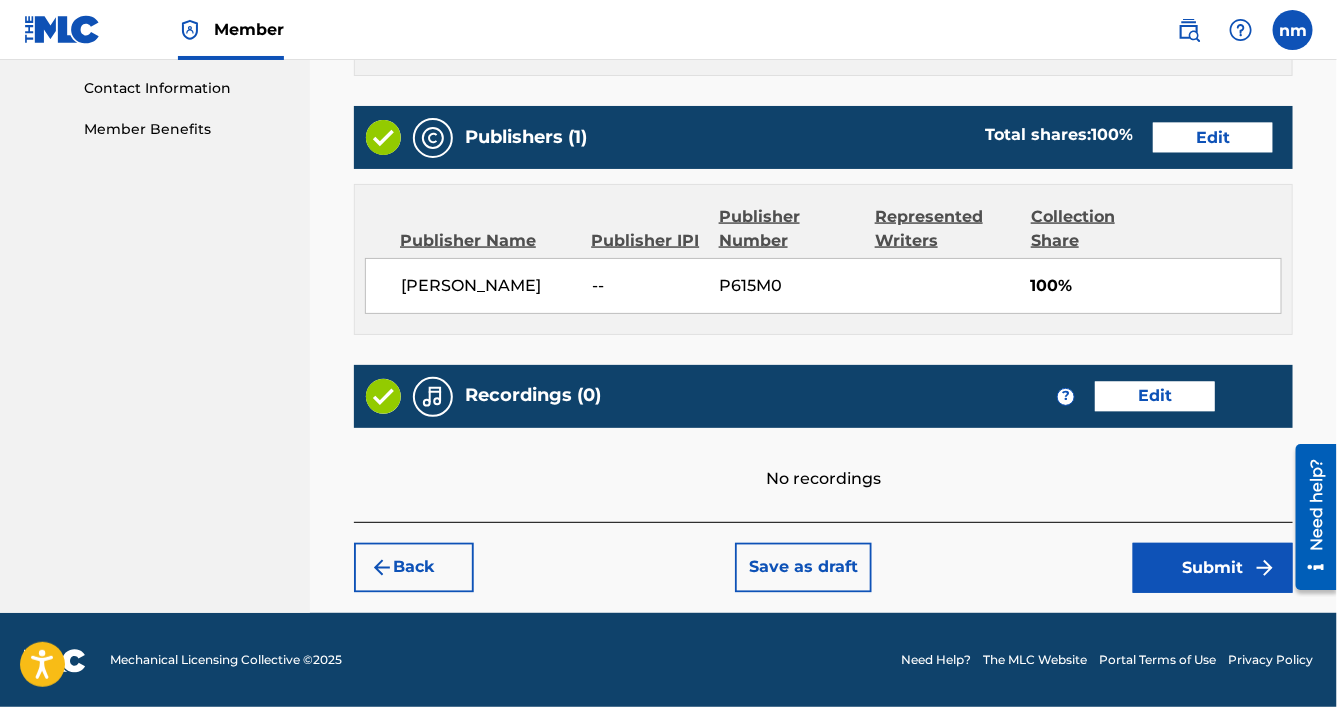 click on "Submit" at bounding box center [1213, 568] 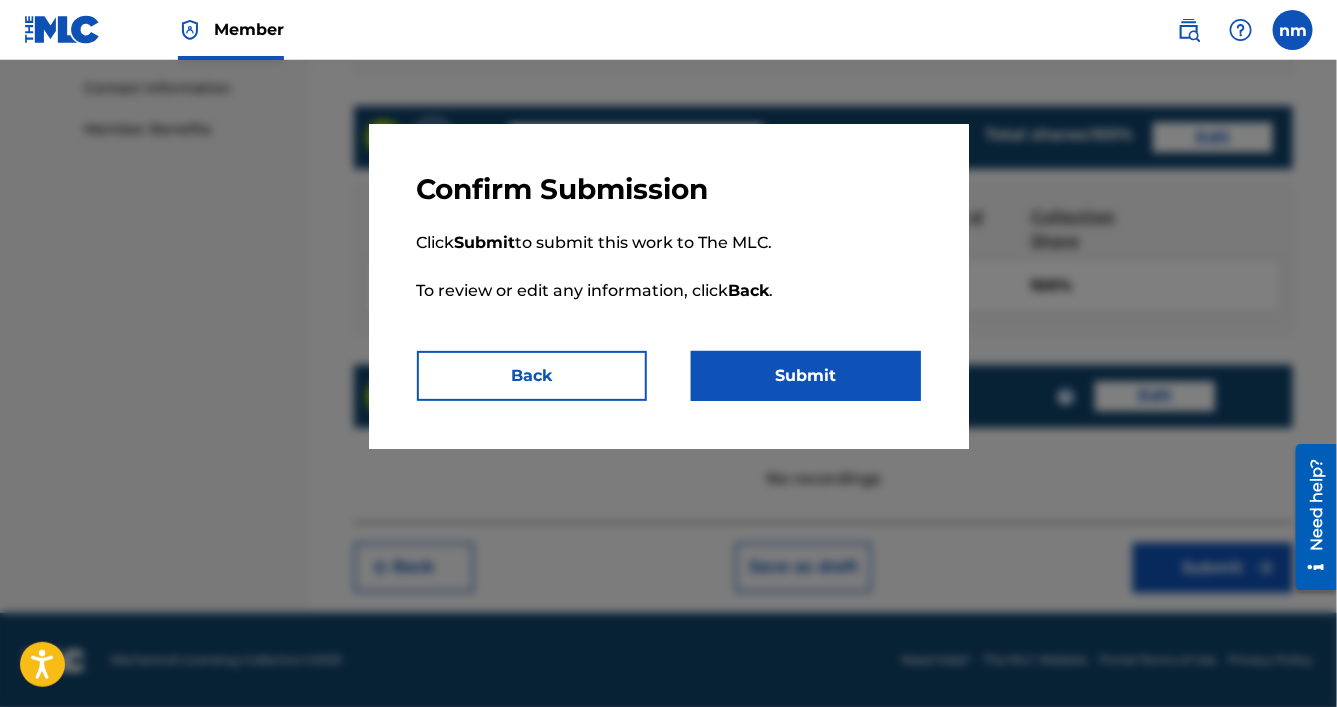 click on "Submit" at bounding box center (806, 376) 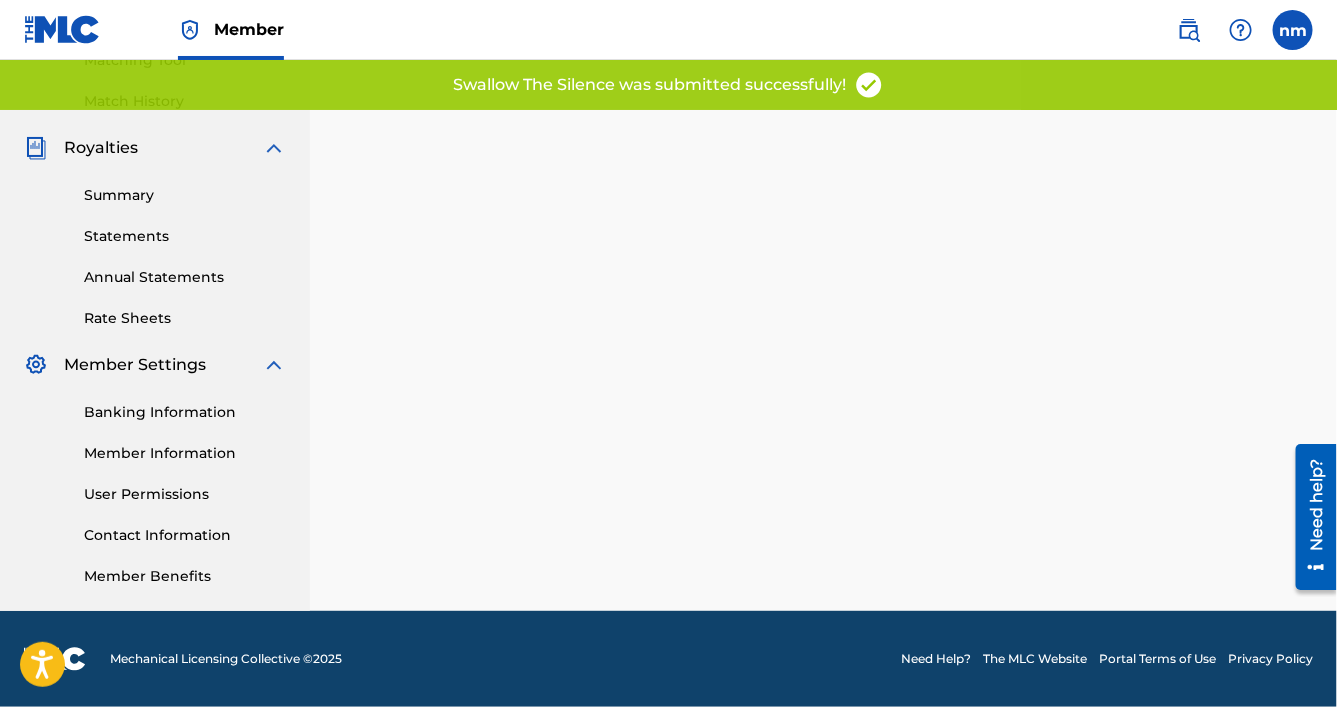 scroll, scrollTop: 0, scrollLeft: 0, axis: both 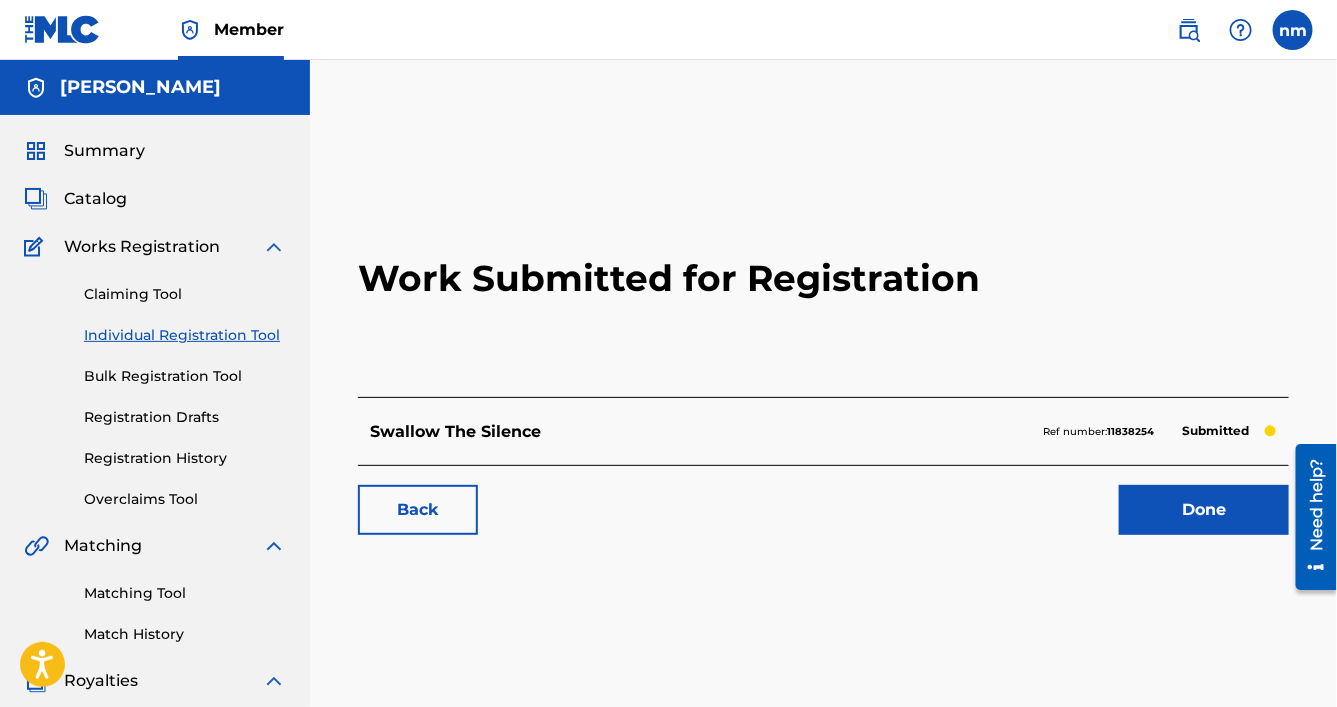 click on "Done" at bounding box center [1204, 510] 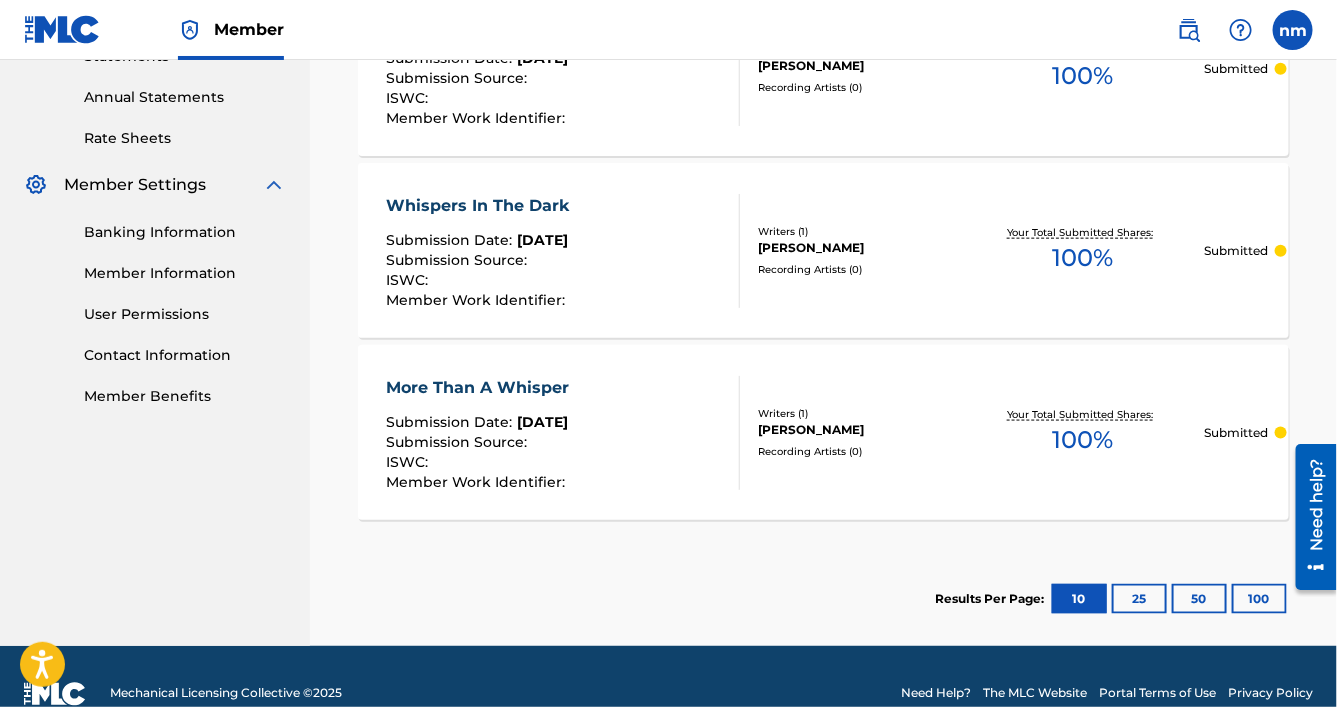 scroll, scrollTop: 747, scrollLeft: 0, axis: vertical 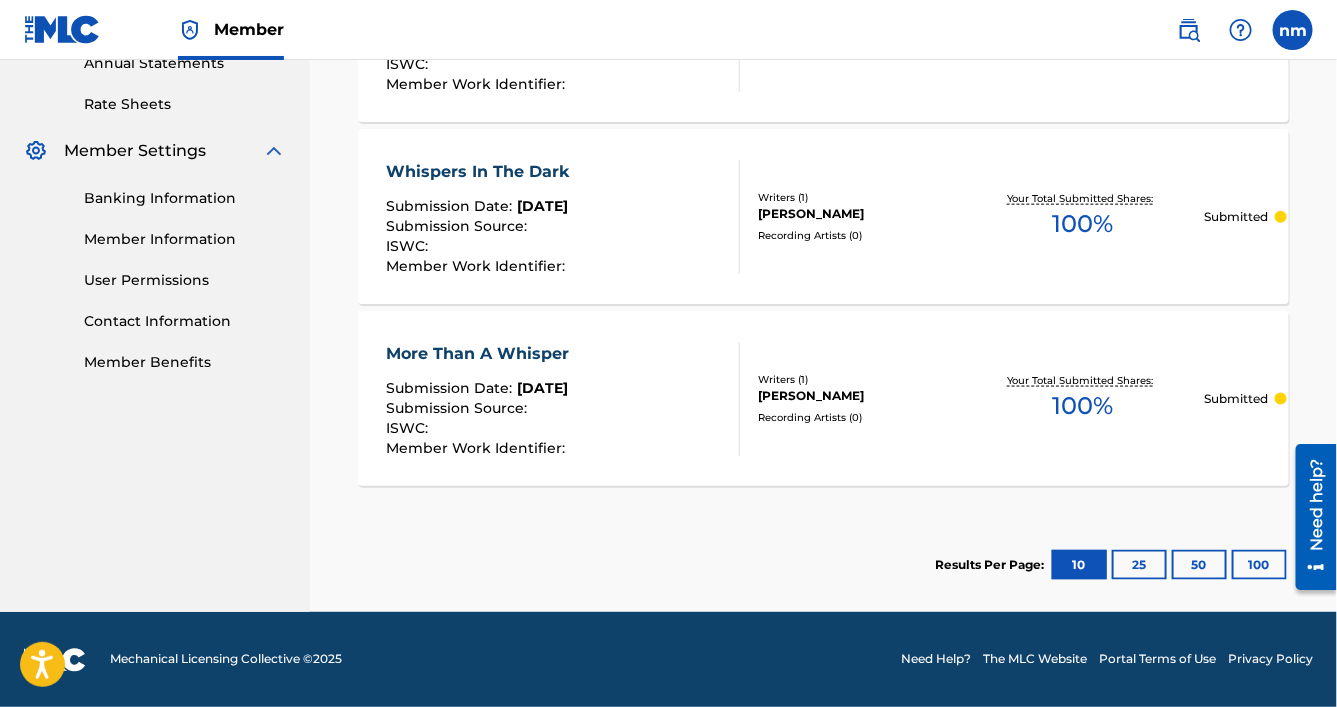 click on "25" at bounding box center [1139, 565] 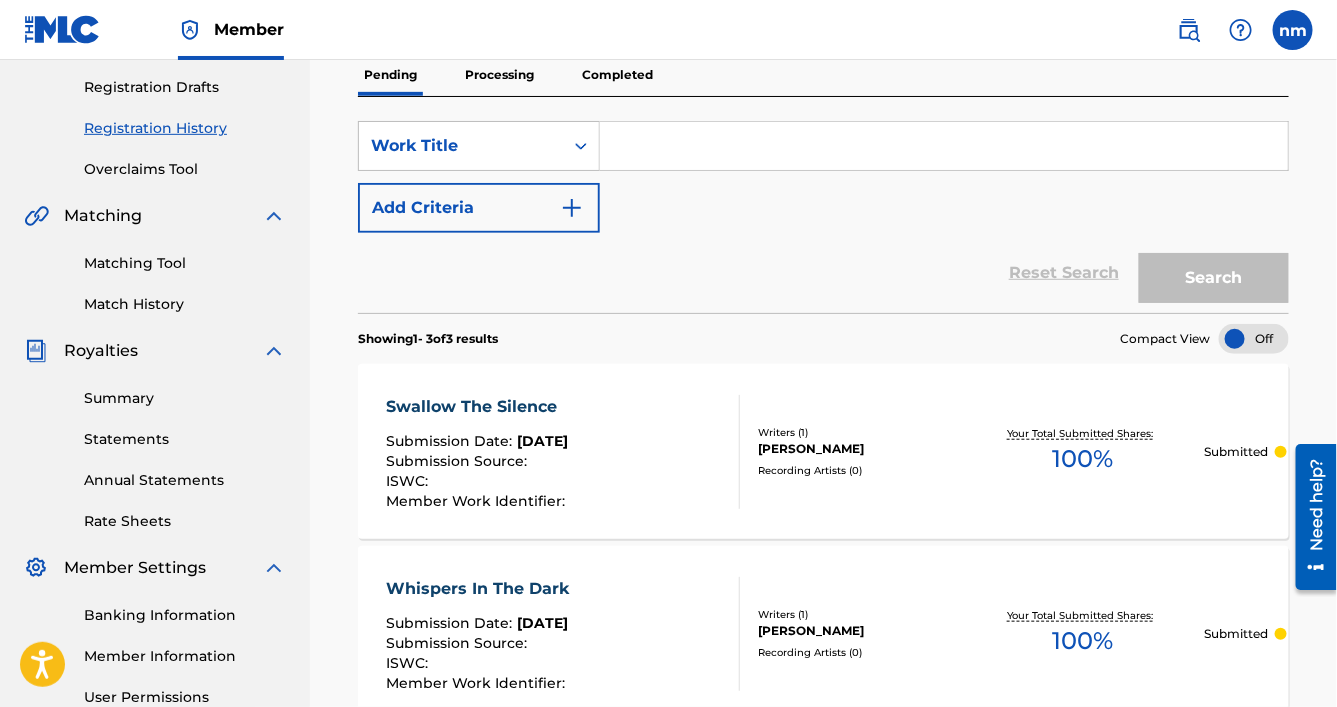 scroll, scrollTop: 0, scrollLeft: 0, axis: both 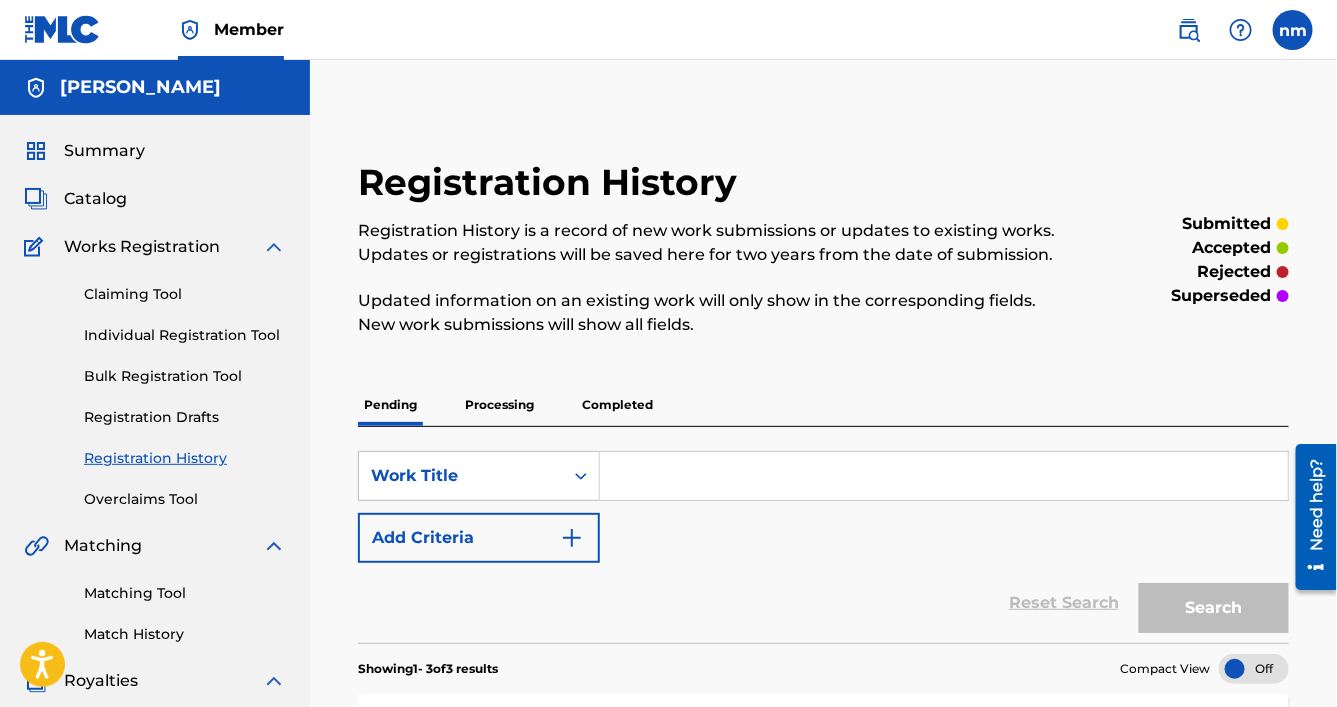 click on "Summary" at bounding box center [104, 151] 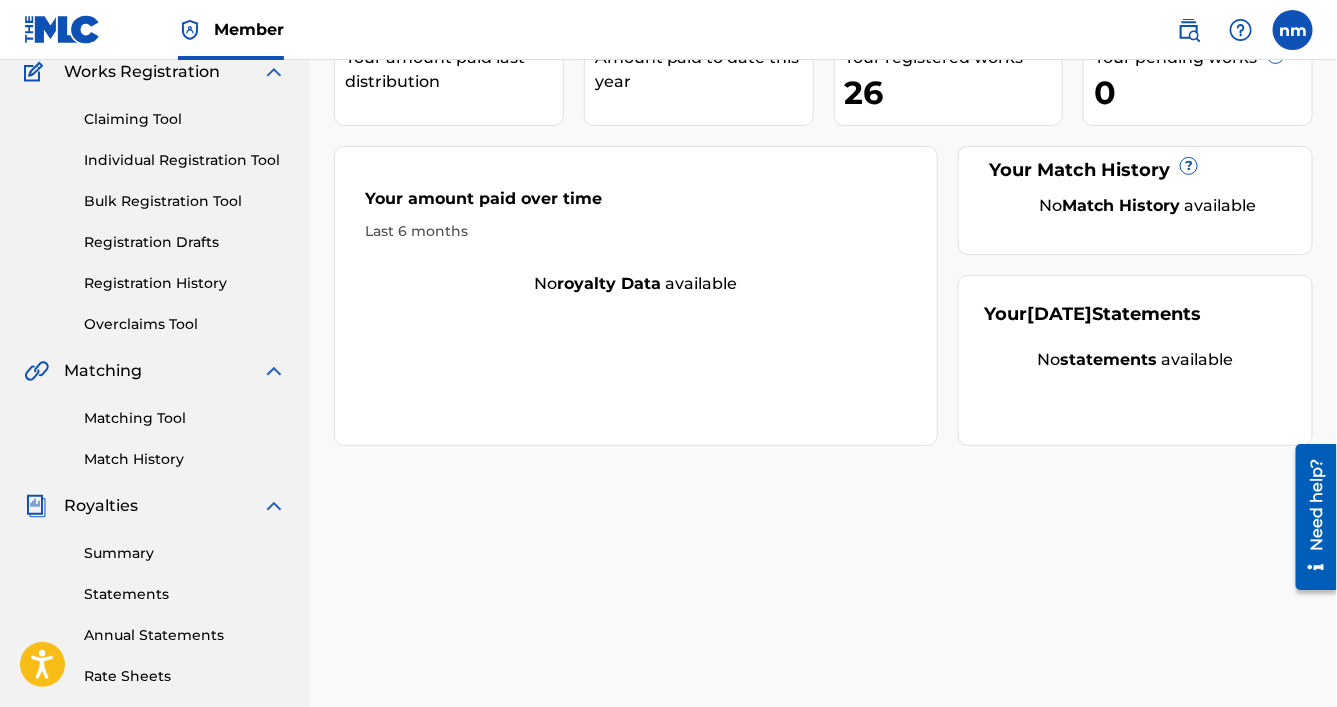 scroll, scrollTop: 208, scrollLeft: 0, axis: vertical 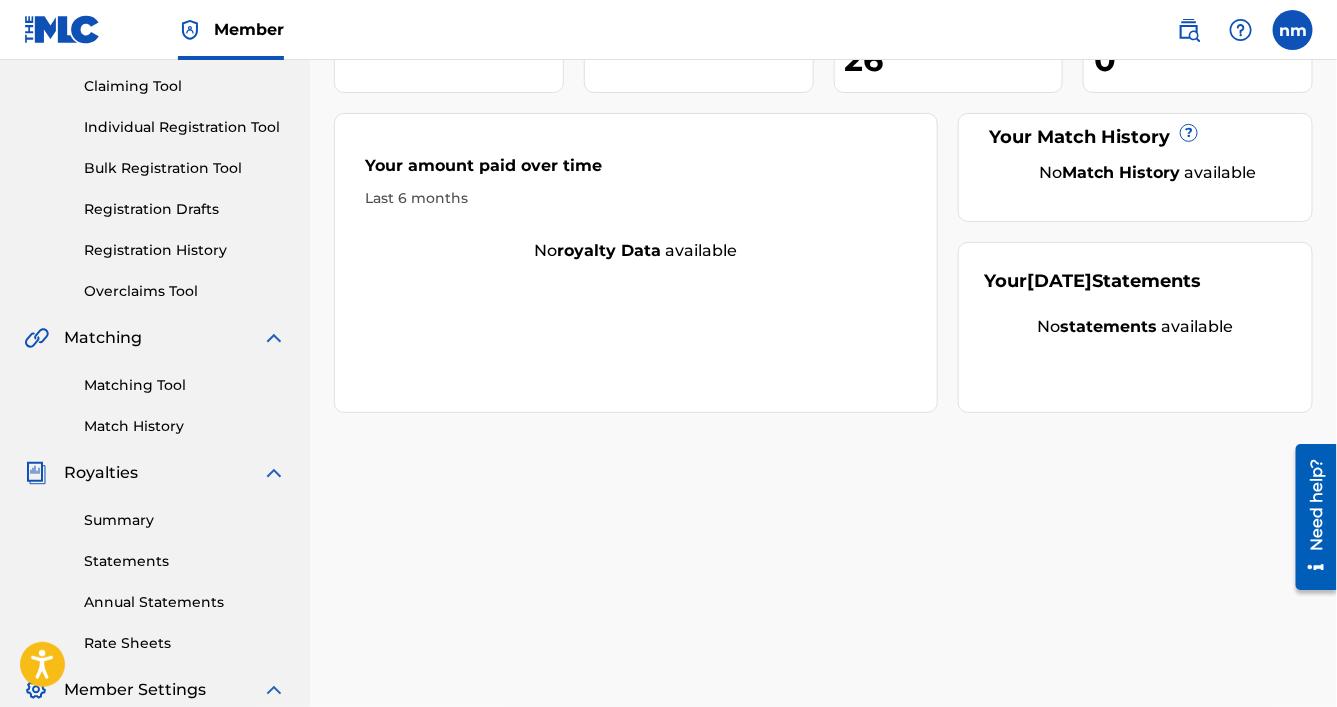 click on "26" at bounding box center [954, 59] 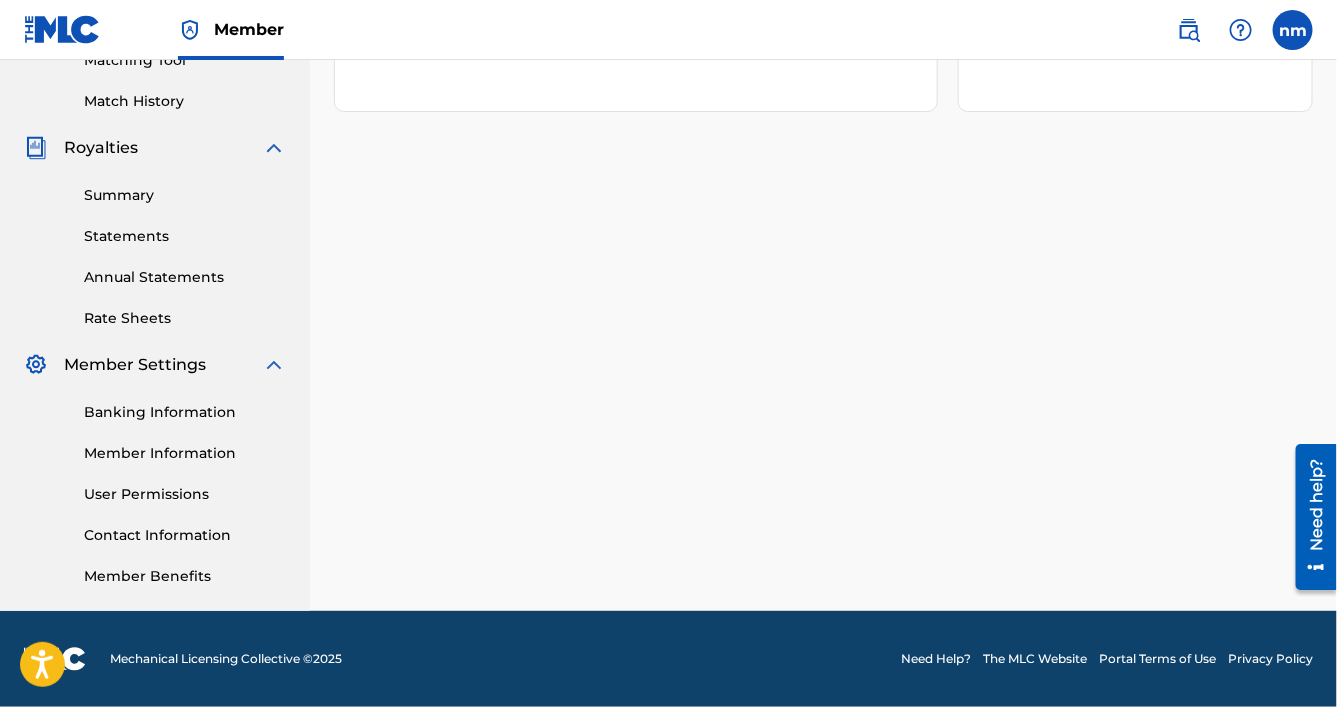 scroll, scrollTop: 0, scrollLeft: 0, axis: both 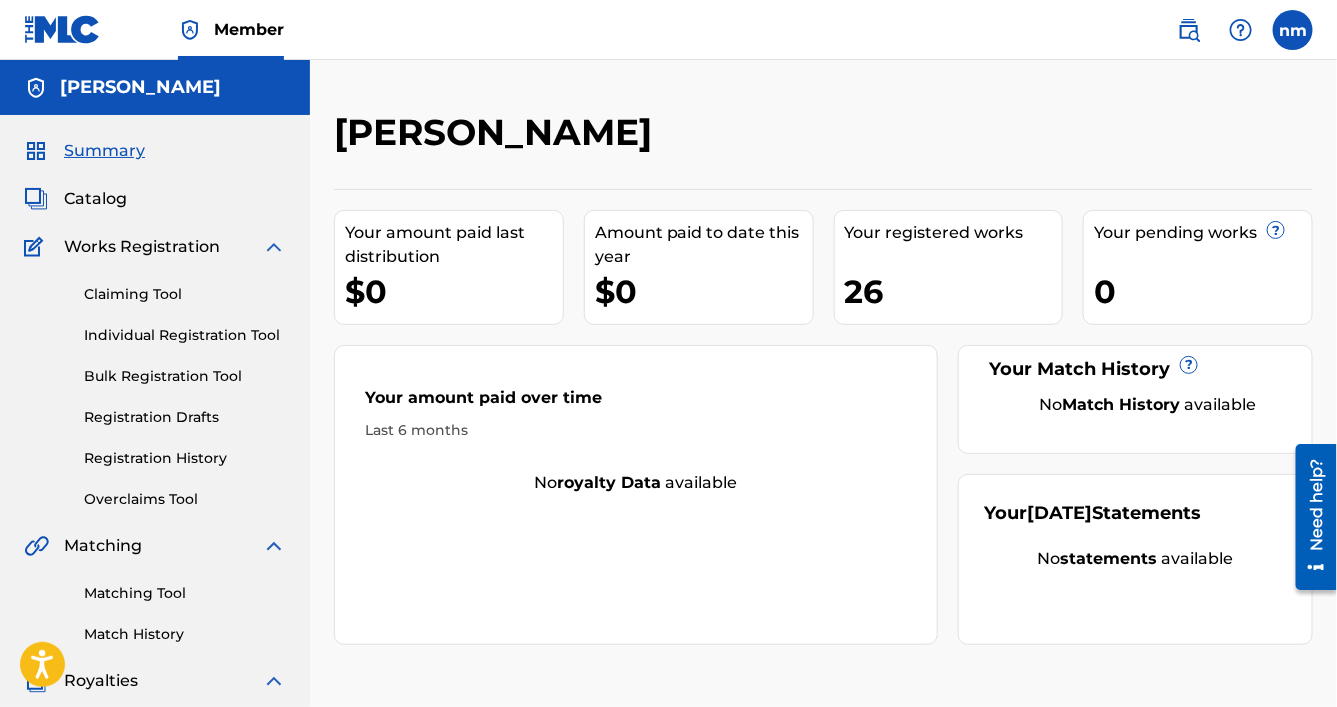 click on "Catalog" at bounding box center [95, 199] 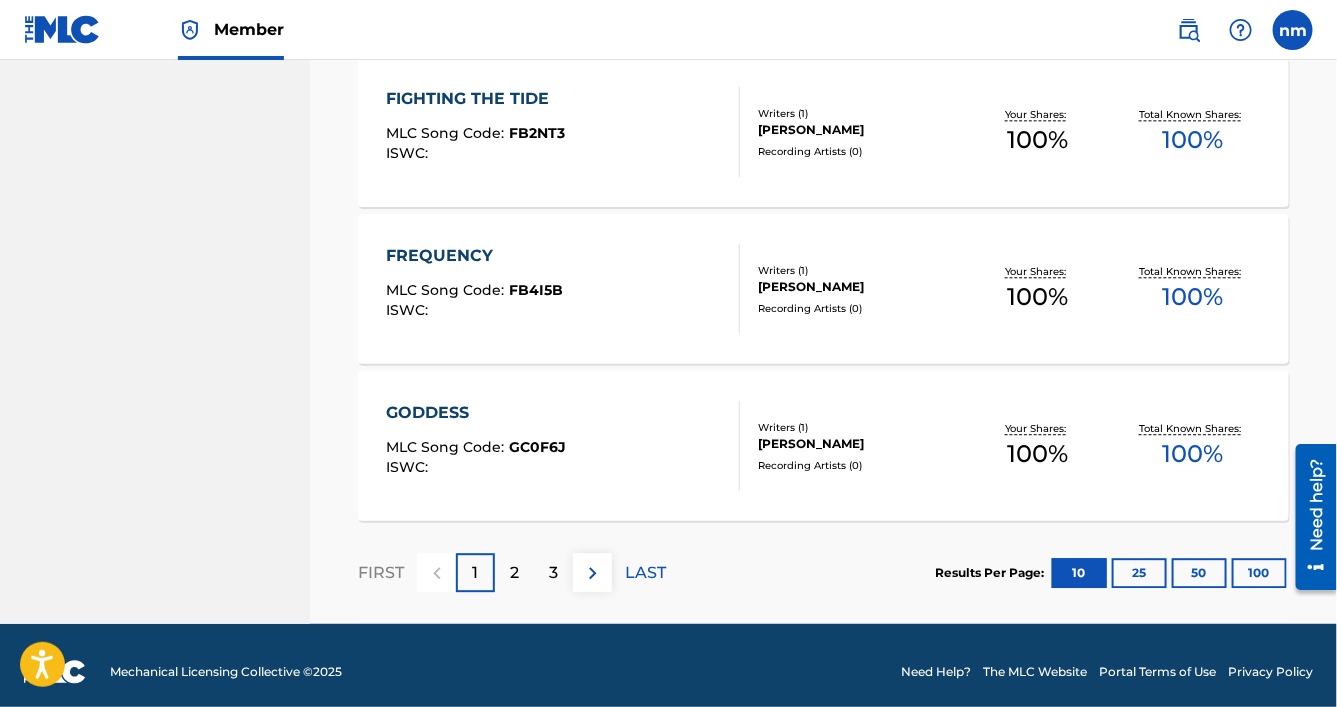 scroll, scrollTop: 1631, scrollLeft: 0, axis: vertical 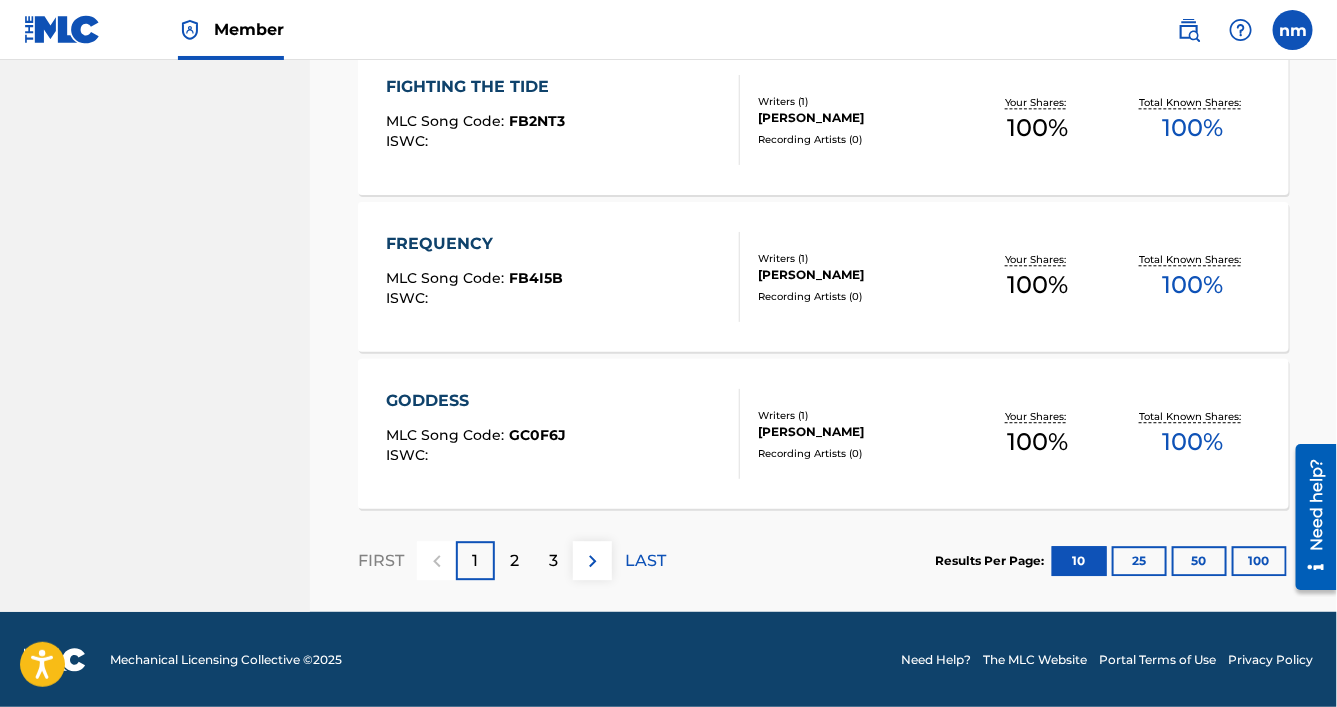 click on "50" at bounding box center [1199, 561] 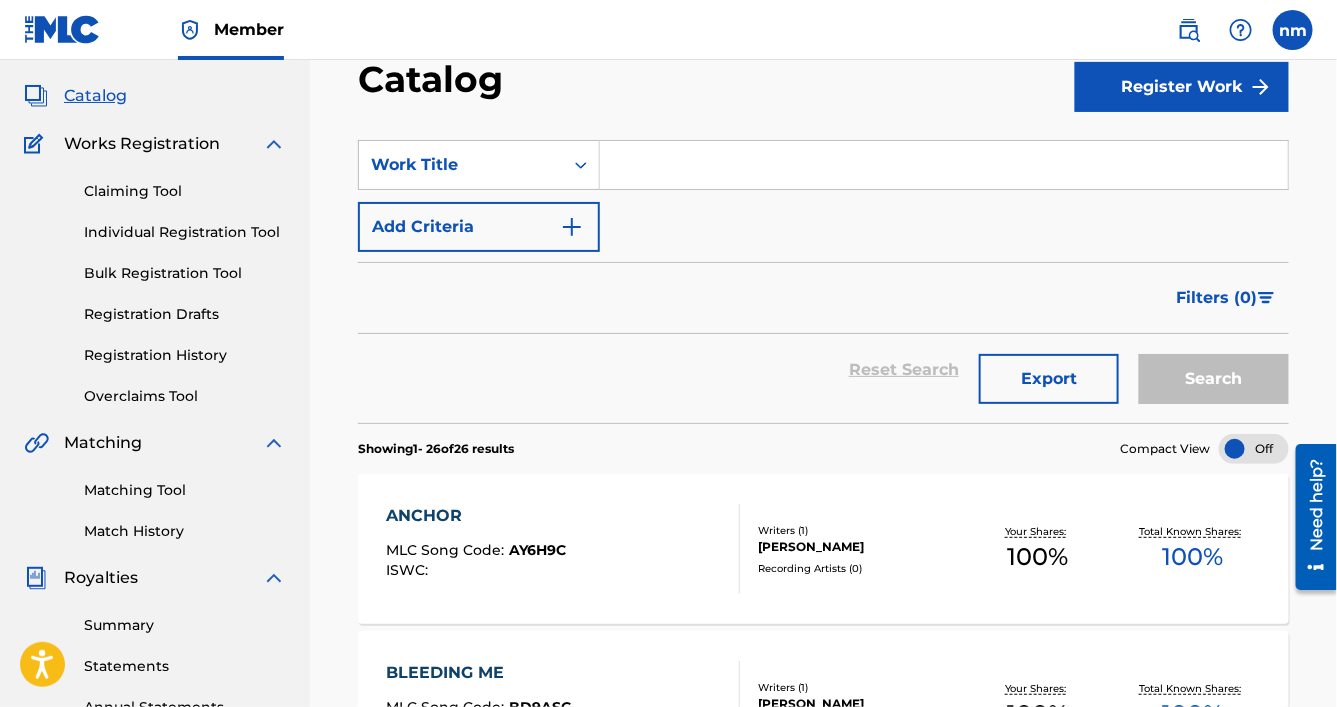 scroll, scrollTop: 0, scrollLeft: 0, axis: both 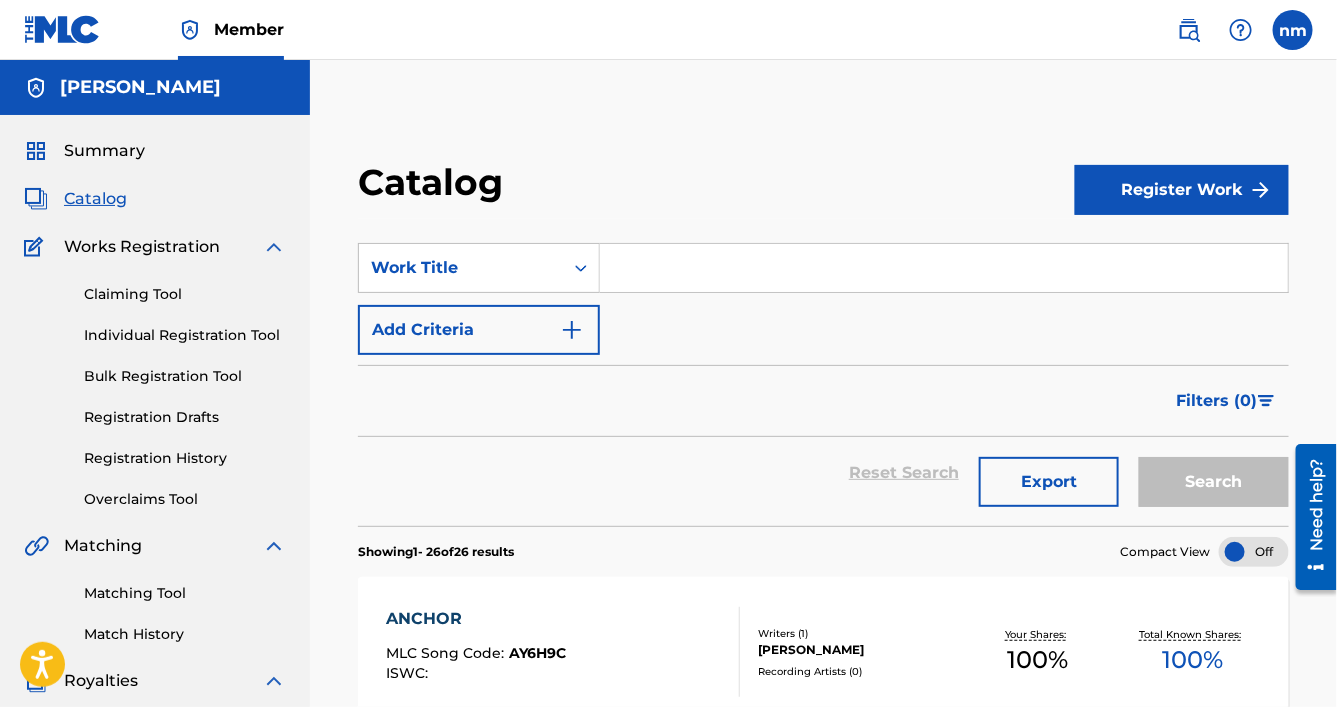 click on "Individual Registration Tool" at bounding box center [185, 335] 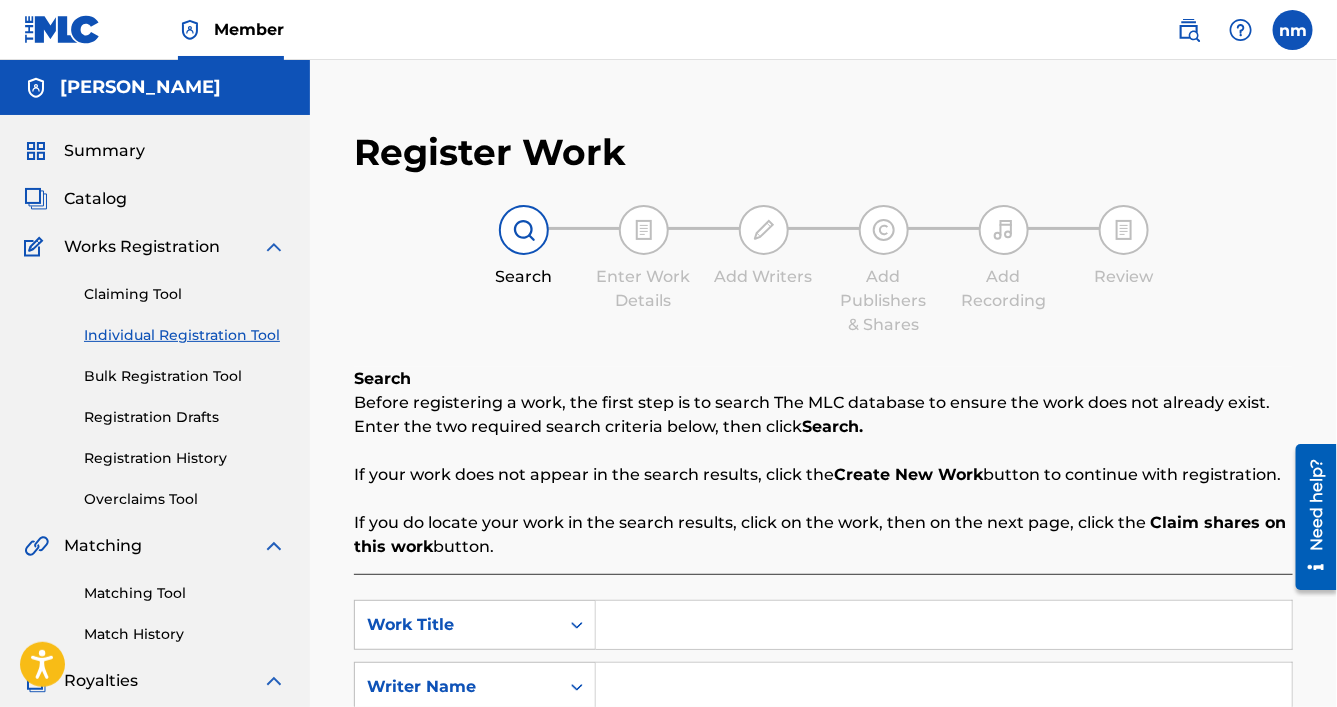 click at bounding box center (944, 625) 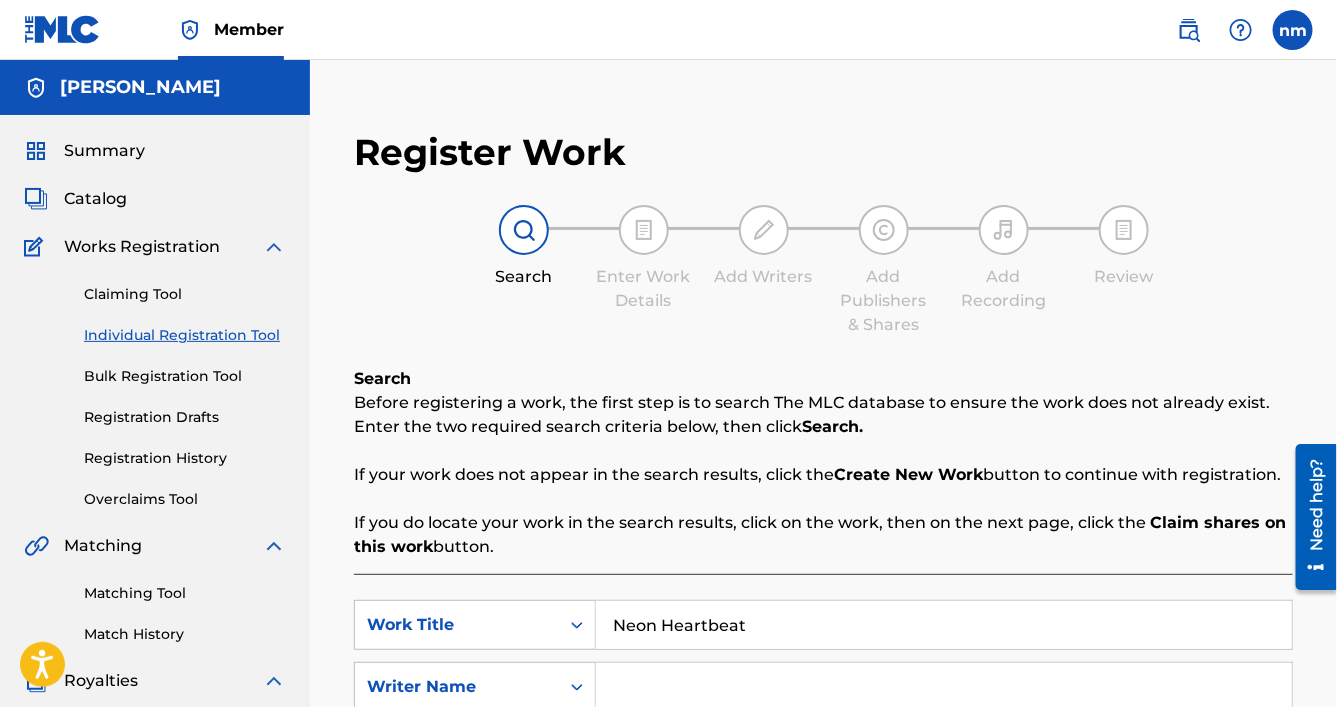 type on "Neon Heartbeat" 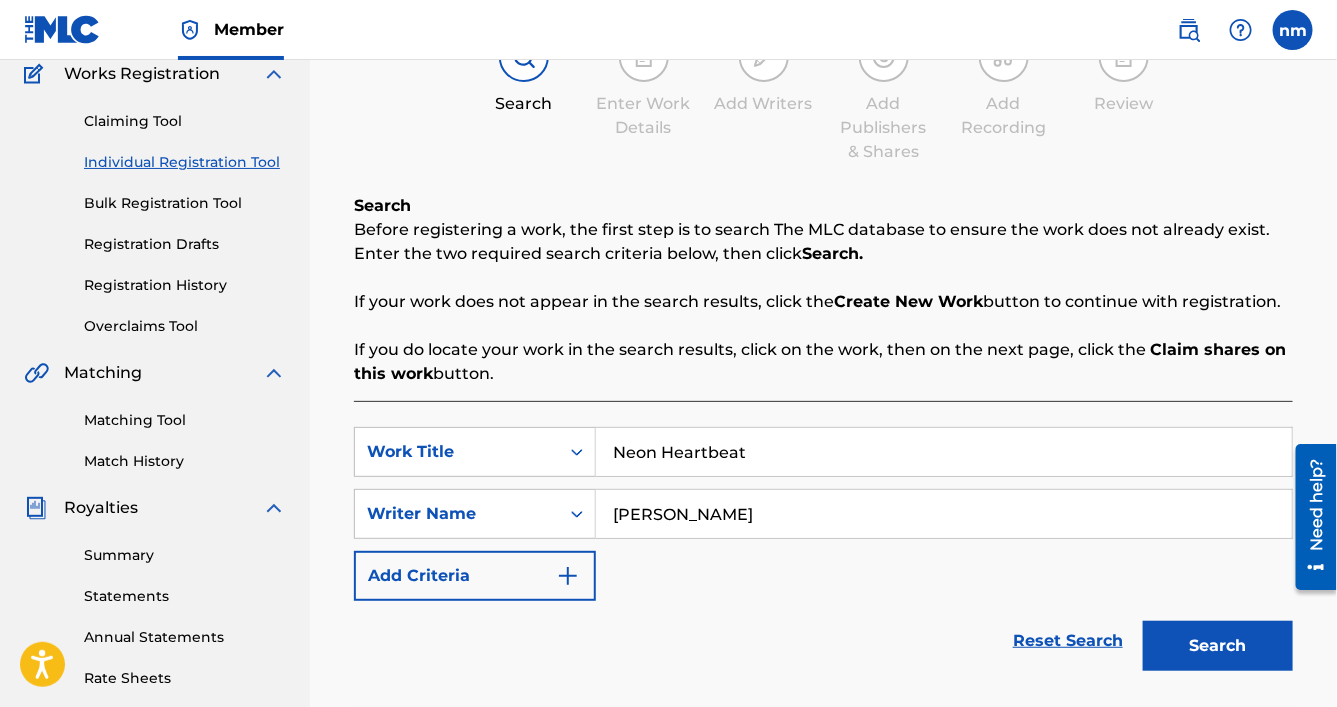 scroll, scrollTop: 208, scrollLeft: 0, axis: vertical 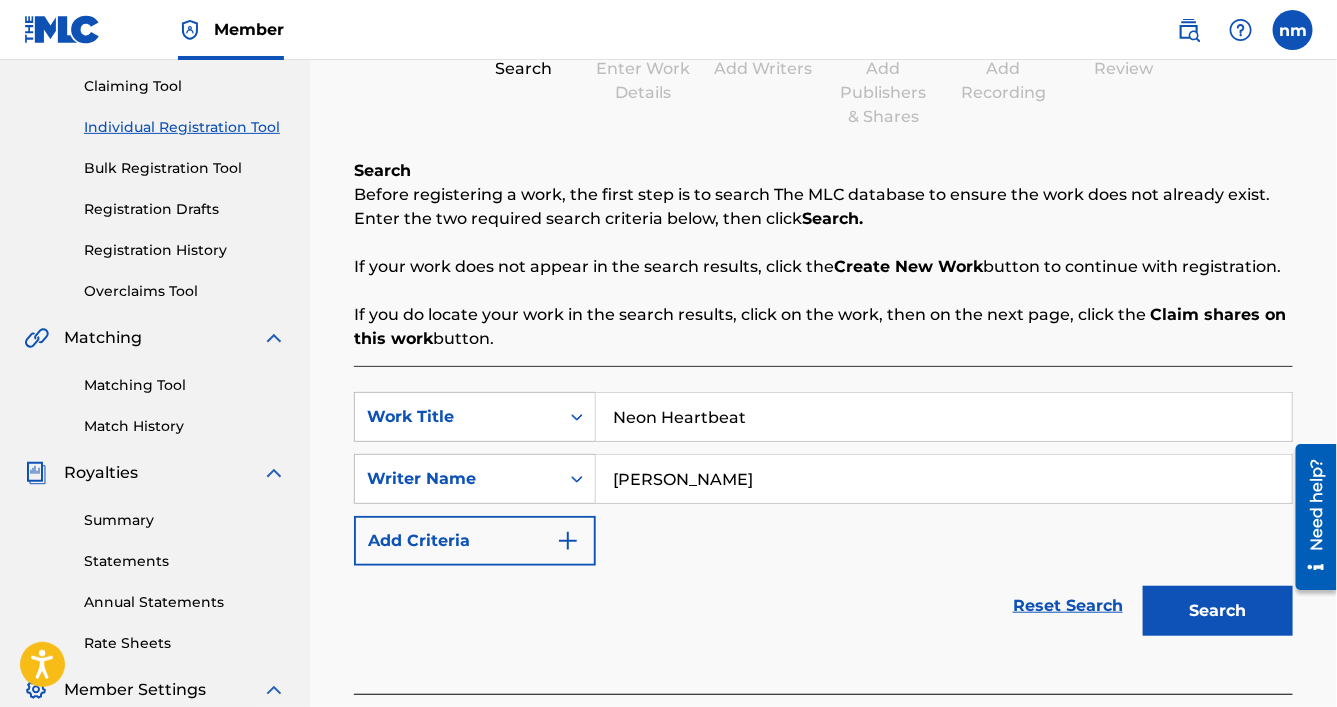 click on "Search" at bounding box center [1218, 611] 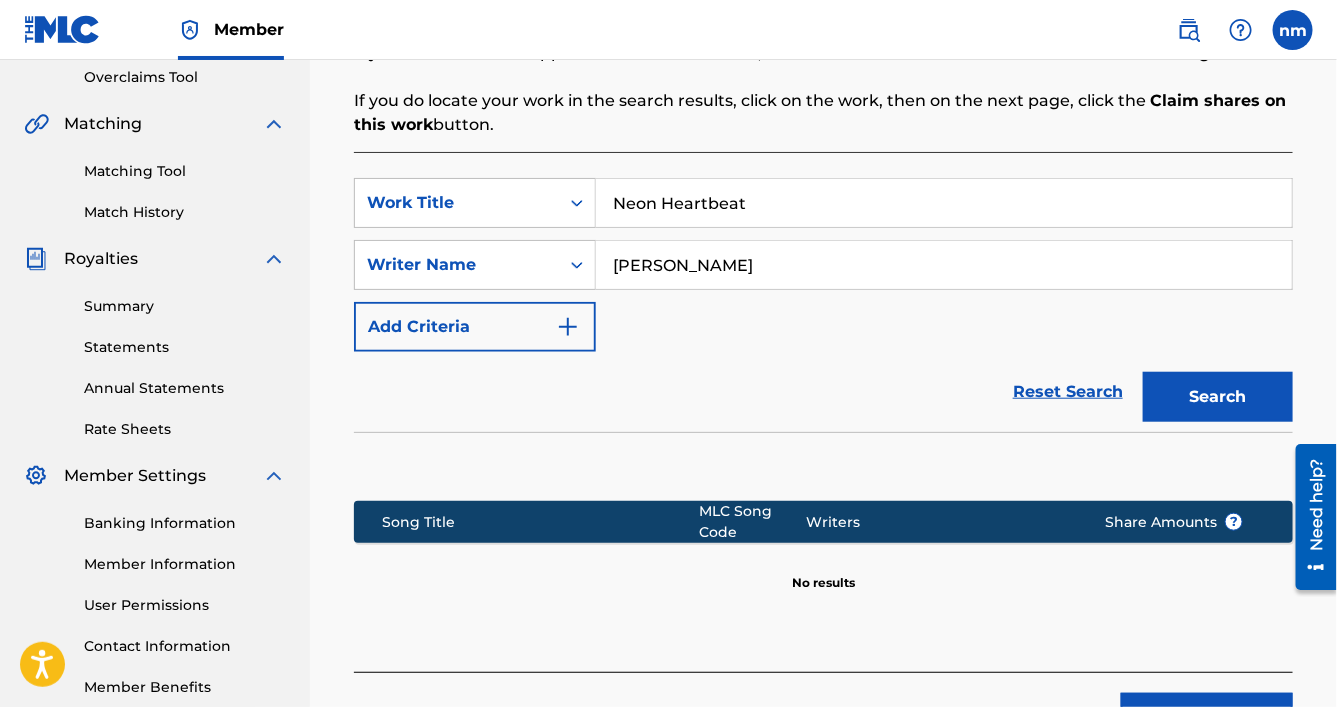 scroll, scrollTop: 573, scrollLeft: 0, axis: vertical 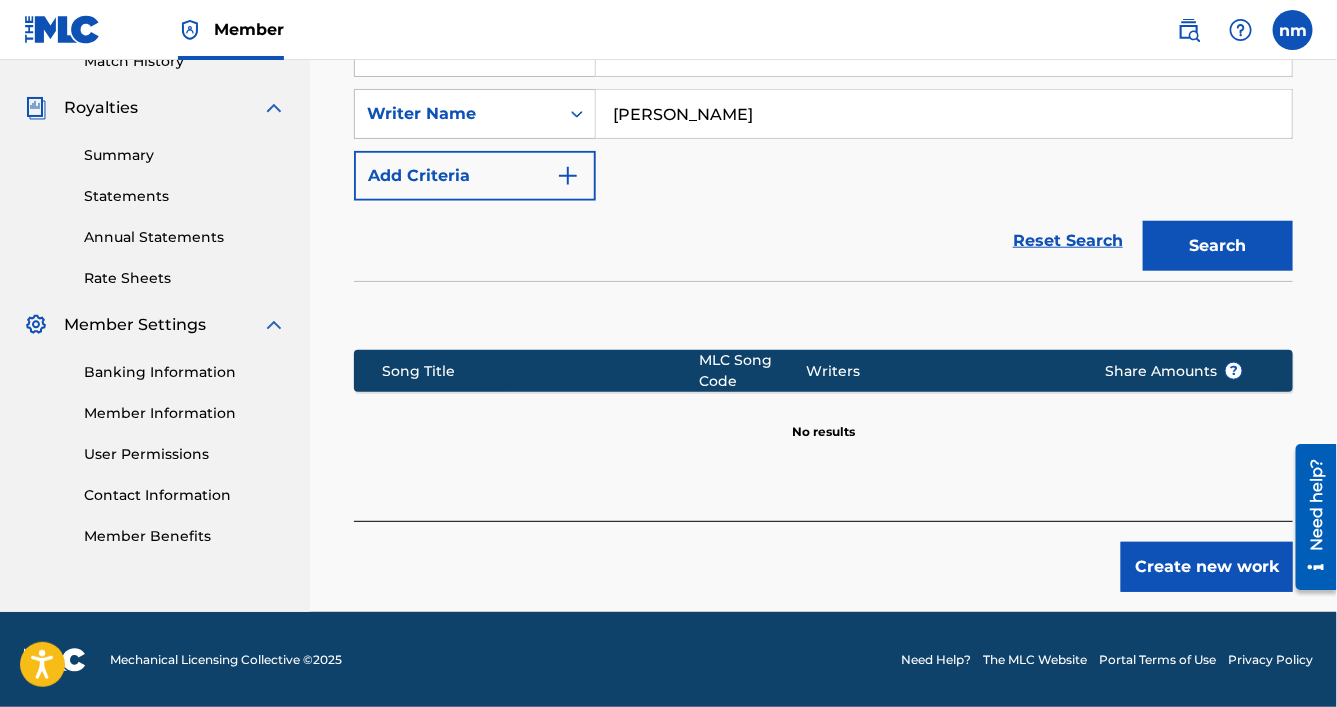 click on "Create new work" at bounding box center (1207, 567) 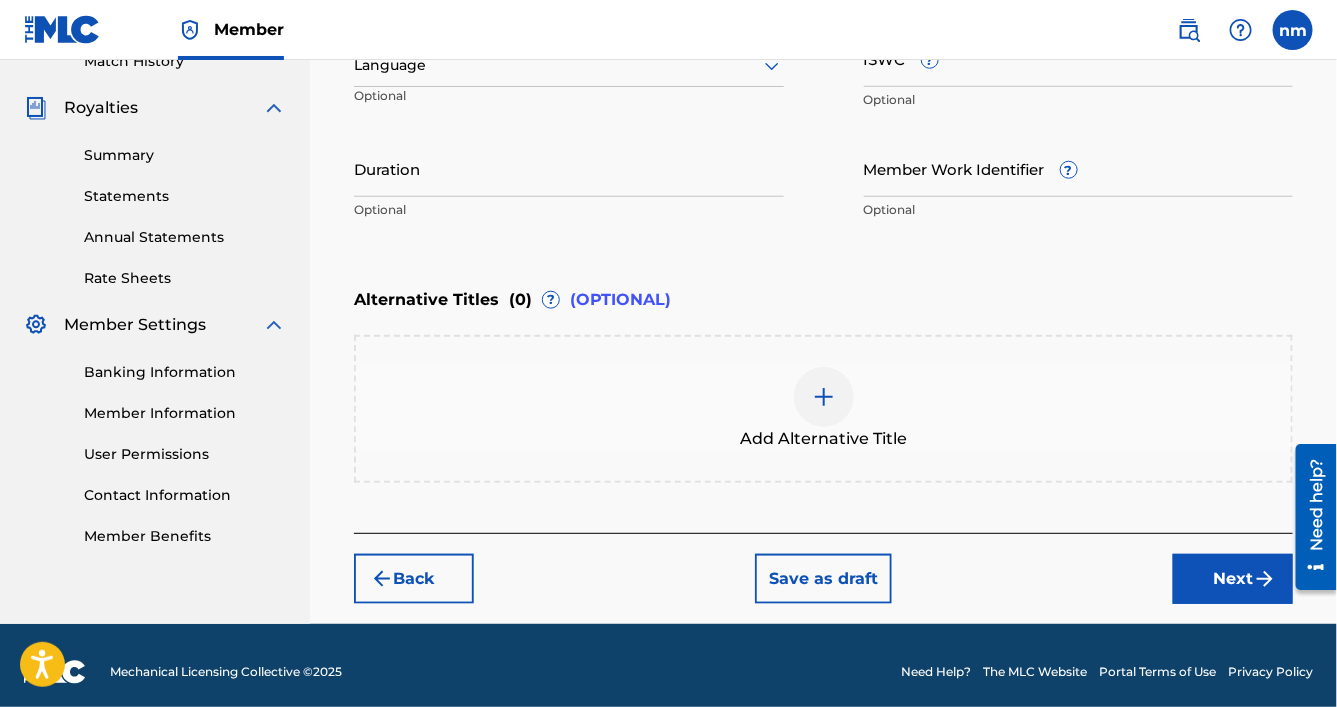click on "Next" at bounding box center [1233, 579] 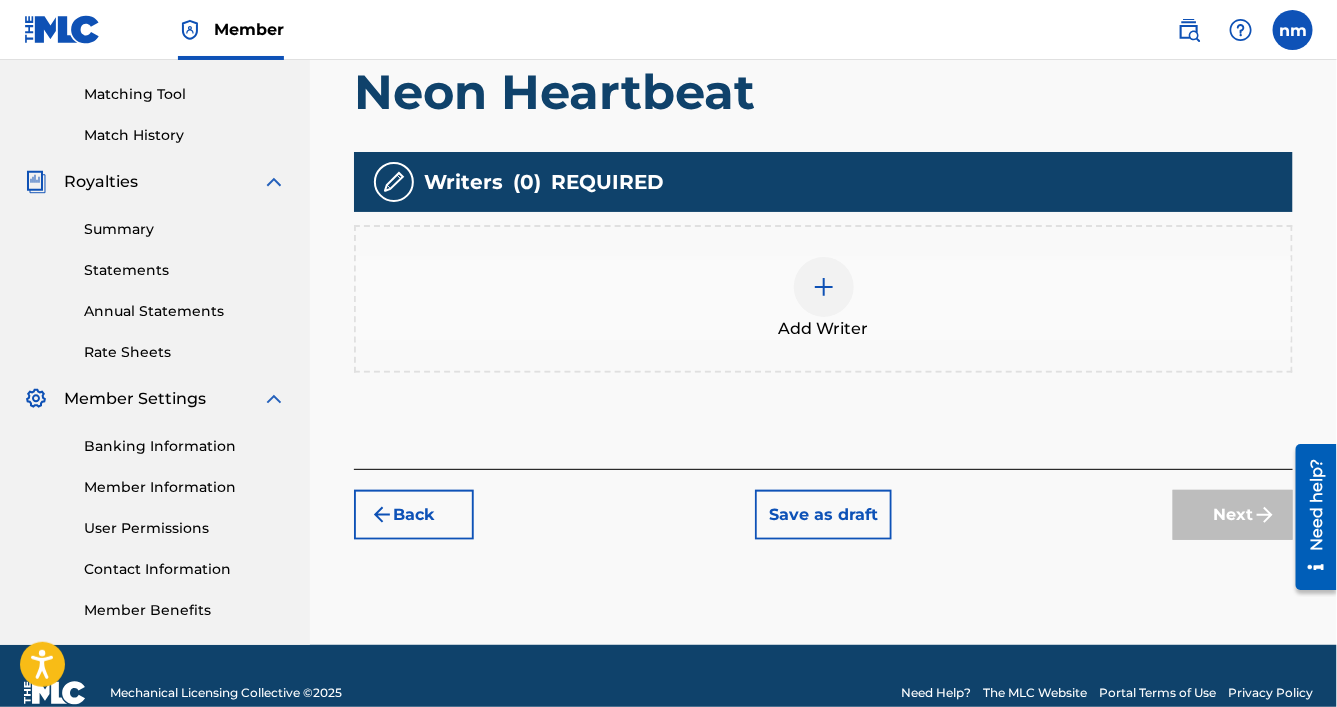 scroll, scrollTop: 506, scrollLeft: 0, axis: vertical 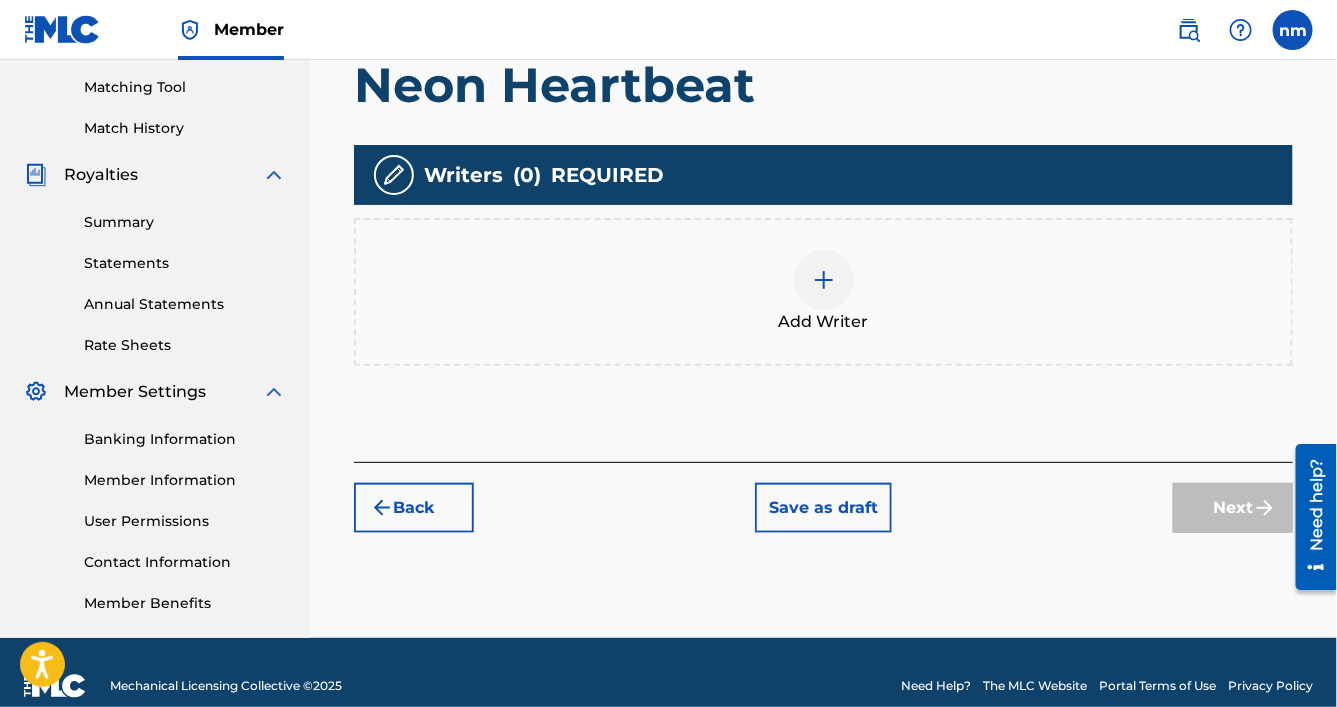 click at bounding box center (824, 280) 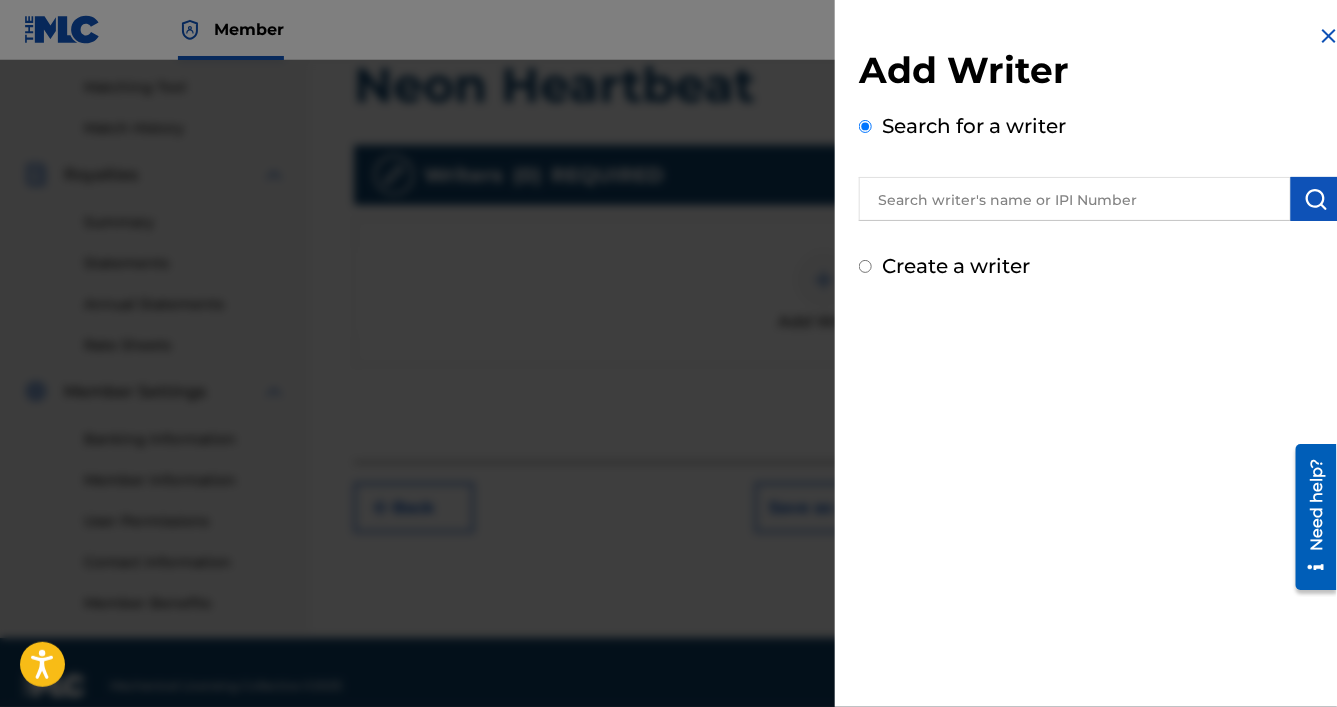 click at bounding box center [1075, 199] 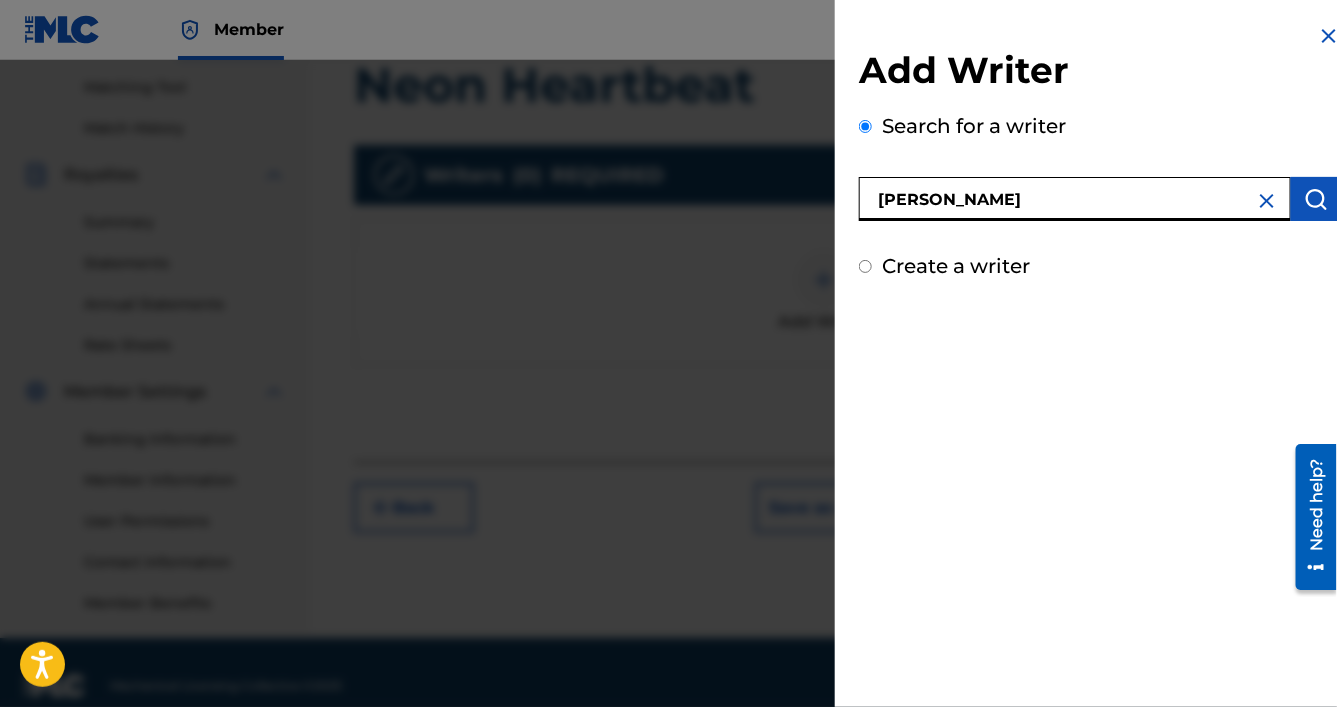 type on "[PERSON_NAME]" 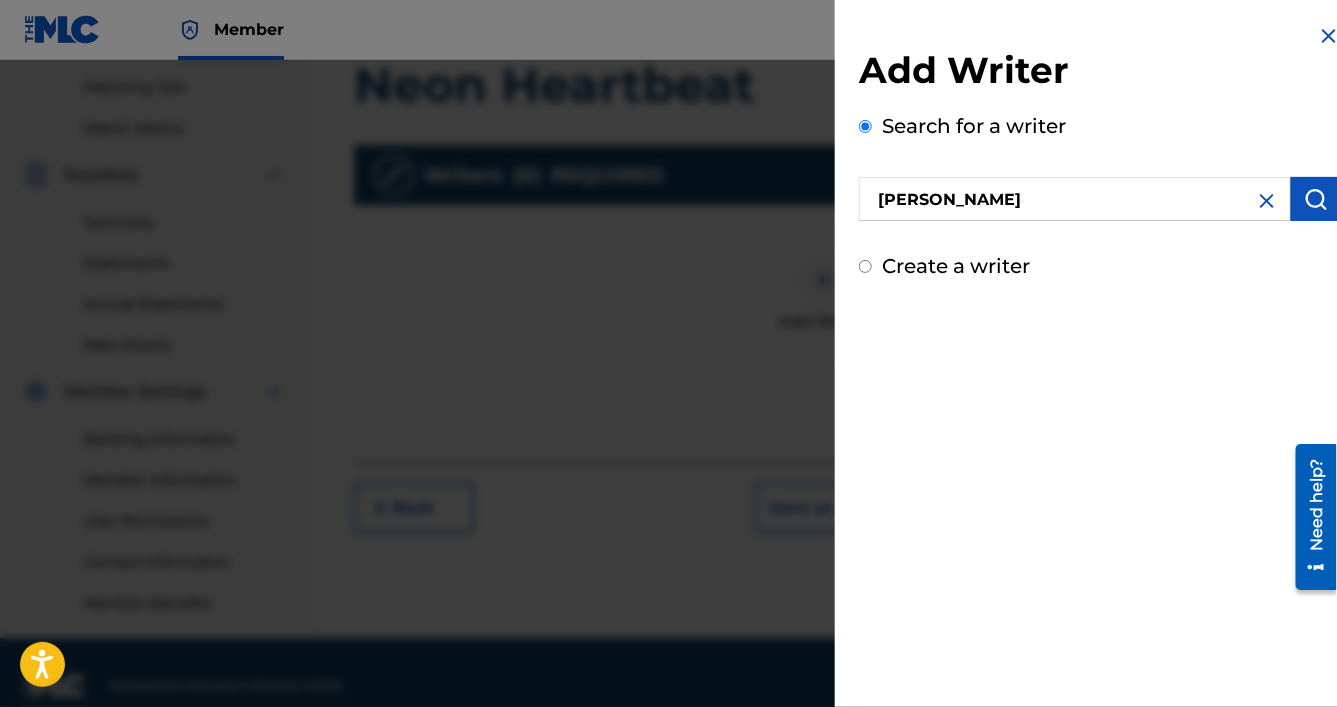 click at bounding box center (1316, 199) 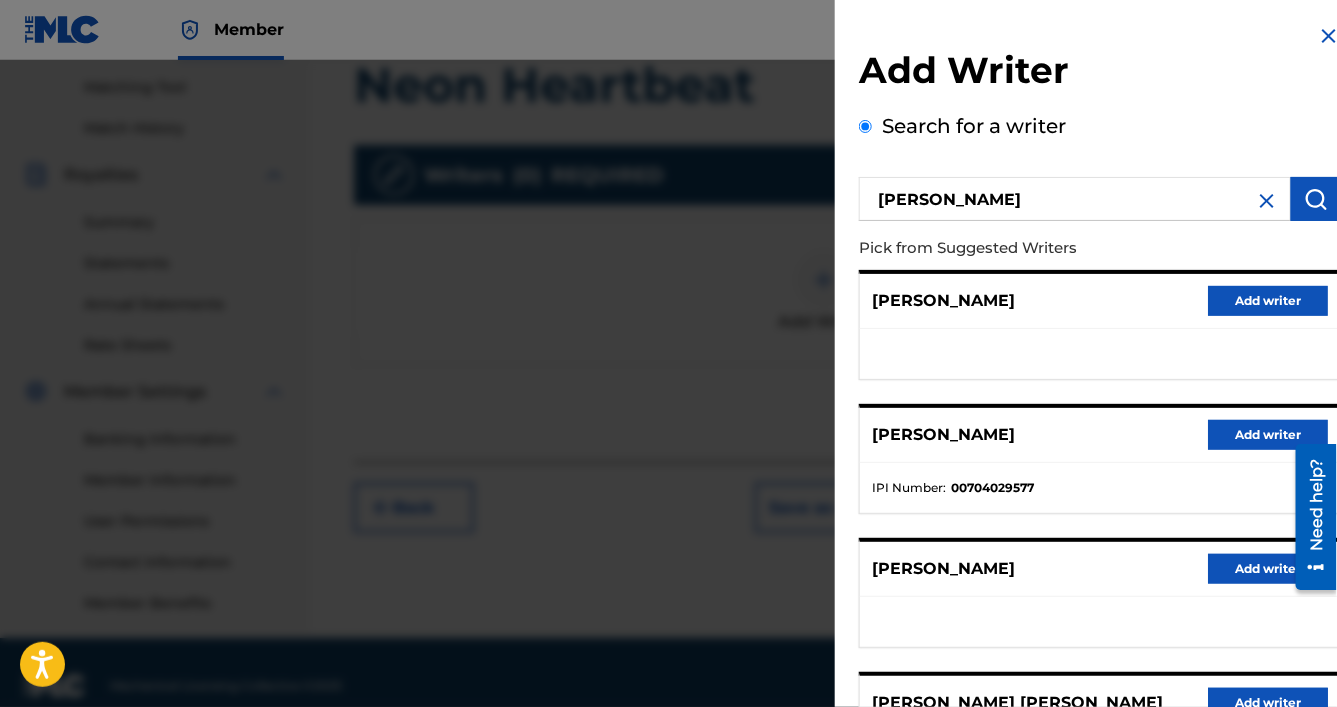 click on "Add writer" at bounding box center [1268, 301] 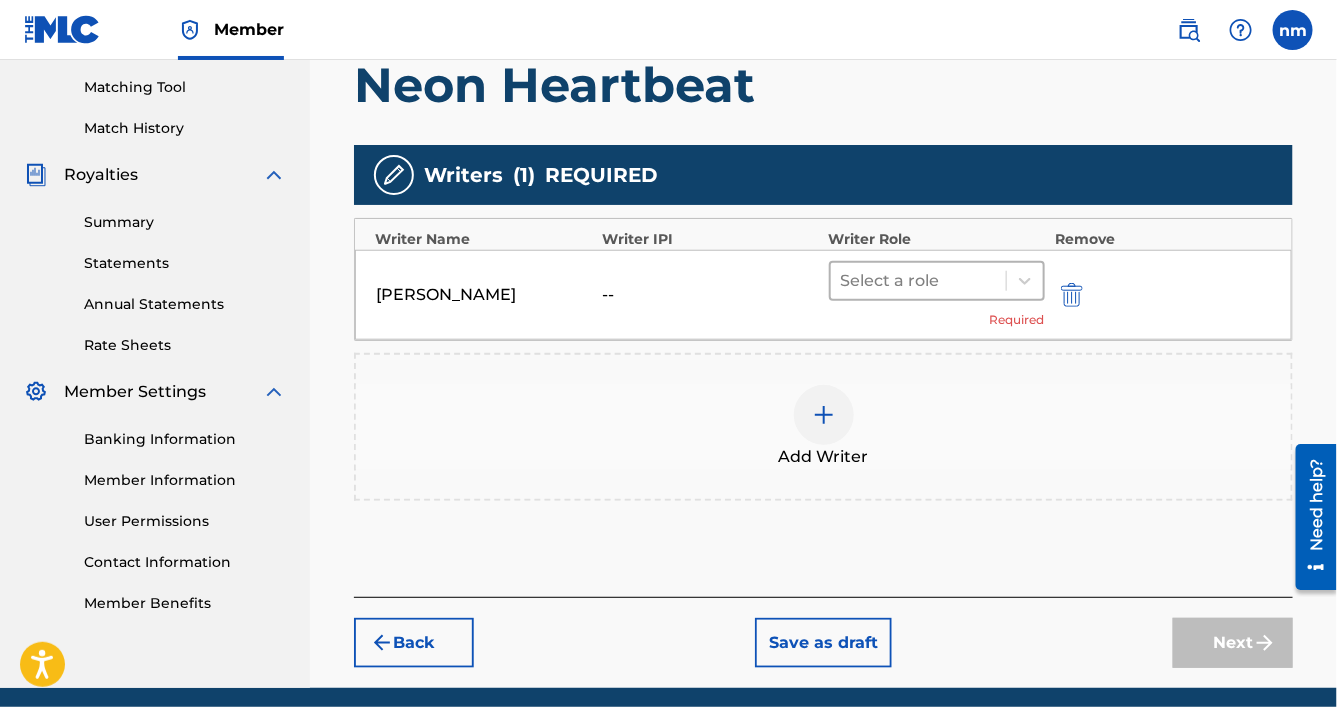 click on "Select a role" at bounding box center (918, 281) 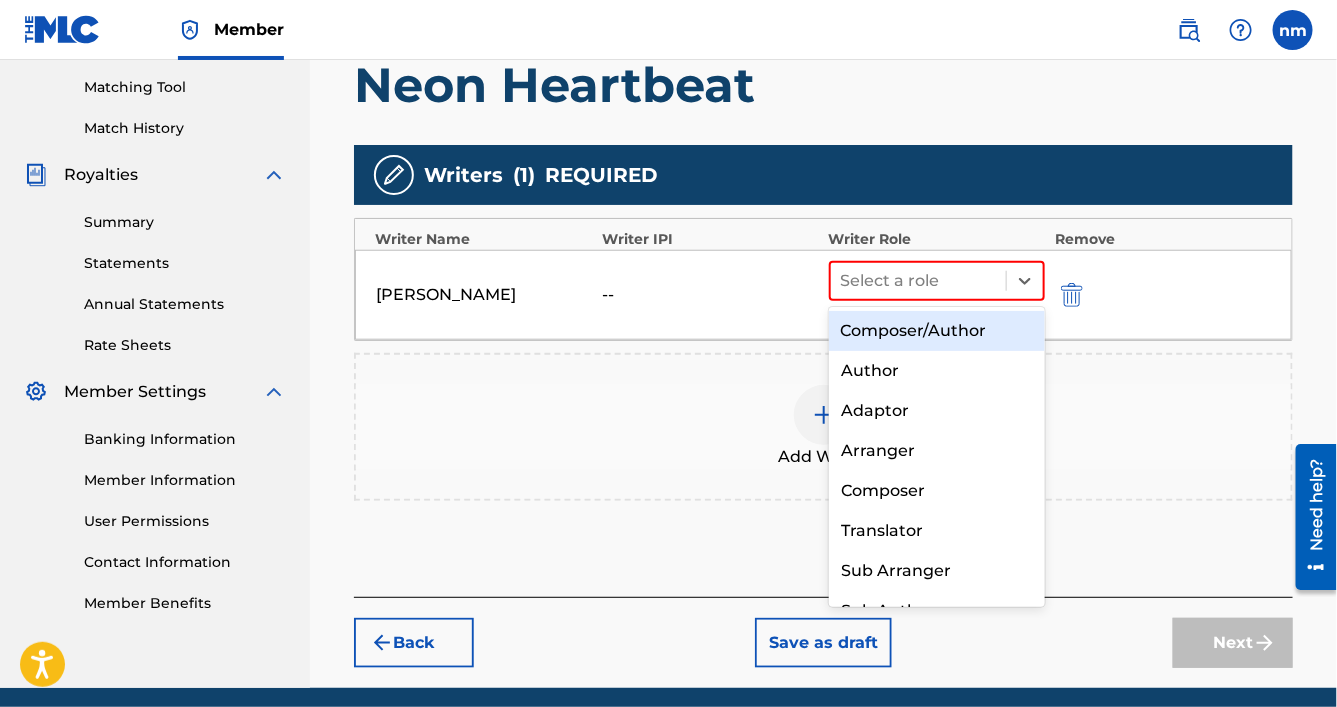 click on "Composer/Author" at bounding box center (937, 331) 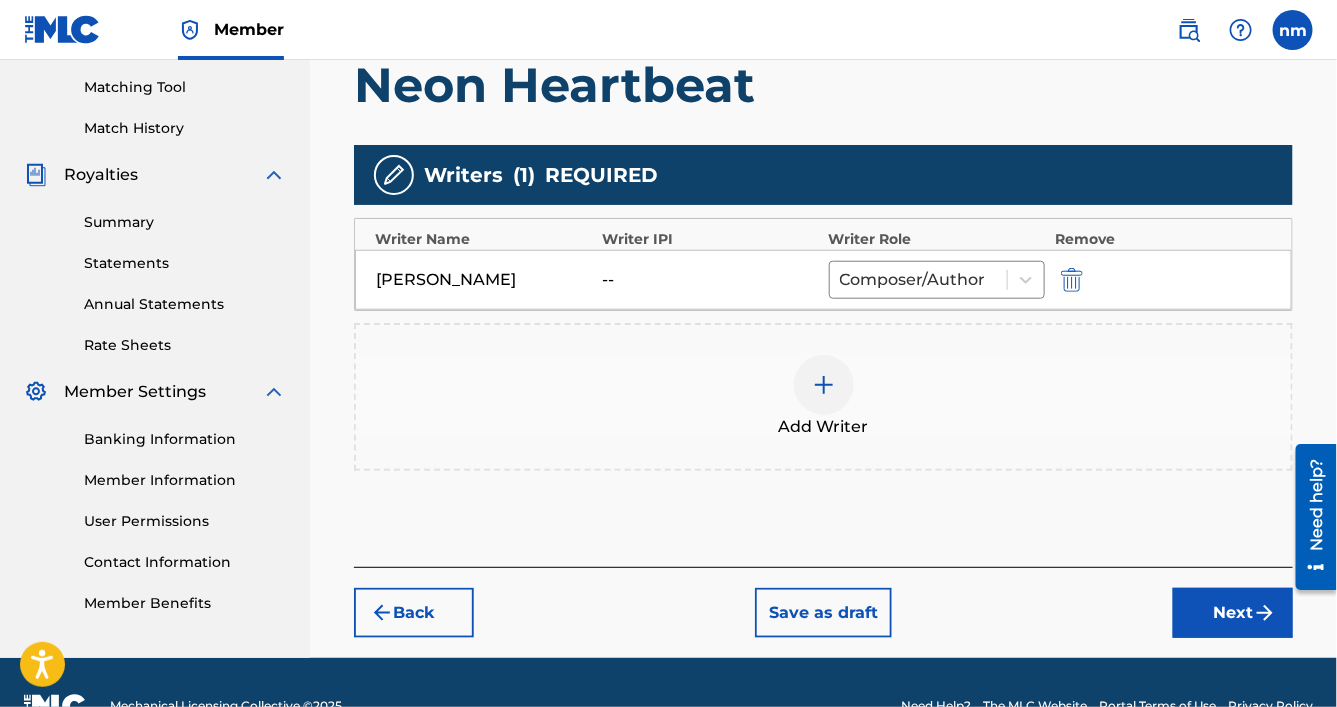 click on "Next" at bounding box center [1233, 613] 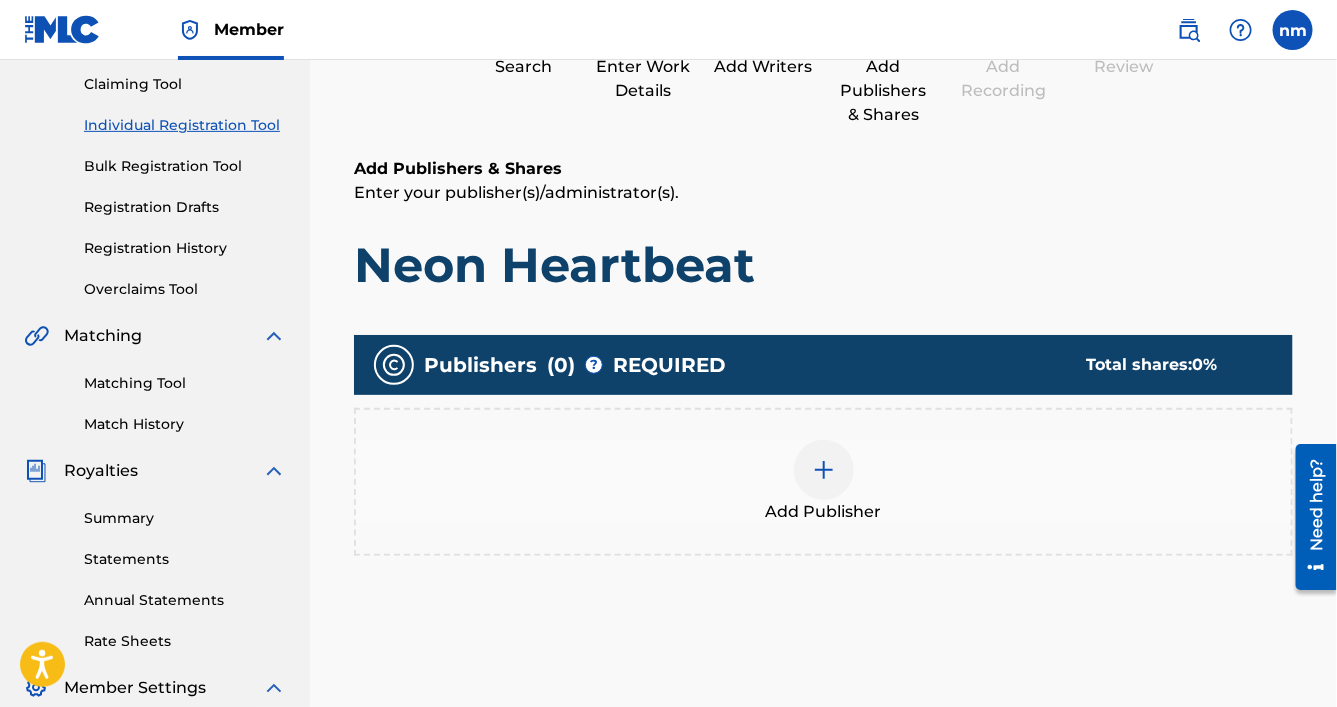 scroll, scrollTop: 90, scrollLeft: 0, axis: vertical 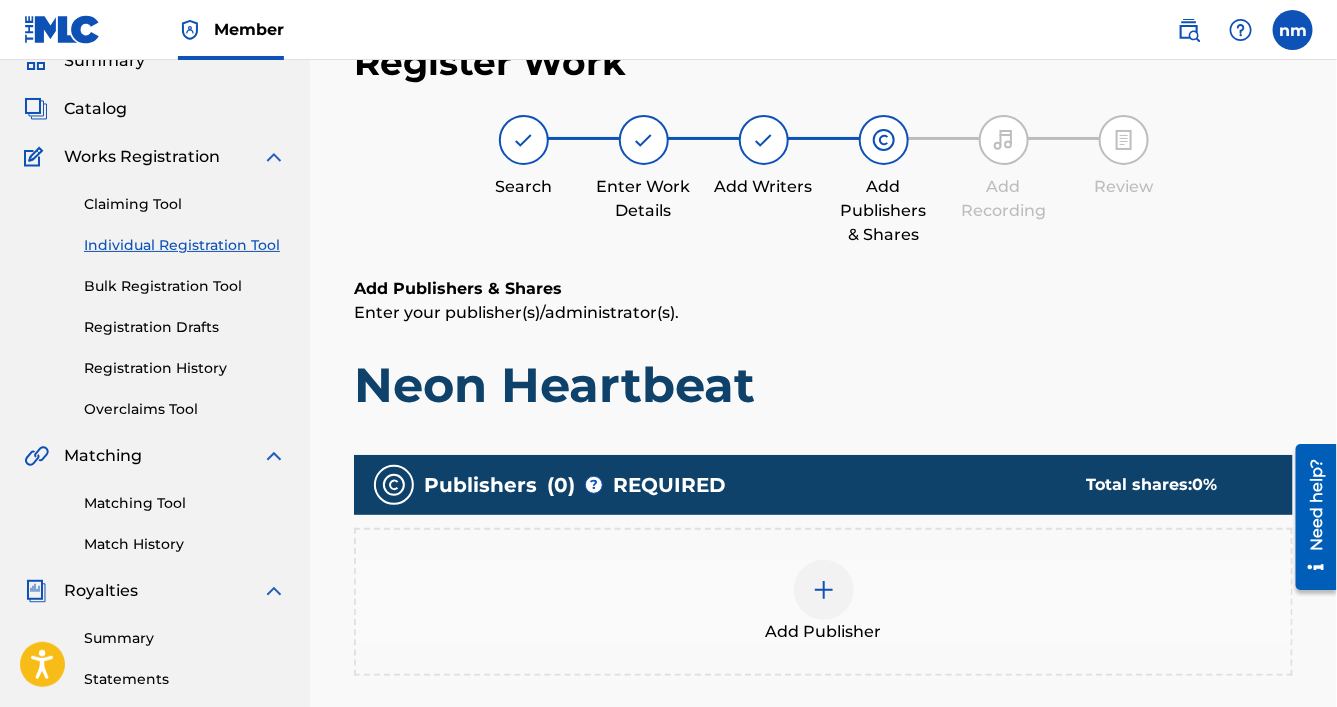 click on "Add Publisher" at bounding box center (823, 602) 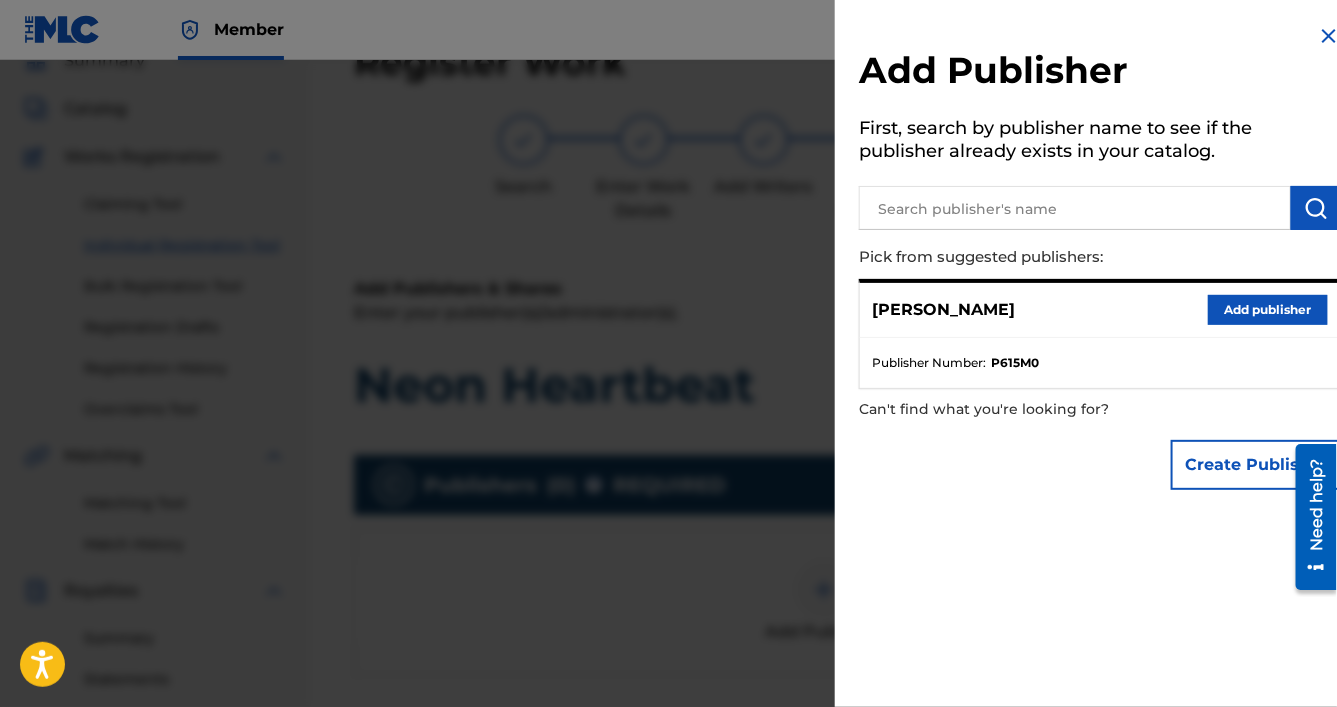 click on "Add publisher" at bounding box center [1268, 310] 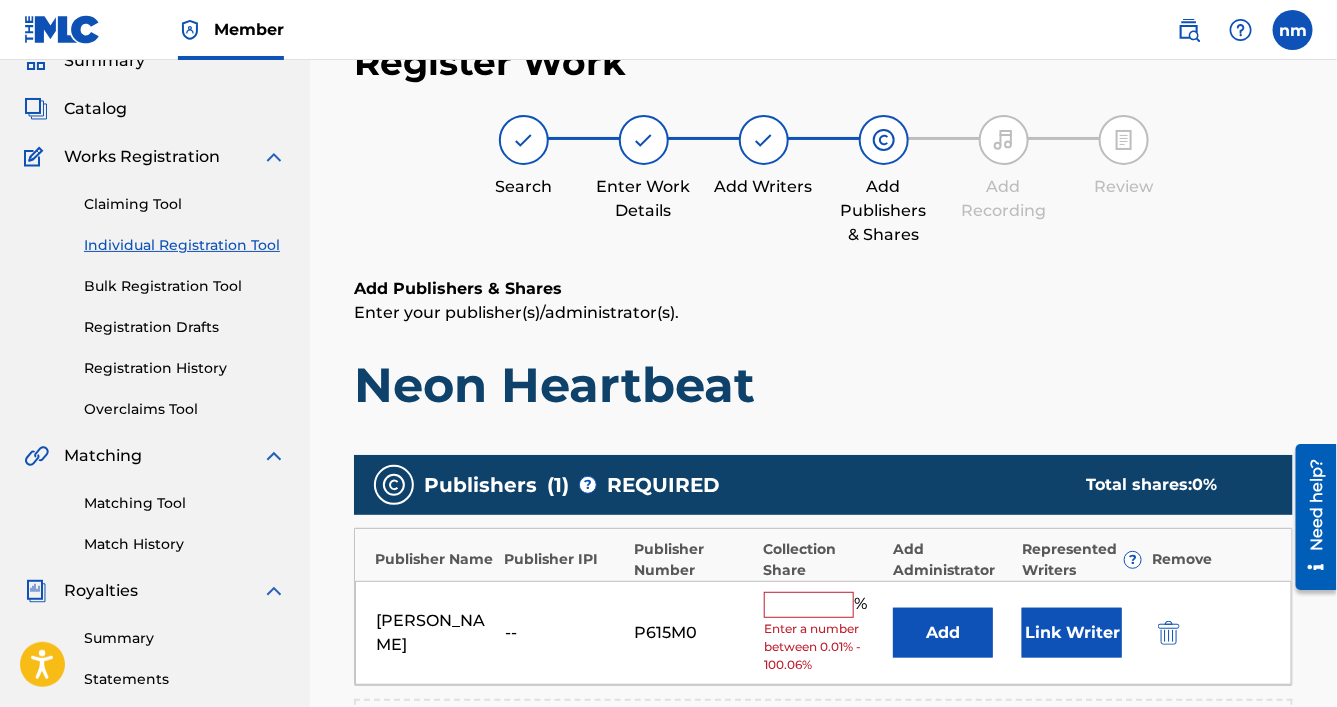 click at bounding box center (809, 605) 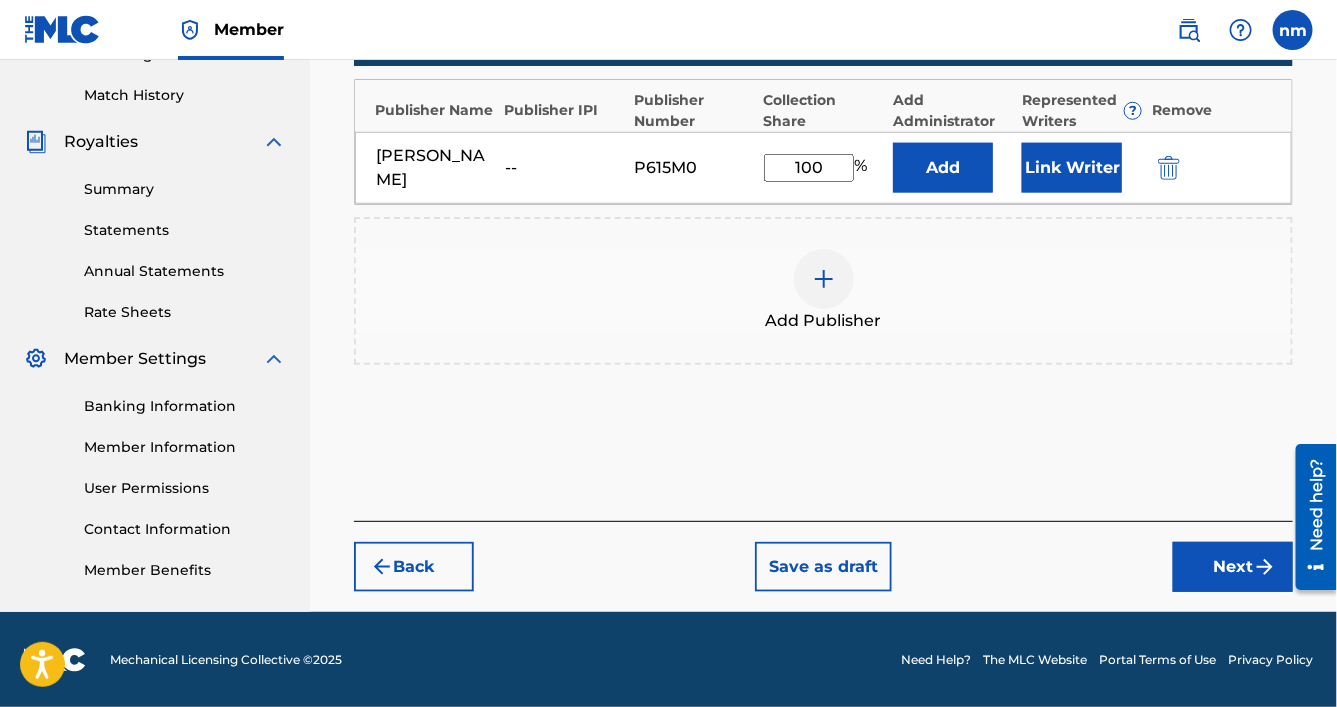 click on "Next" at bounding box center (1233, 567) 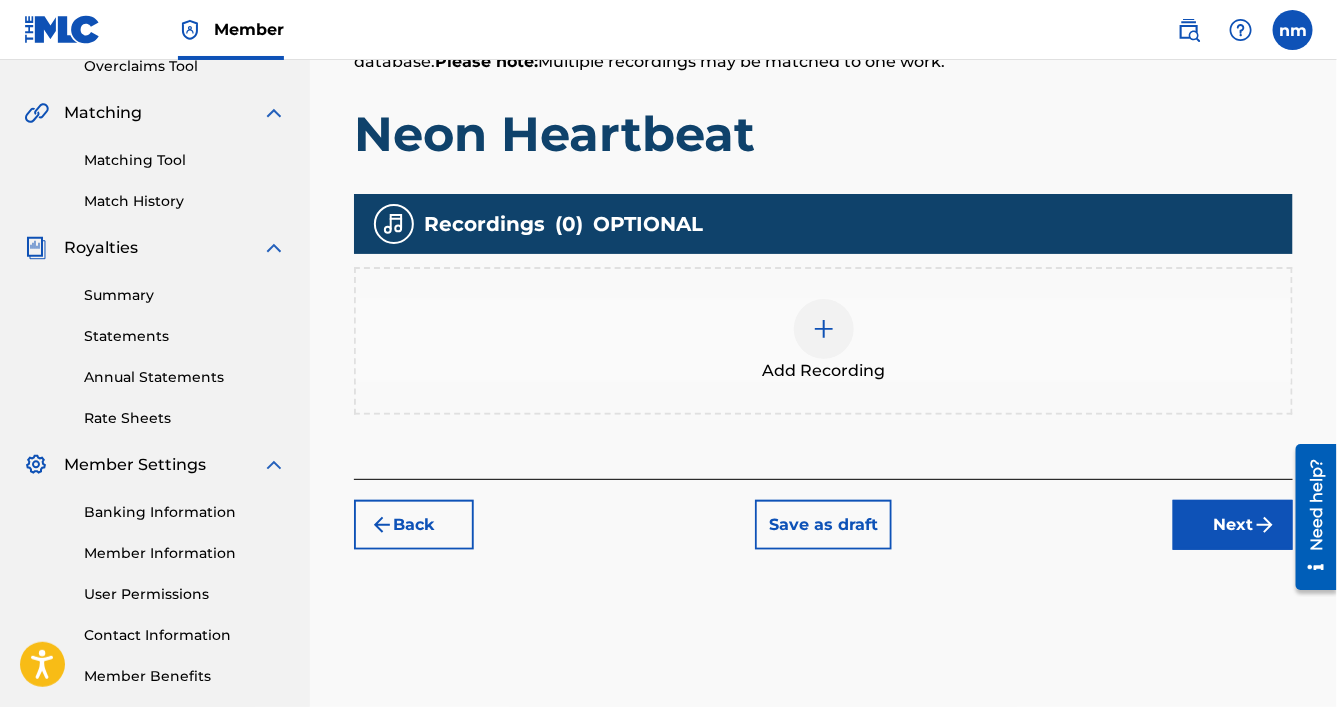 scroll, scrollTop: 506, scrollLeft: 0, axis: vertical 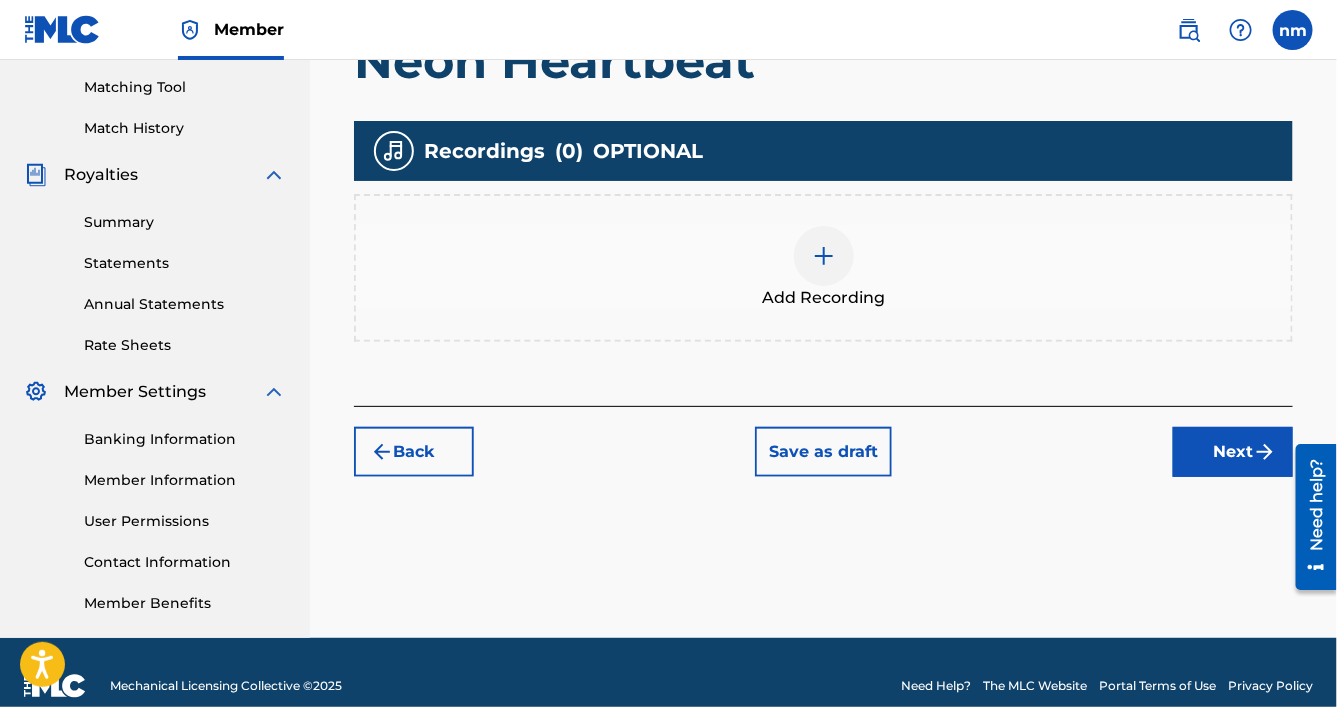 click on "Next" at bounding box center (1233, 452) 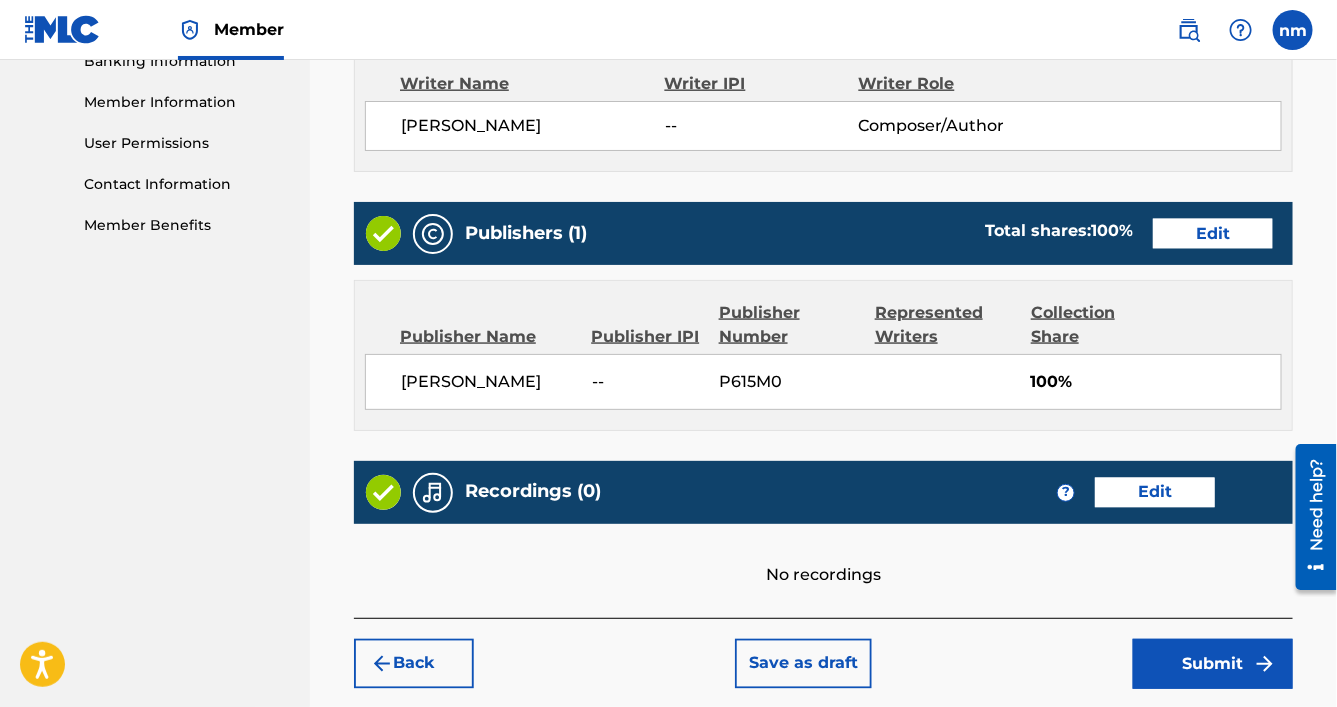 scroll, scrollTop: 980, scrollLeft: 0, axis: vertical 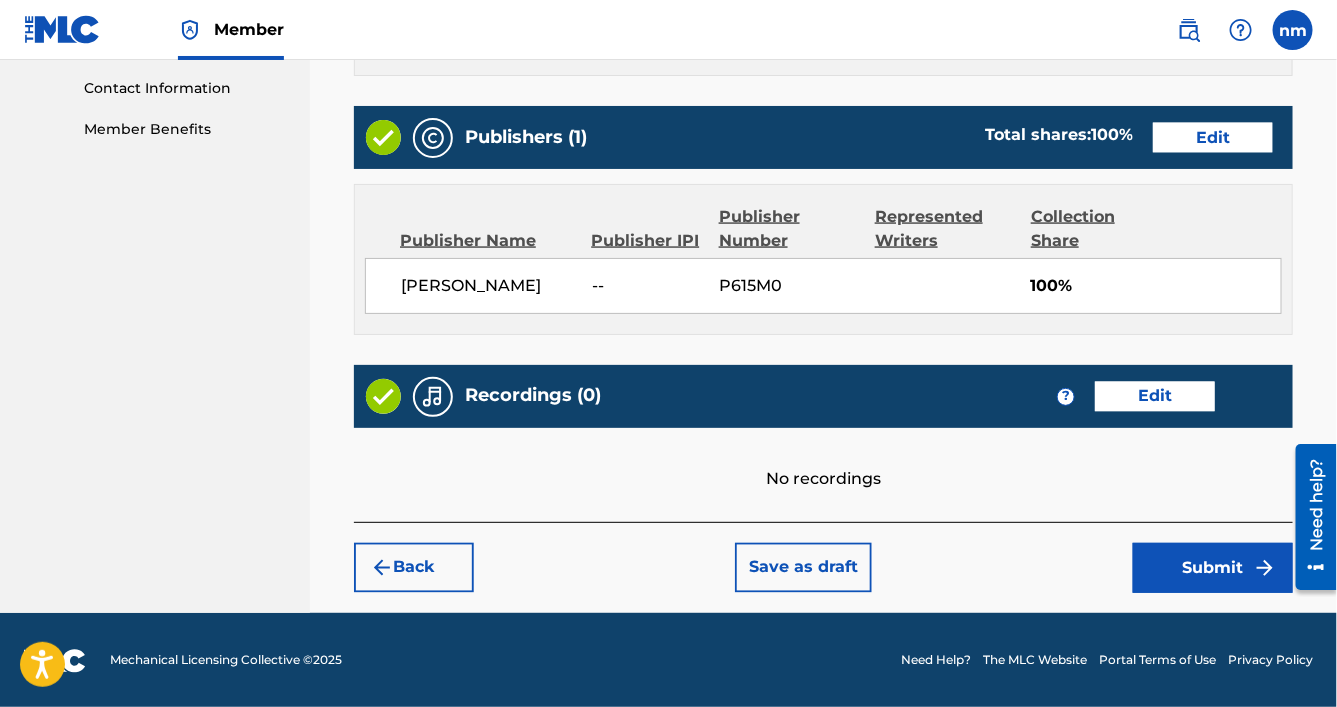 click on "Submit" at bounding box center [1213, 568] 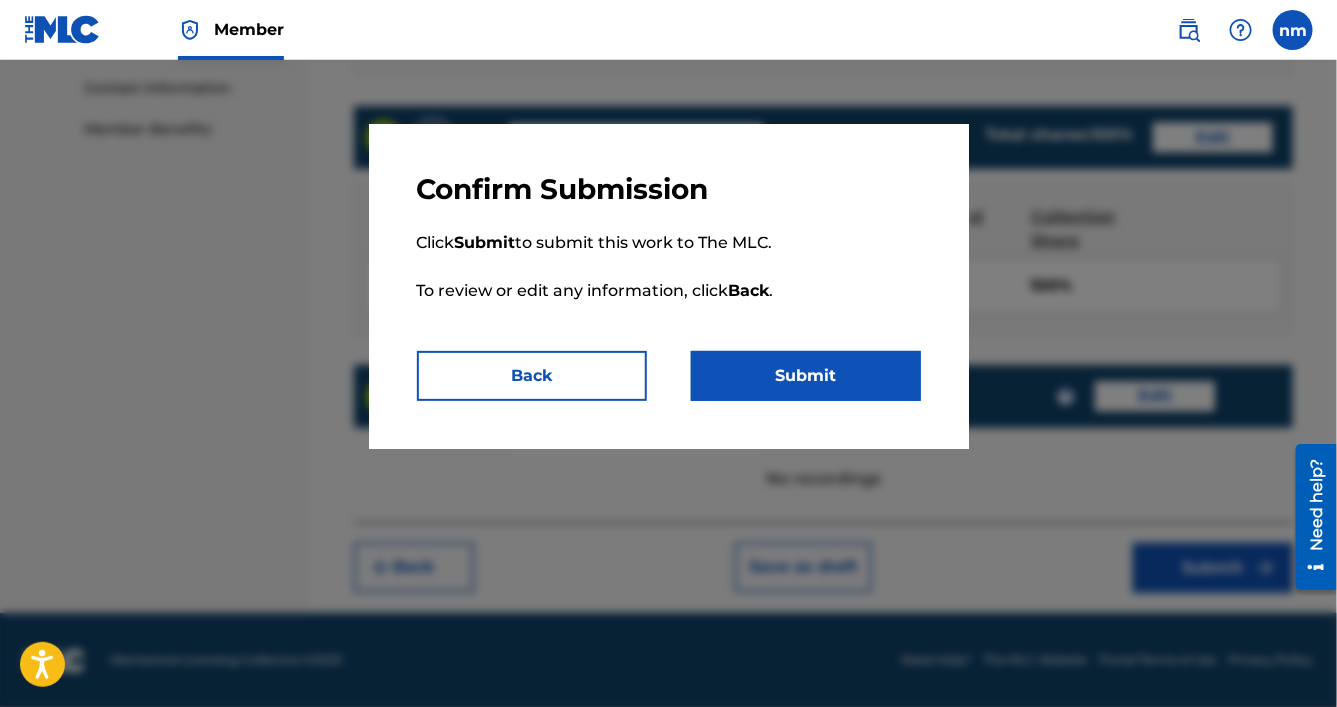 click on "Submit" at bounding box center [806, 376] 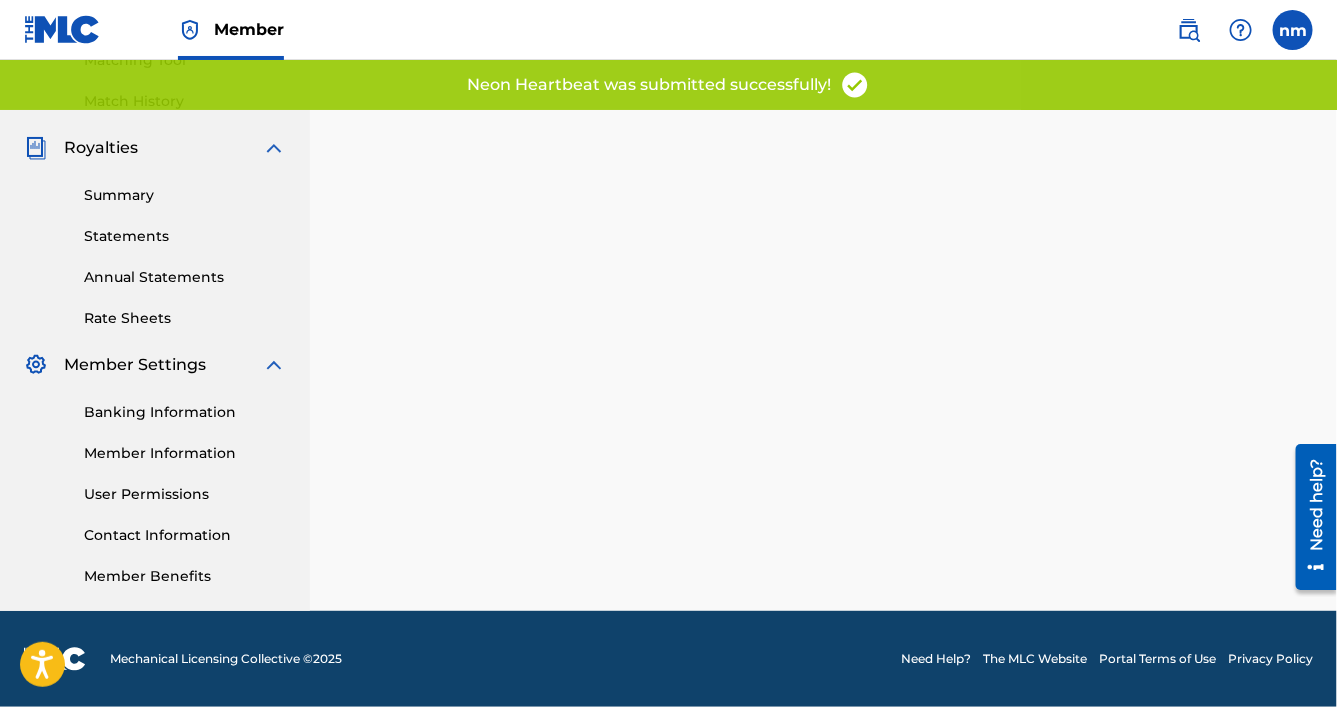 scroll, scrollTop: 0, scrollLeft: 0, axis: both 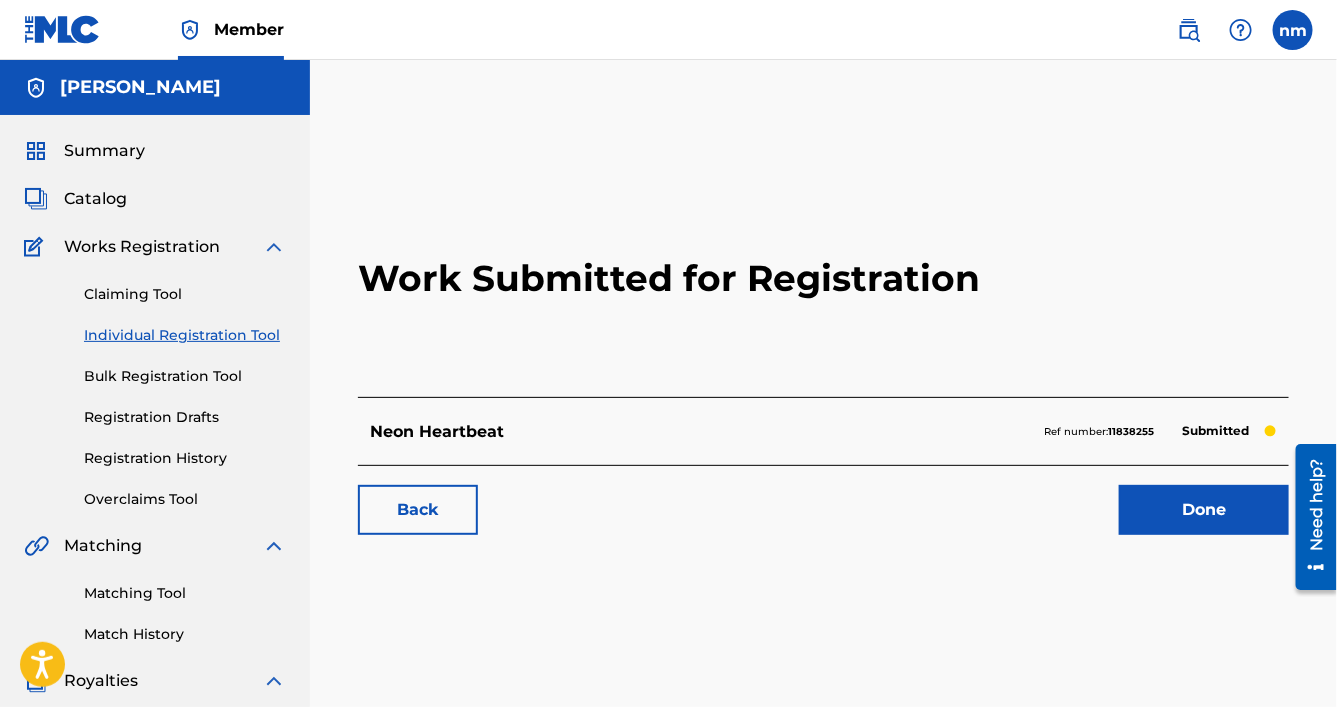 click on "Individual Registration Tool" at bounding box center (185, 335) 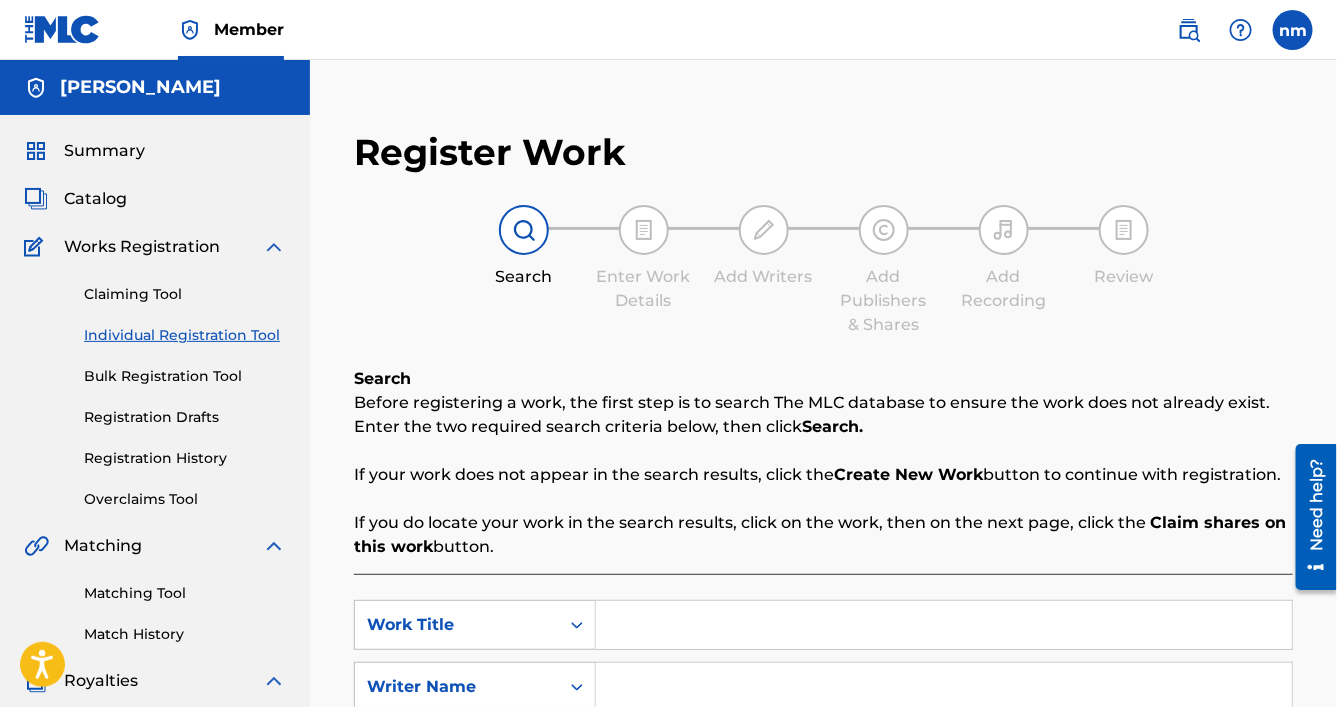paste on "Reflected words" 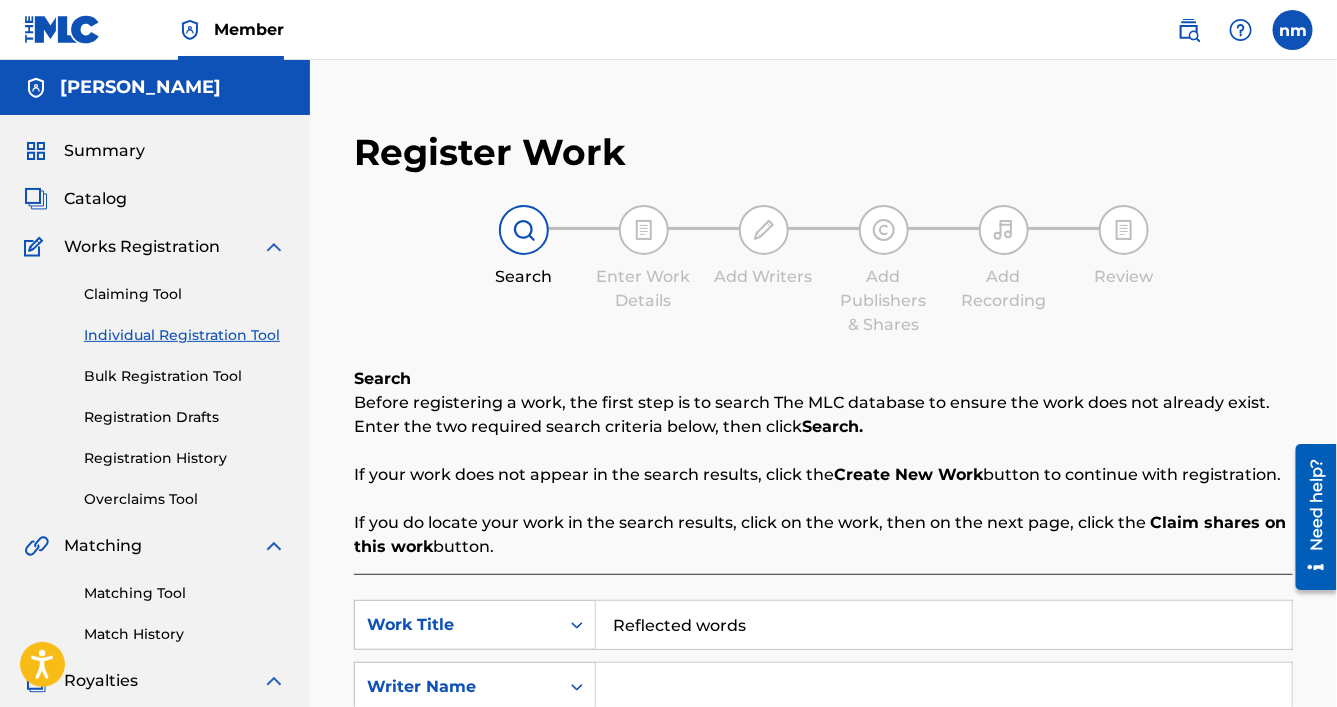 type on "Reflected words" 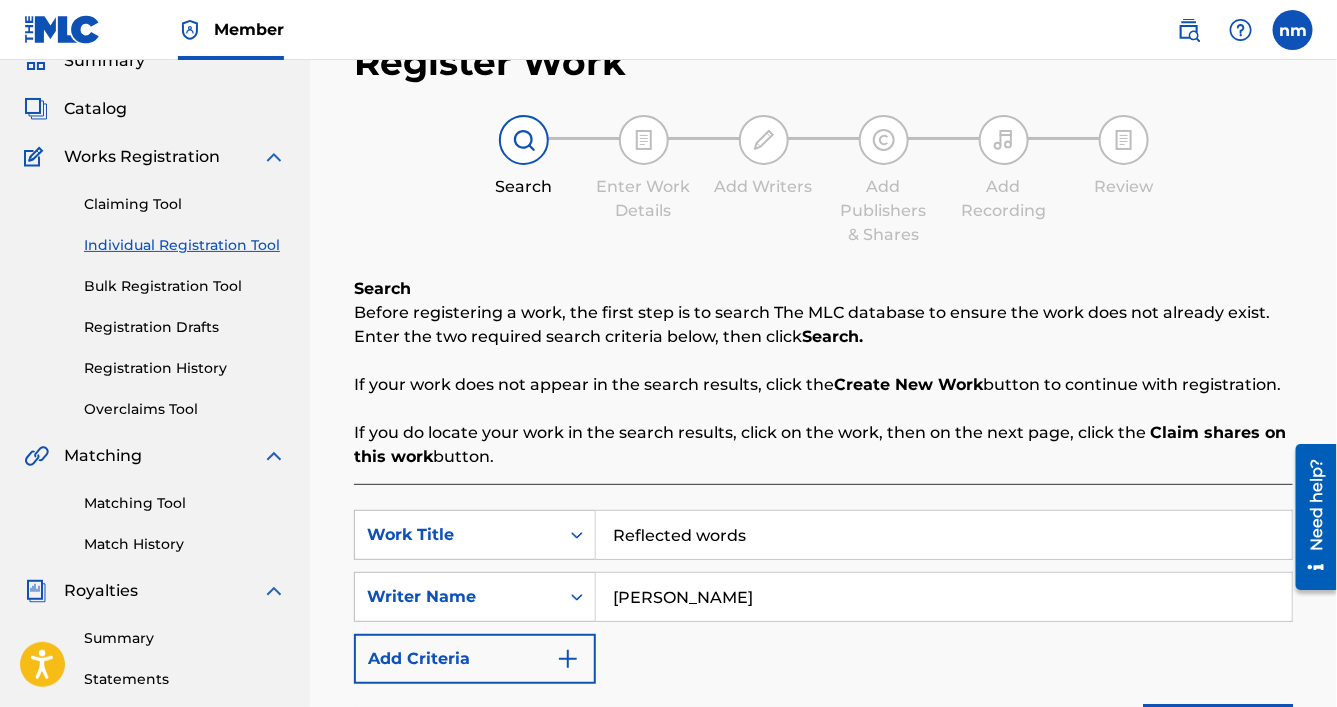 scroll, scrollTop: 533, scrollLeft: 0, axis: vertical 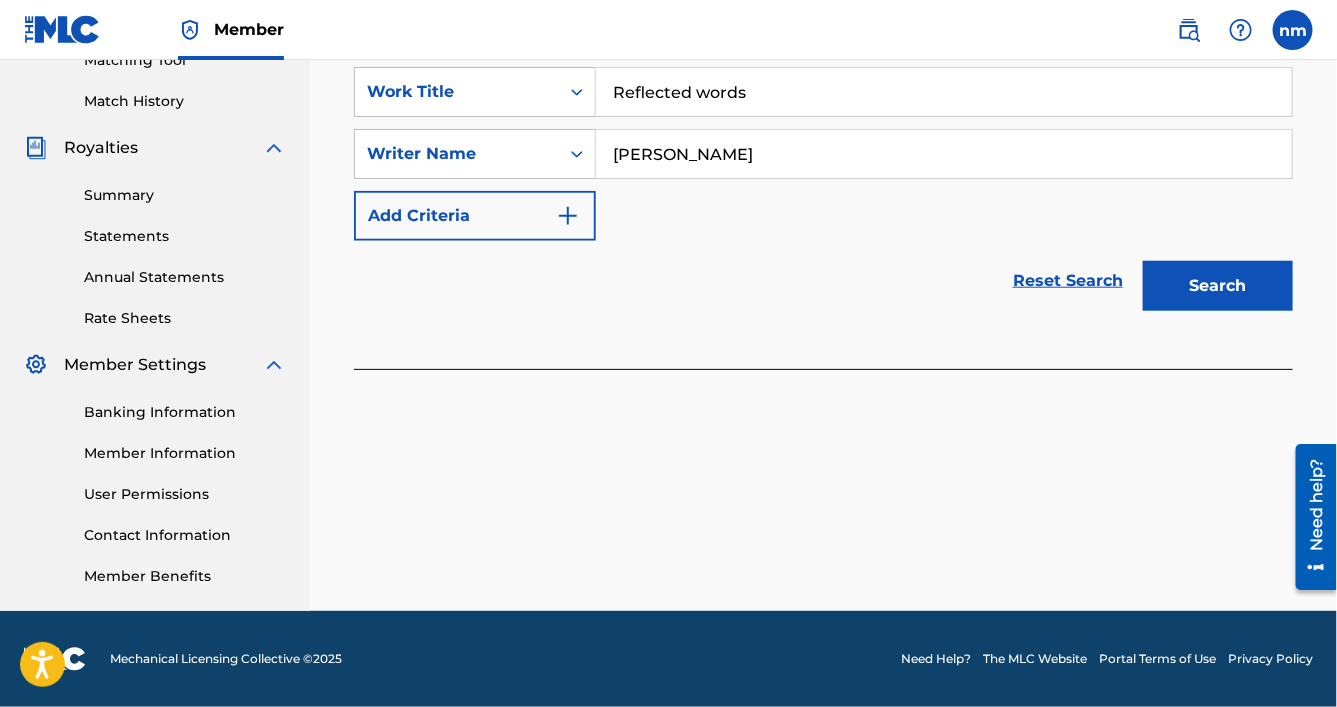 click on "Search" at bounding box center [1213, 281] 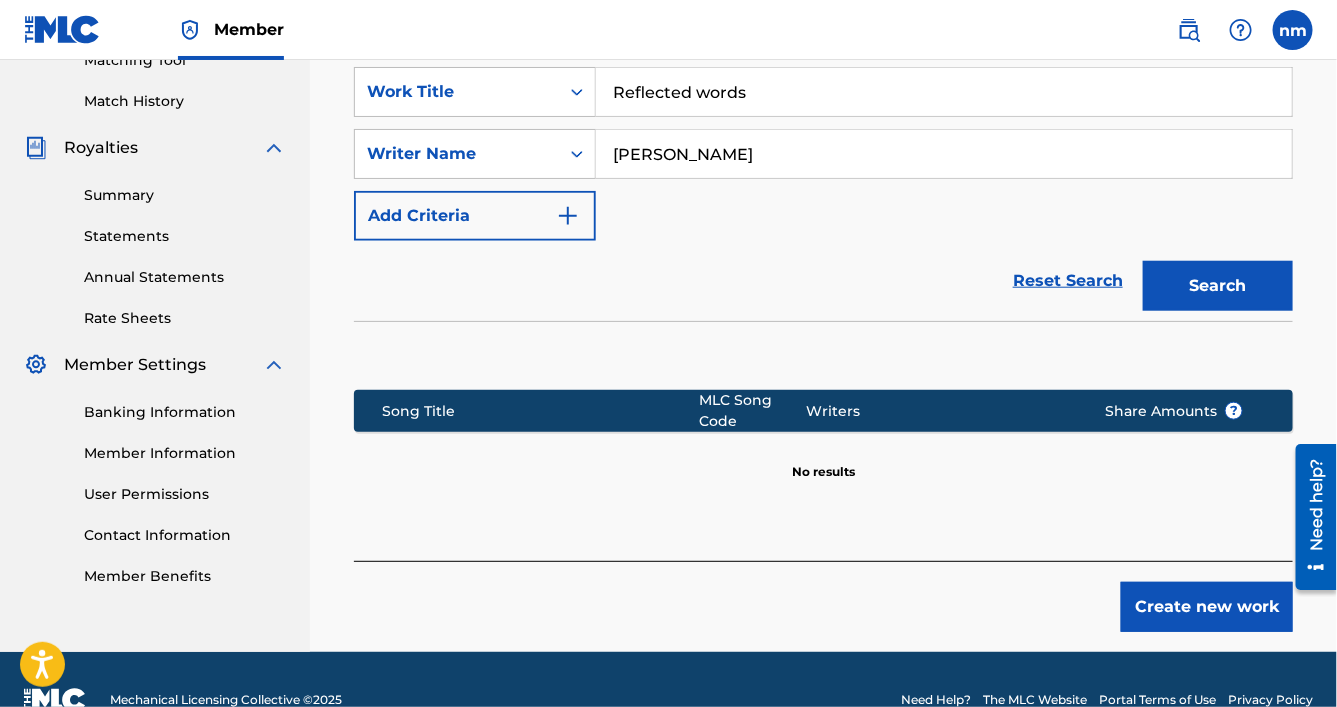 click on "Create new work" at bounding box center (1207, 607) 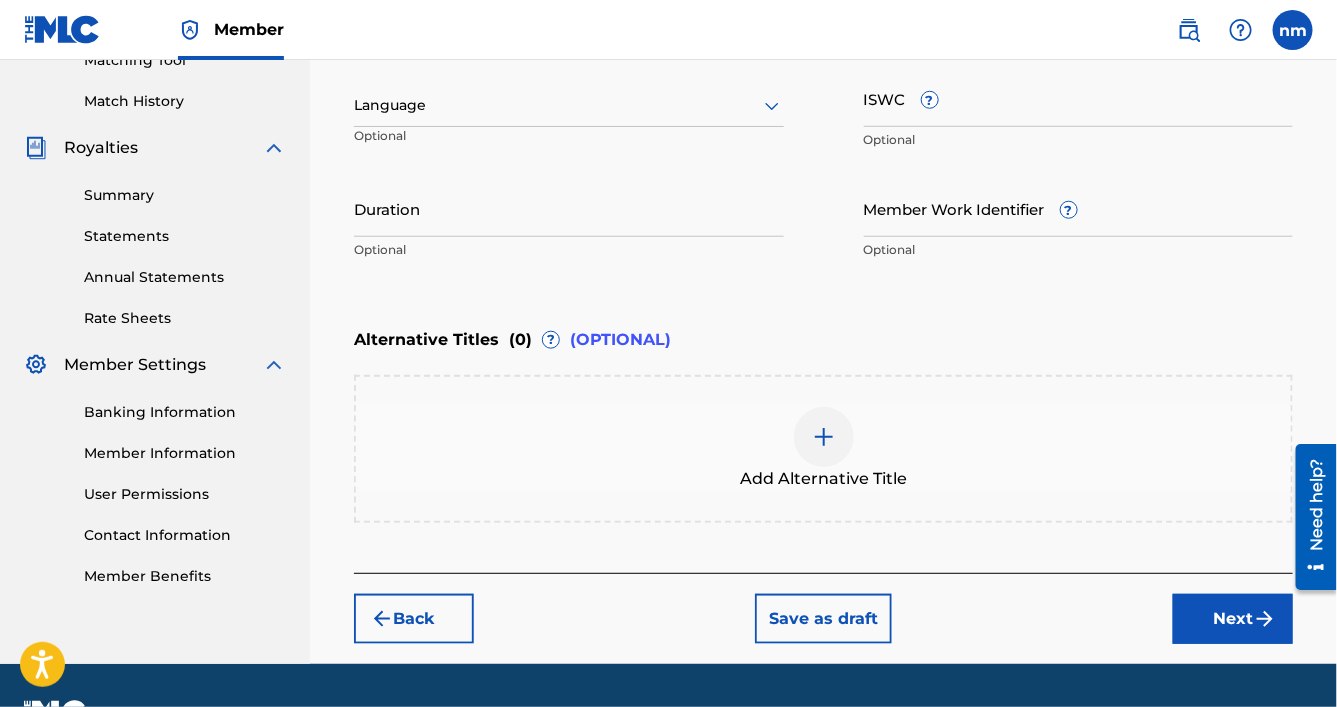 click on "Next" at bounding box center (1233, 619) 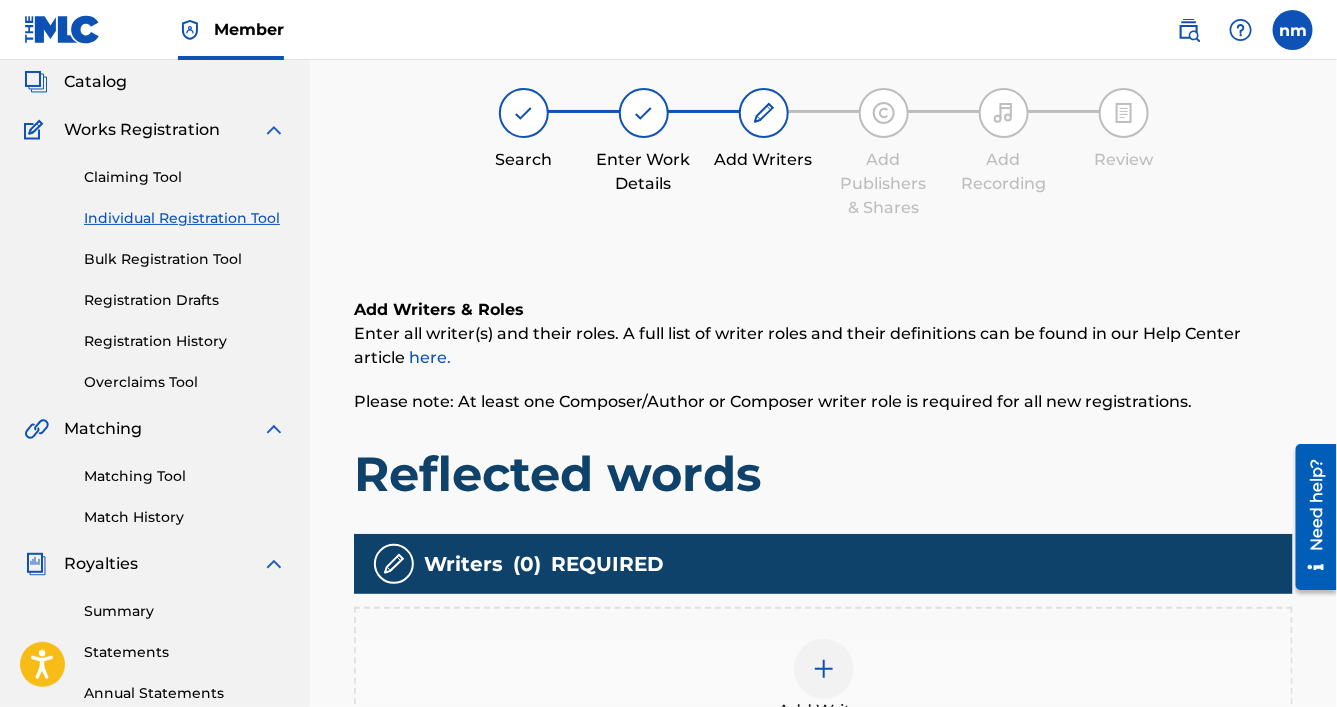 scroll, scrollTop: 90, scrollLeft: 0, axis: vertical 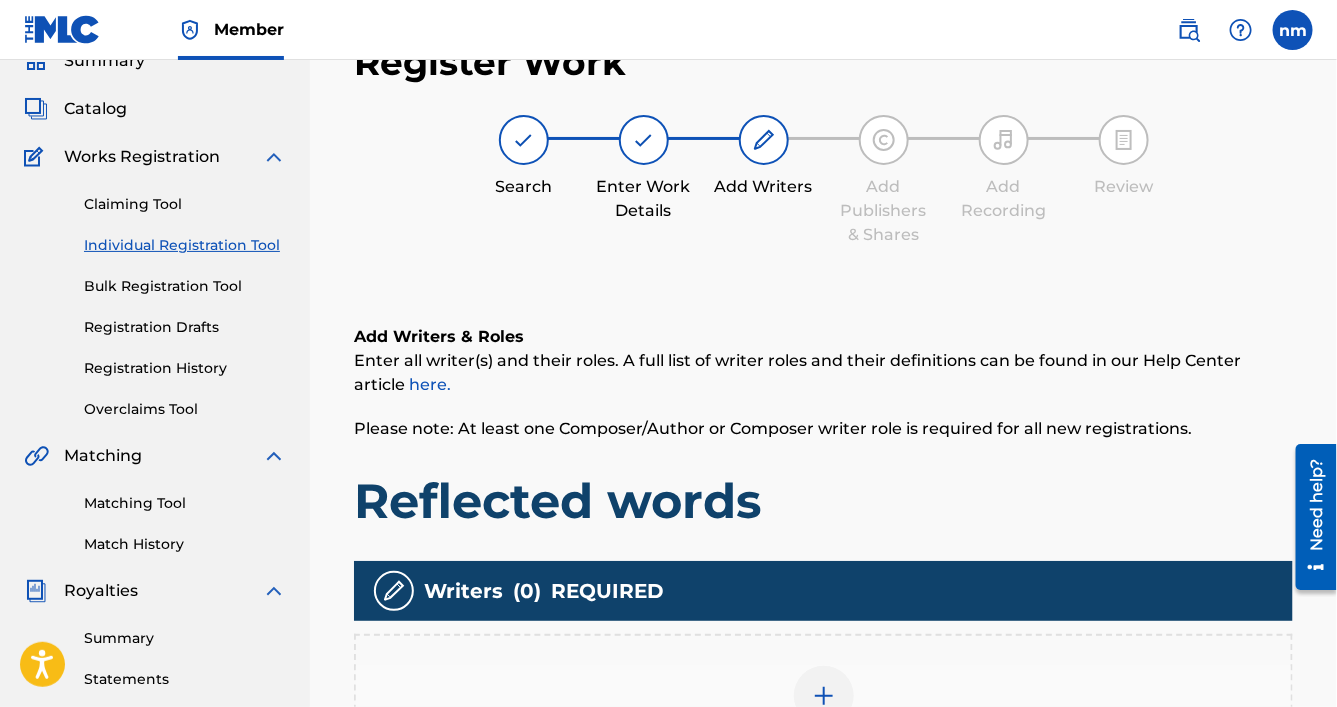 click at bounding box center (824, 696) 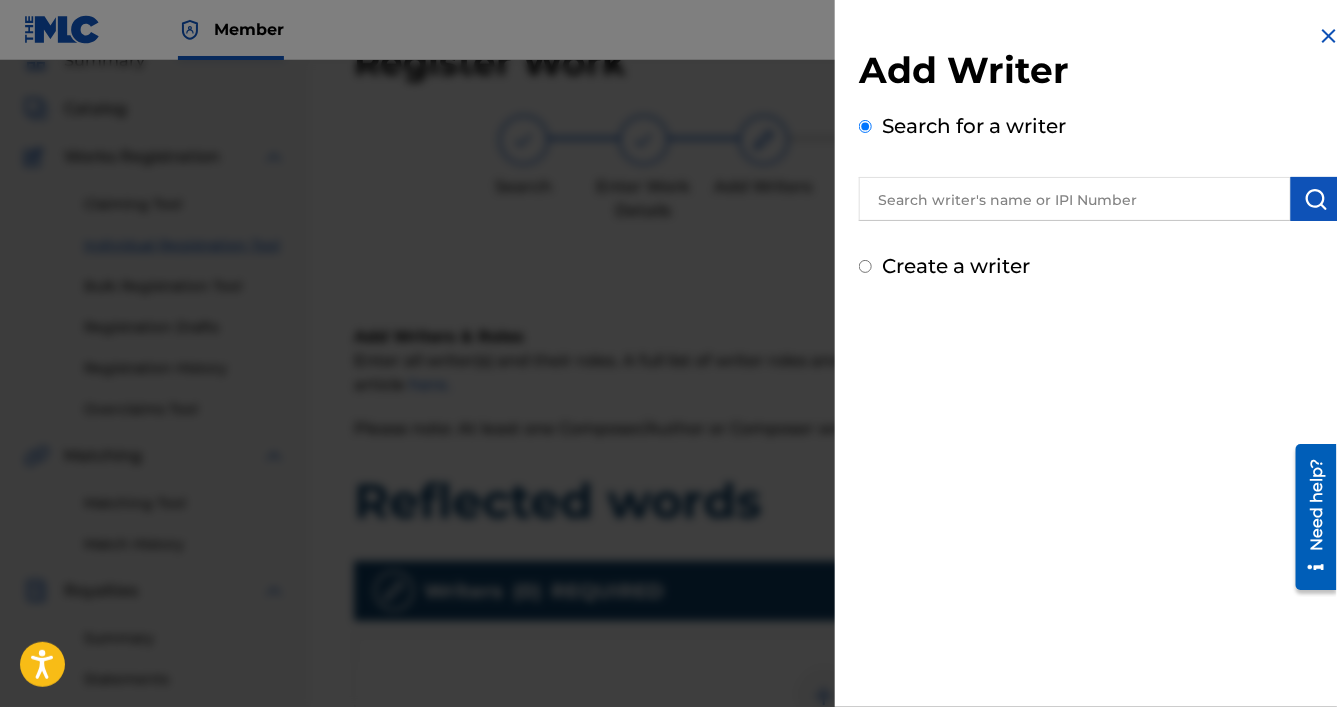 click at bounding box center [1075, 199] 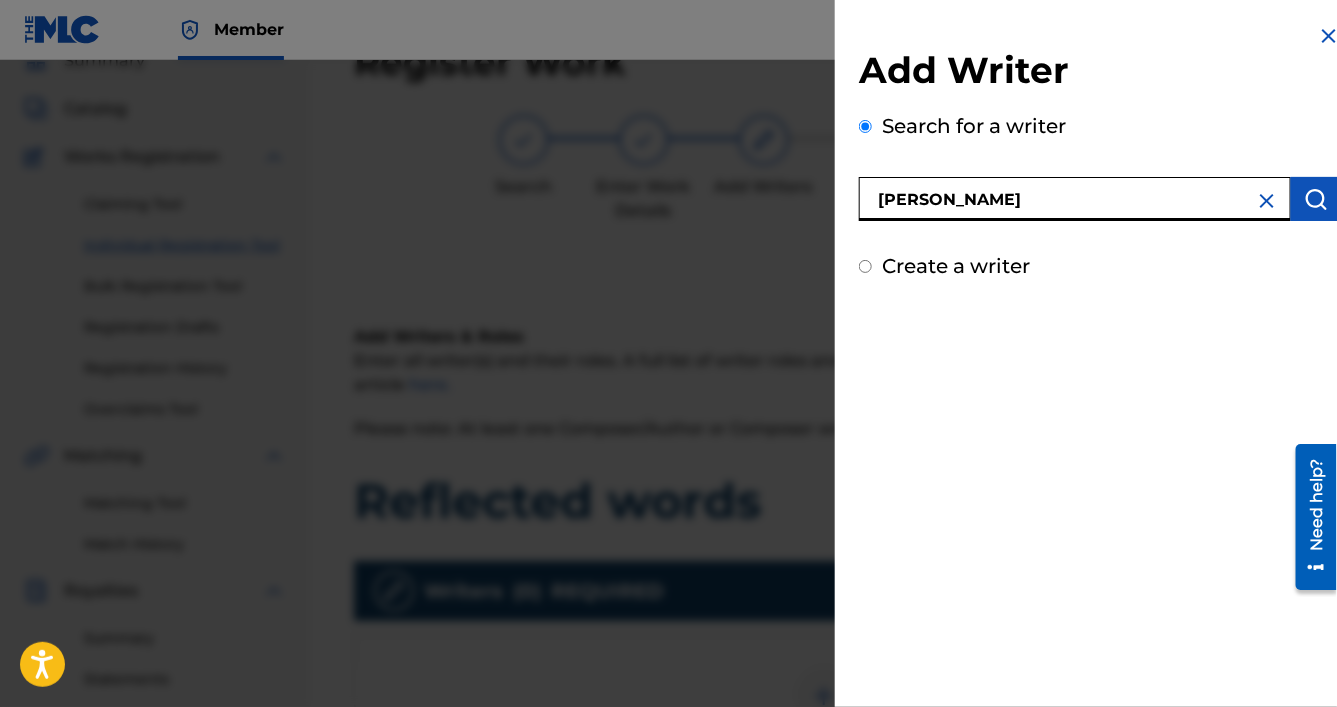 type on "[PERSON_NAME]" 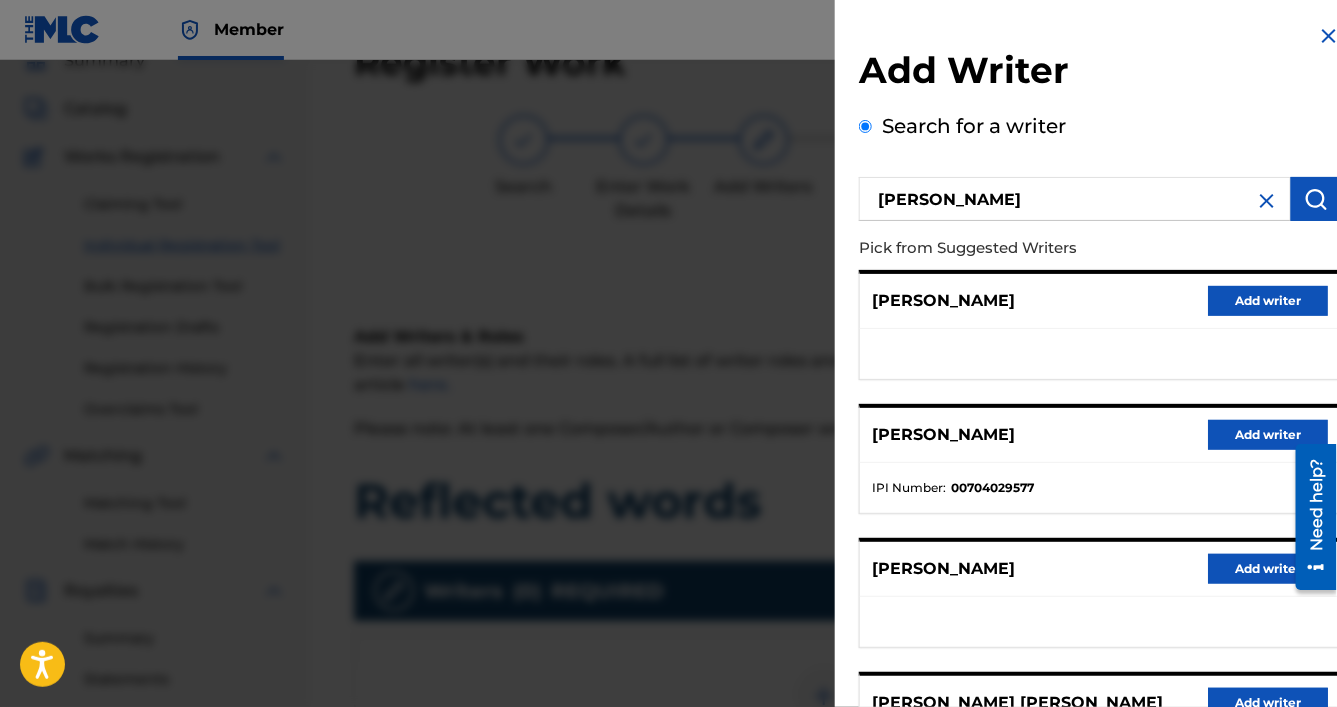 click on "Add writer" at bounding box center (1268, 301) 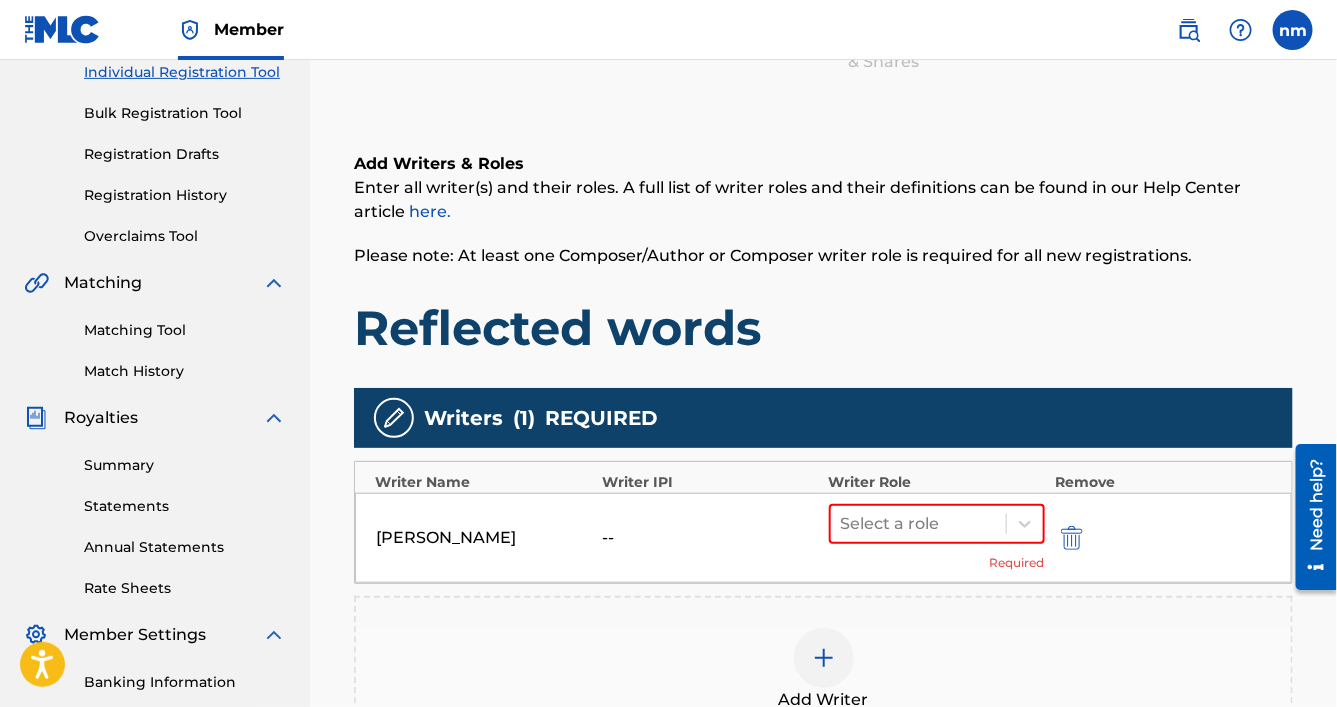 scroll, scrollTop: 298, scrollLeft: 0, axis: vertical 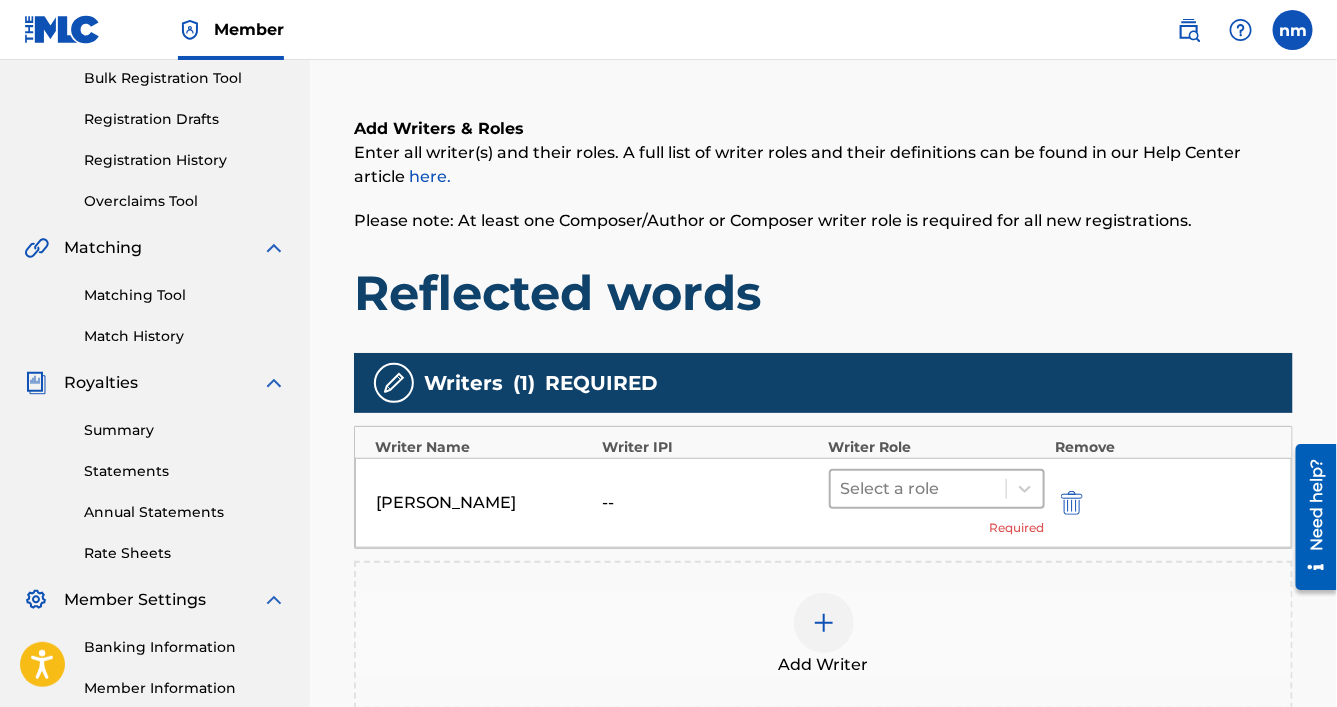 click on "Select a role" at bounding box center [918, 489] 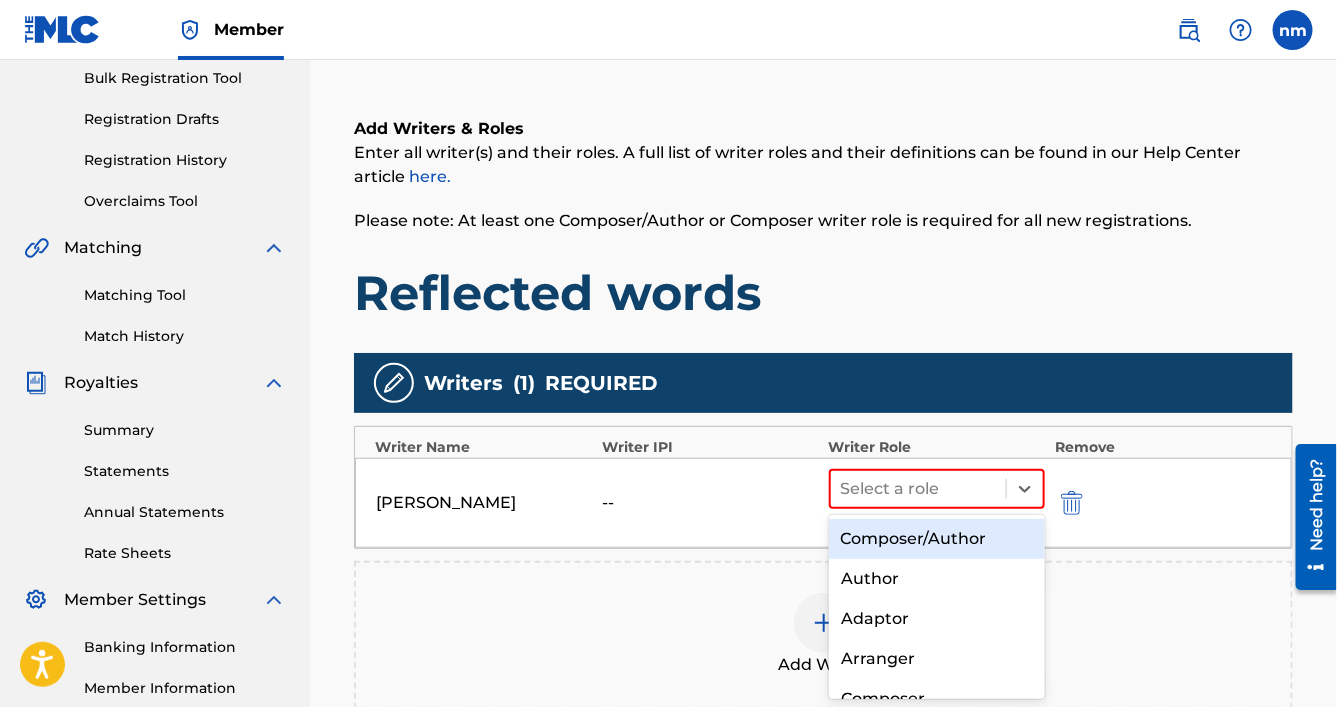 click on "Composer/Author" at bounding box center (937, 539) 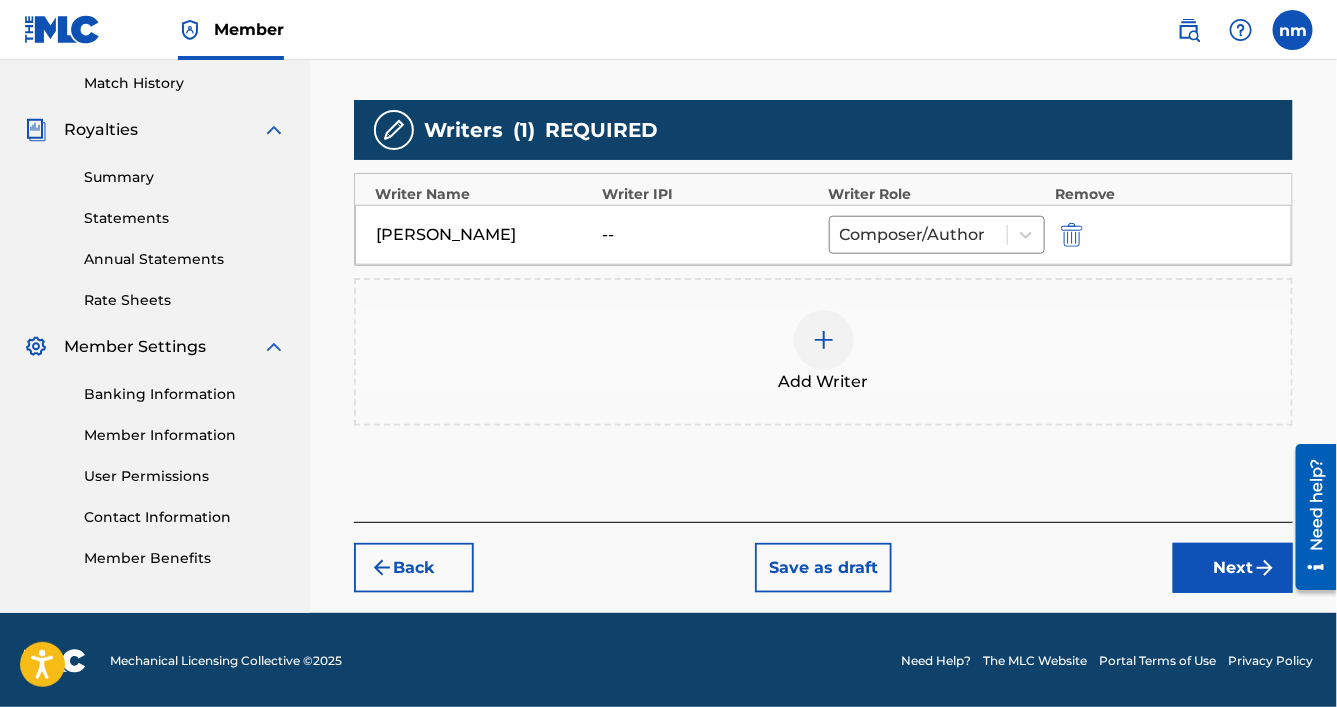 click on "Next" at bounding box center (1233, 568) 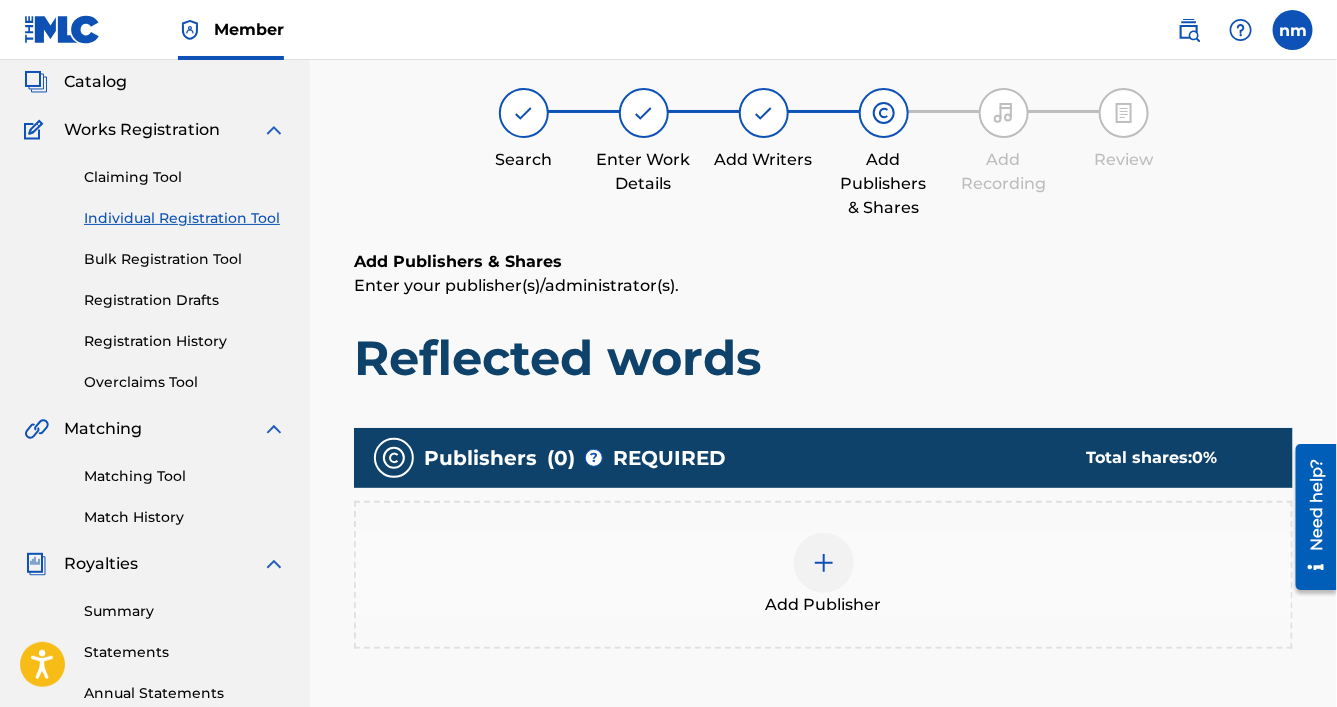 scroll, scrollTop: 90, scrollLeft: 0, axis: vertical 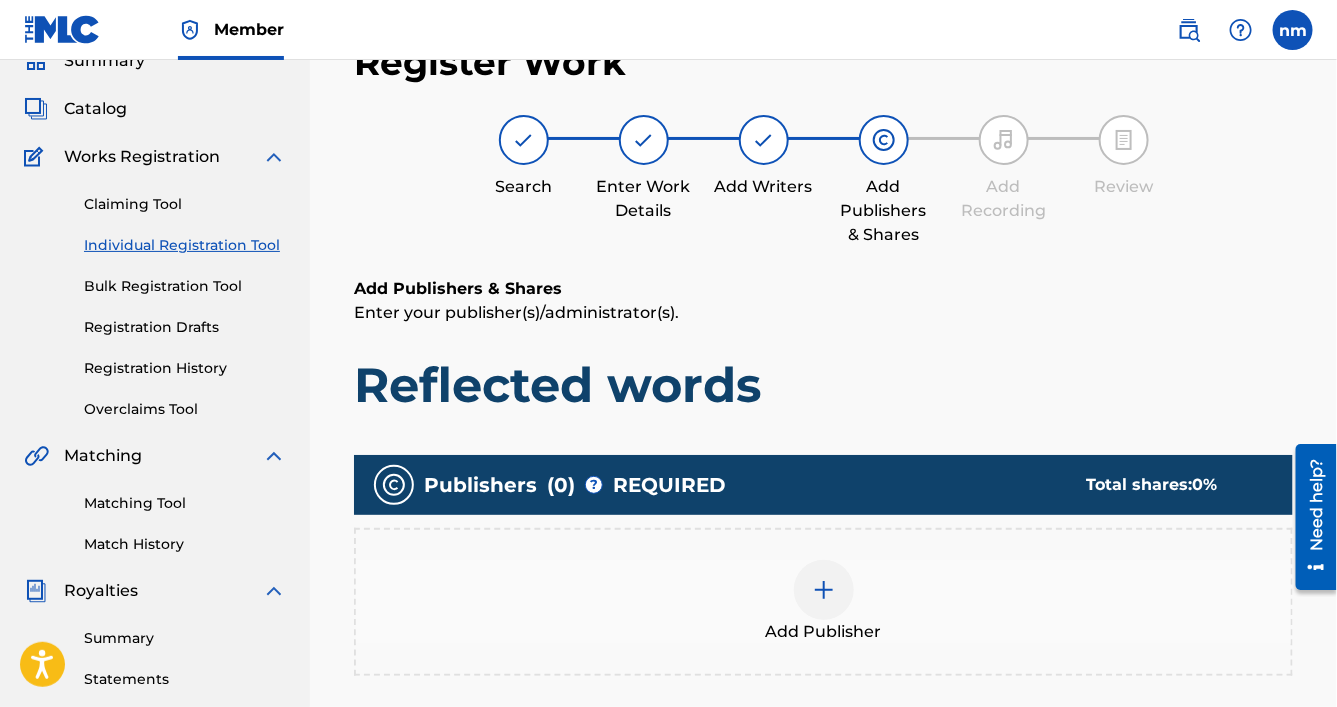 click at bounding box center (824, 590) 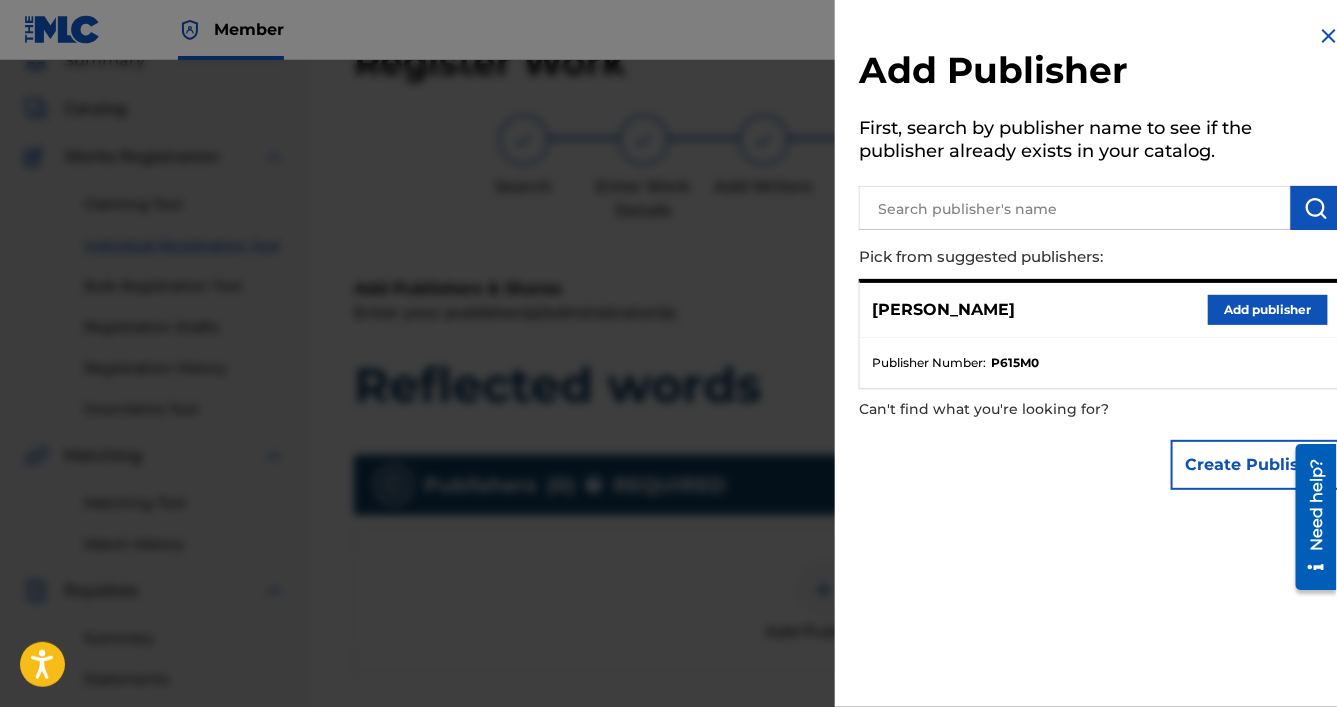 click on "Add publisher" at bounding box center (1268, 310) 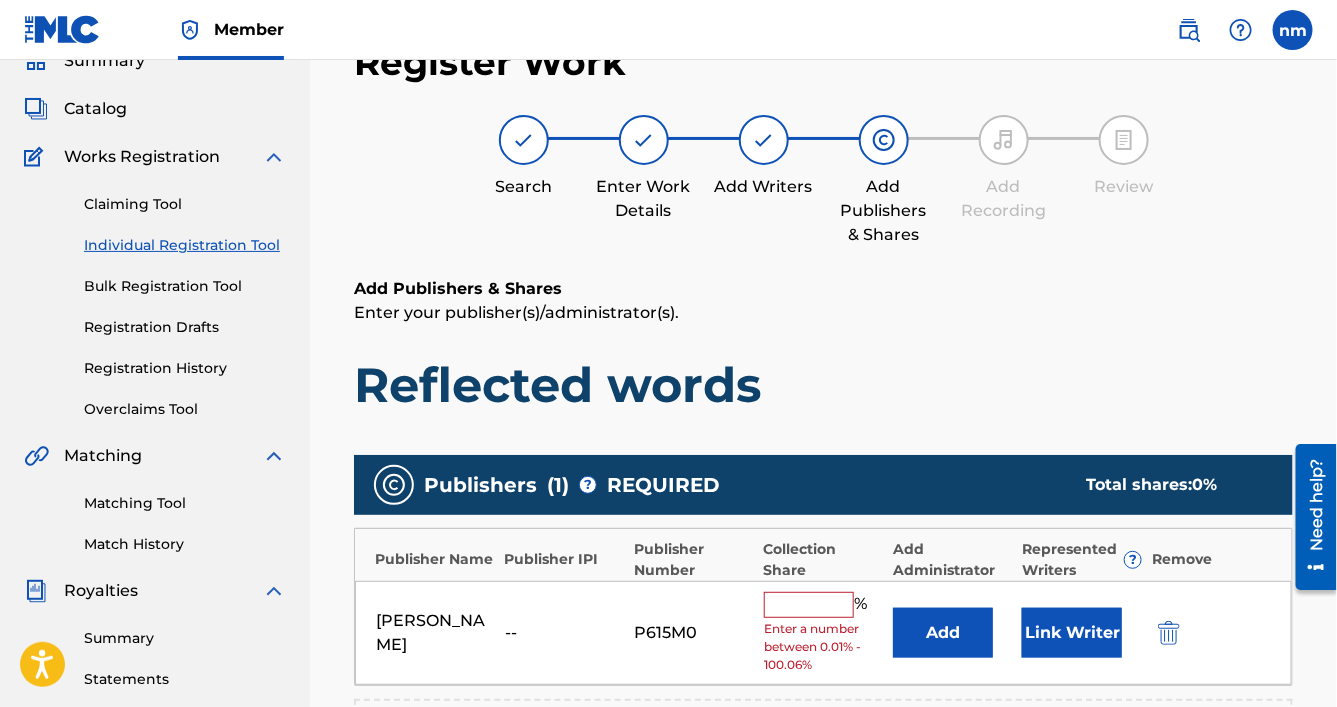 click at bounding box center (809, 605) 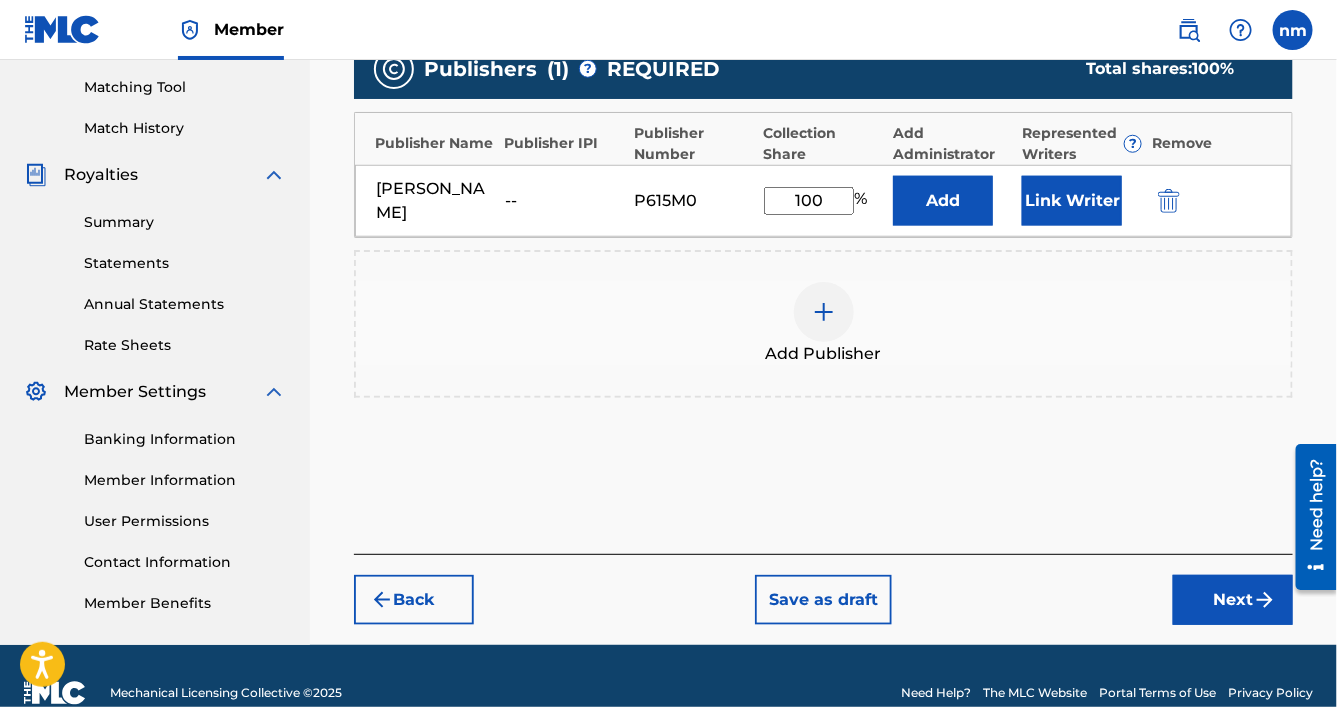 click on "Next" at bounding box center [1233, 600] 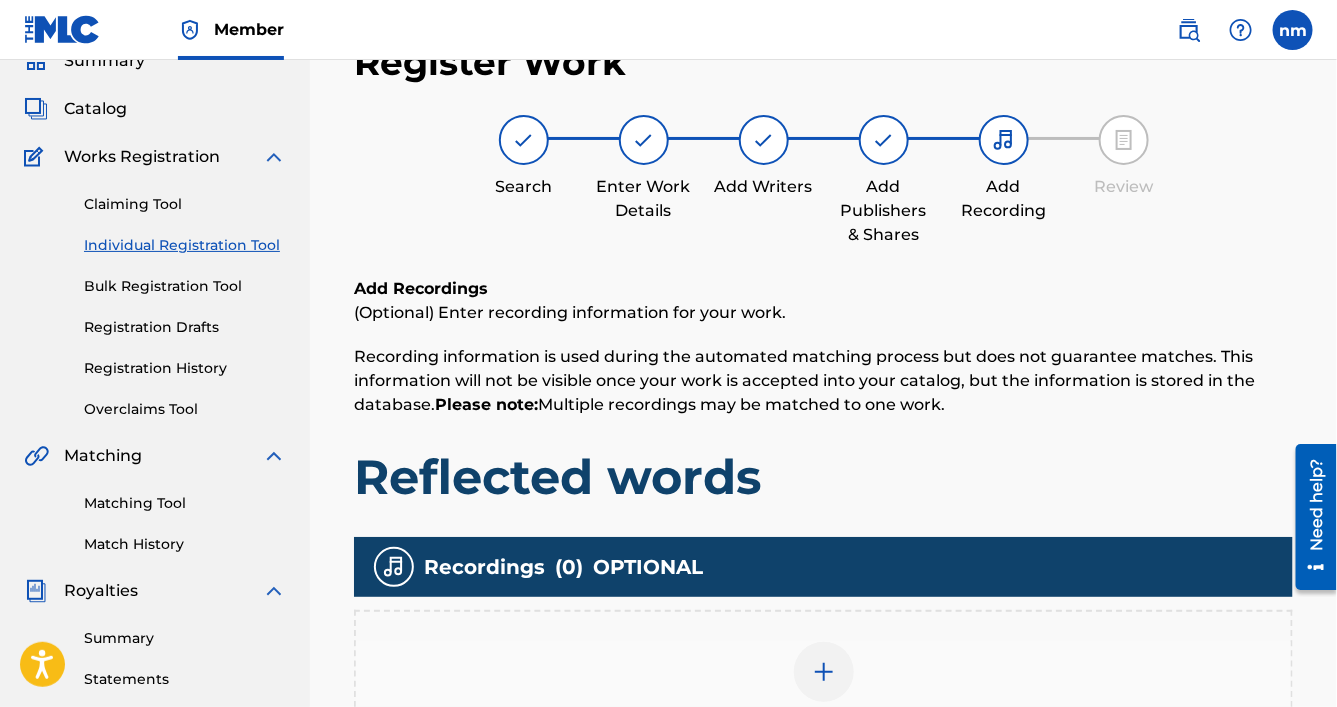 scroll, scrollTop: 533, scrollLeft: 0, axis: vertical 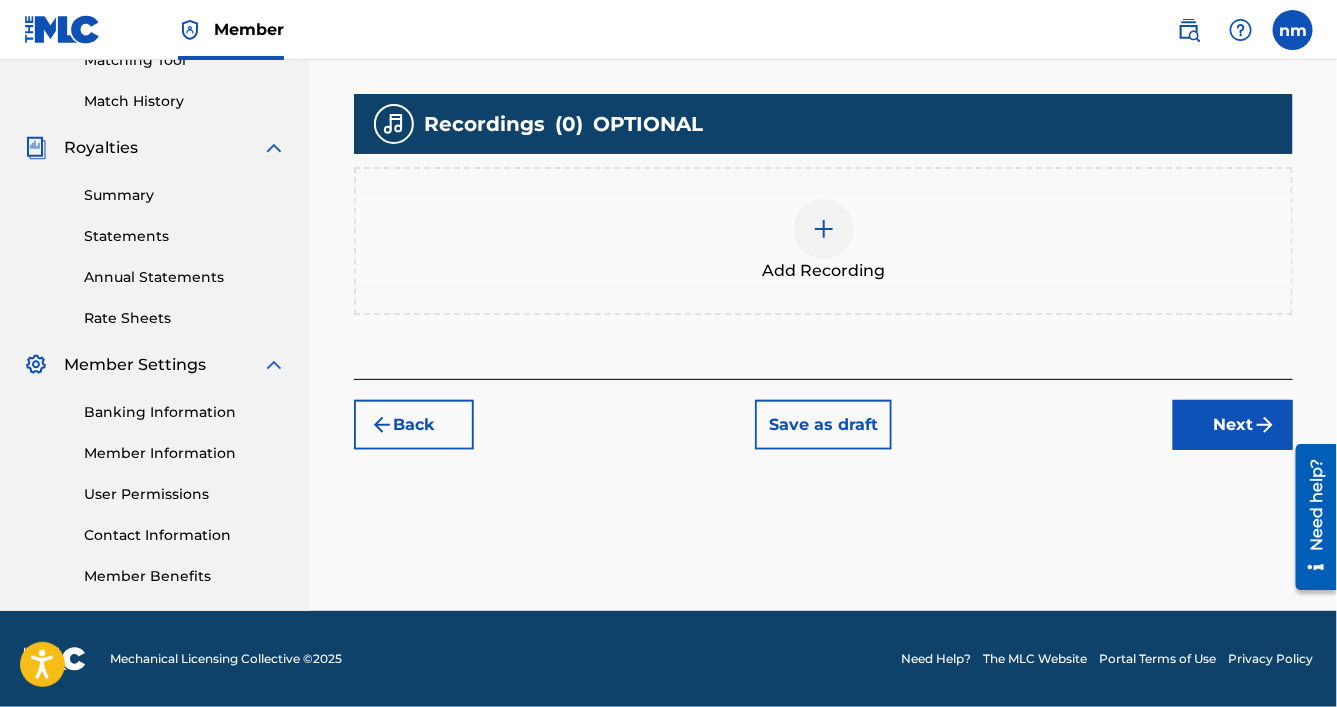 click on "Next" at bounding box center [1233, 425] 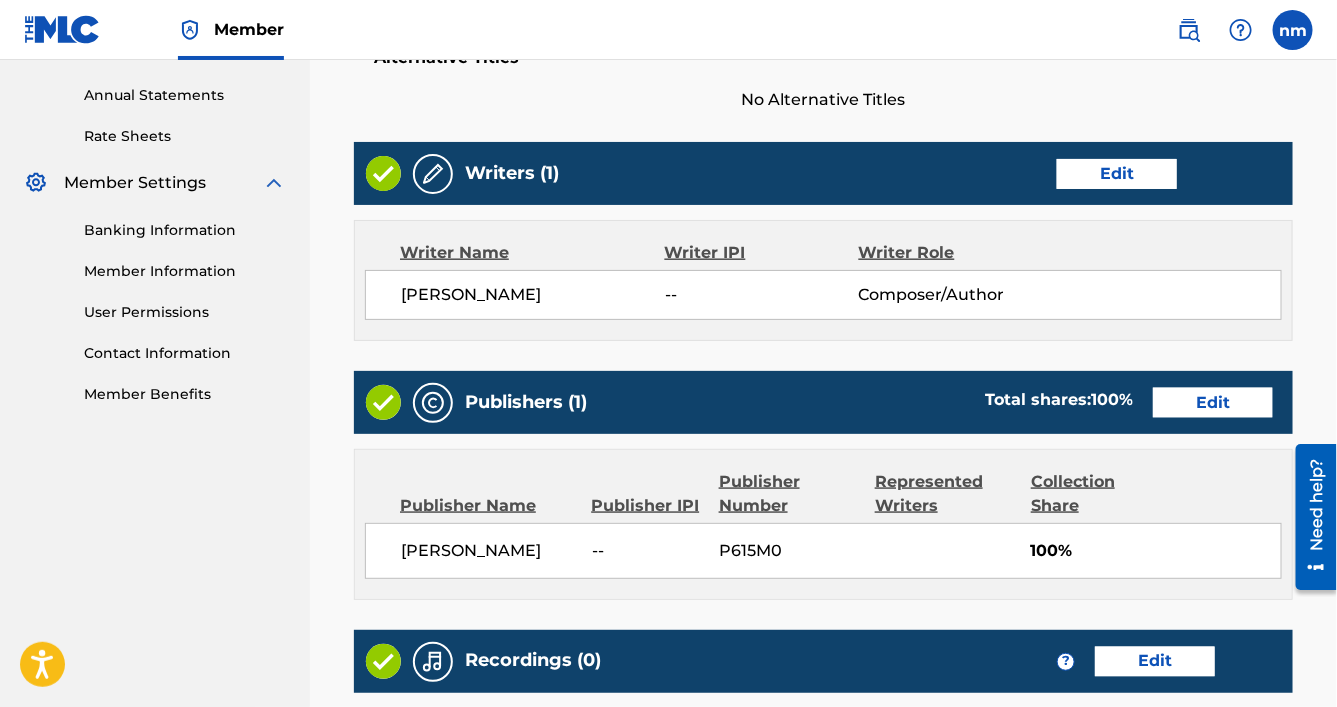 scroll, scrollTop: 980, scrollLeft: 0, axis: vertical 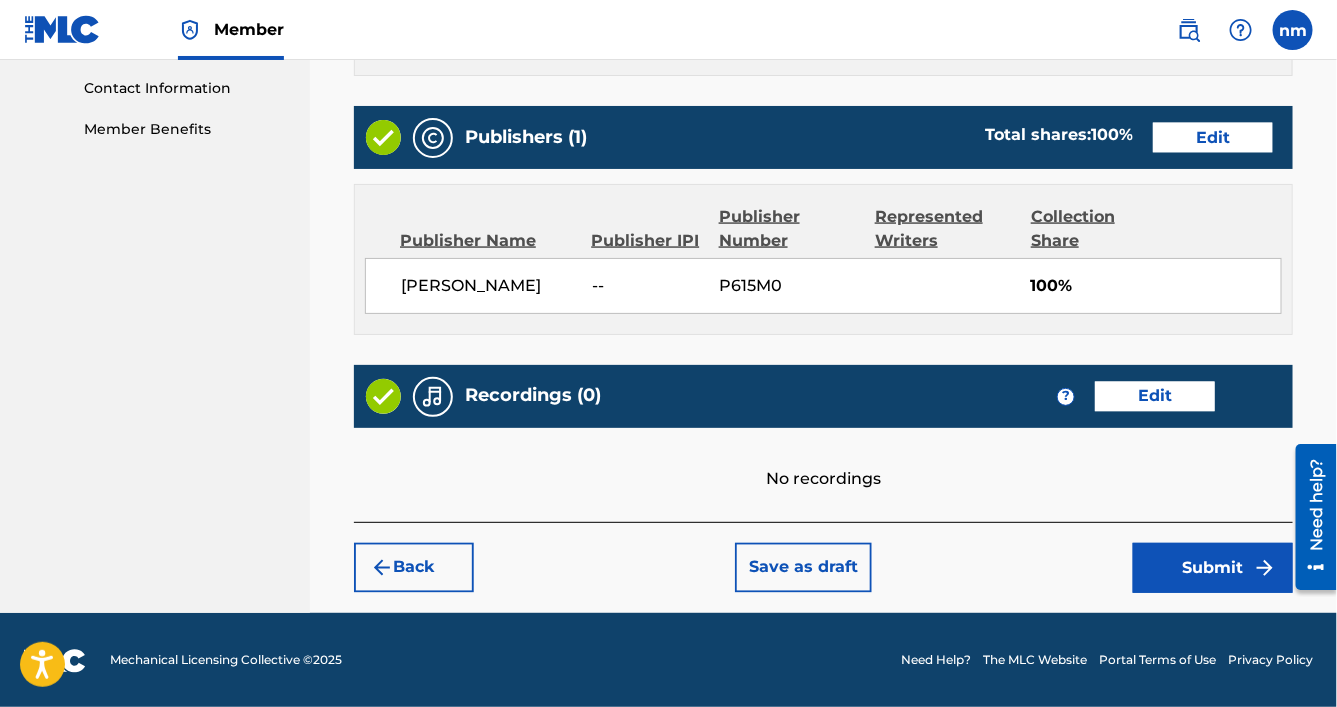 click on "Submit" at bounding box center [1213, 568] 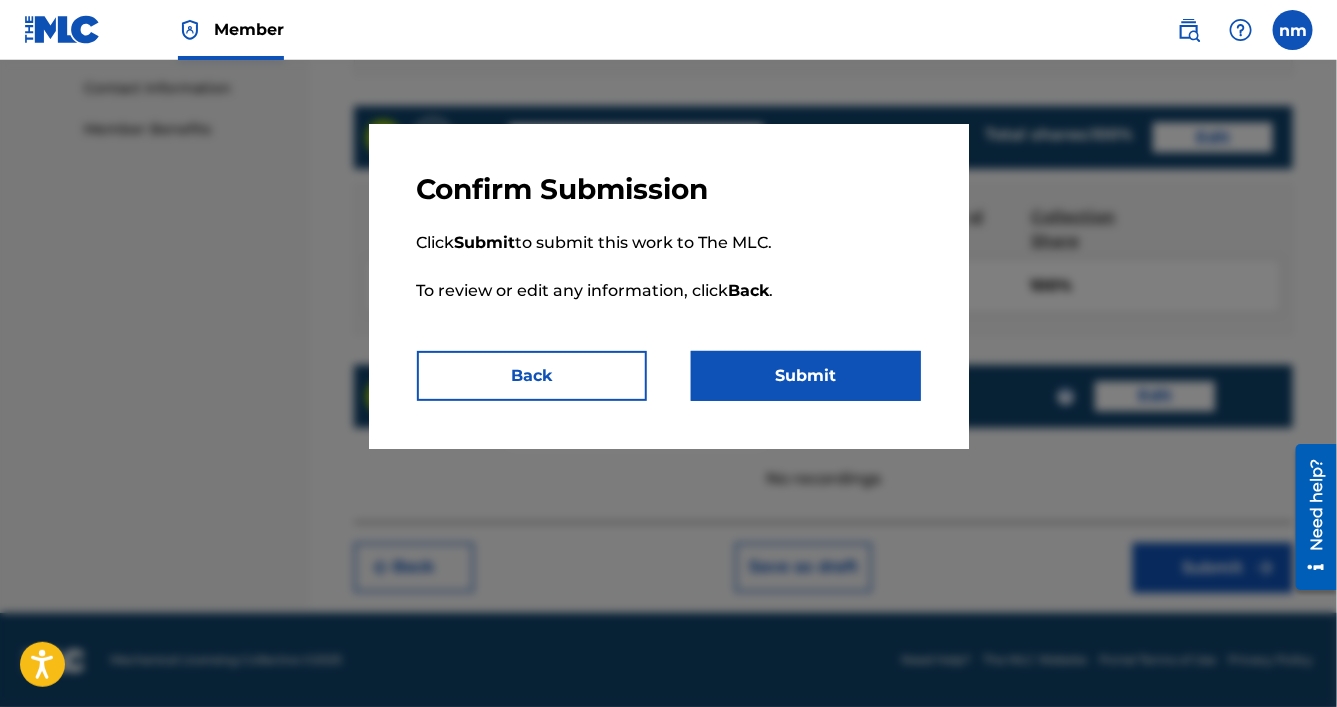 click on "Submit" at bounding box center [806, 376] 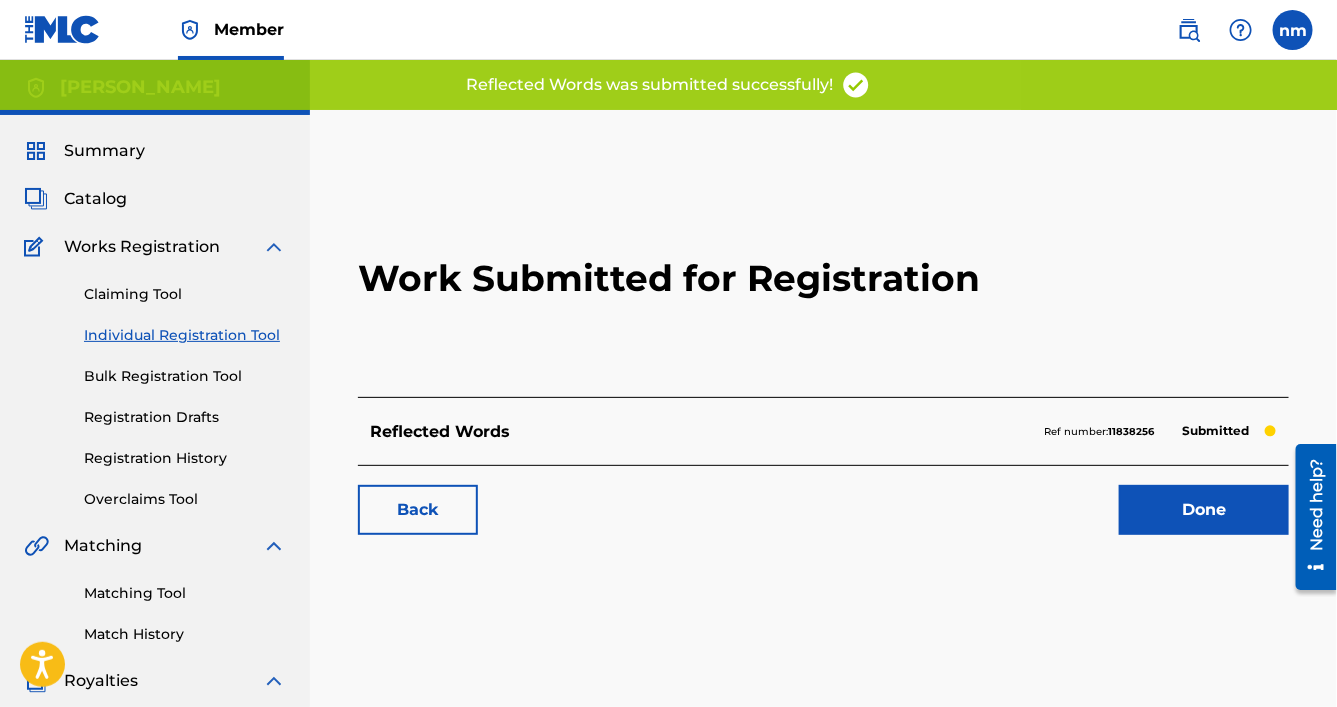 click on "Individual Registration Tool" at bounding box center [185, 335] 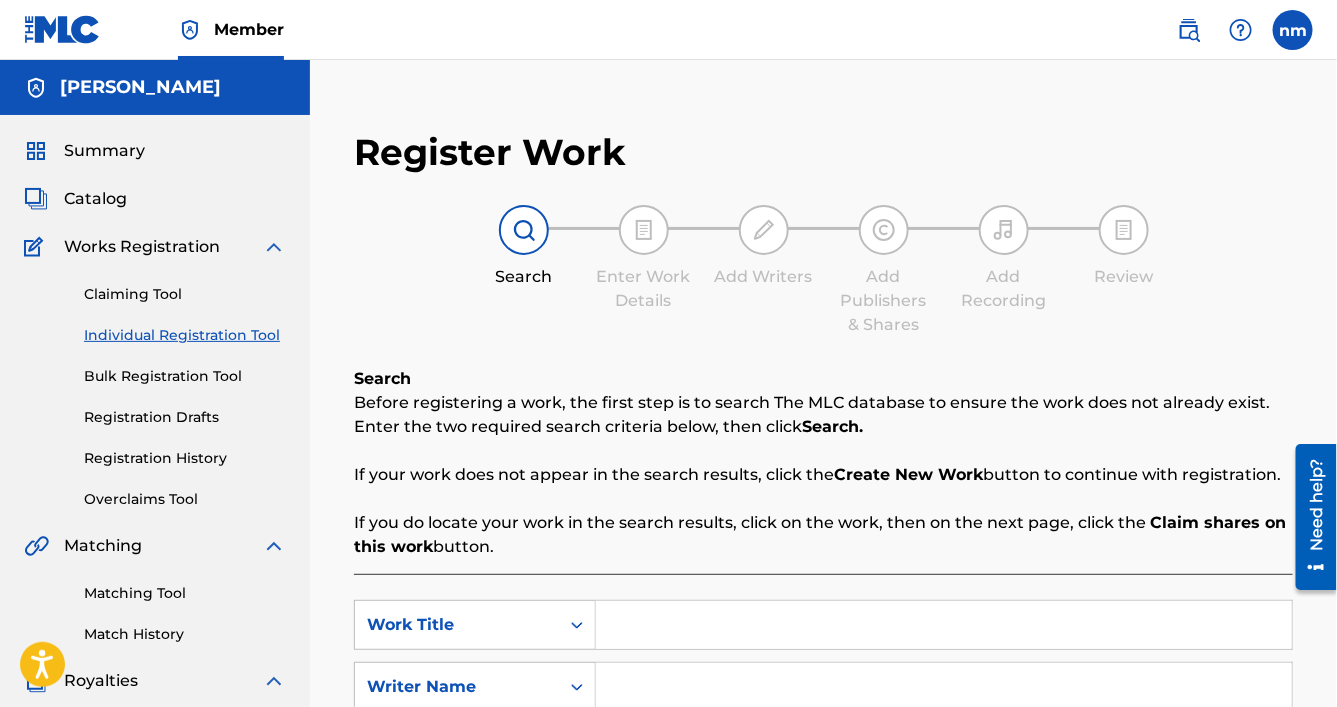 click on "Before registering a work, the first step is to search The MLC database to ensure the work does not already exist." at bounding box center (823, 403) 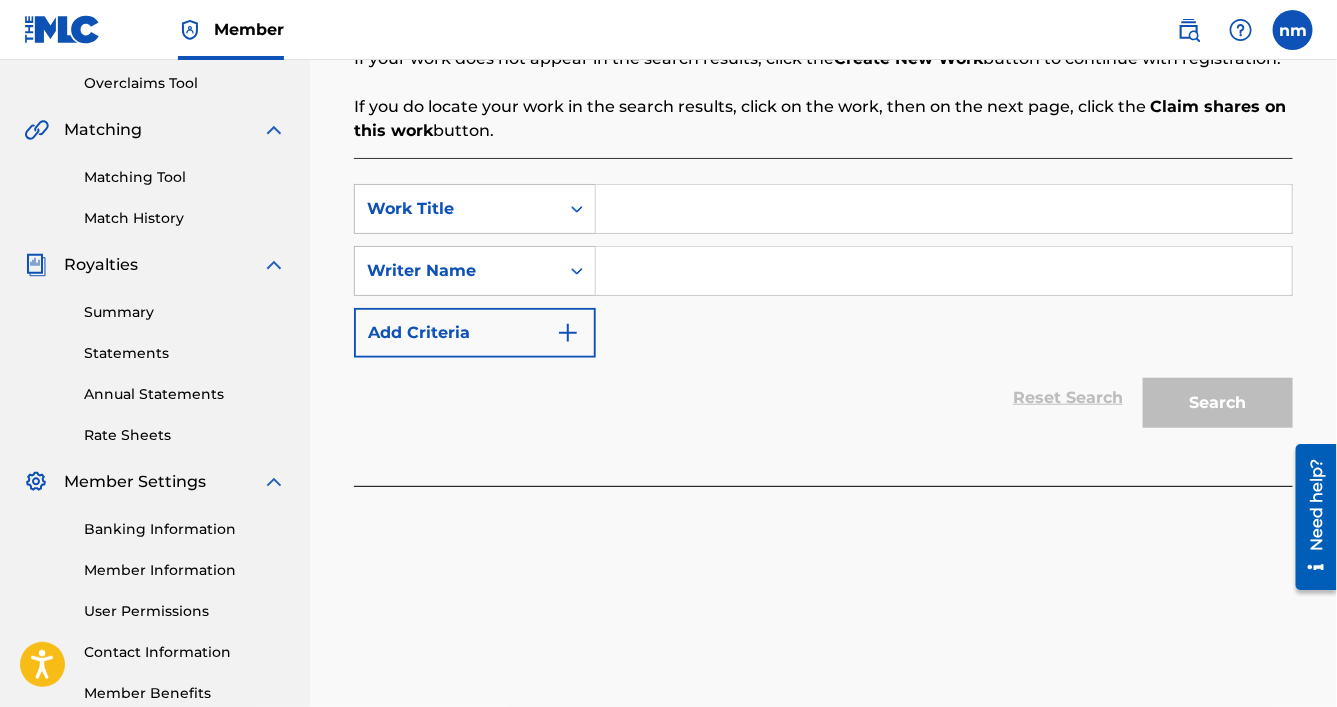 click at bounding box center [944, 209] 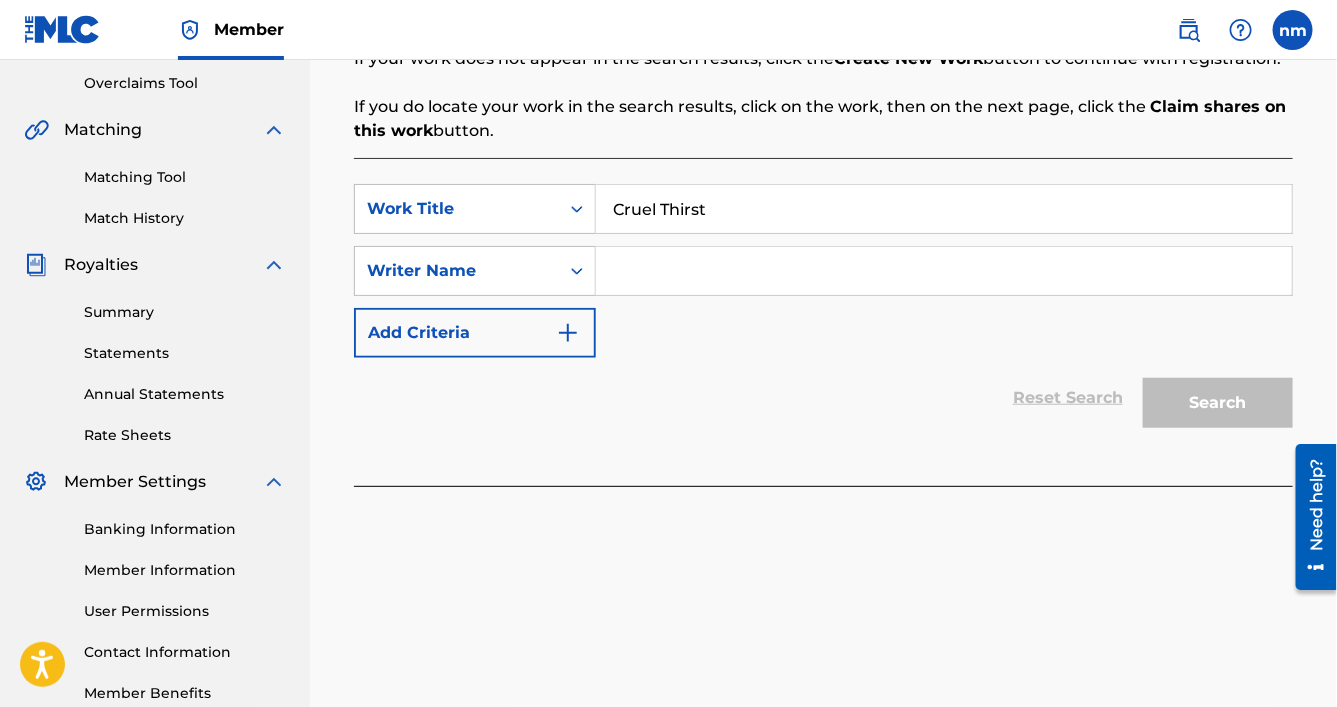 type on "Cruel Thirst" 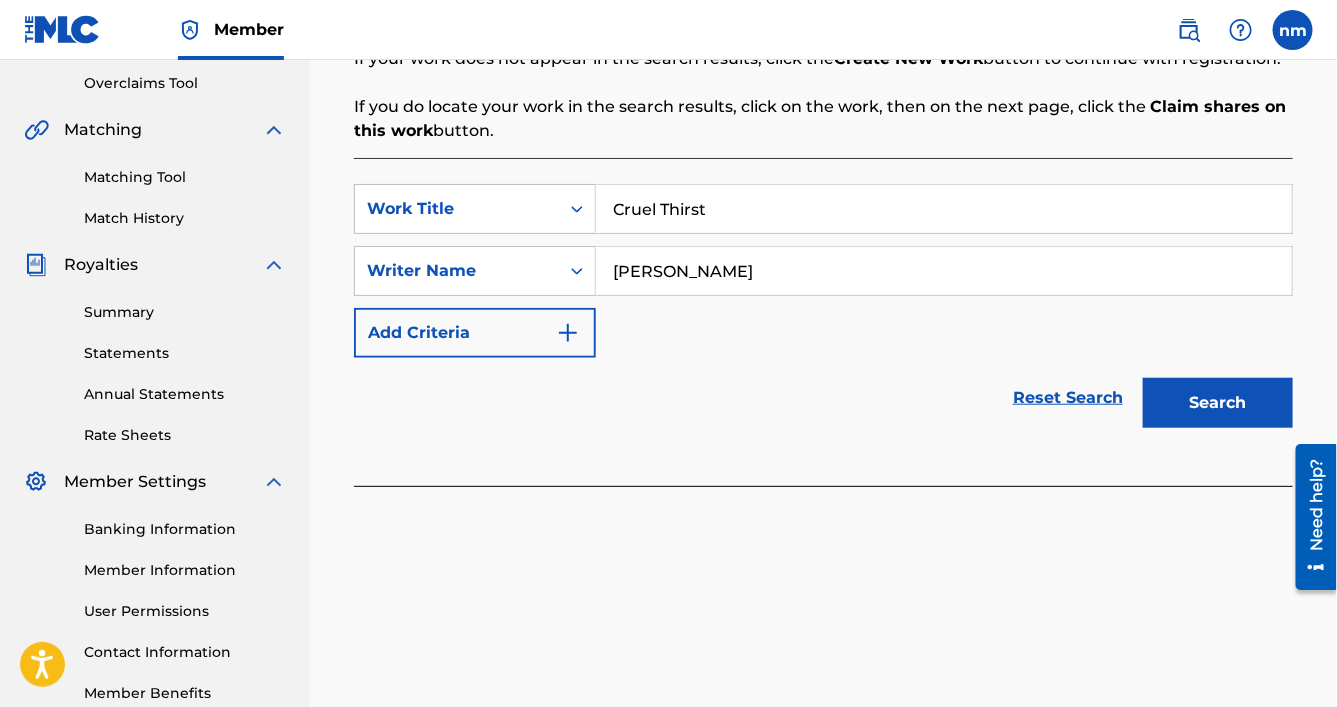 click on "Search" at bounding box center (1218, 403) 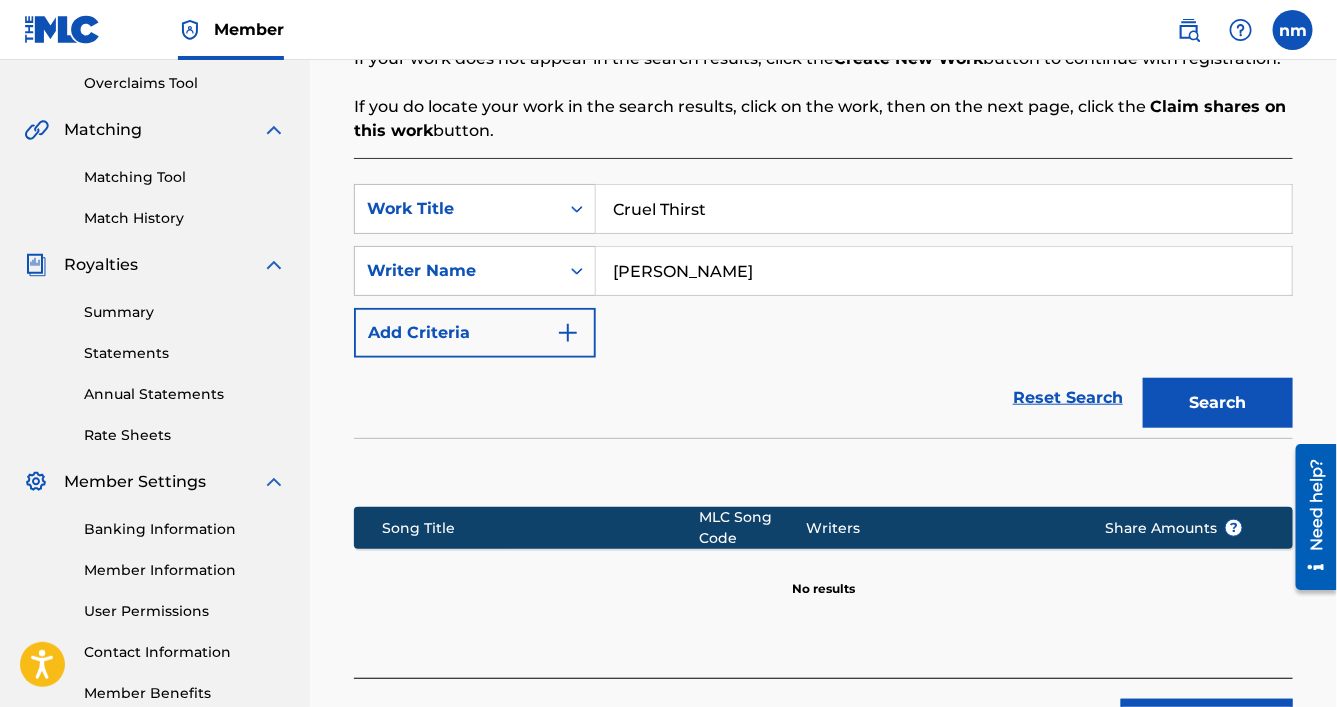 scroll, scrollTop: 573, scrollLeft: 0, axis: vertical 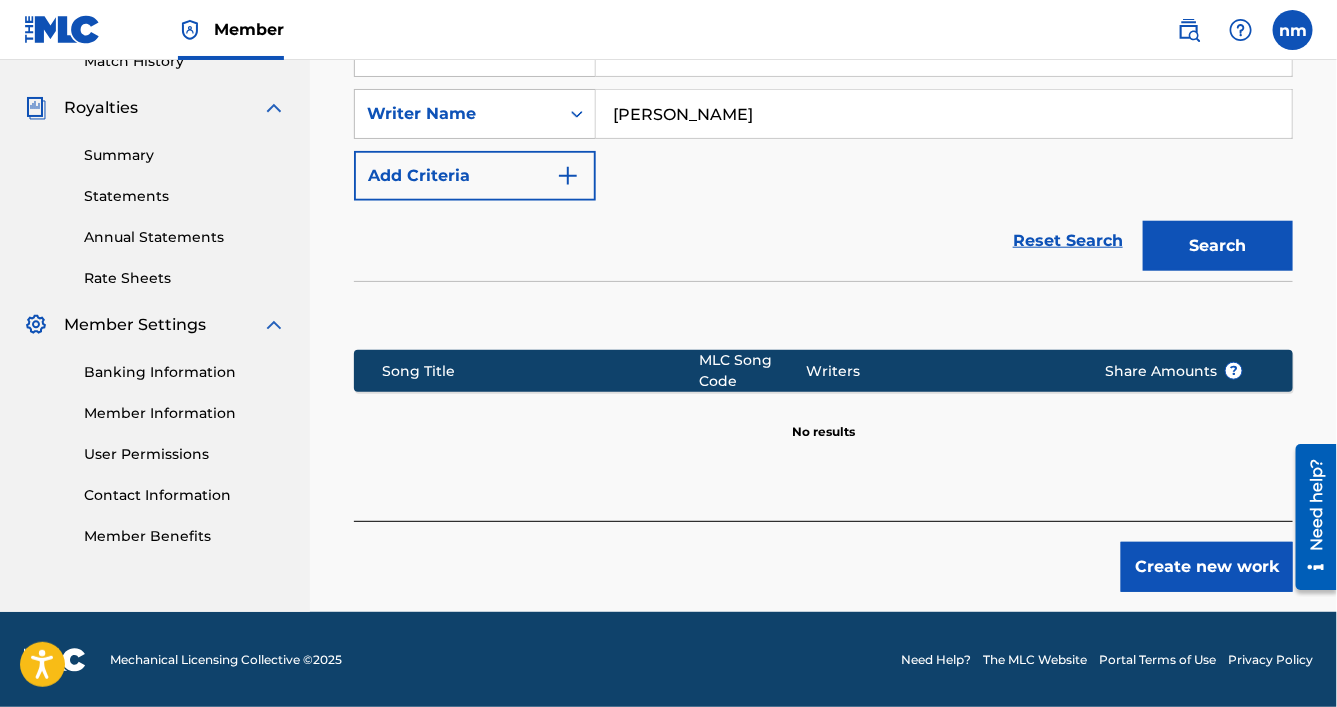 click on "Create new work" at bounding box center [1207, 567] 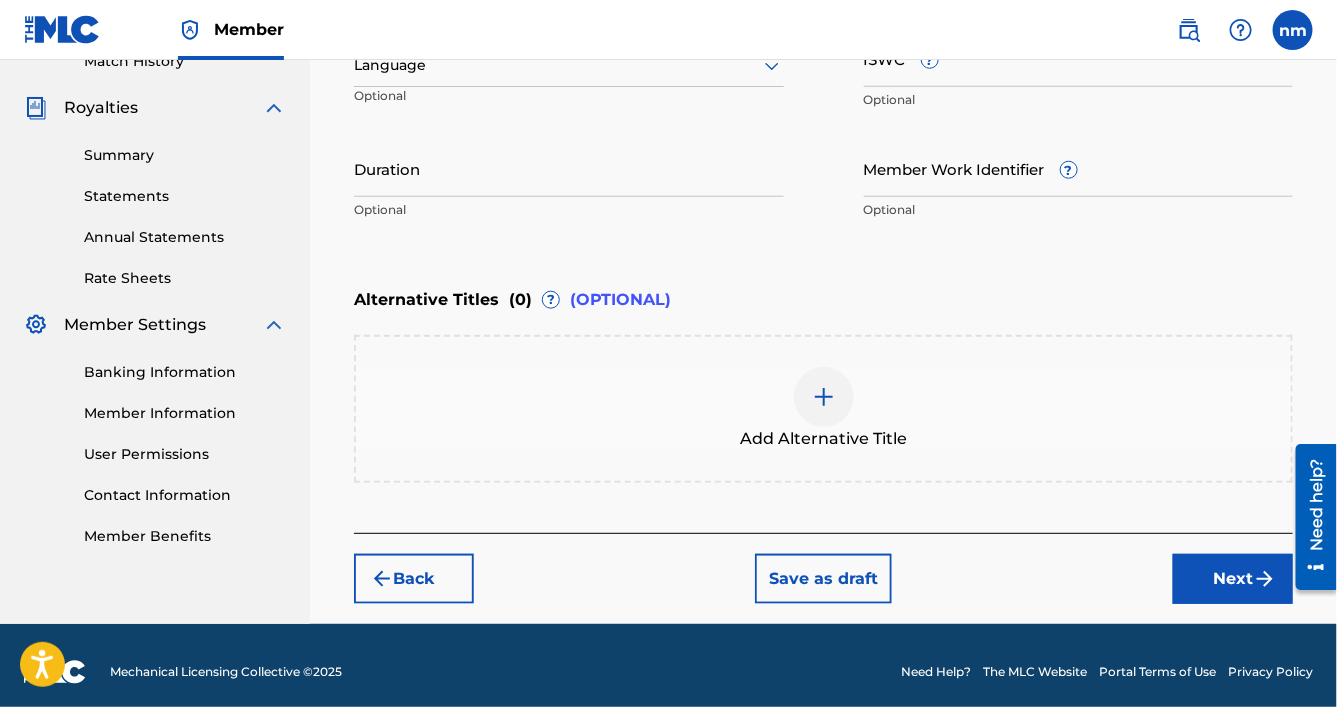 click on "Next" at bounding box center [1233, 579] 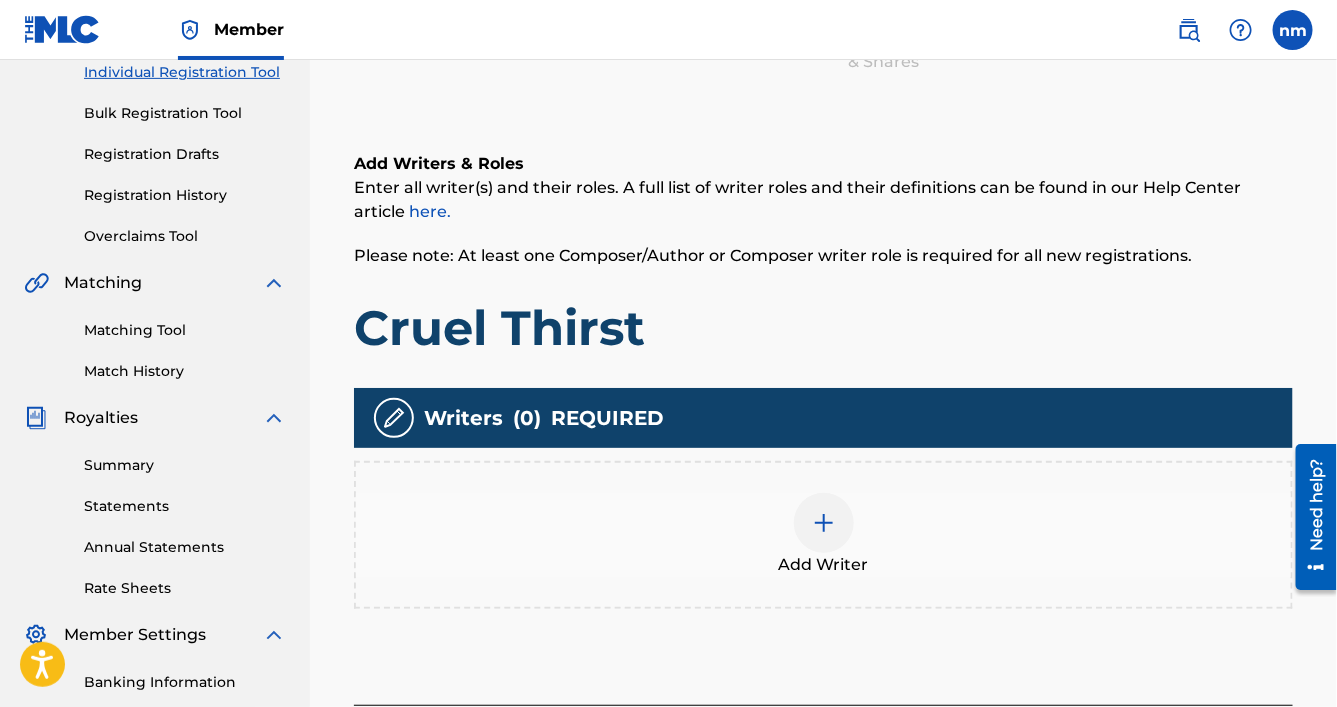 scroll, scrollTop: 298, scrollLeft: 0, axis: vertical 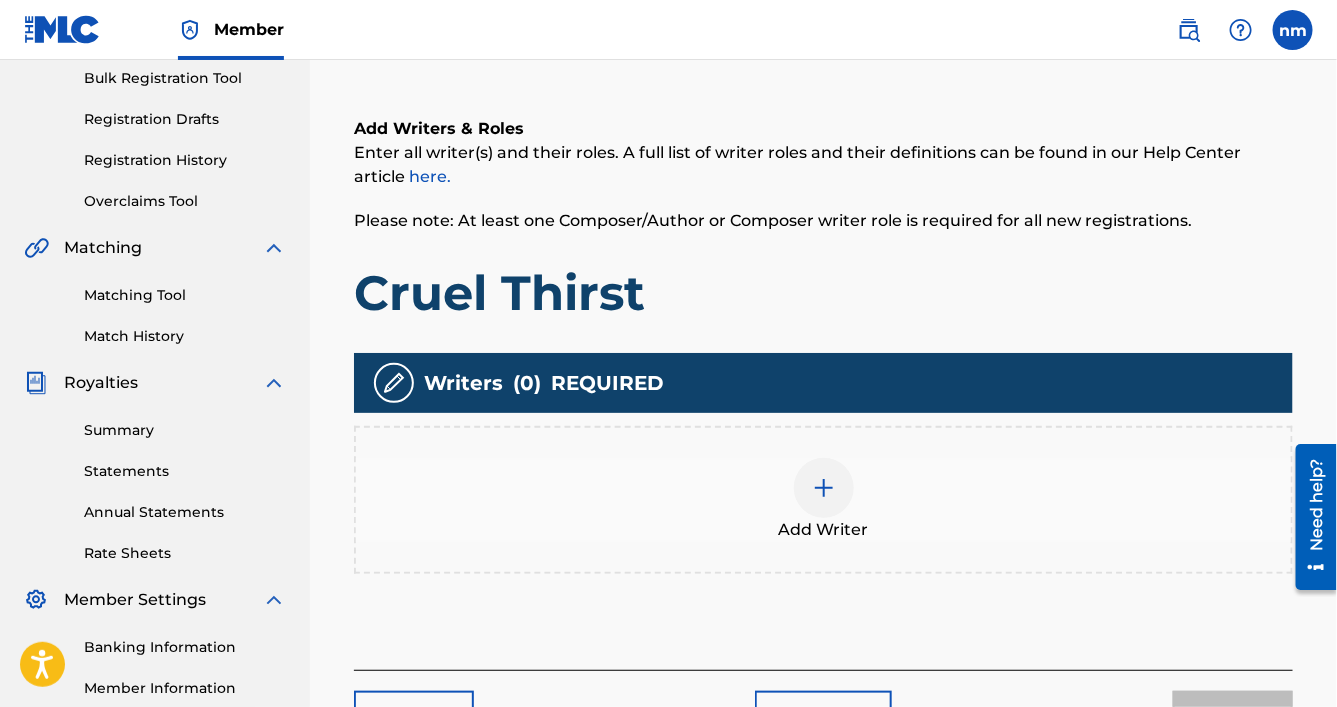 click at bounding box center (824, 488) 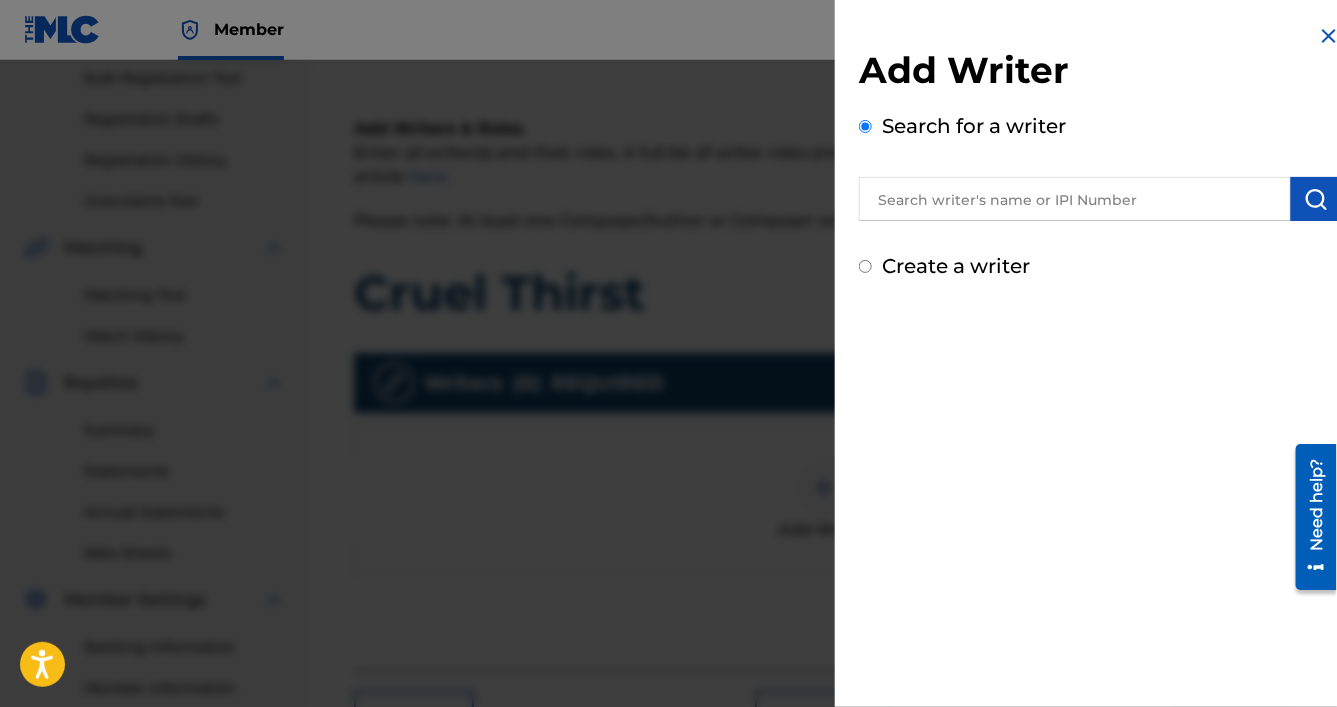 click at bounding box center [1075, 199] 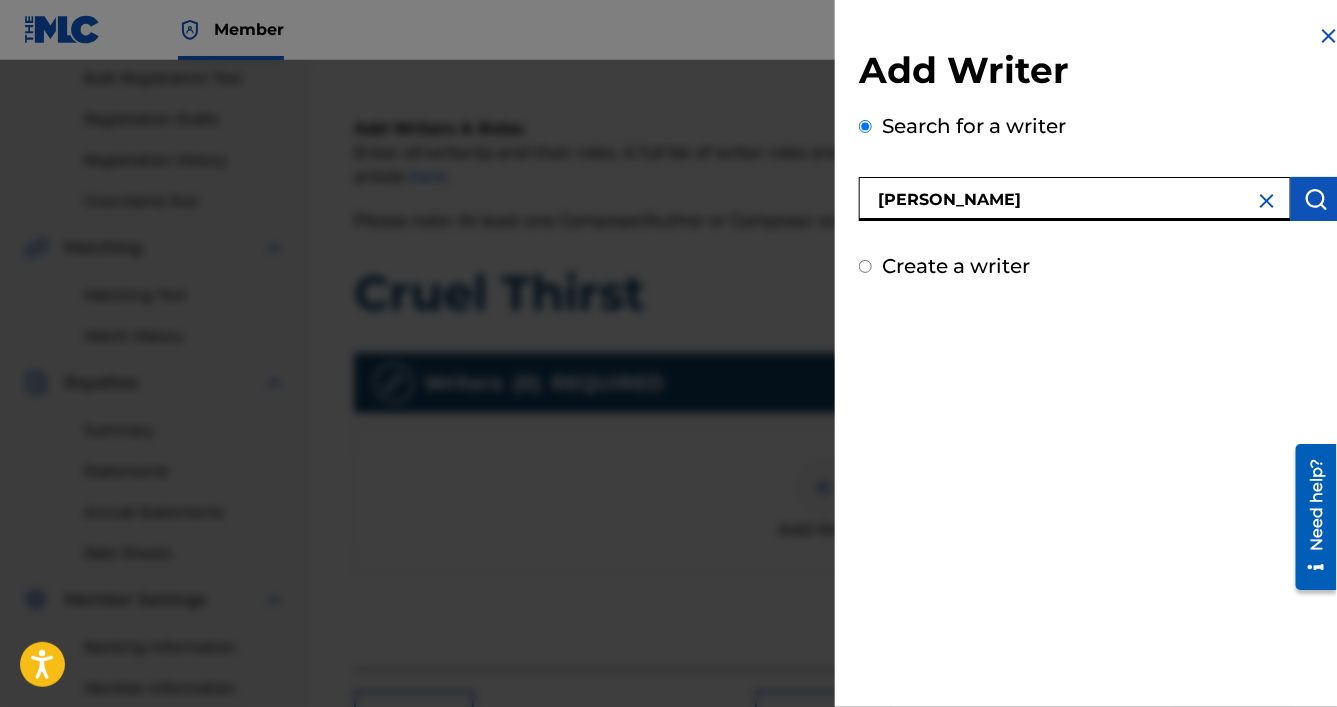 type on "[PERSON_NAME]" 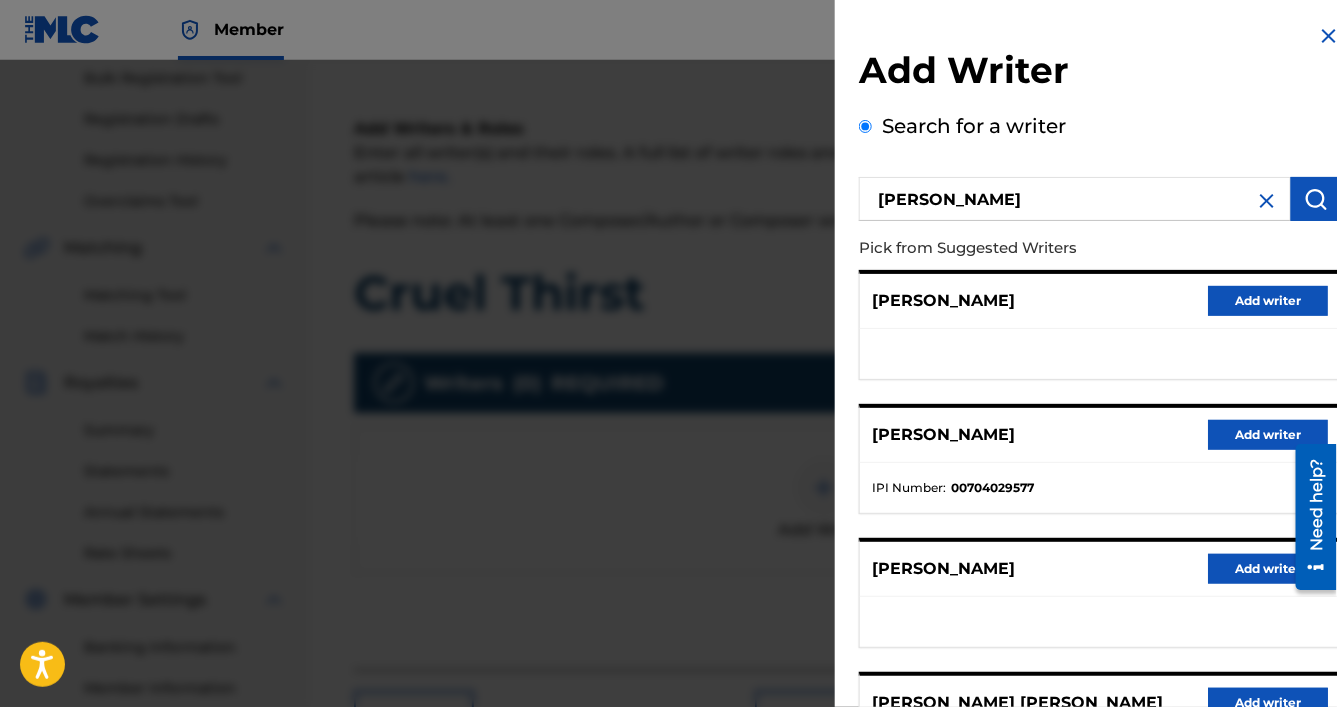 click on "Add writer" at bounding box center [1268, 301] 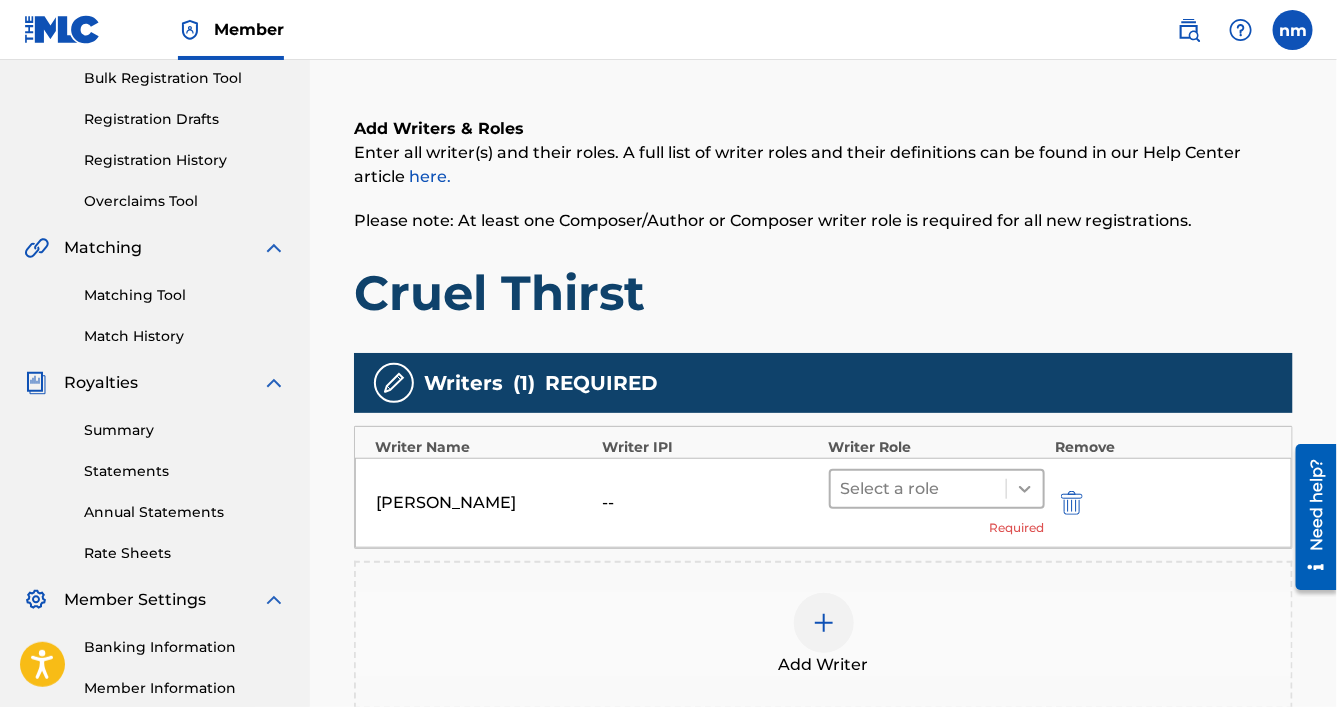 click 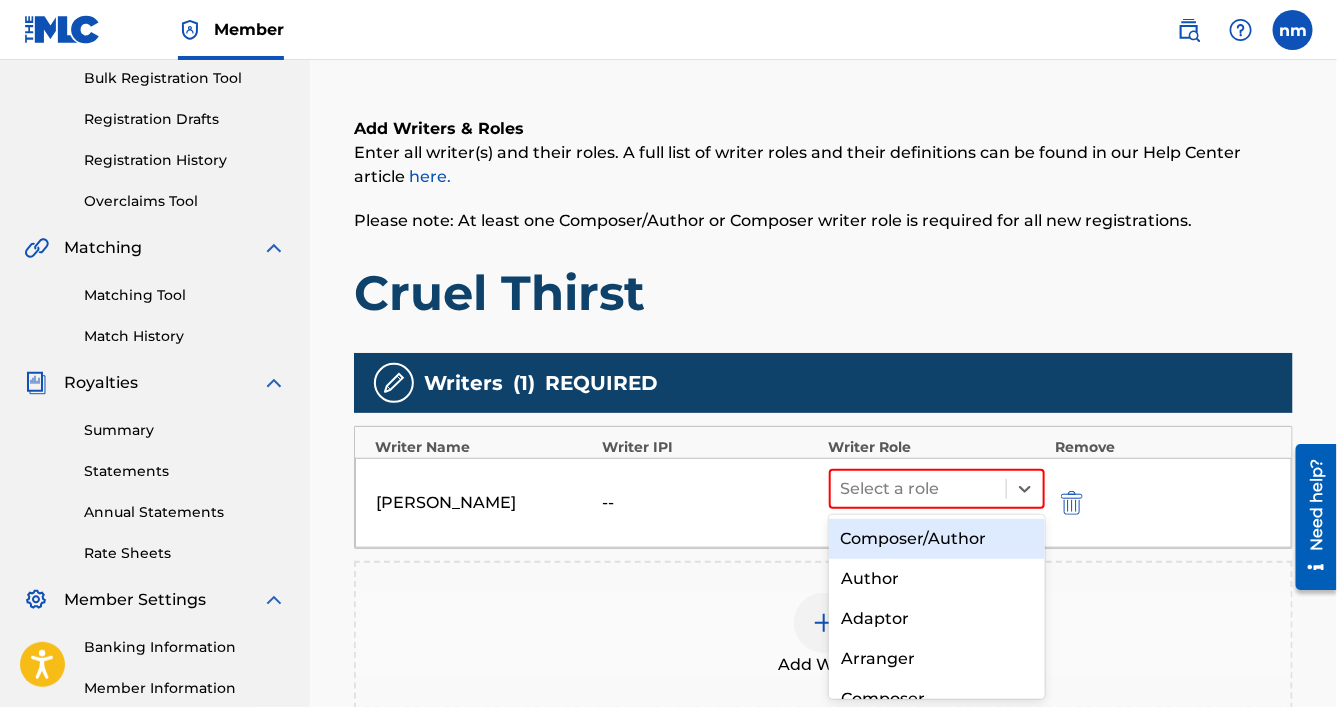 click on "Composer/Author" at bounding box center [937, 539] 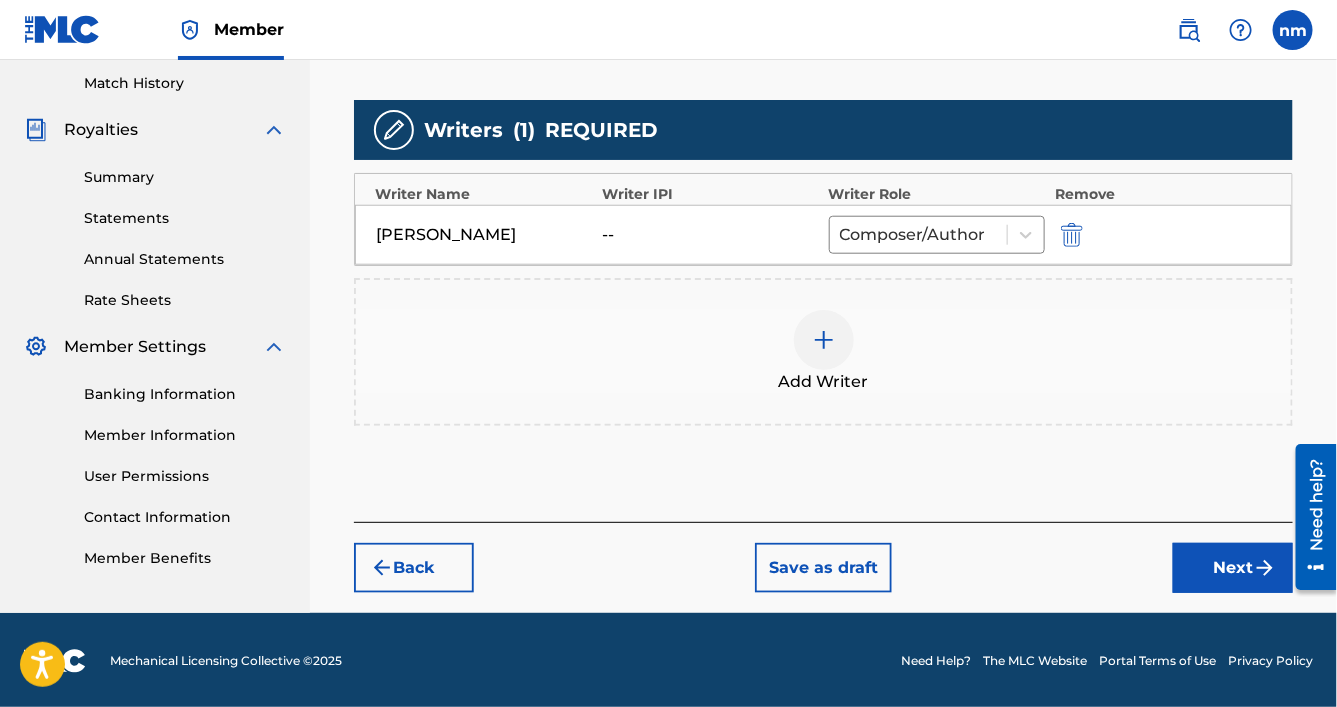 click on "Next" at bounding box center (1233, 568) 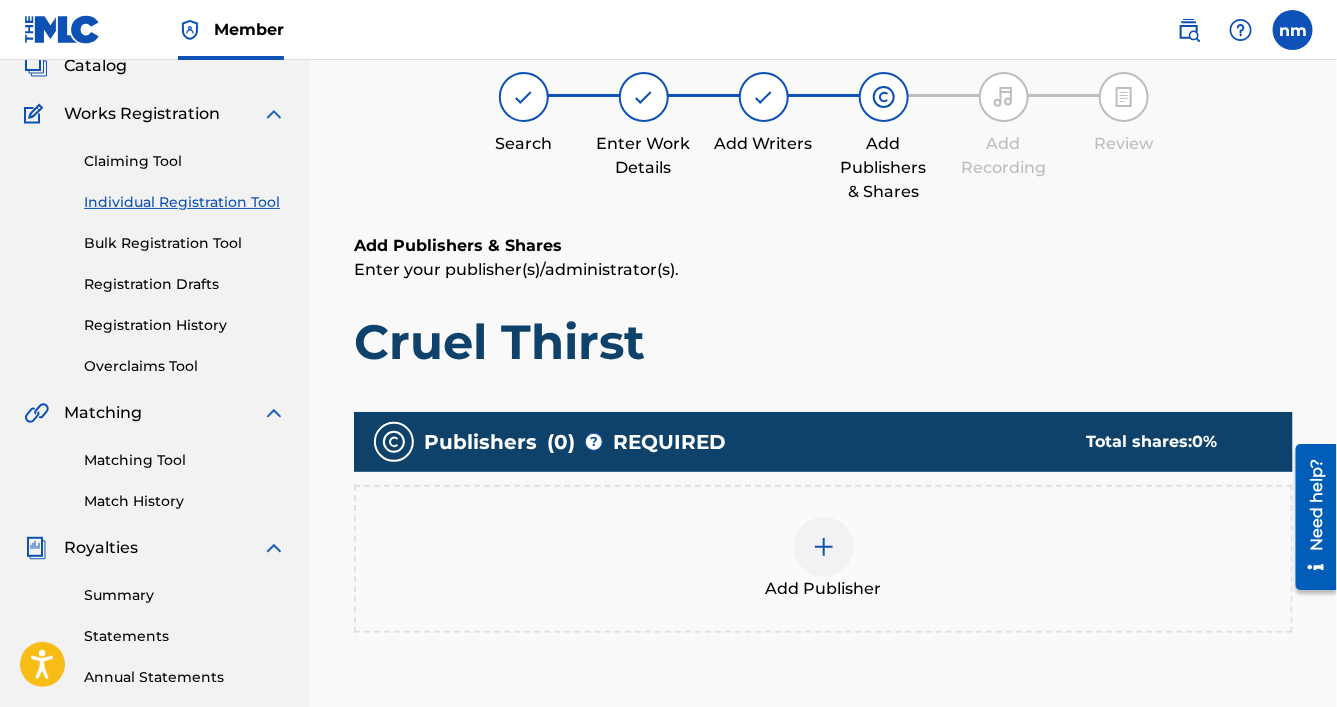 scroll, scrollTop: 90, scrollLeft: 0, axis: vertical 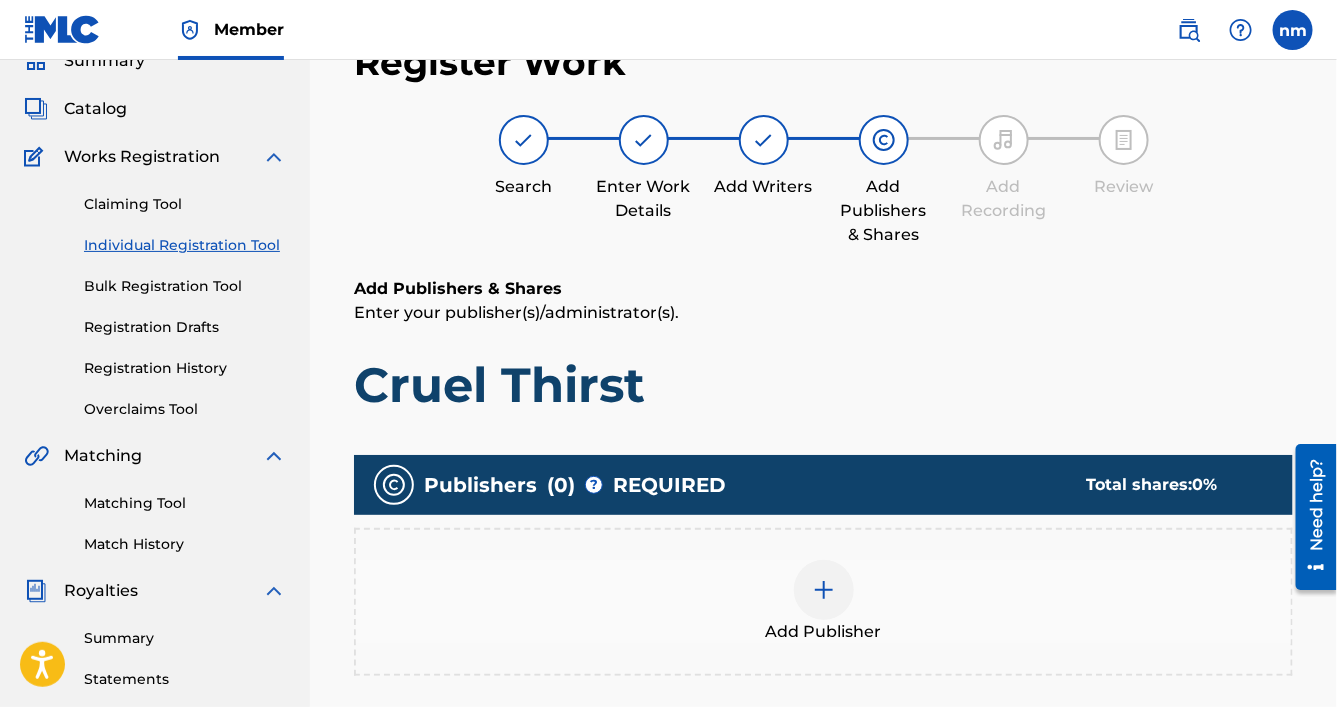 click at bounding box center (824, 590) 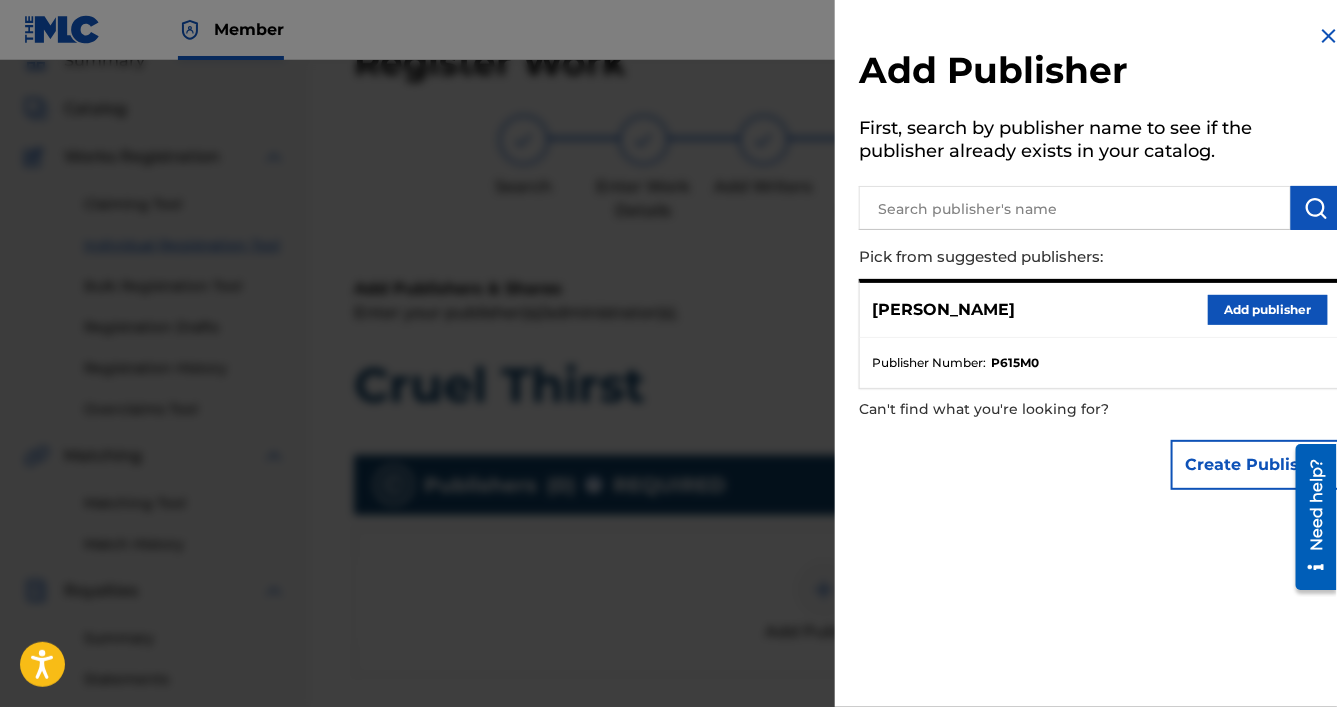 click on "Add publisher" at bounding box center [1268, 310] 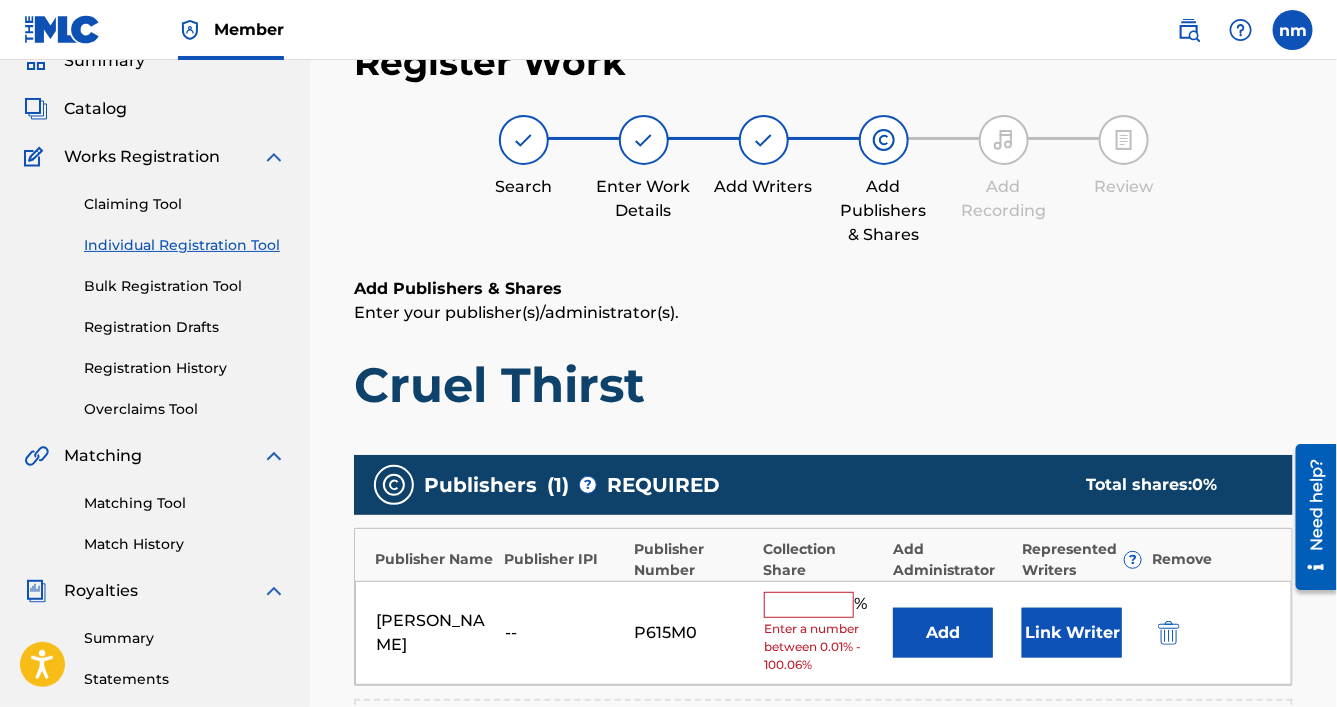click at bounding box center [809, 605] 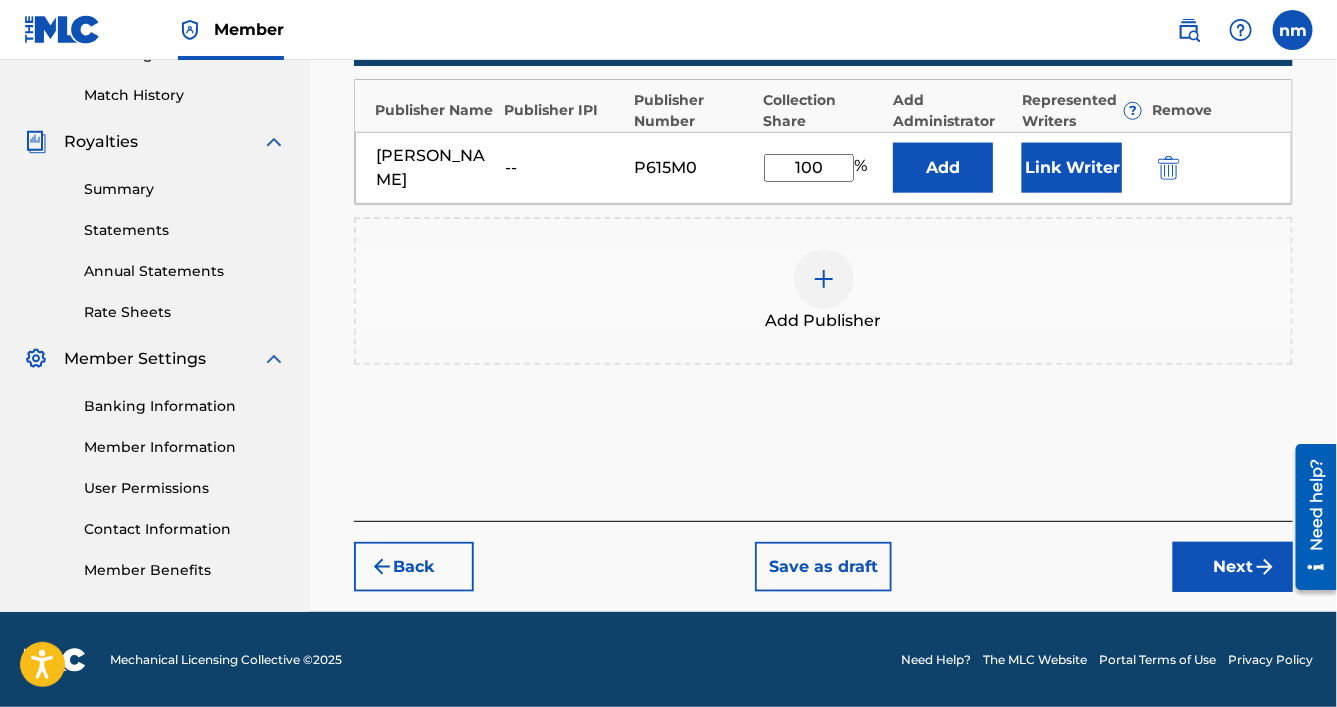 click on "Next" at bounding box center (1233, 567) 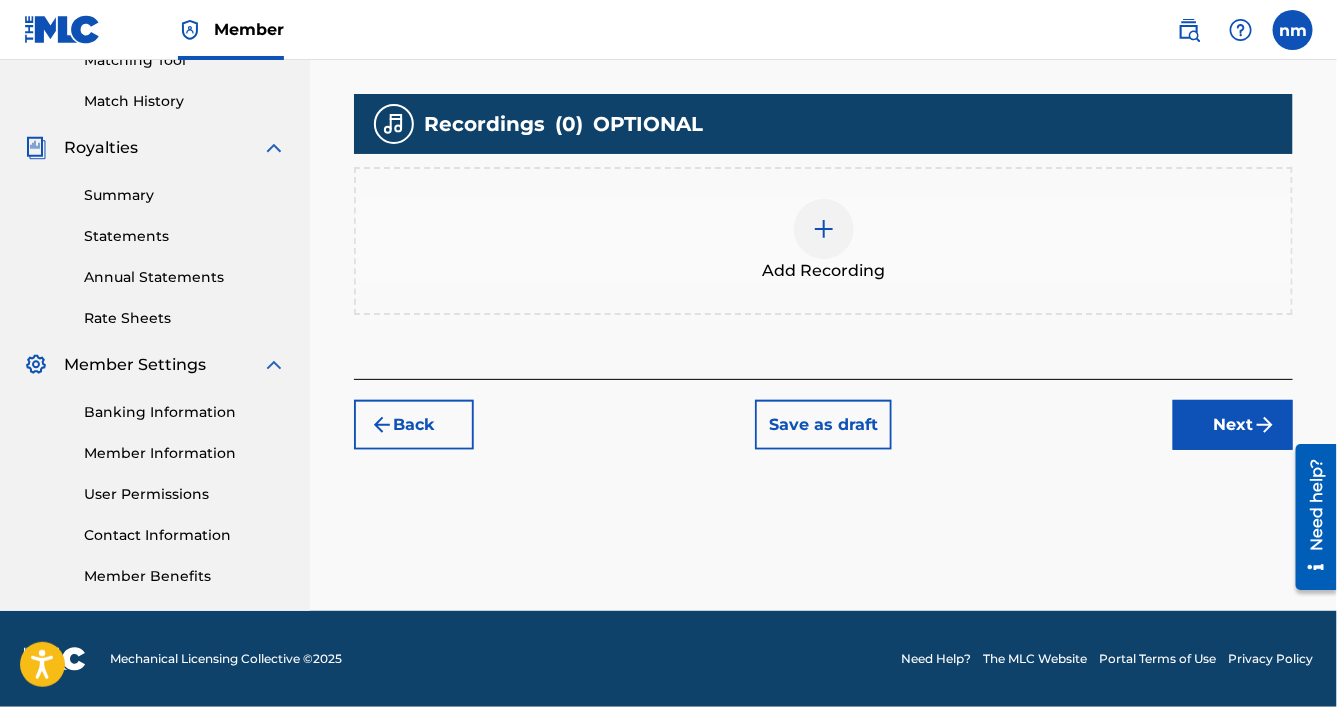 click on "Next" at bounding box center [1233, 425] 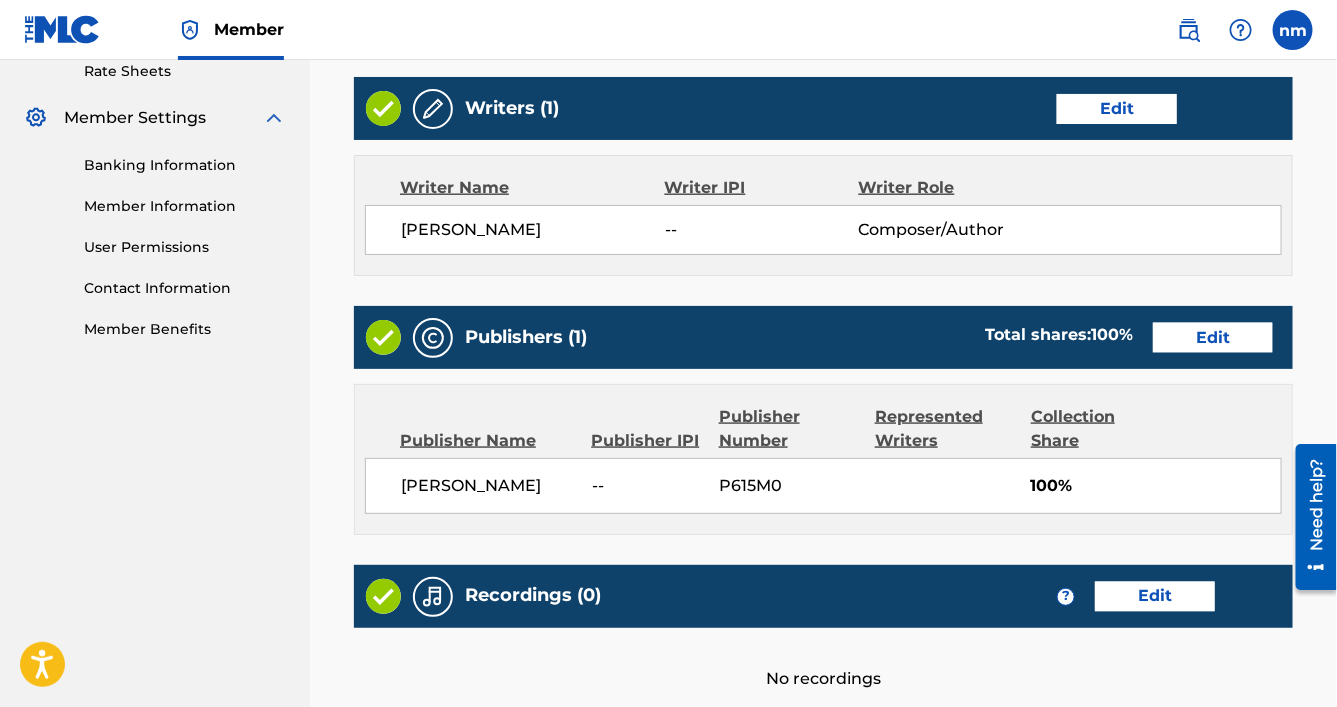 scroll, scrollTop: 980, scrollLeft: 0, axis: vertical 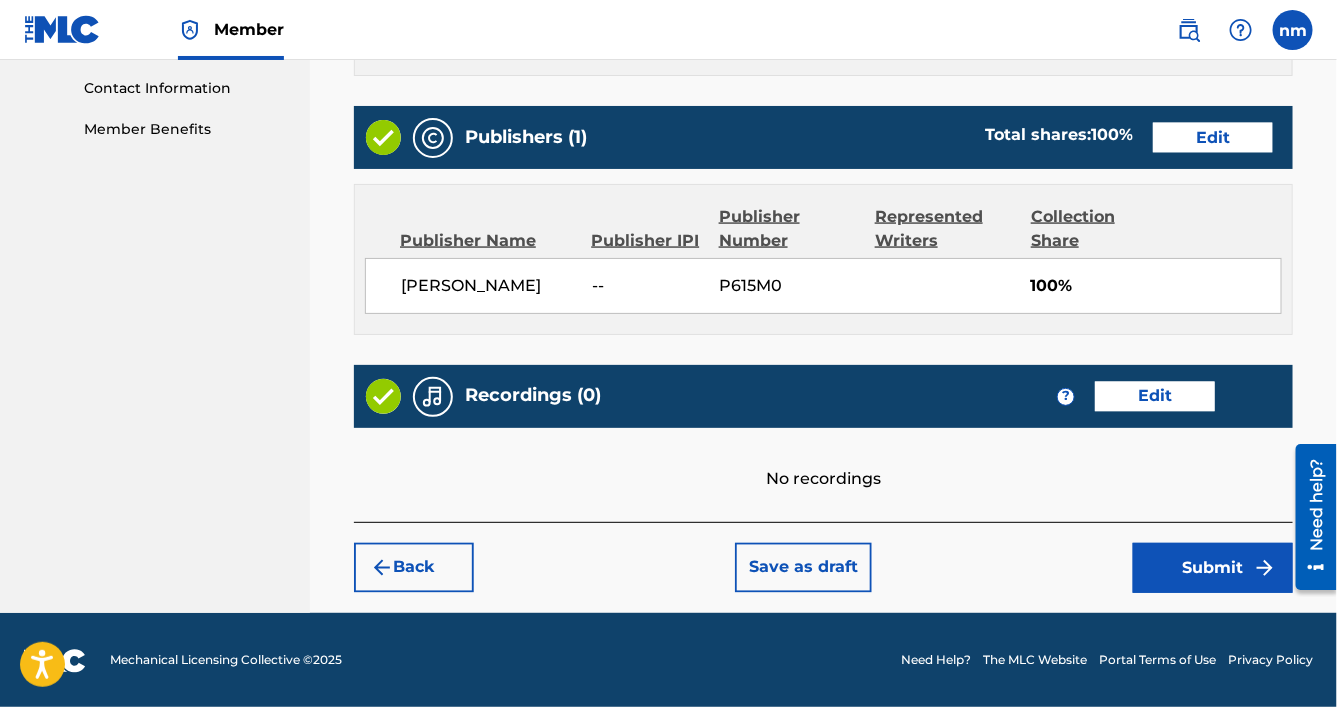 click on "Submit" at bounding box center [1213, 568] 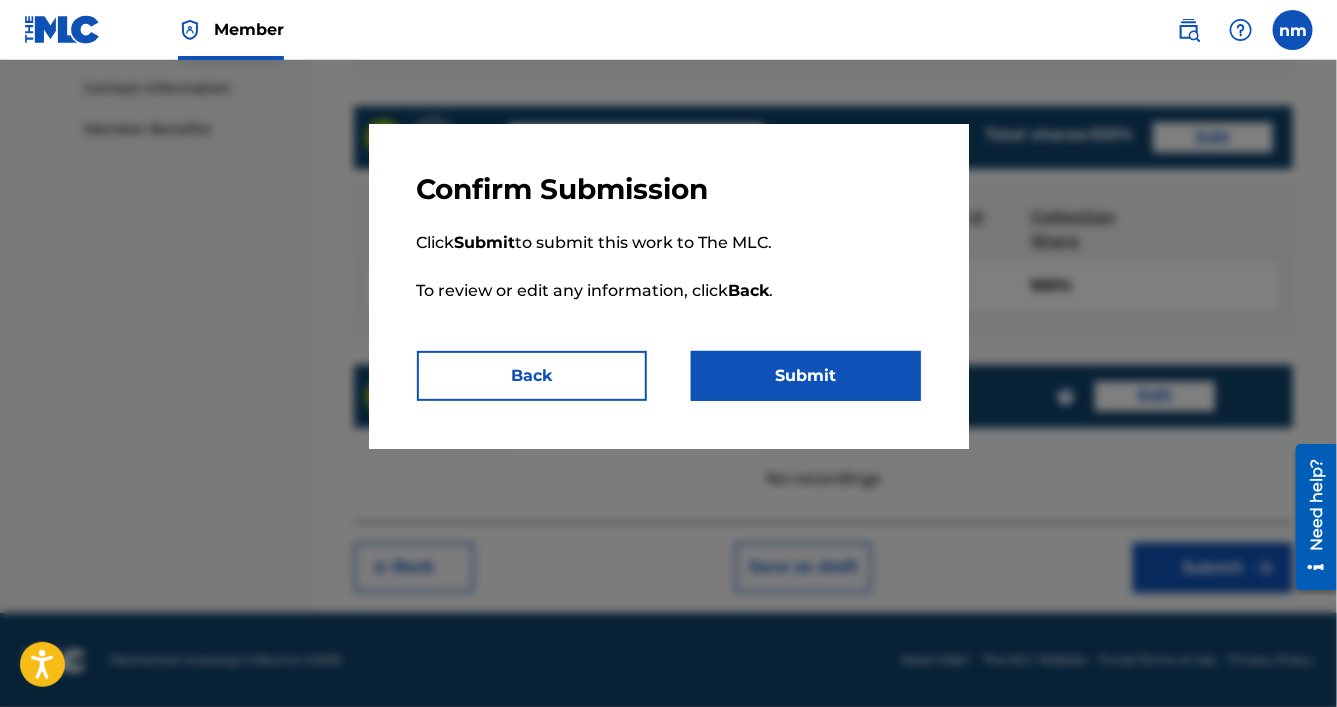 click on "Submit" at bounding box center (806, 376) 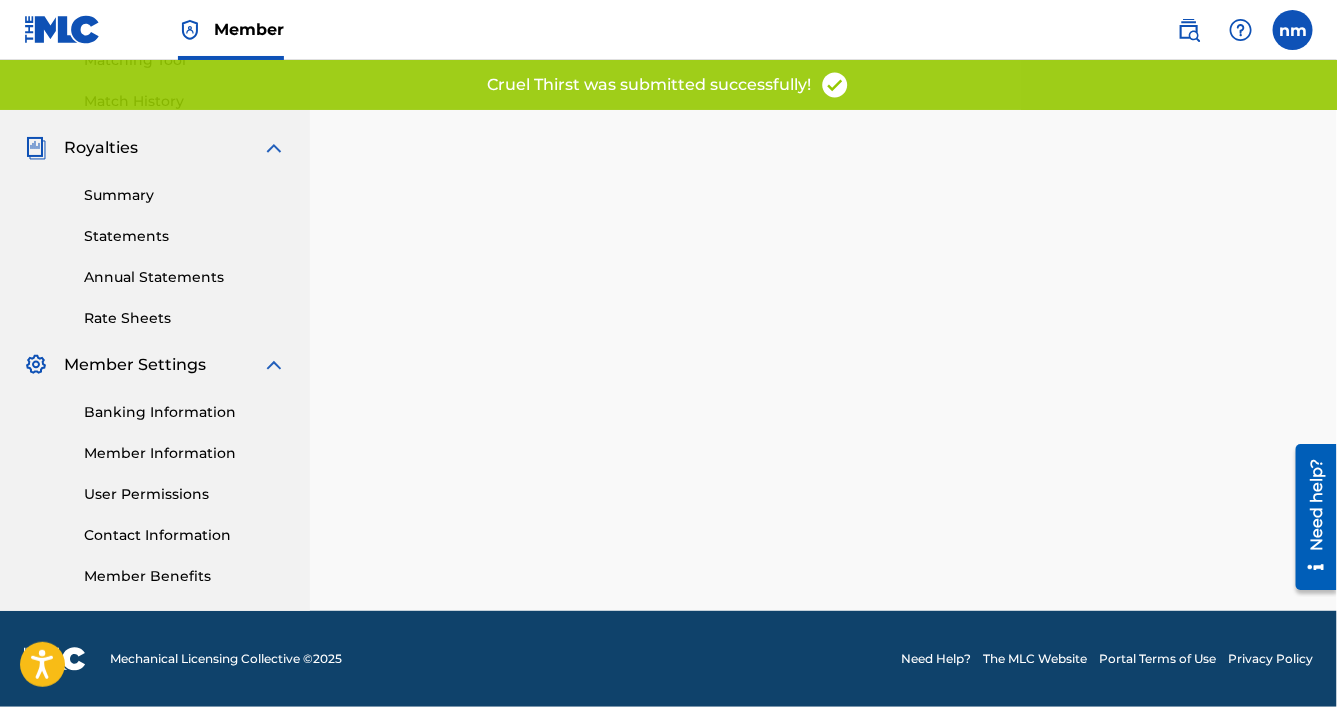 scroll, scrollTop: 0, scrollLeft: 0, axis: both 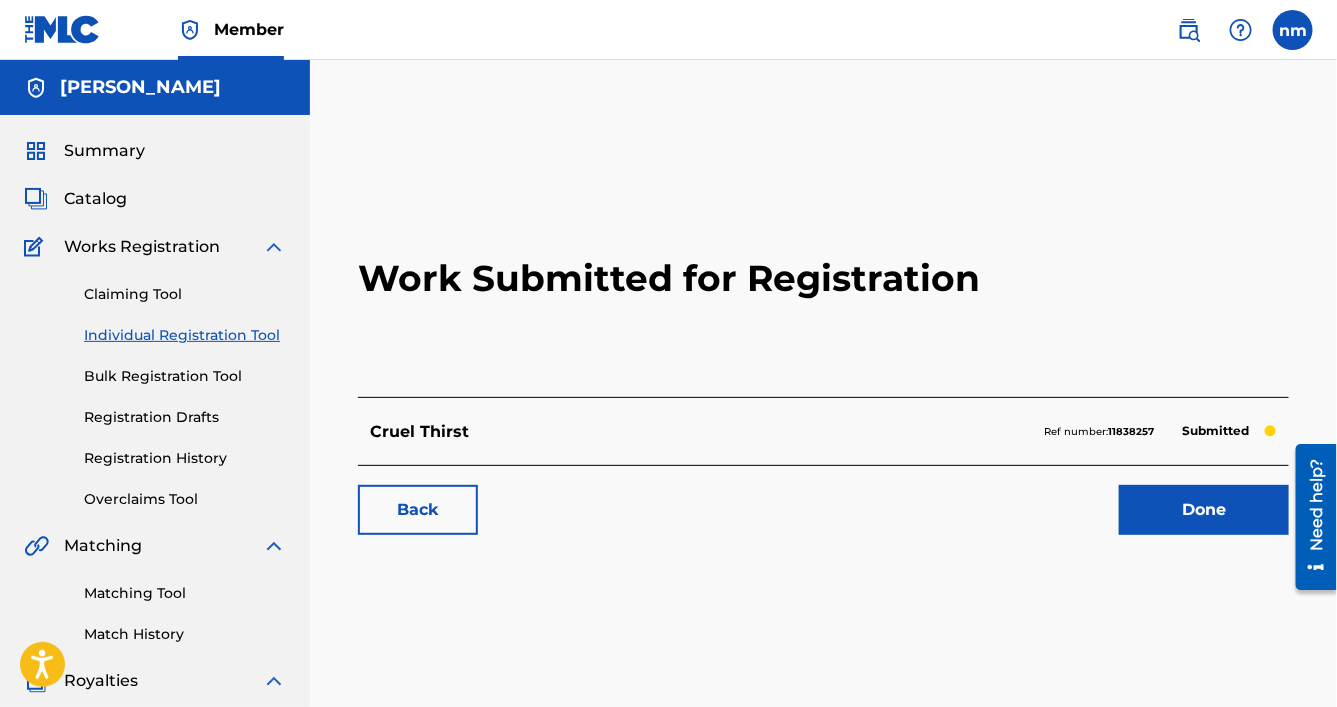 click on "Individual Registration Tool" at bounding box center [185, 335] 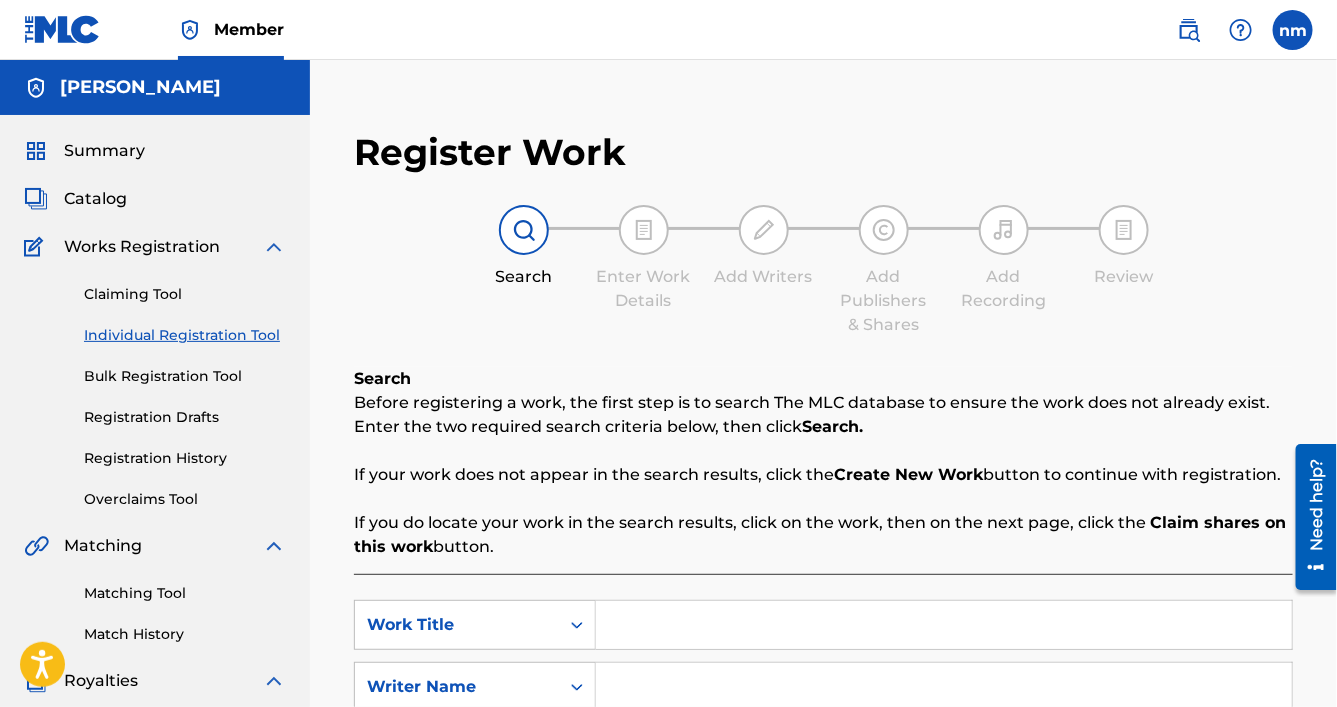 paste on "Never leavin" 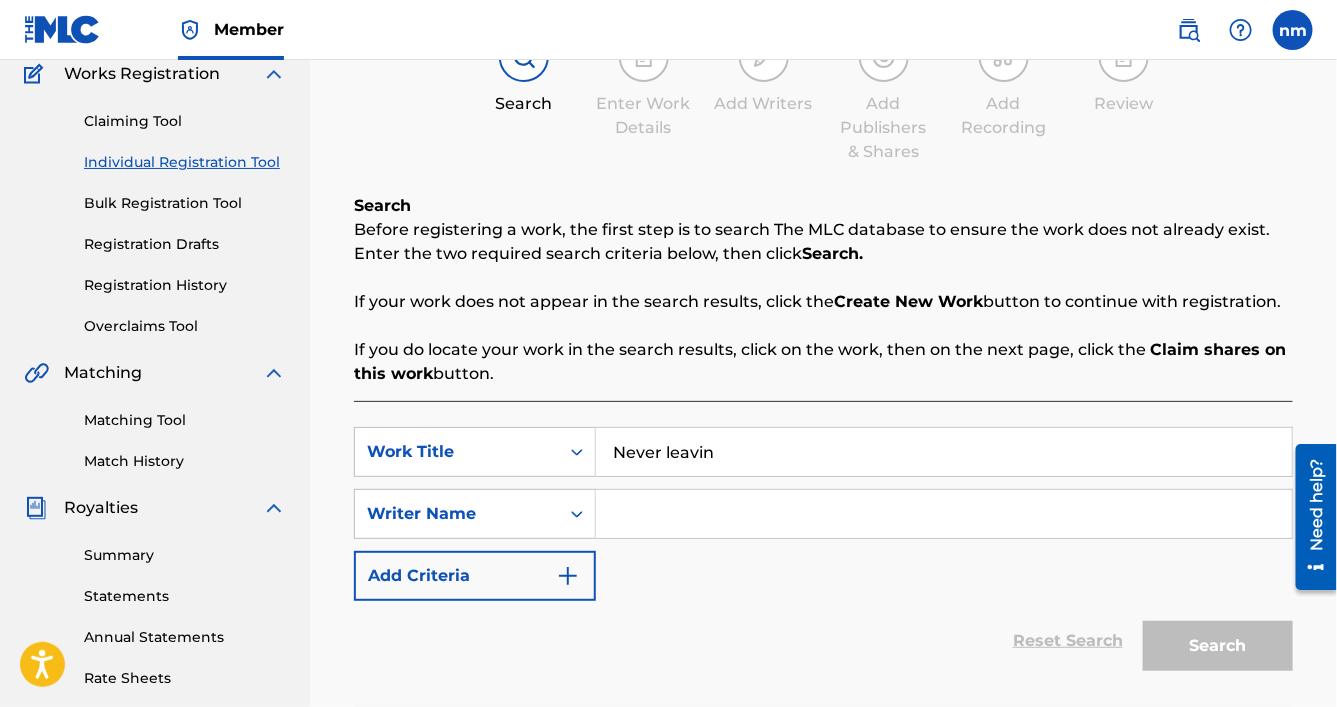 scroll, scrollTop: 208, scrollLeft: 0, axis: vertical 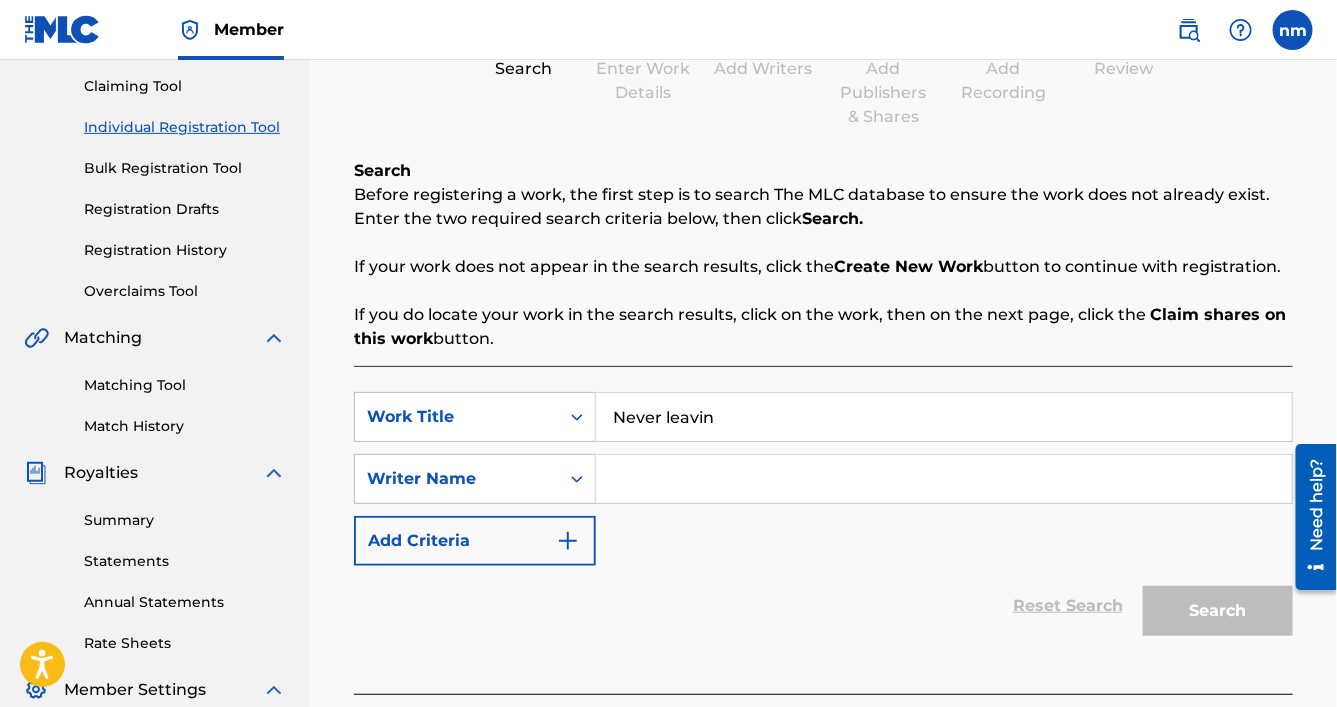 type on "Never leavin" 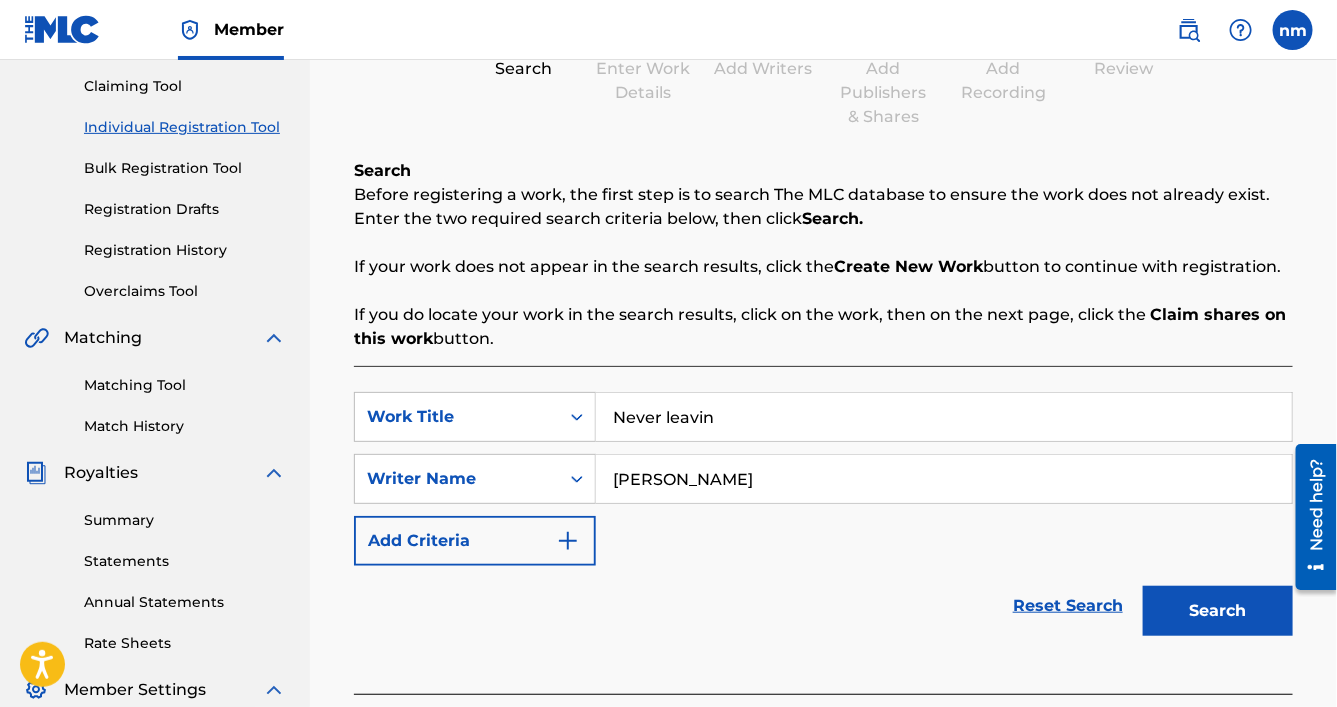 click on "Search" at bounding box center (1218, 611) 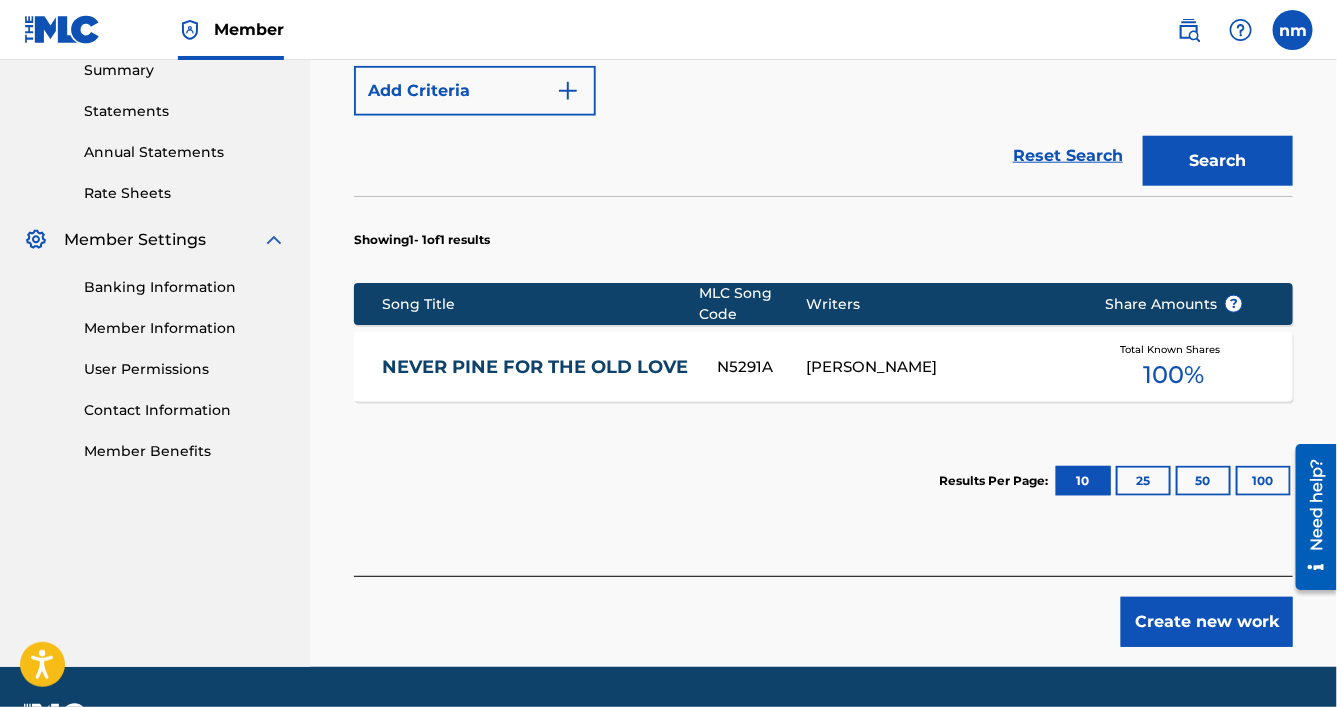 scroll, scrollTop: 713, scrollLeft: 0, axis: vertical 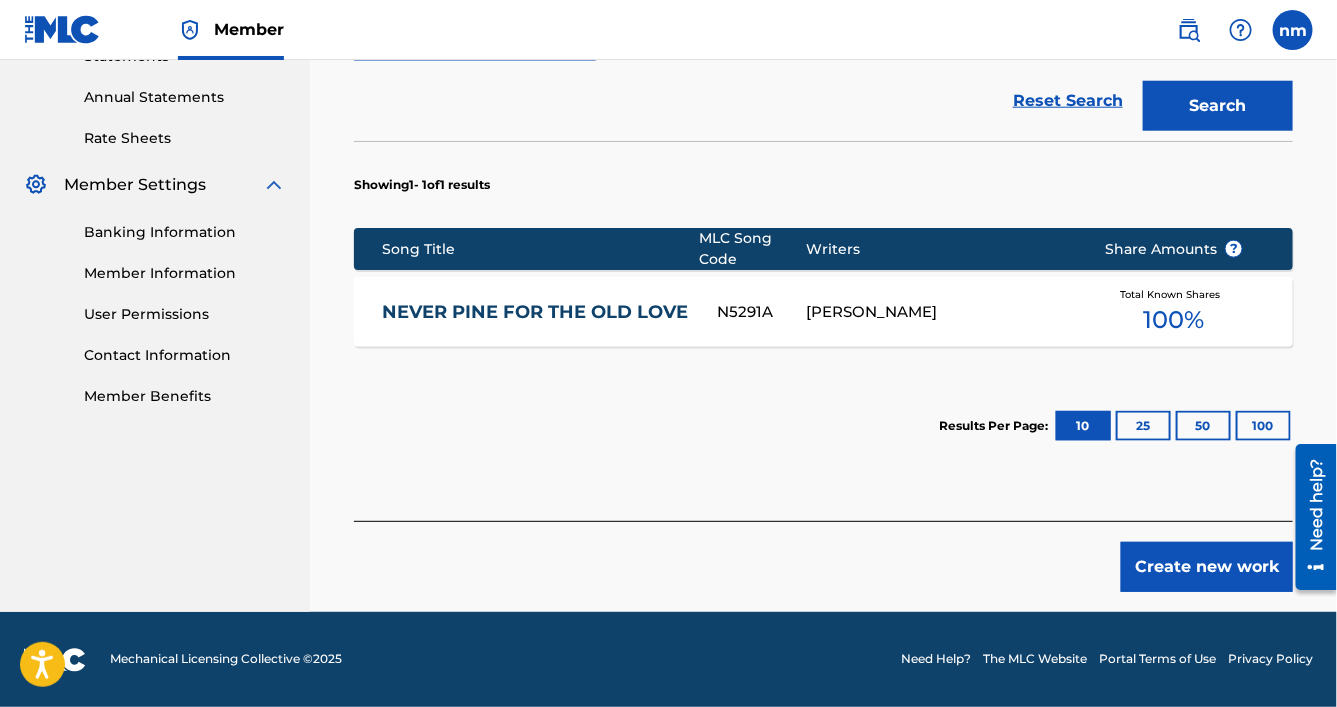 click on "Create new work" at bounding box center (1207, 567) 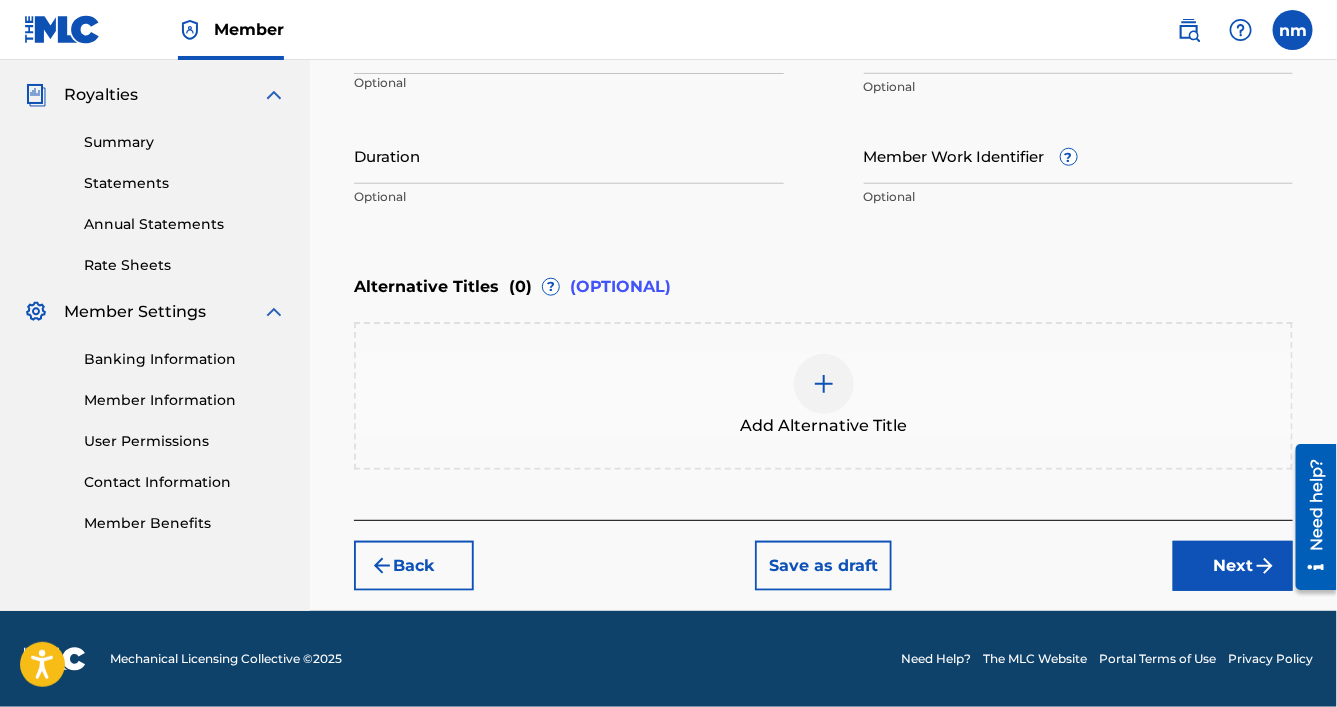 scroll, scrollTop: 585, scrollLeft: 0, axis: vertical 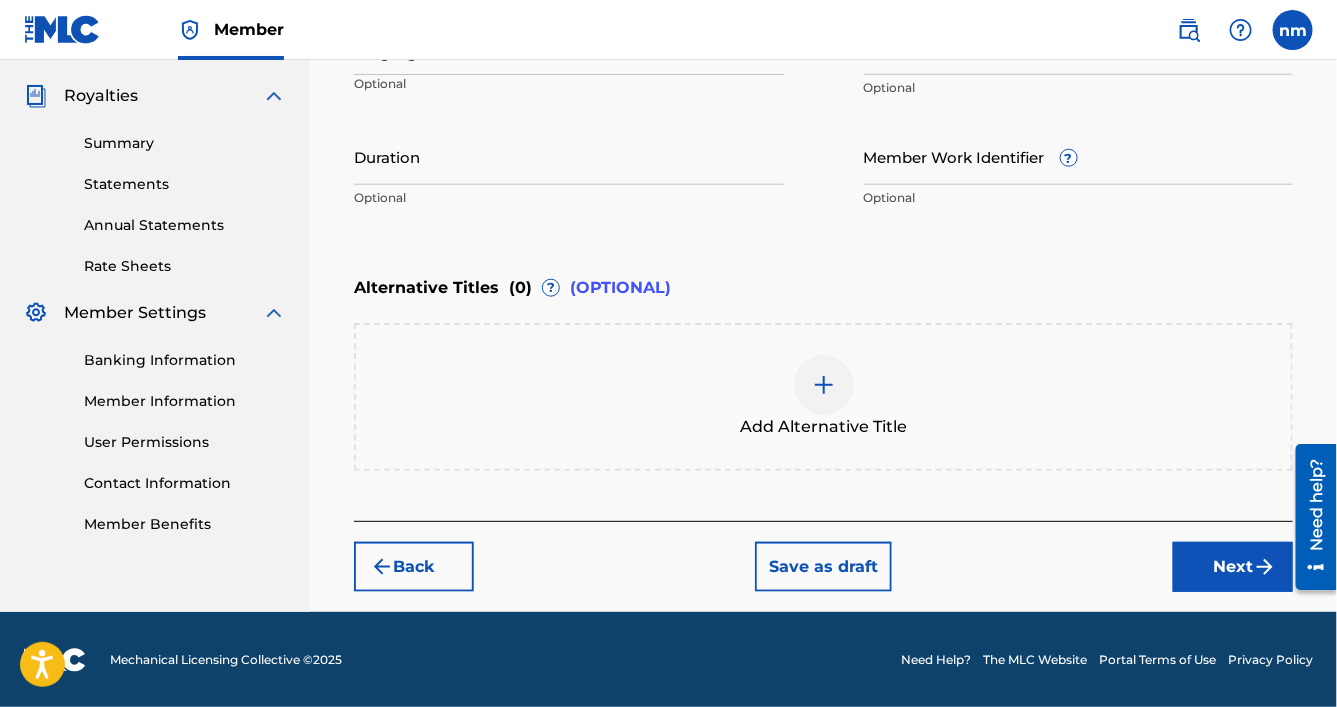 click on "Next" at bounding box center [1233, 567] 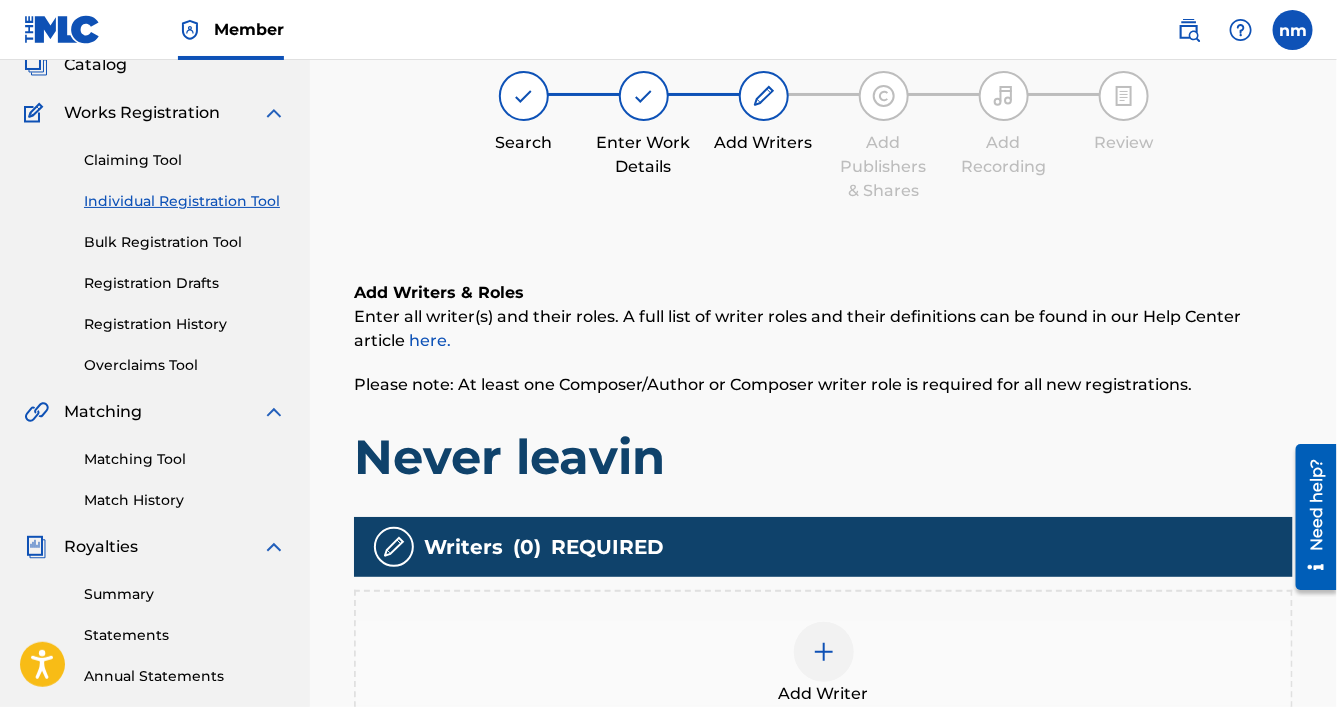 scroll, scrollTop: 90, scrollLeft: 0, axis: vertical 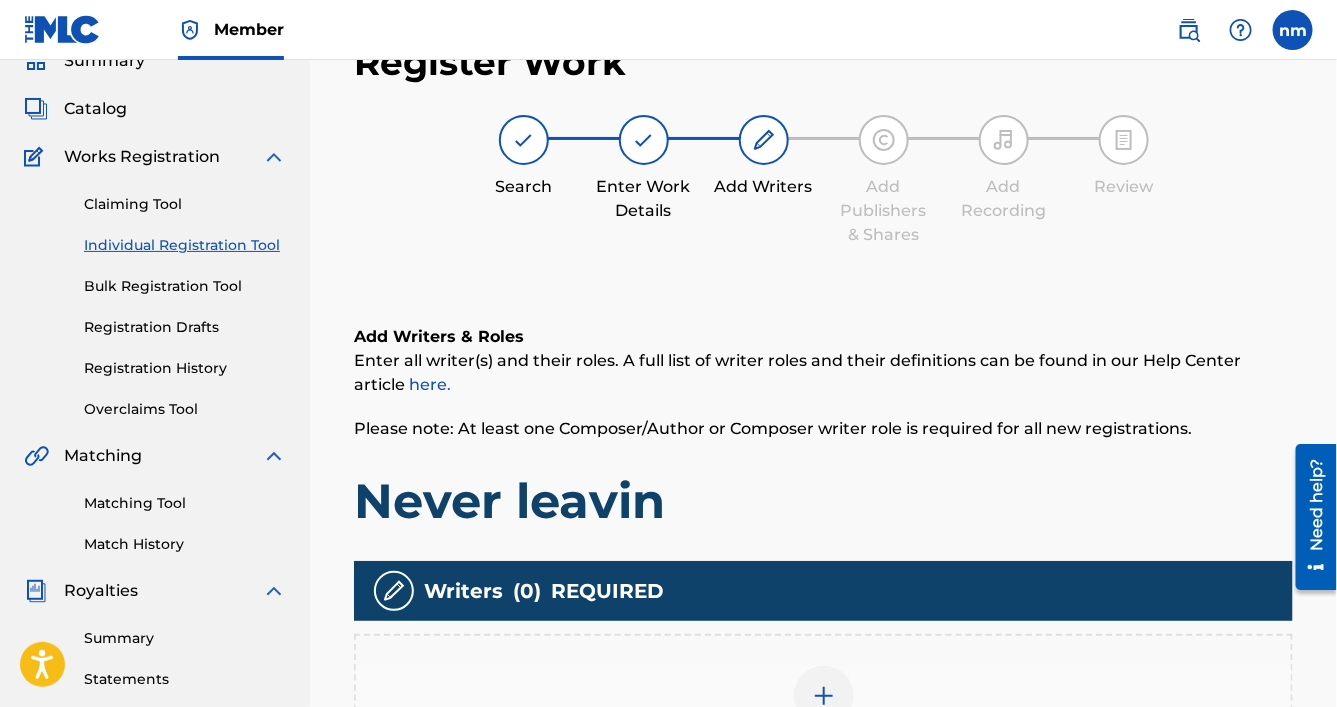click at bounding box center [824, 696] 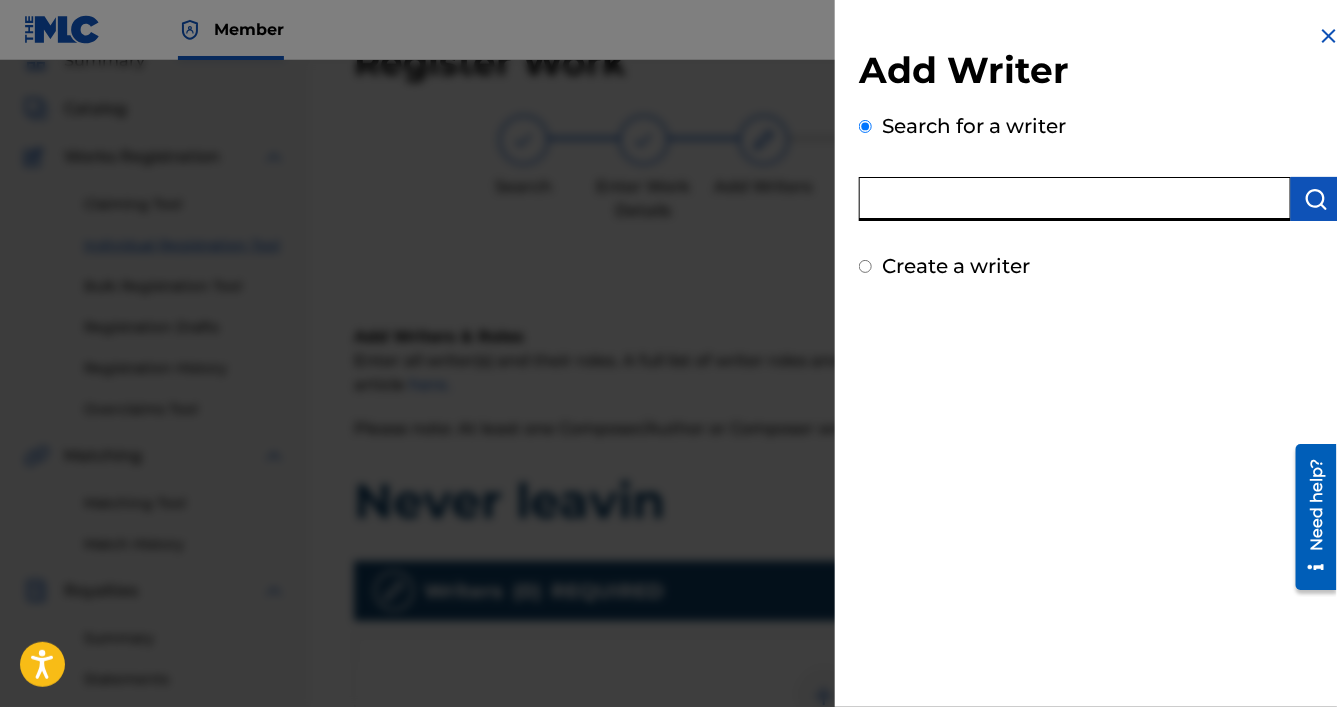 click at bounding box center (1075, 199) 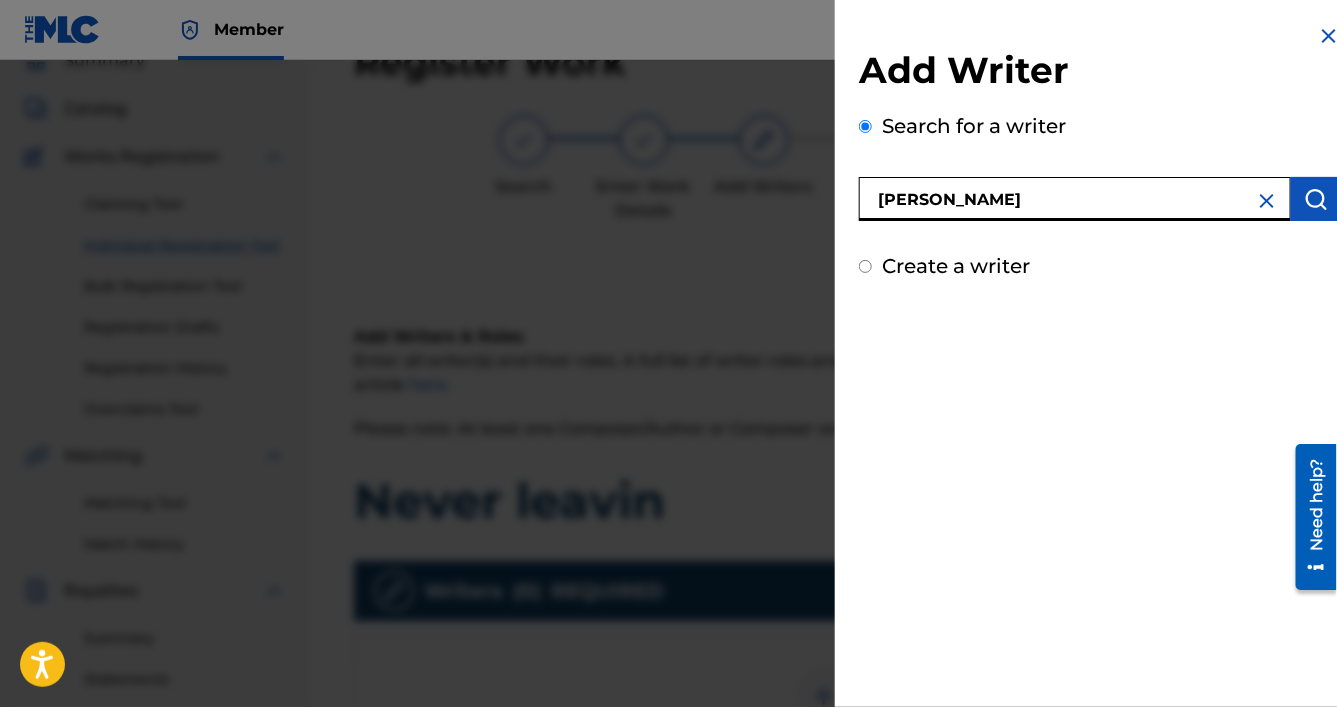 type on "[PERSON_NAME]" 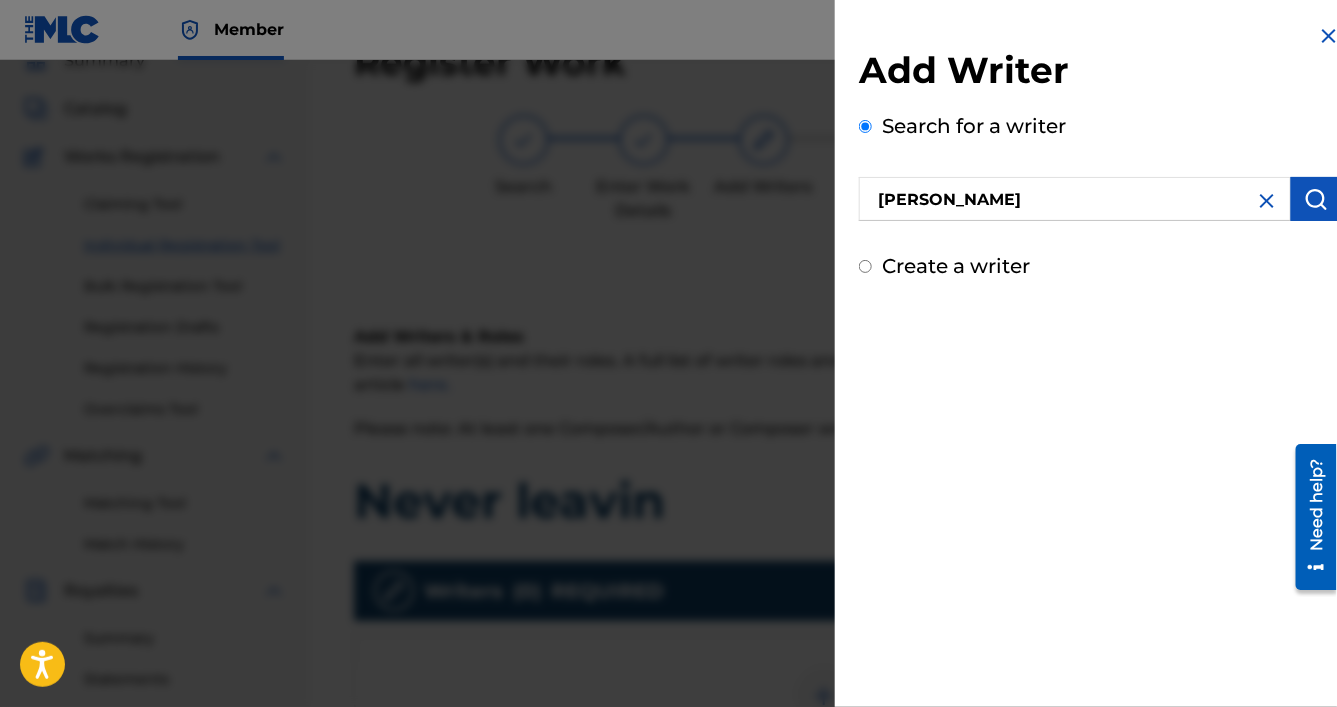click at bounding box center [1316, 199] 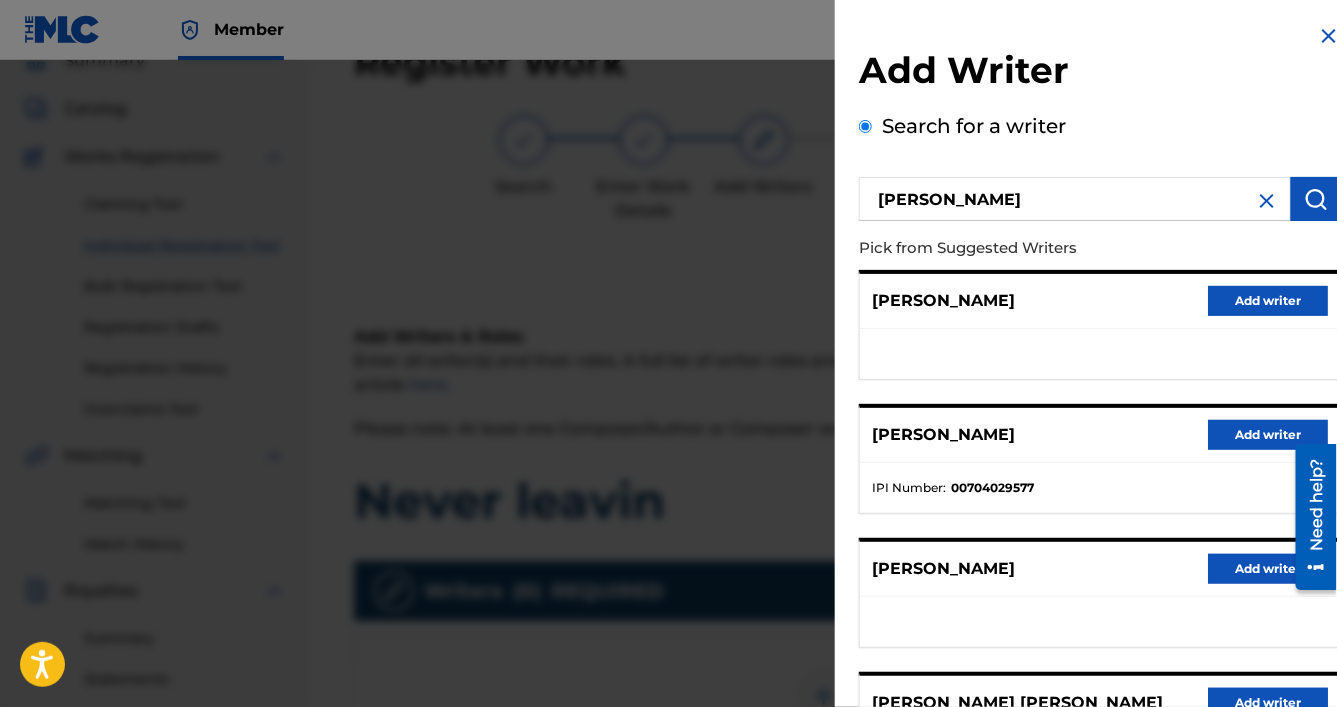 click on "Add writer" at bounding box center [1268, 301] 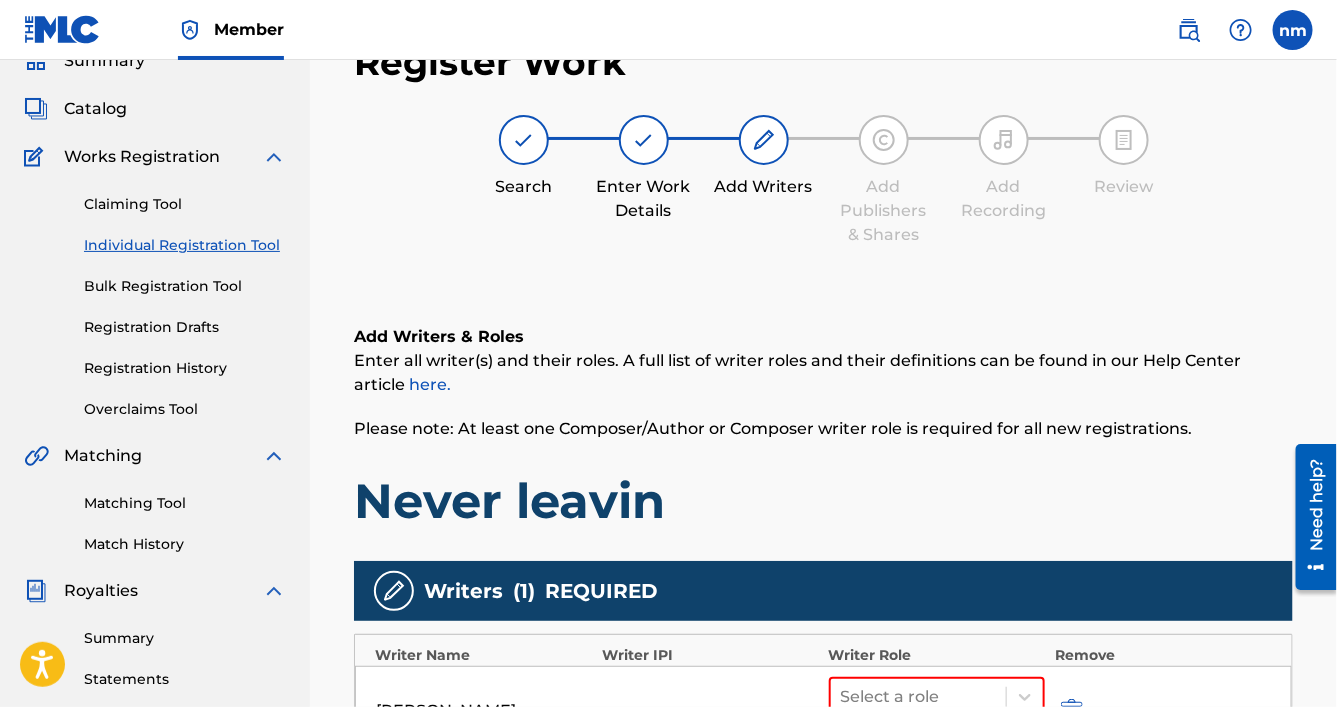 scroll, scrollTop: 506, scrollLeft: 0, axis: vertical 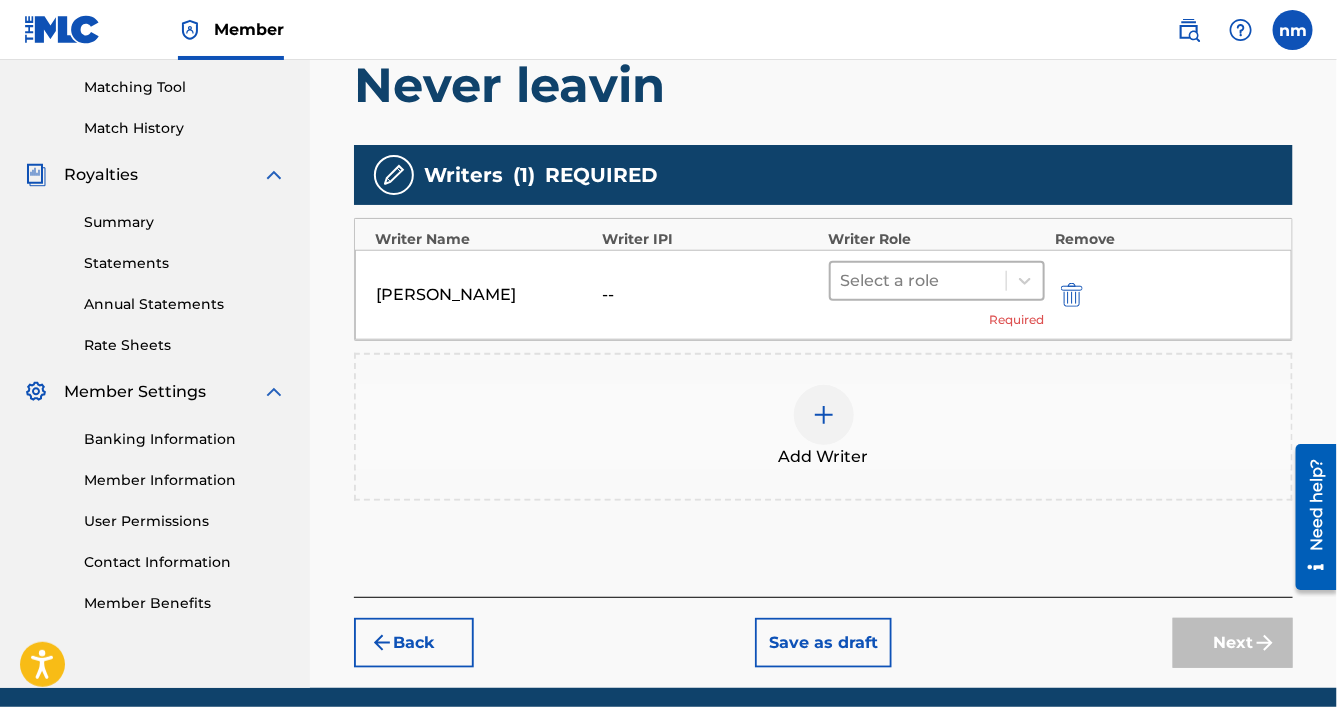 click at bounding box center (918, 281) 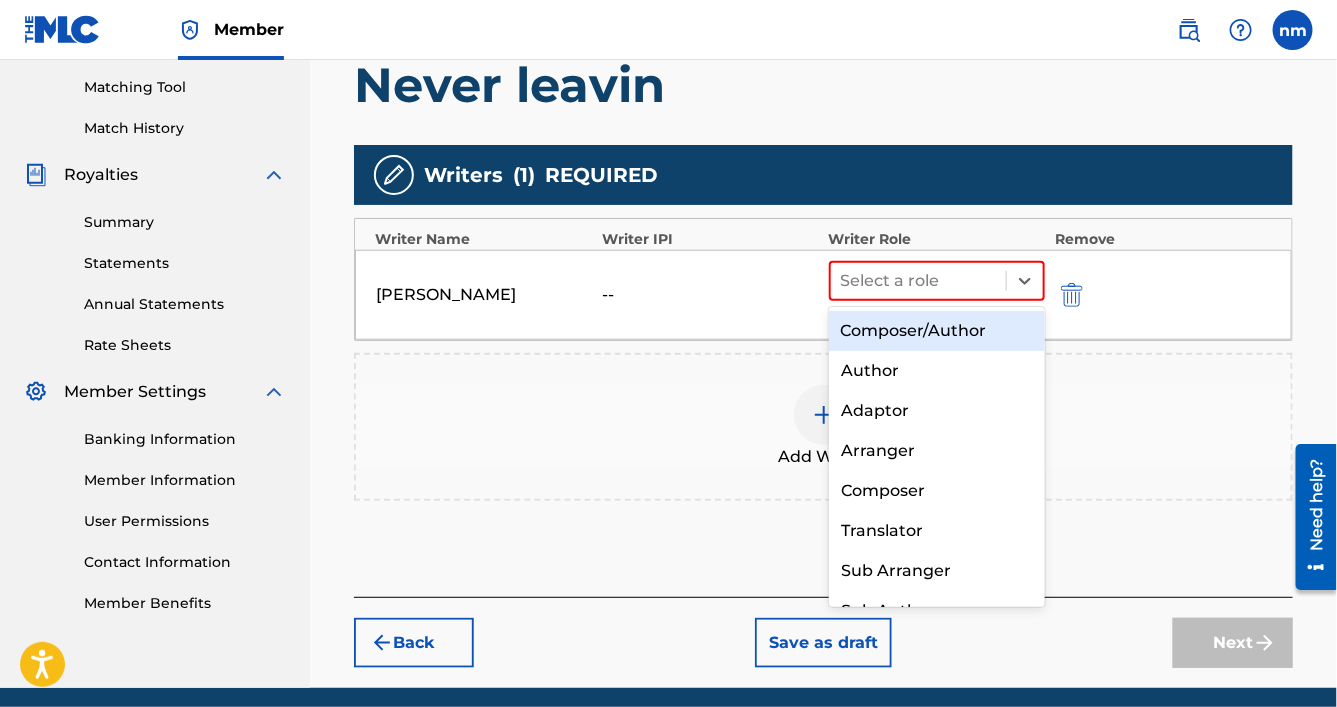 click on "Composer/Author" at bounding box center [937, 331] 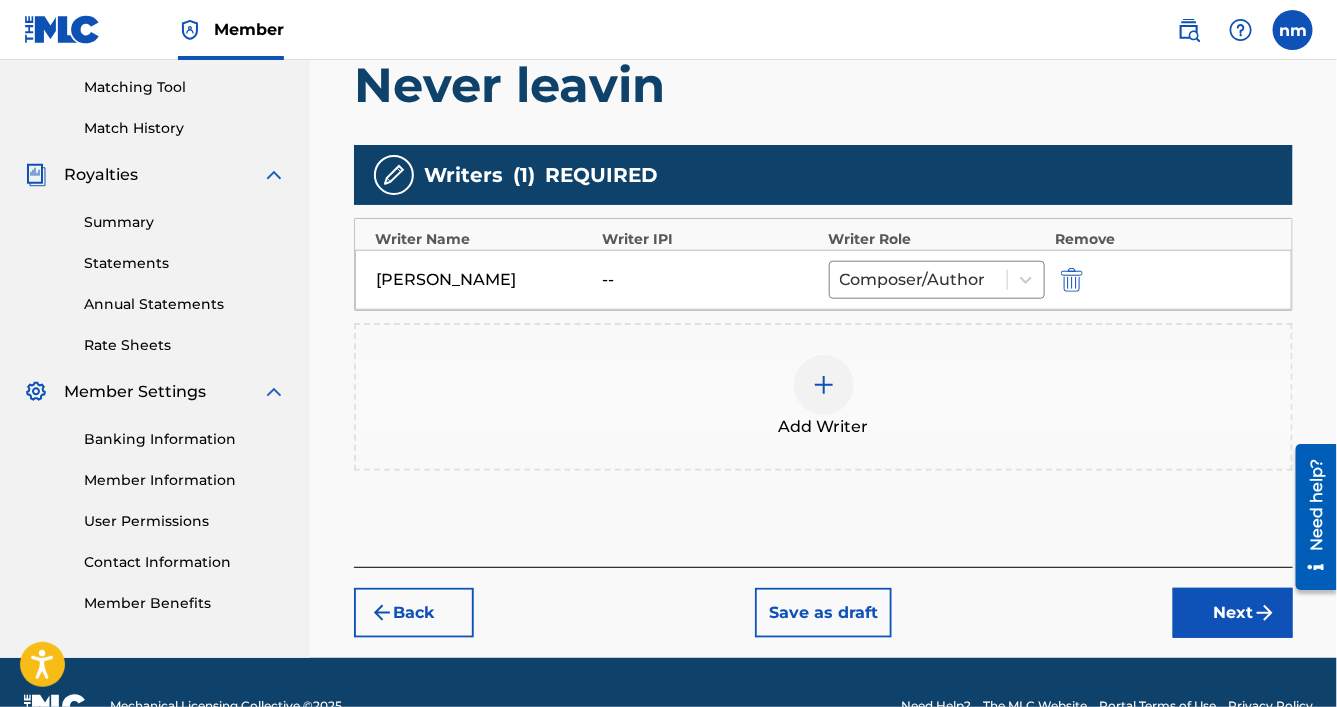 click on "Next" at bounding box center [1233, 613] 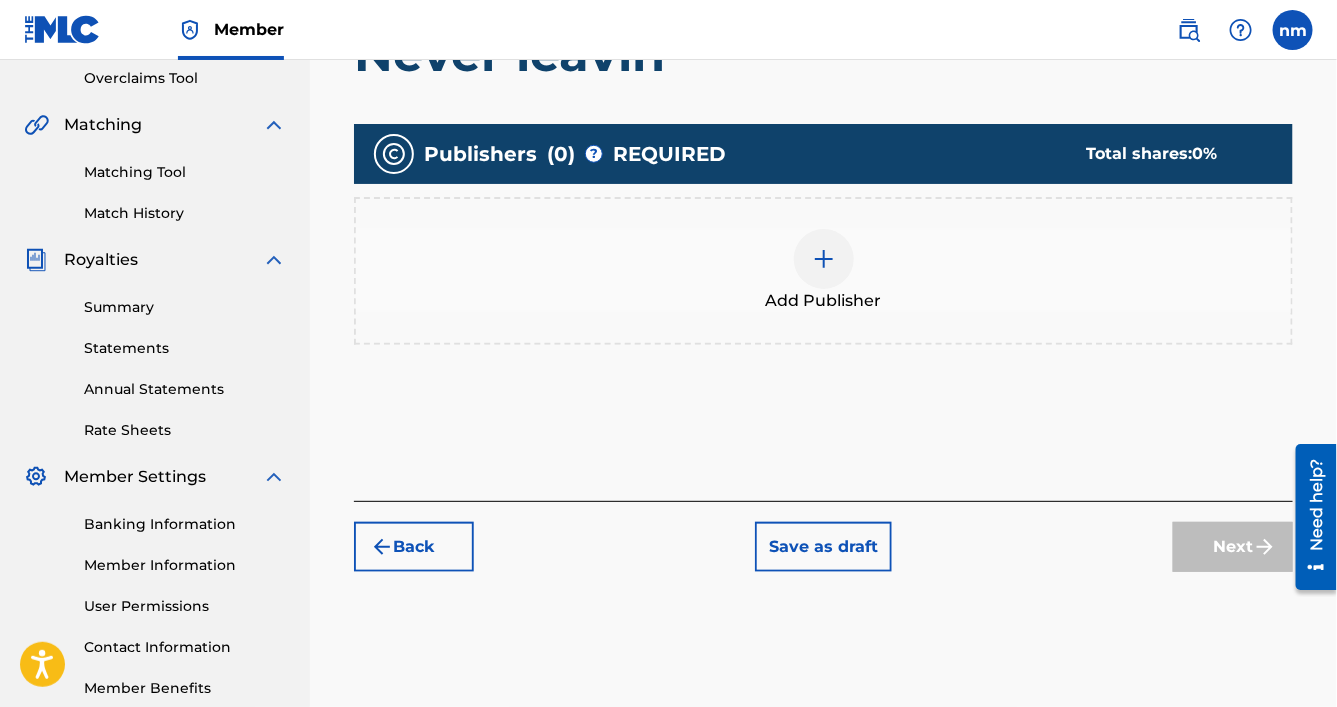 scroll, scrollTop: 90, scrollLeft: 0, axis: vertical 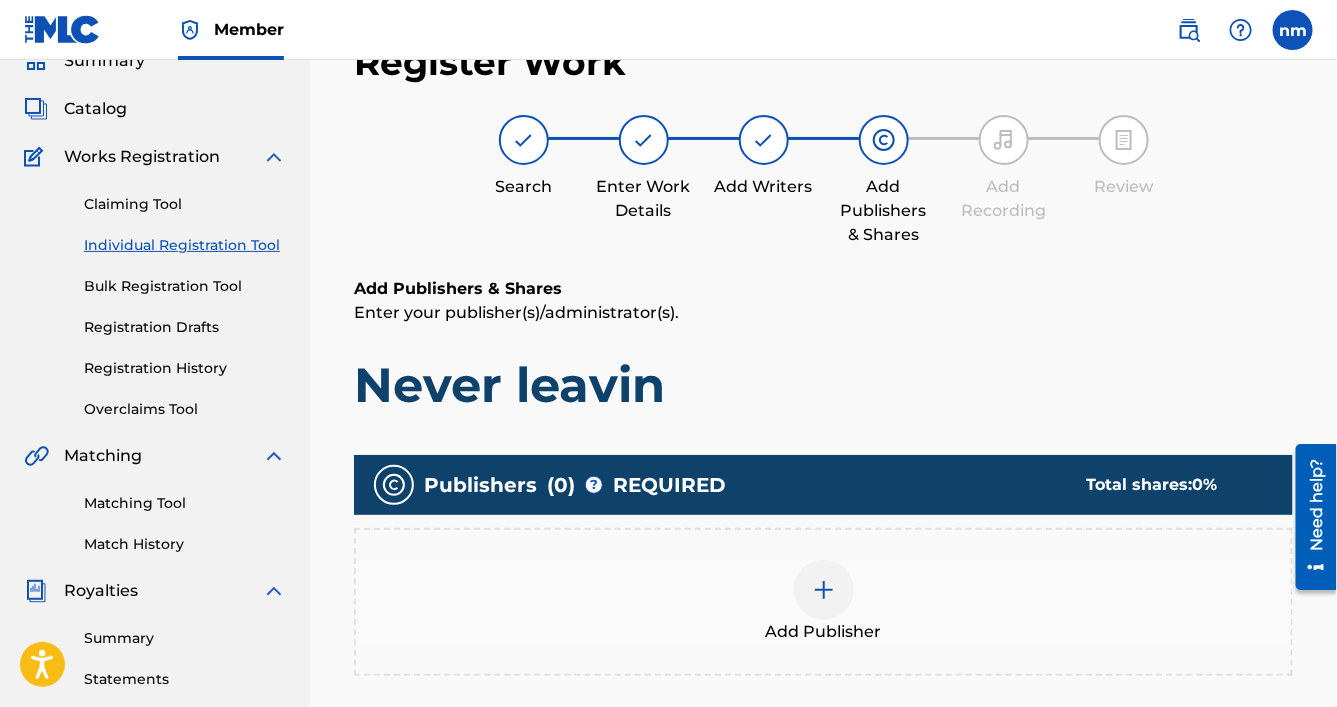 click at bounding box center (824, 590) 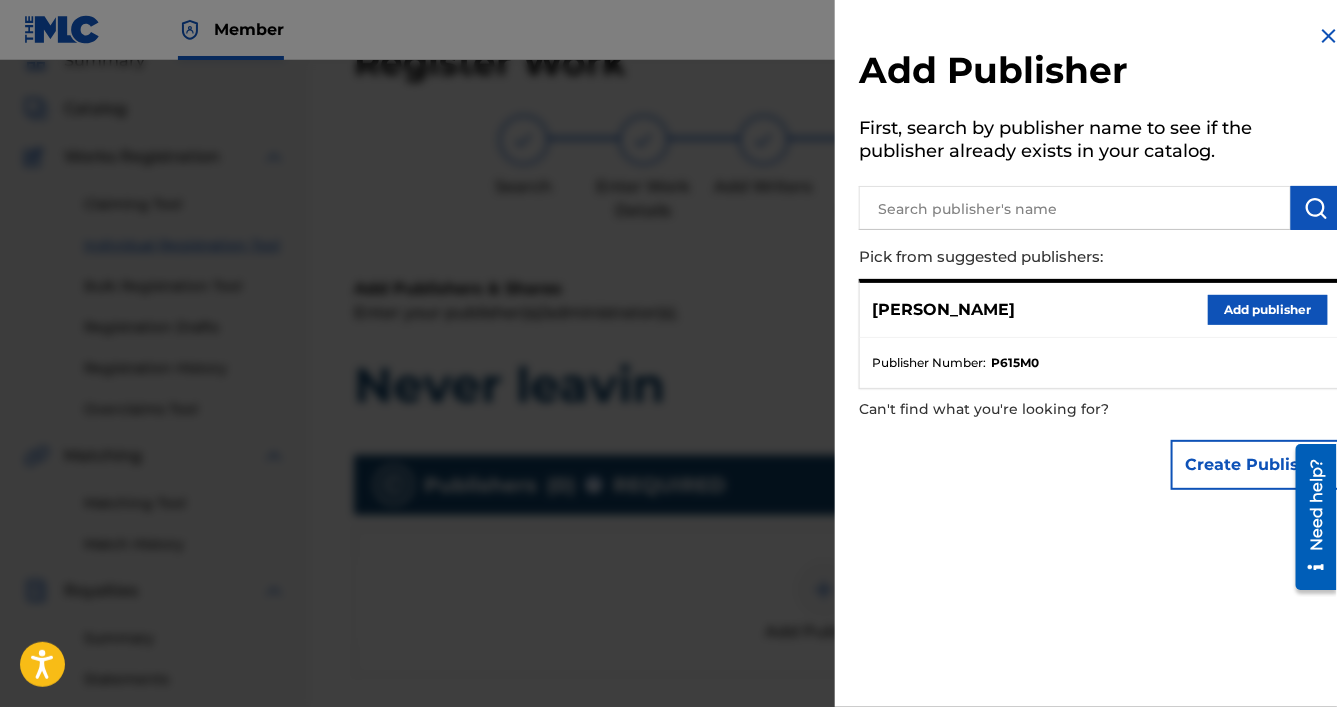 click on "[PERSON_NAME] Add publisher" at bounding box center [1100, 310] 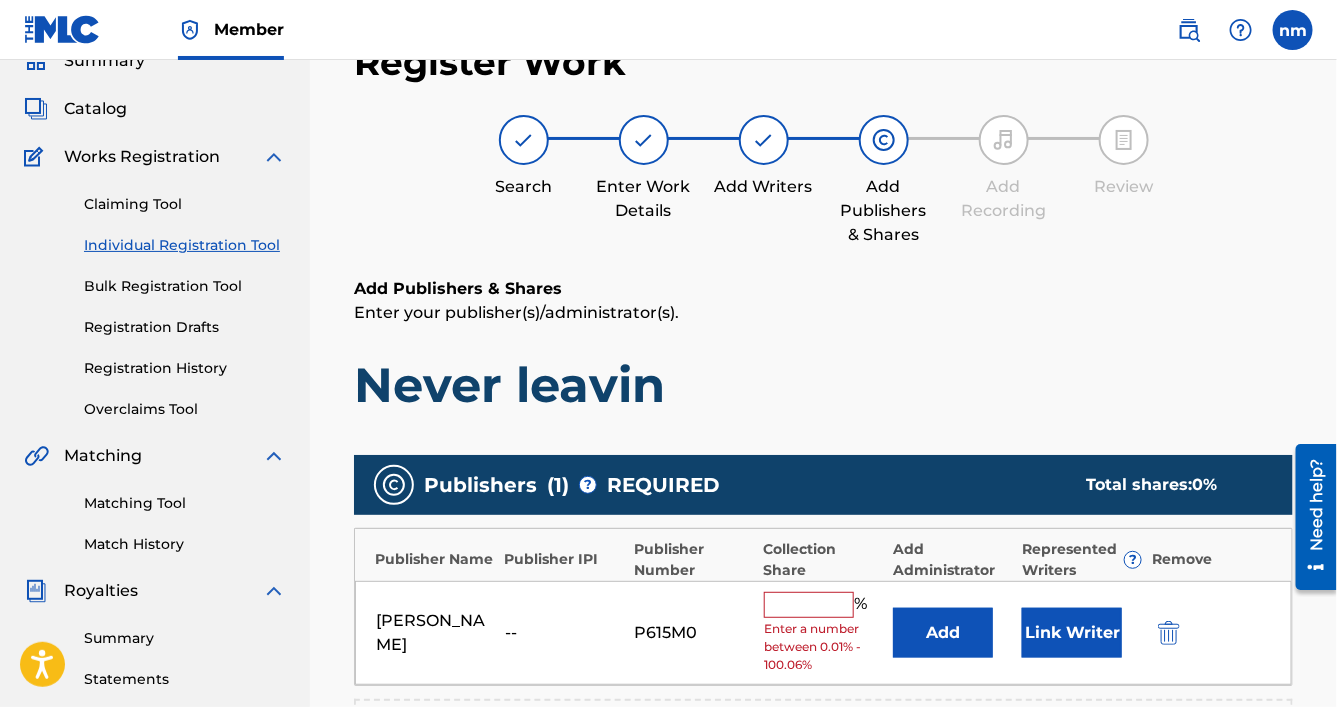 click at bounding box center [809, 605] 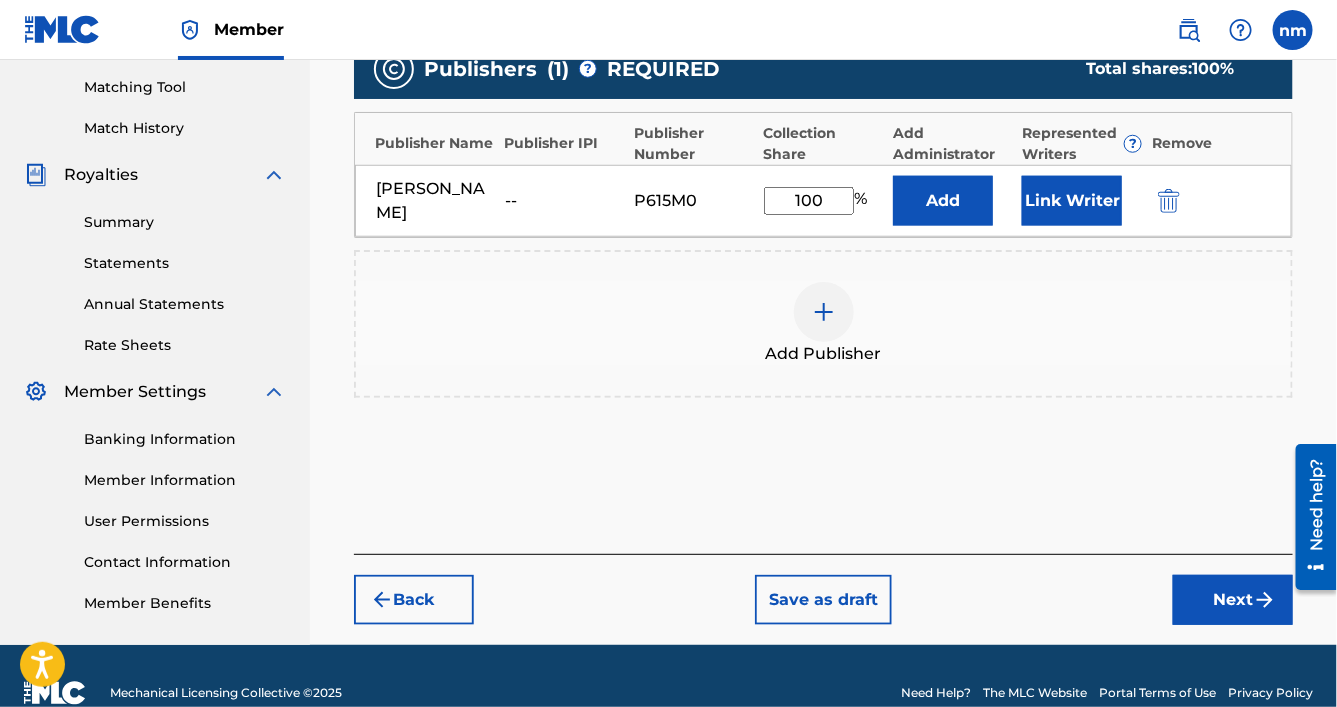 click on "Next" at bounding box center (1233, 600) 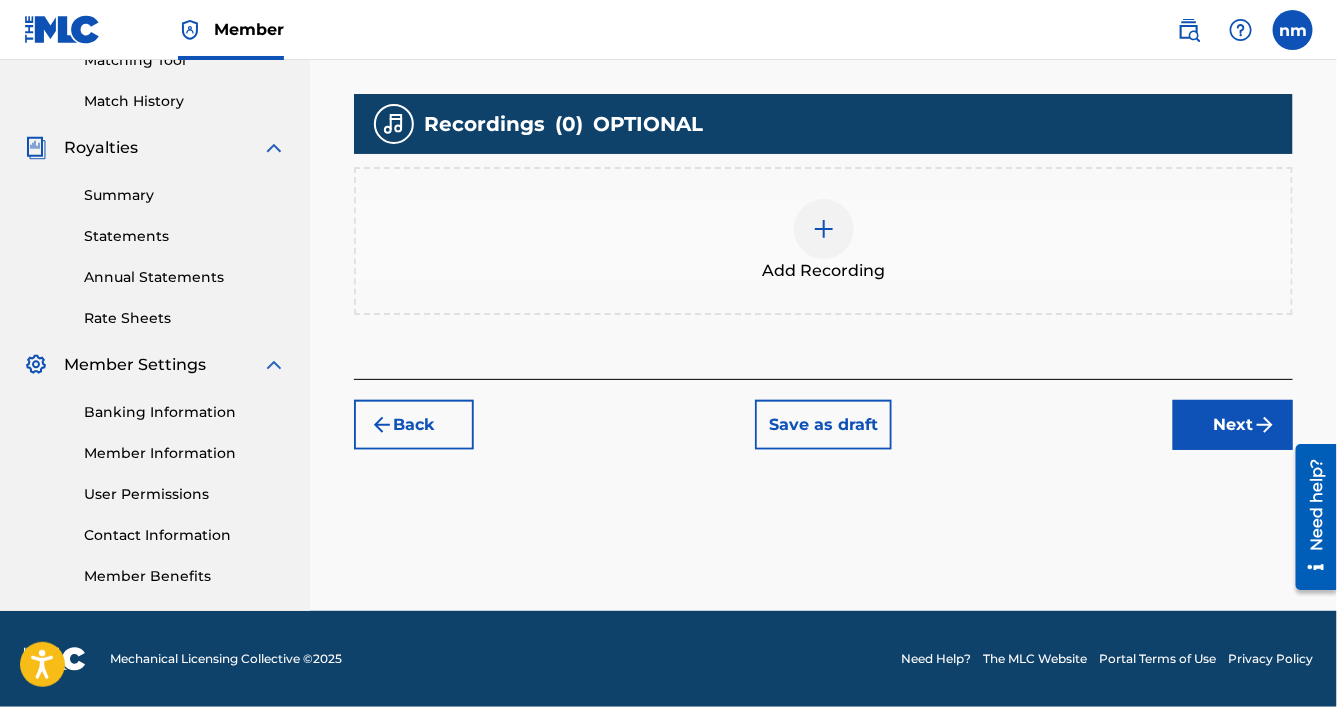 click on "Next" at bounding box center (1233, 425) 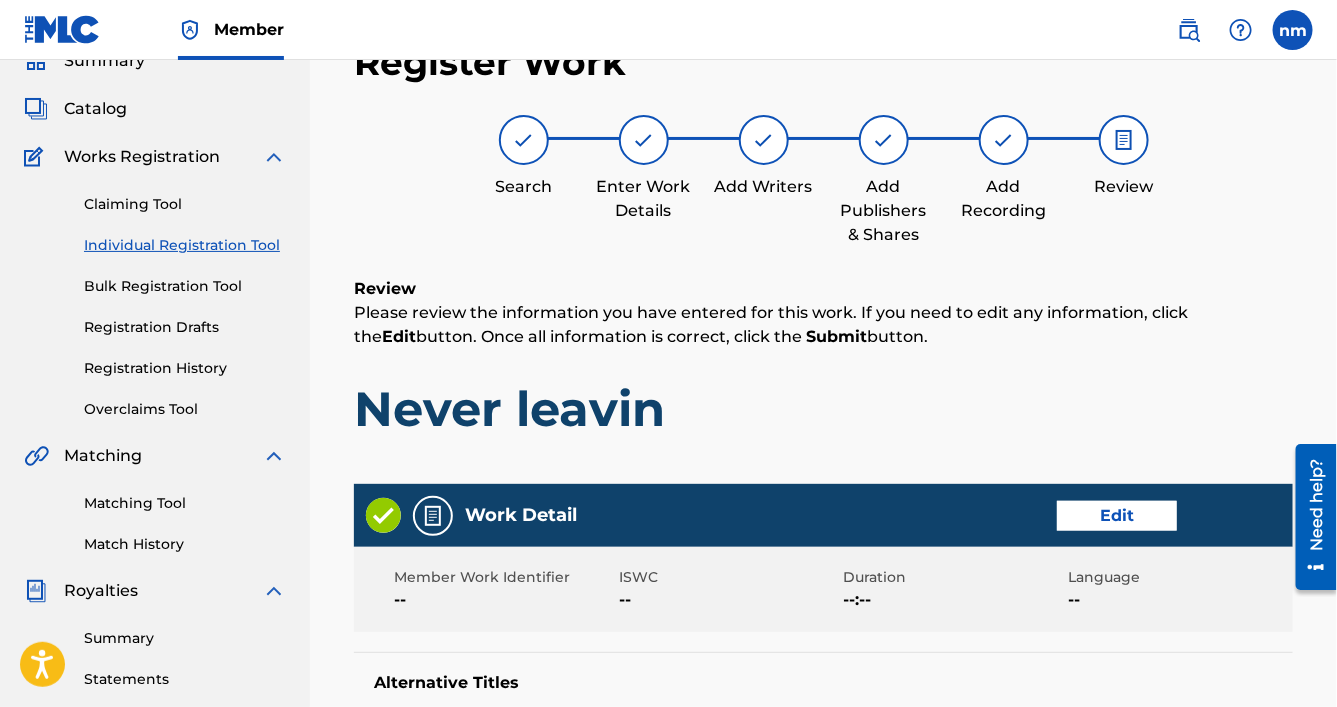 scroll, scrollTop: 980, scrollLeft: 0, axis: vertical 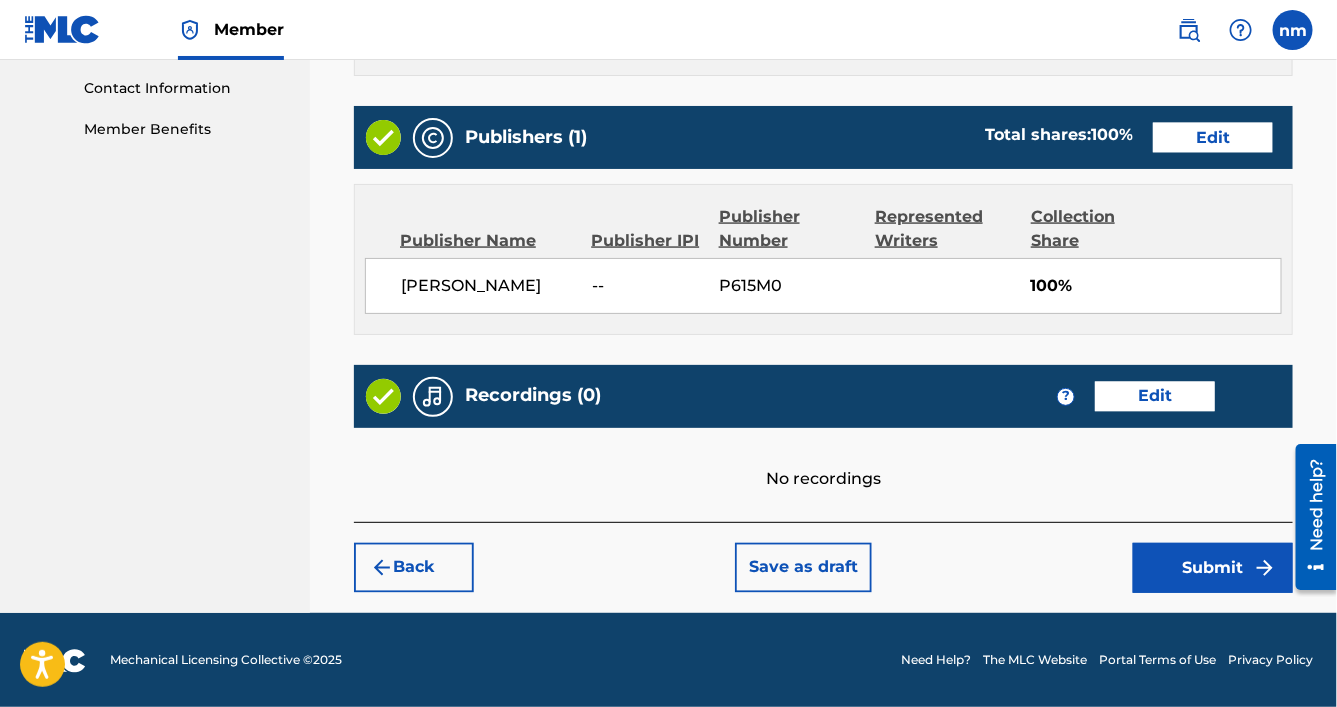 click on "Submit" at bounding box center [1213, 568] 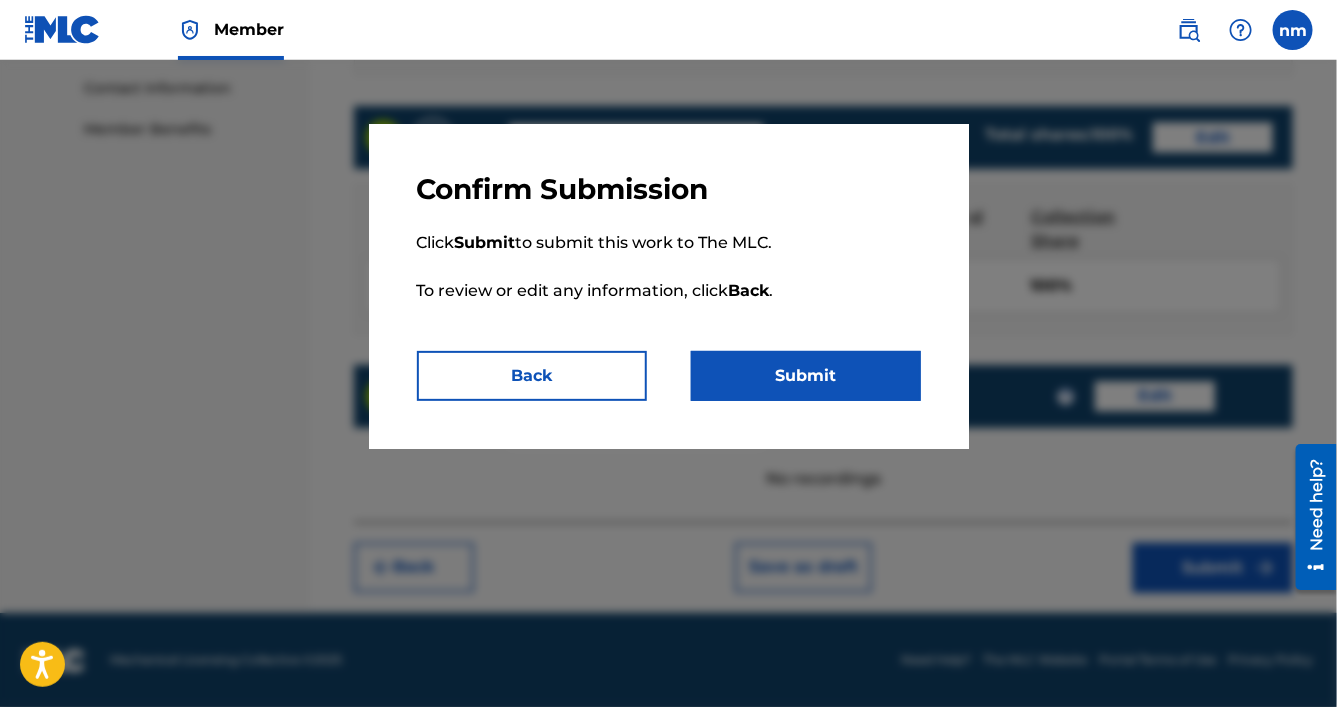 click on "Submit" at bounding box center (806, 376) 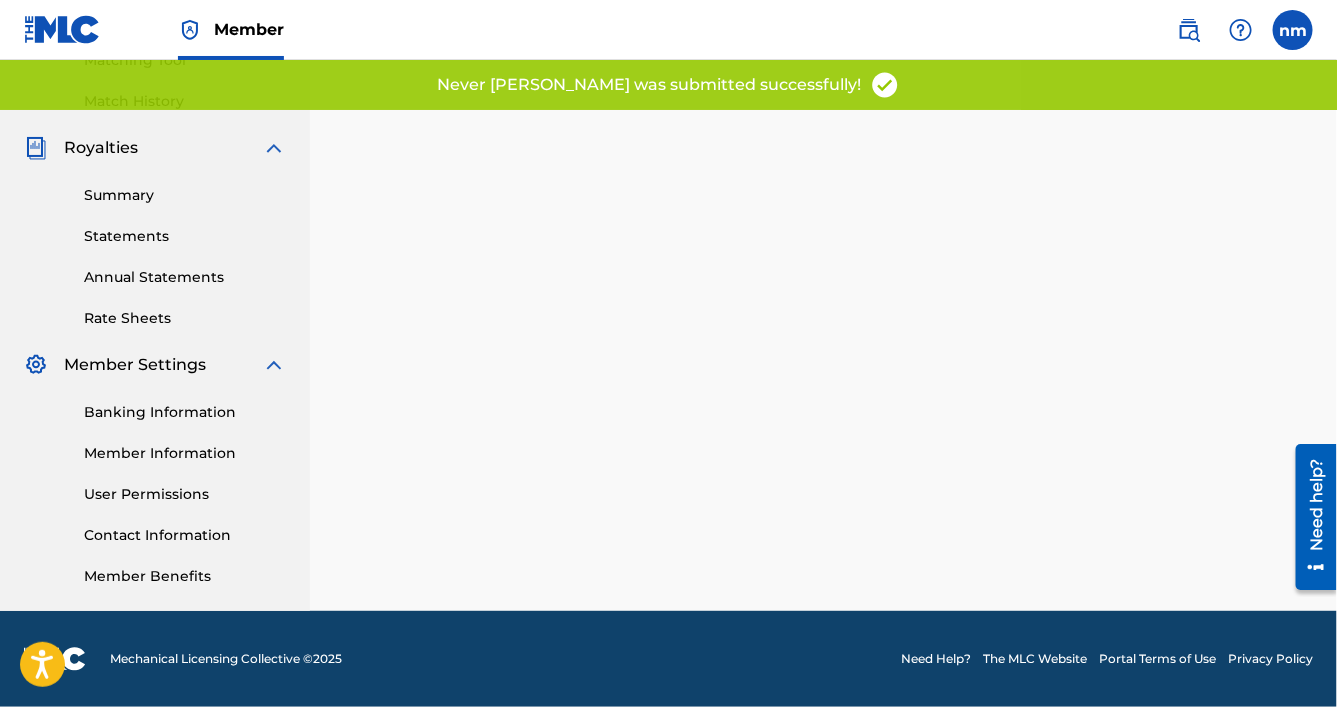 scroll, scrollTop: 0, scrollLeft: 0, axis: both 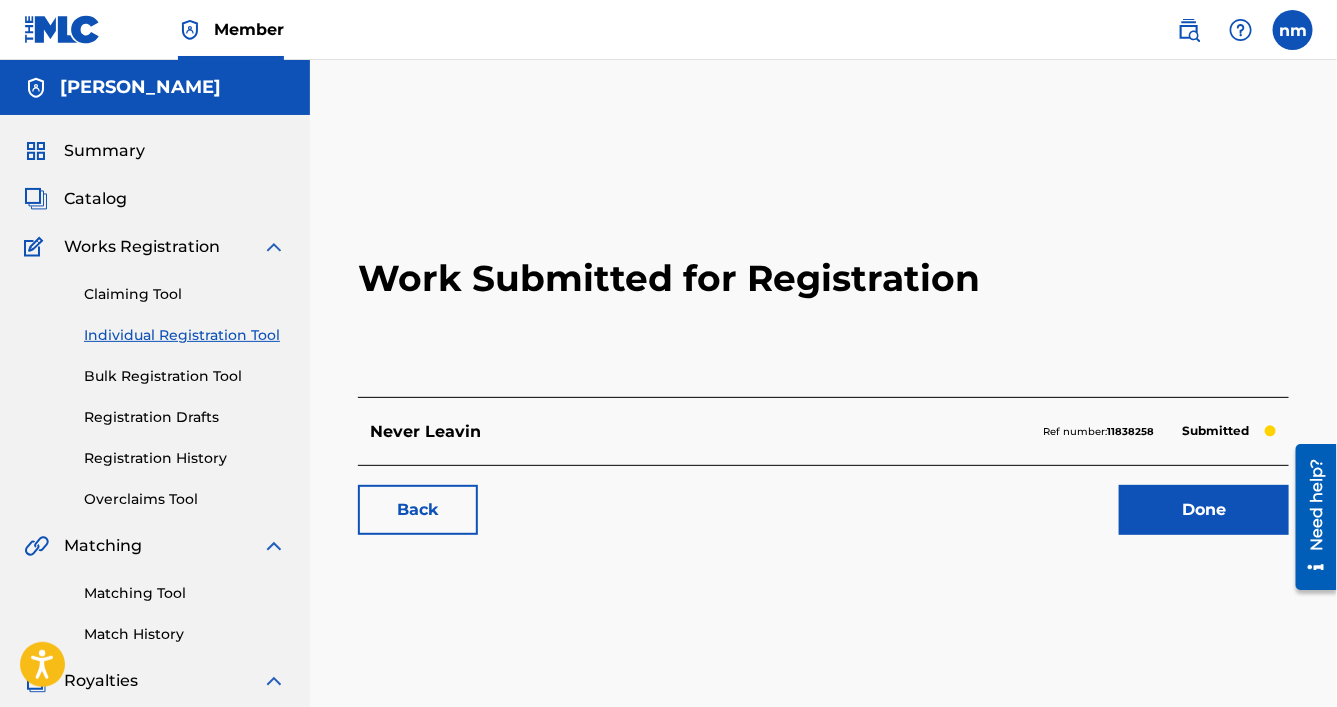 click on "Individual Registration Tool" at bounding box center (185, 335) 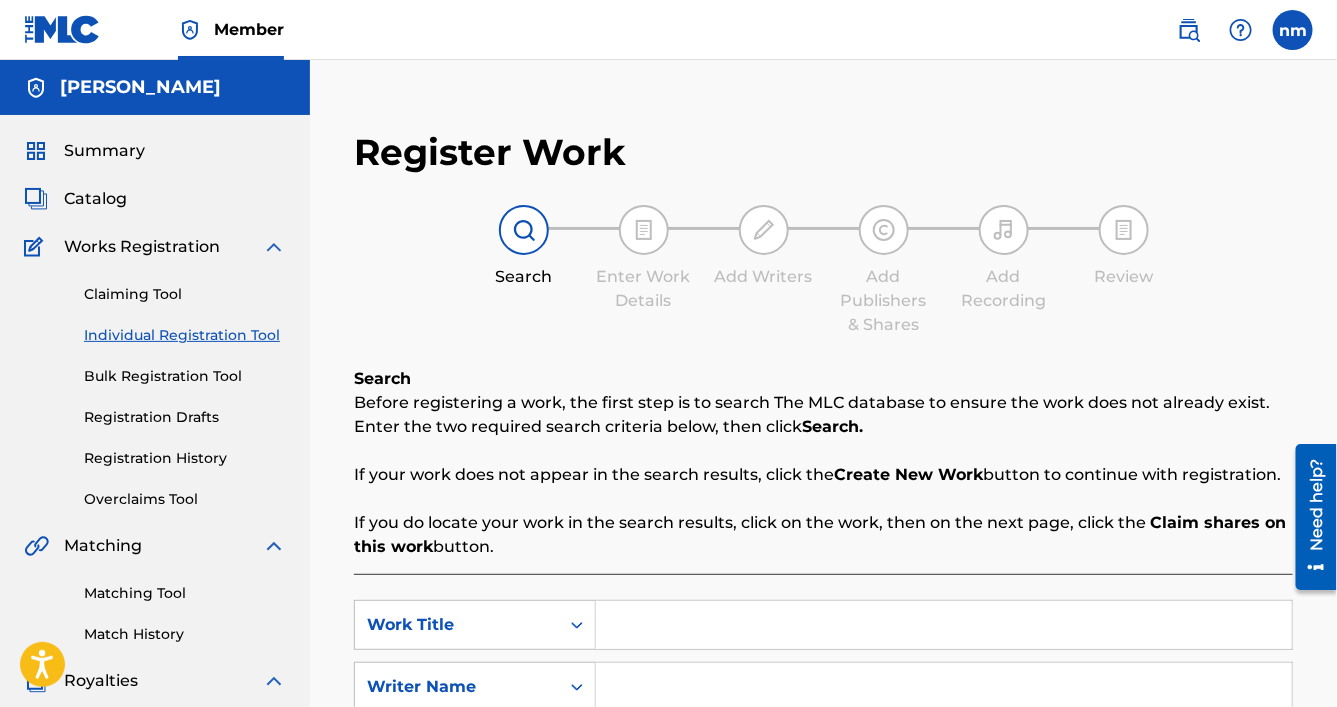 paste on "Stage Light's Burn" 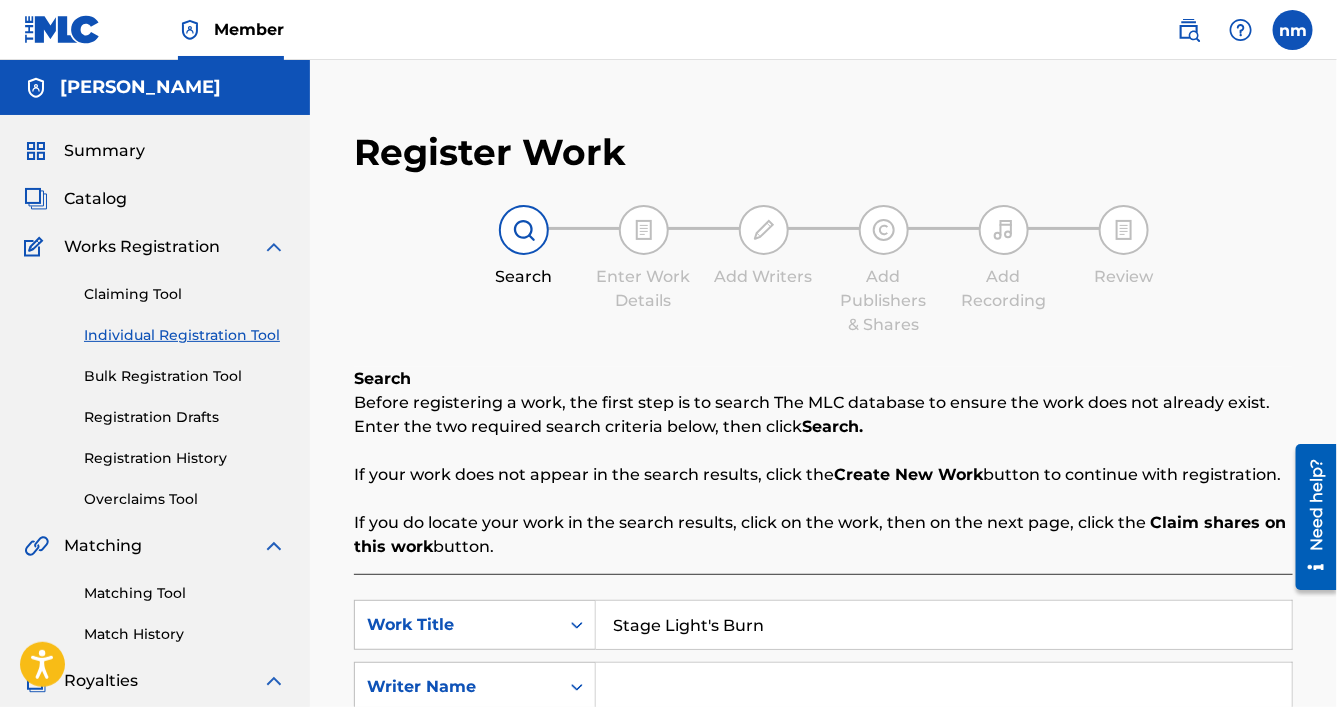 type on "Stage Light's Burn" 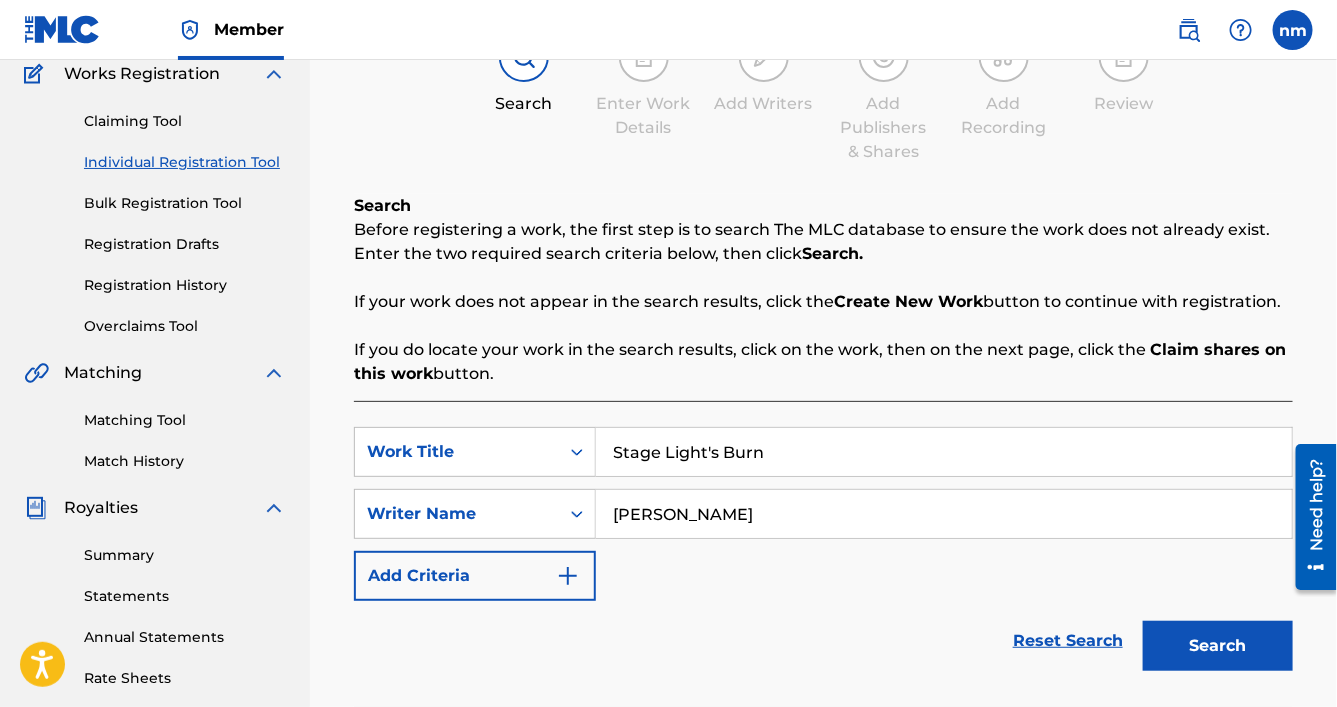 scroll, scrollTop: 208, scrollLeft: 0, axis: vertical 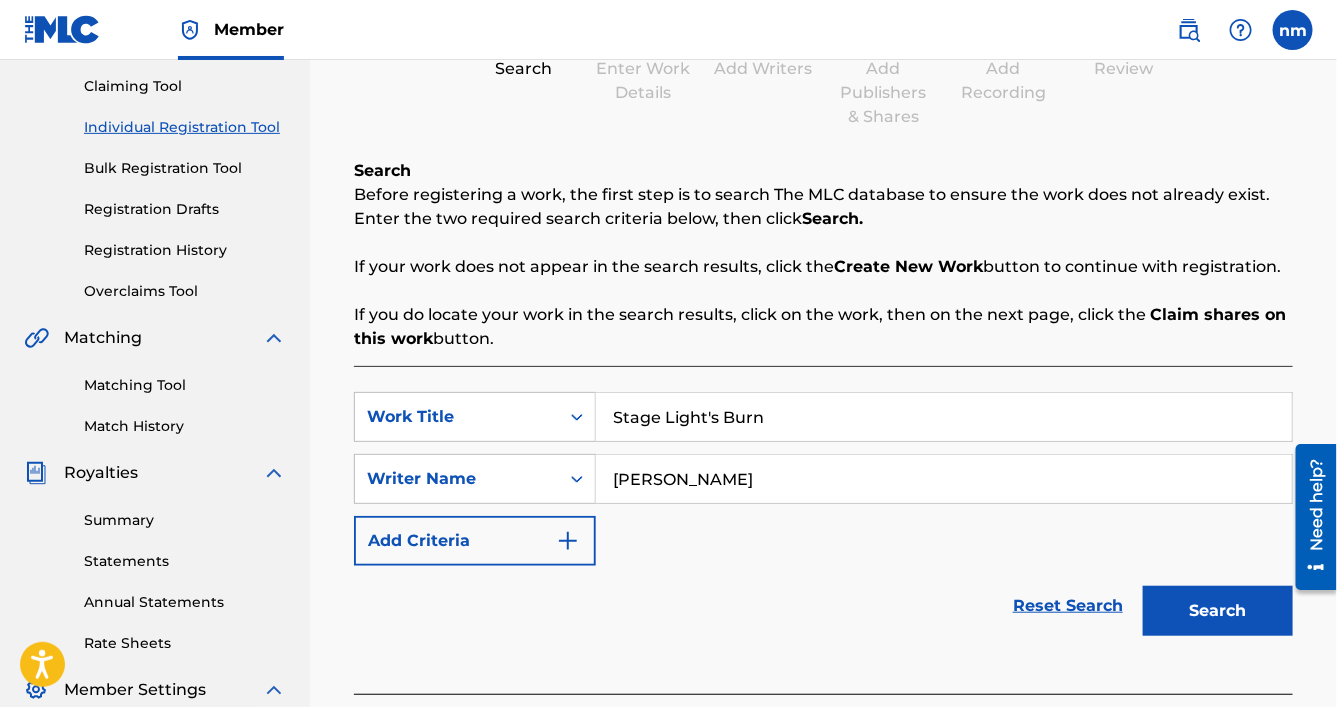 click on "Search" at bounding box center [1218, 611] 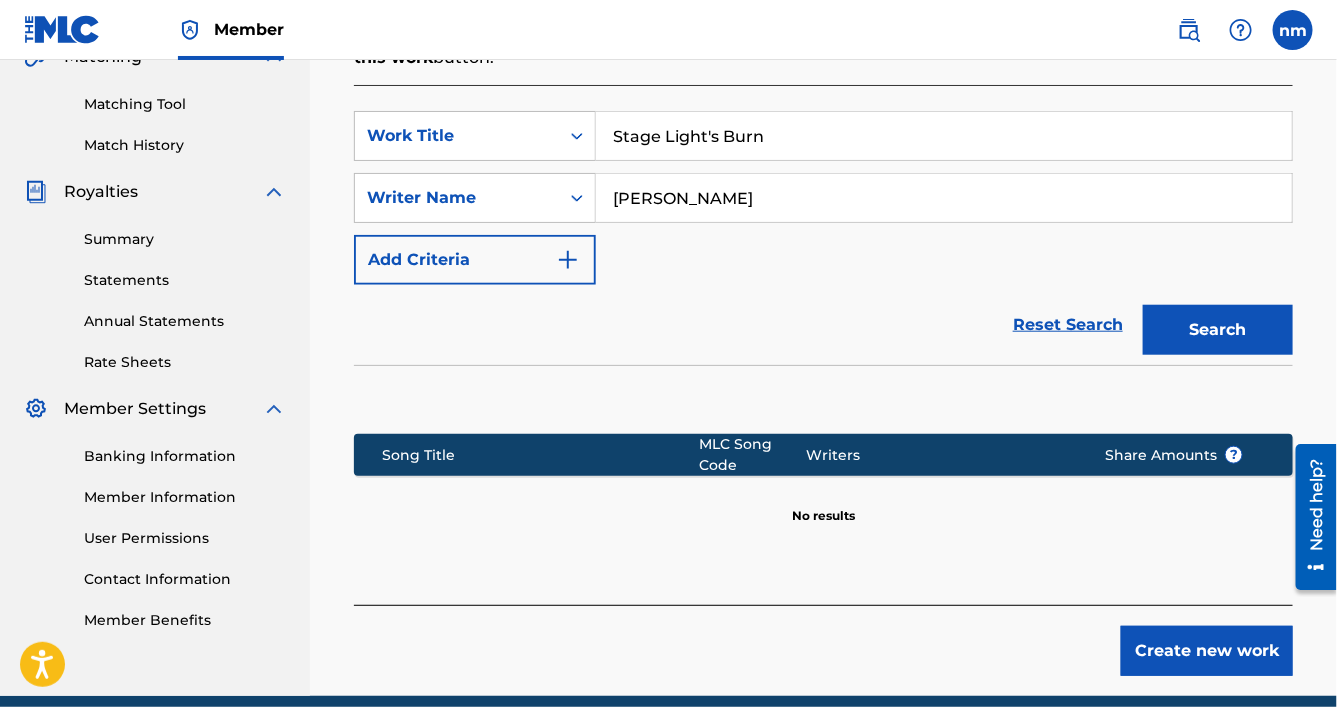 scroll, scrollTop: 573, scrollLeft: 0, axis: vertical 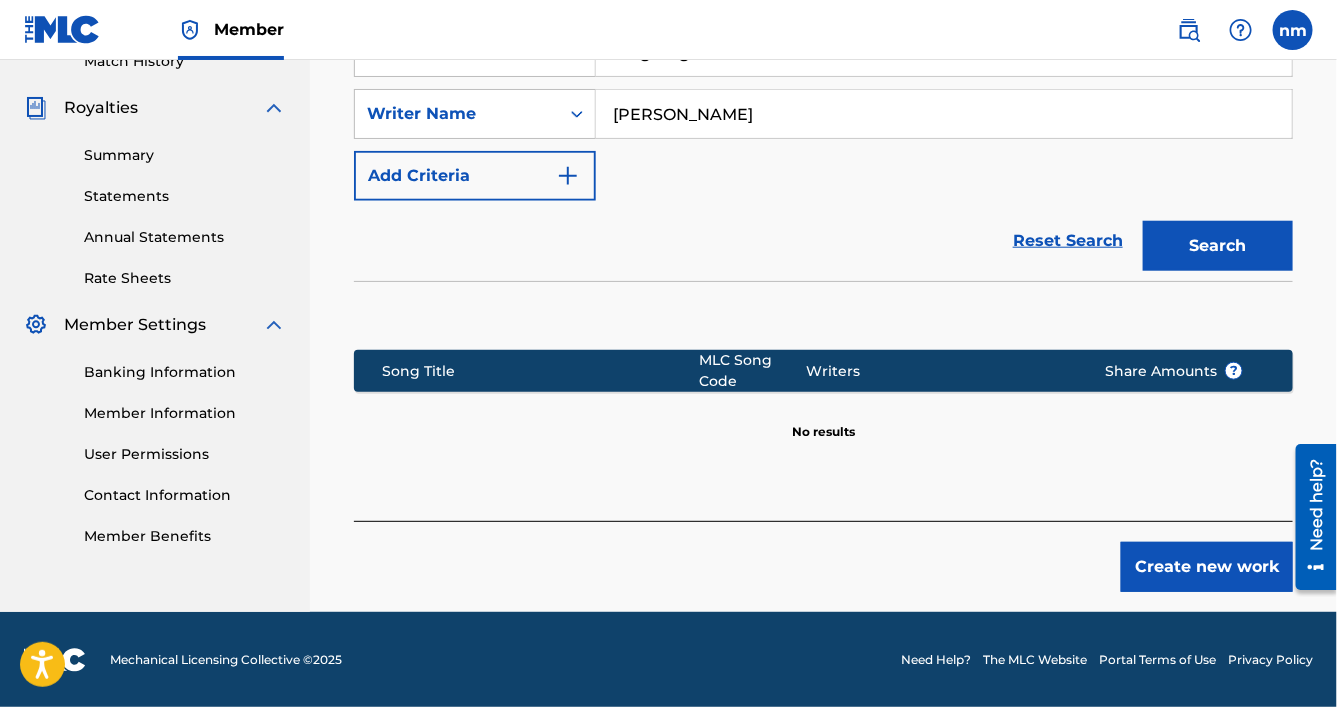 click on "Create new work" at bounding box center (1207, 567) 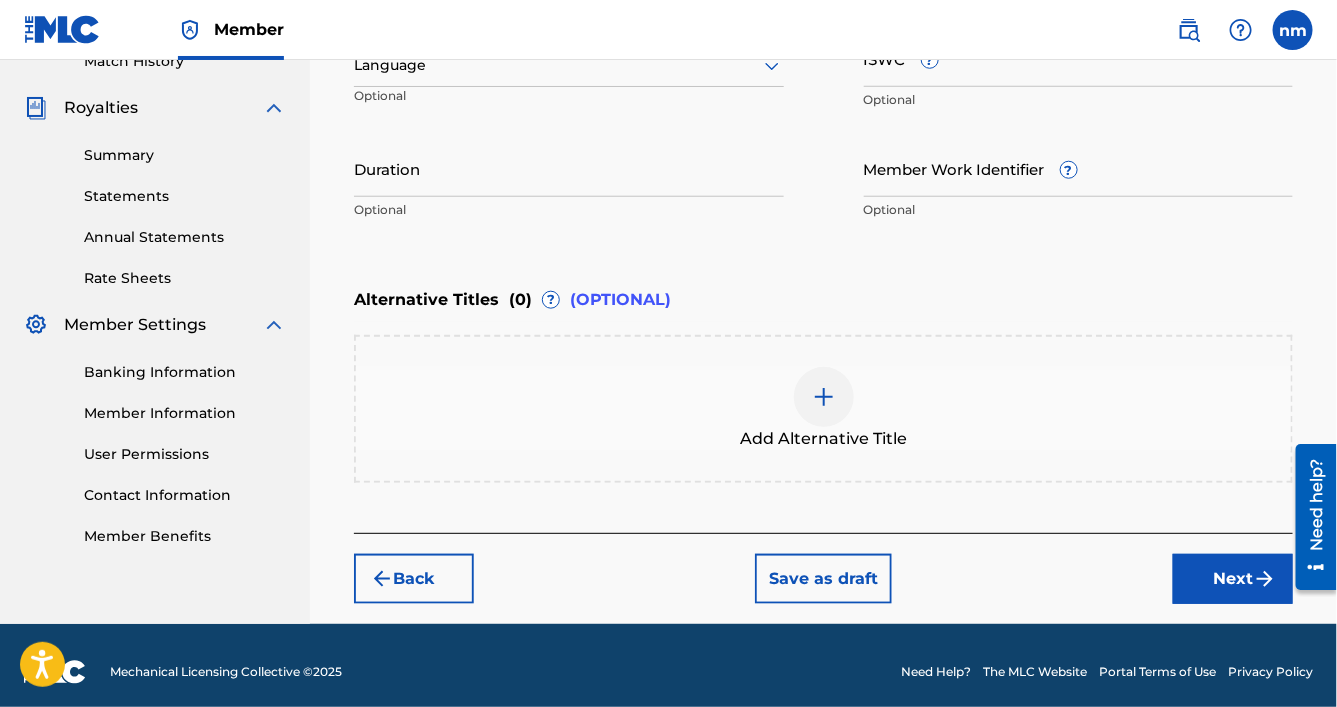 click on "Next" at bounding box center (1233, 579) 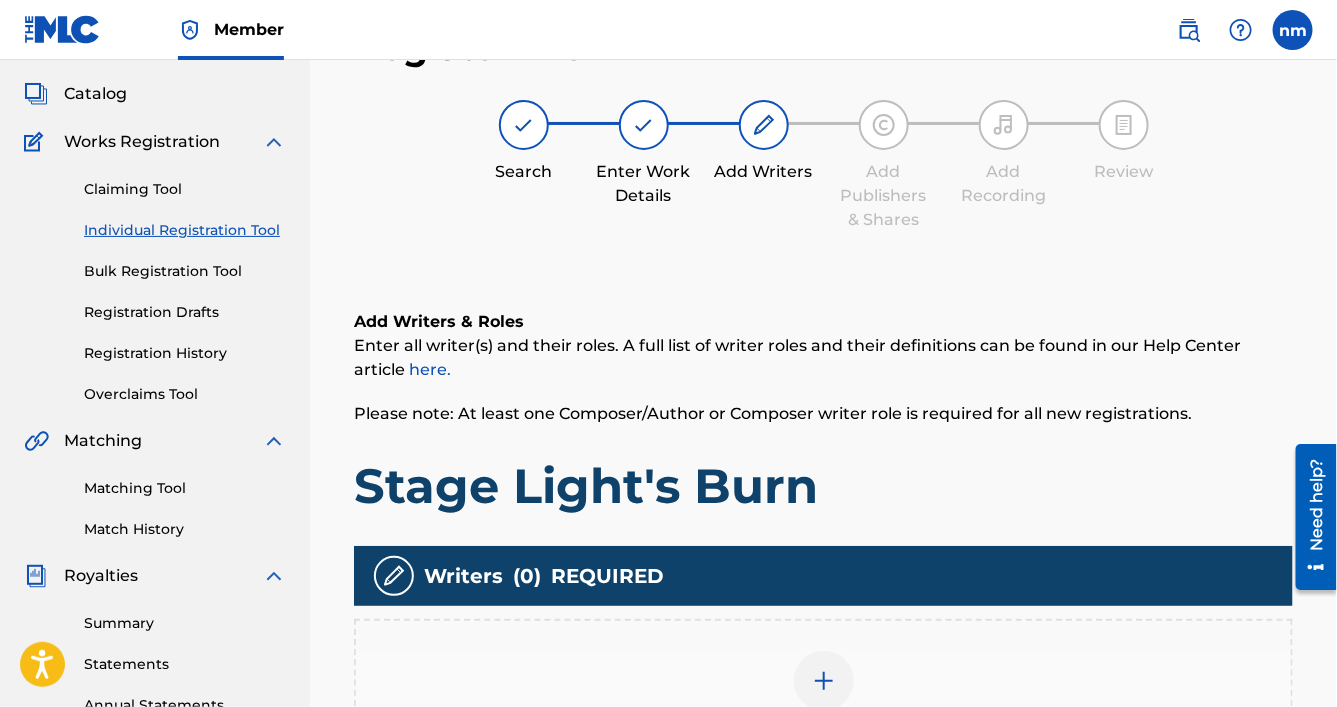 scroll, scrollTop: 90, scrollLeft: 0, axis: vertical 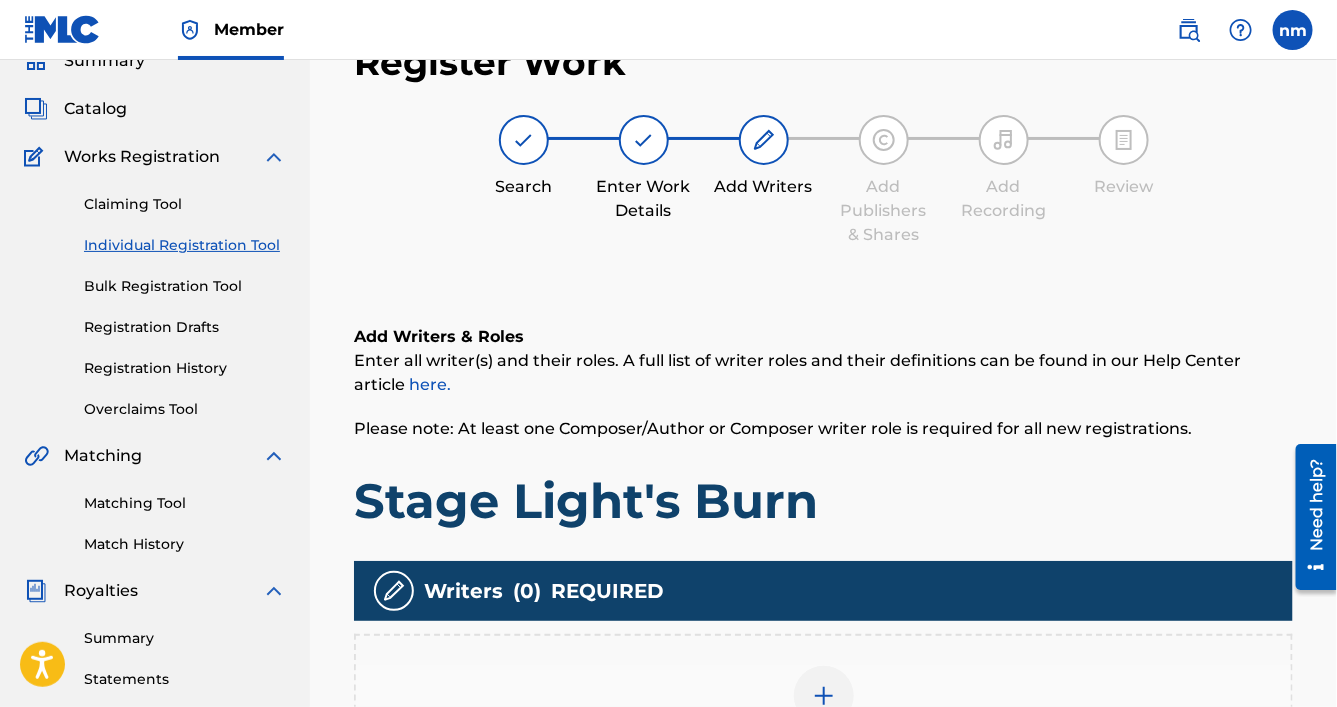 click at bounding box center [824, 696] 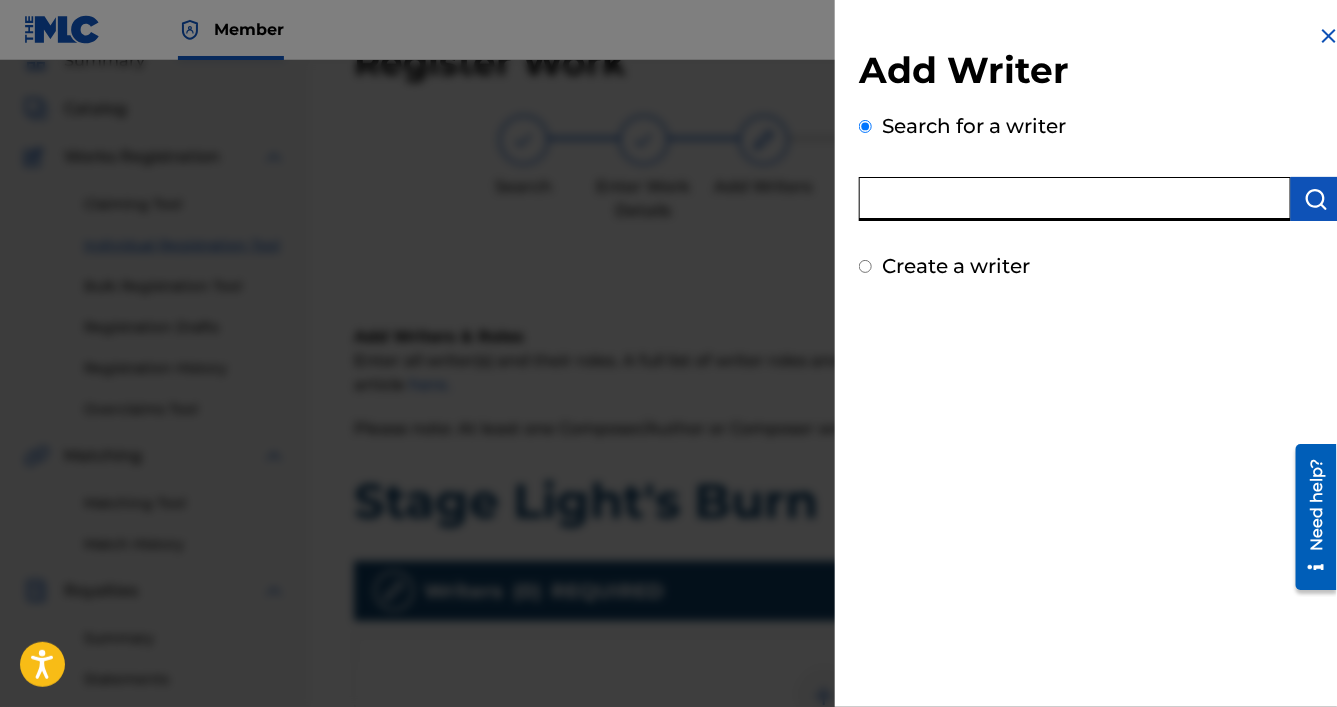 click at bounding box center (1075, 199) 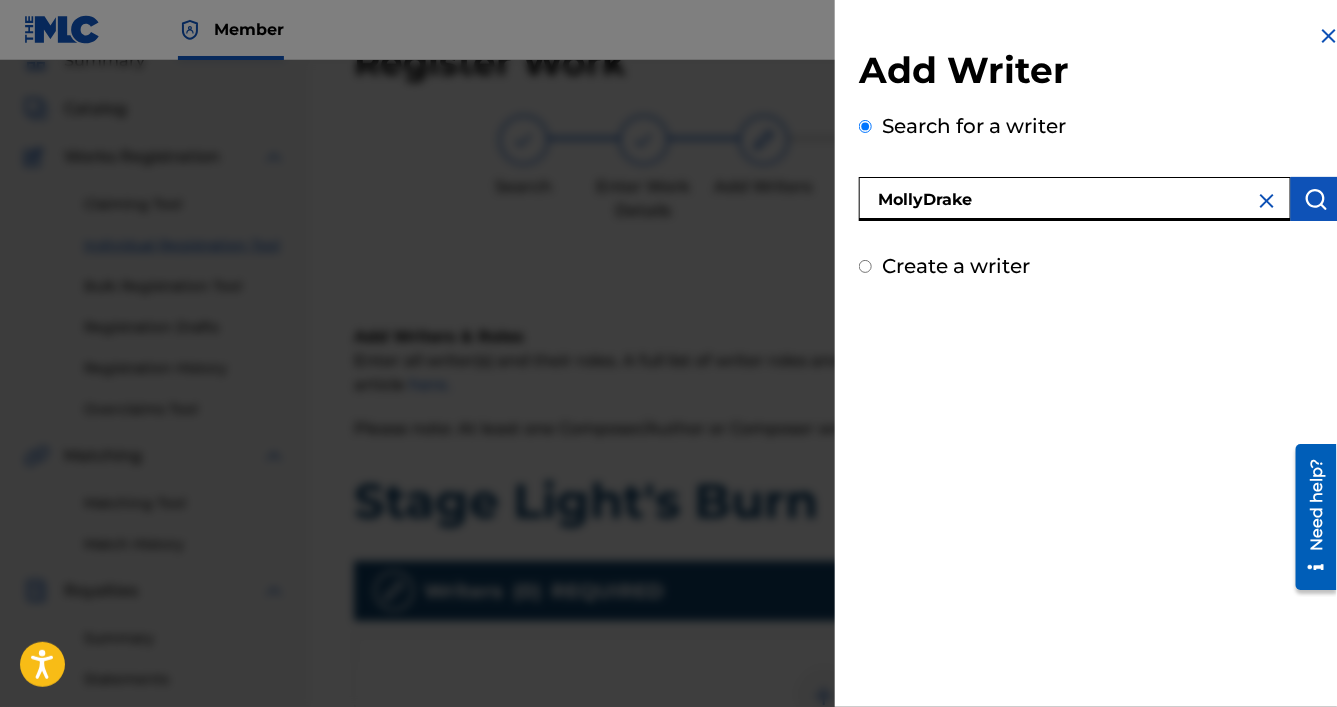 click on "MollyDrake" at bounding box center (1075, 199) 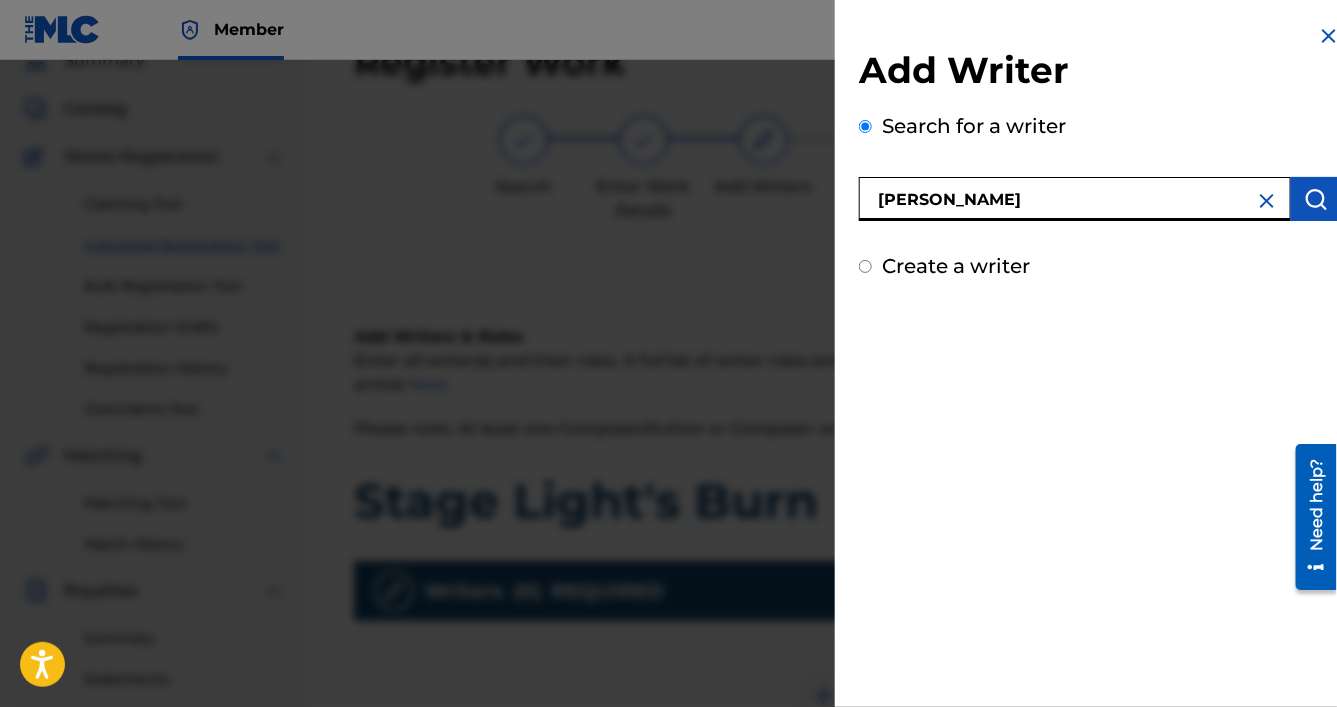 type on "[PERSON_NAME]" 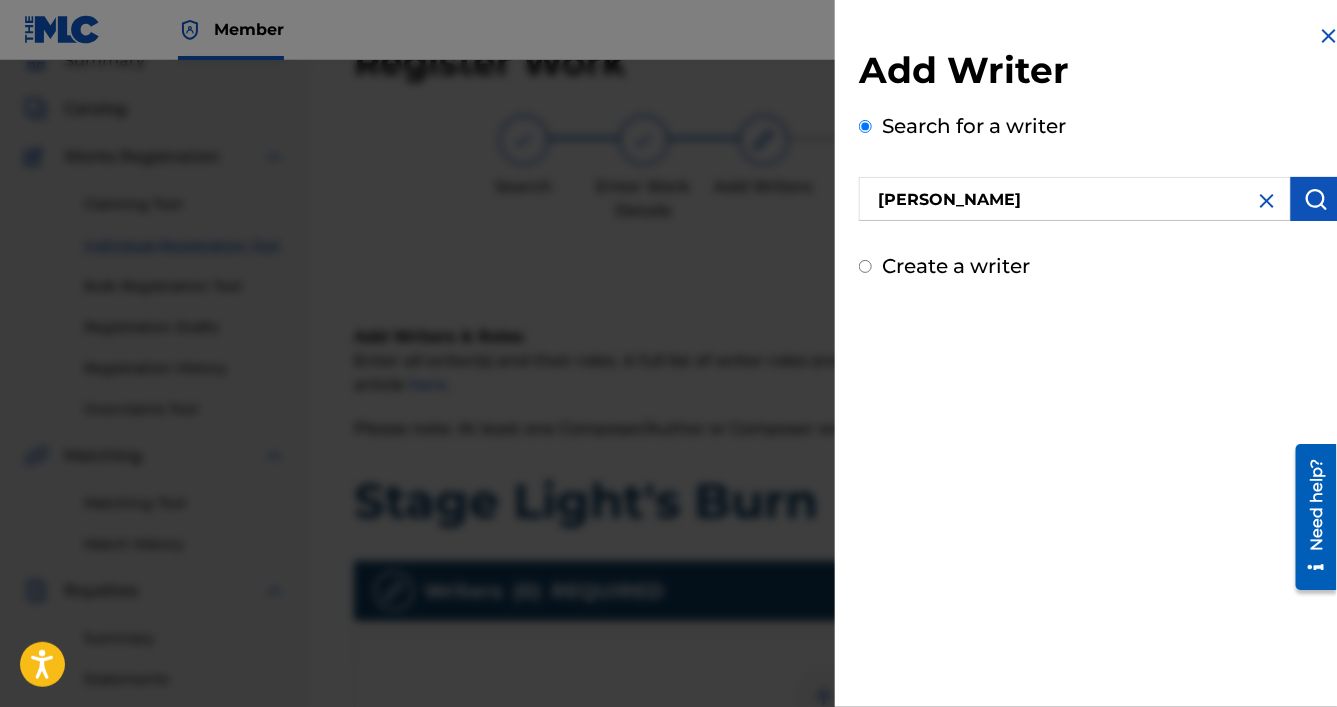 click at bounding box center [1316, 199] 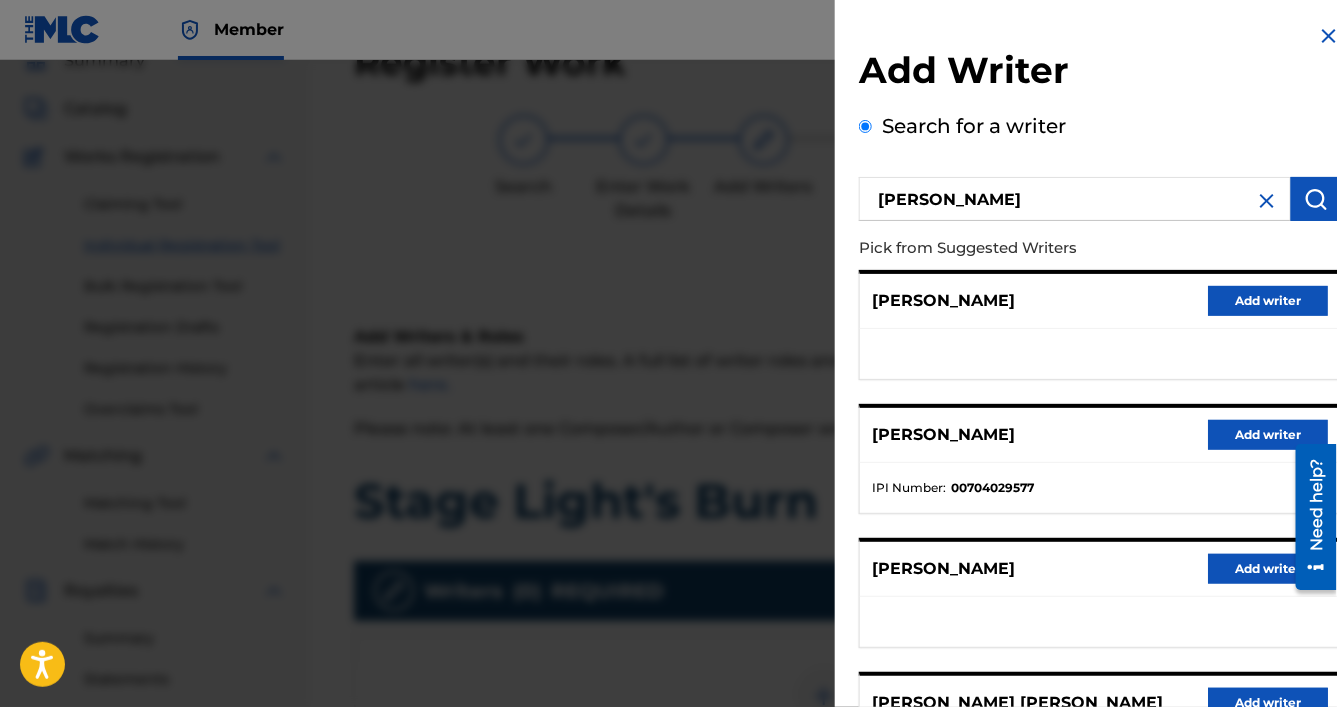 click on "Add writer" at bounding box center [1268, 301] 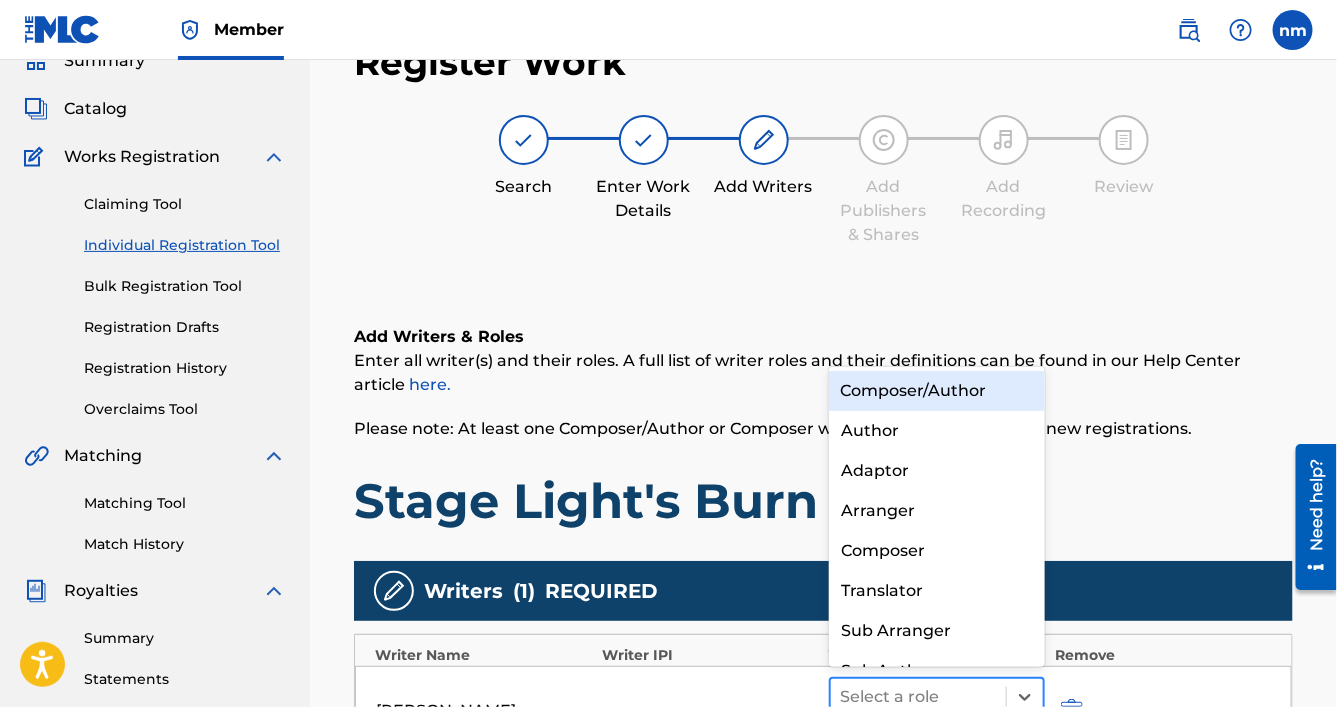 click at bounding box center [918, 697] 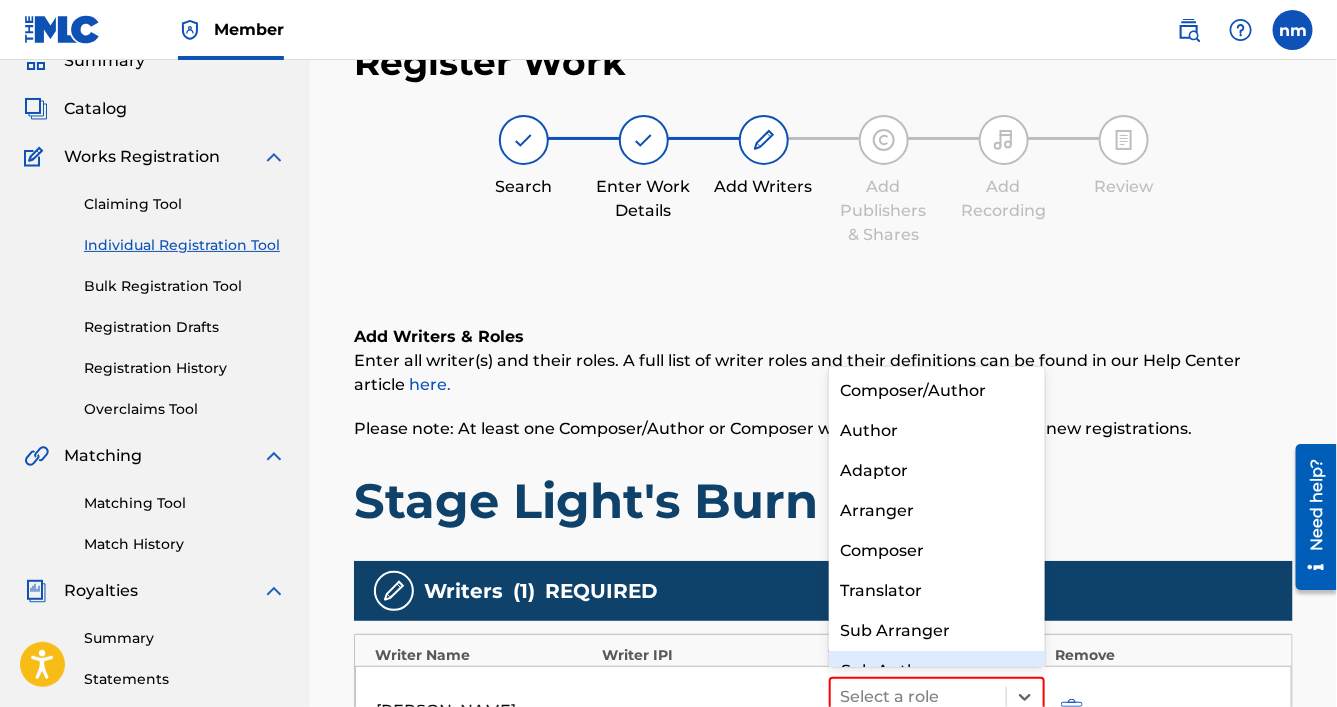 scroll, scrollTop: 27, scrollLeft: 0, axis: vertical 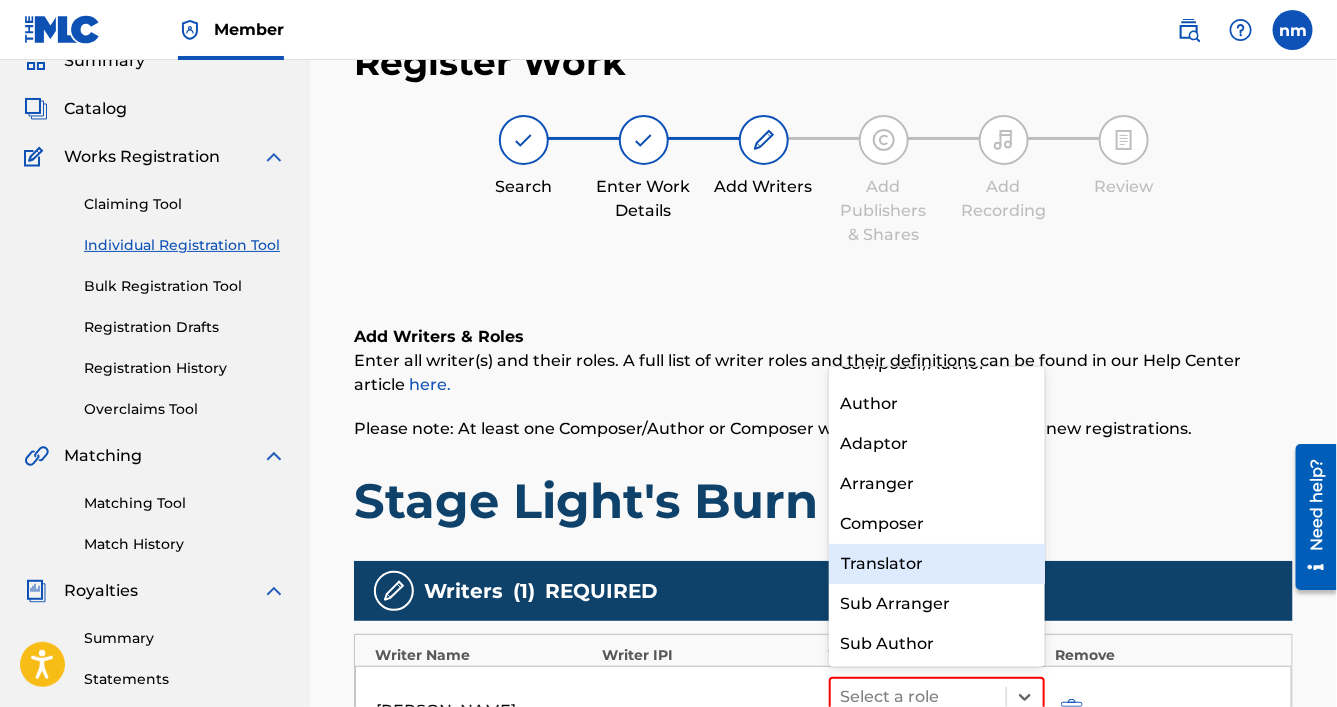 click on "Stage Light's Burn" at bounding box center [823, 501] 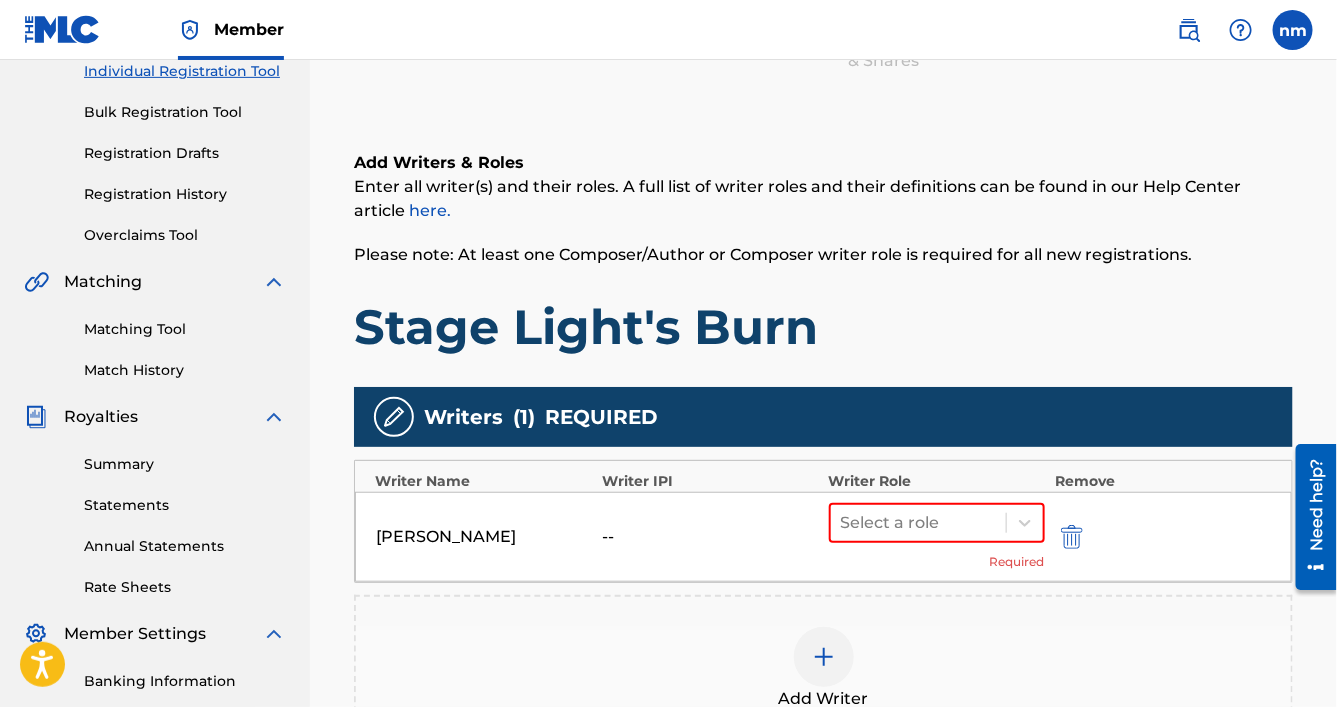 scroll, scrollTop: 299, scrollLeft: 0, axis: vertical 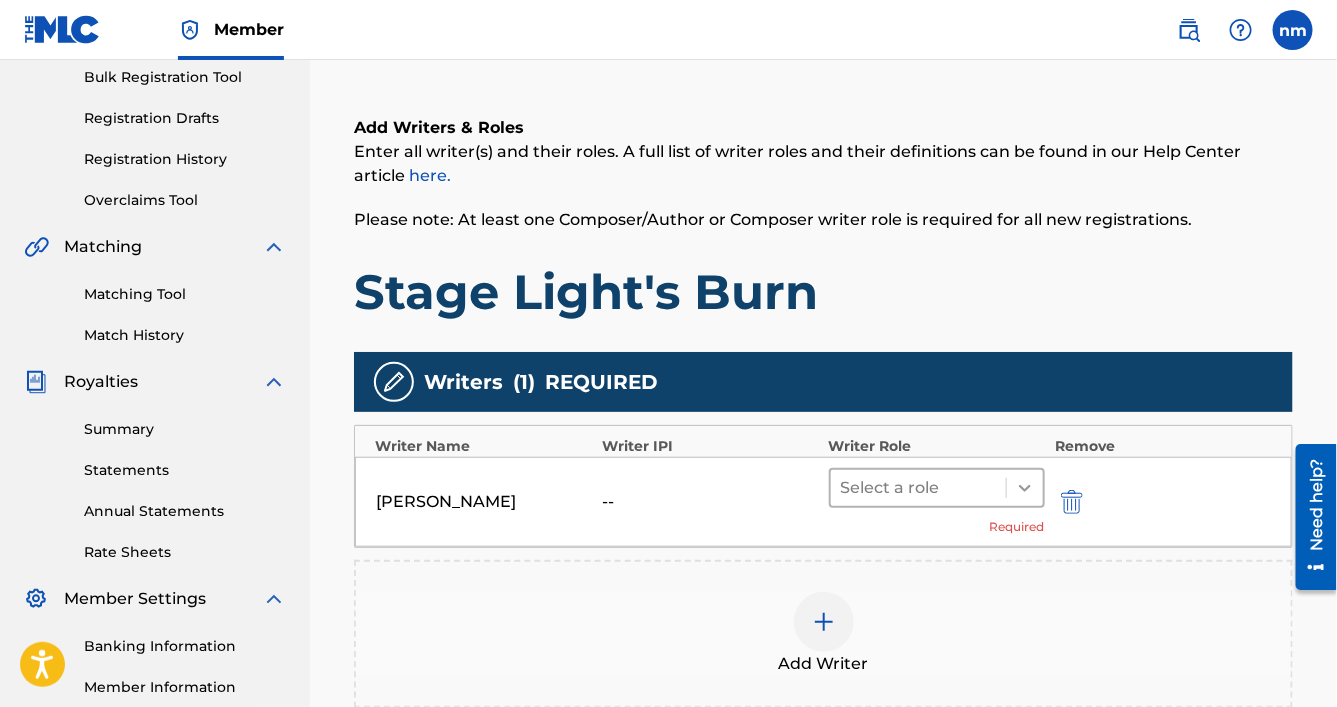 click 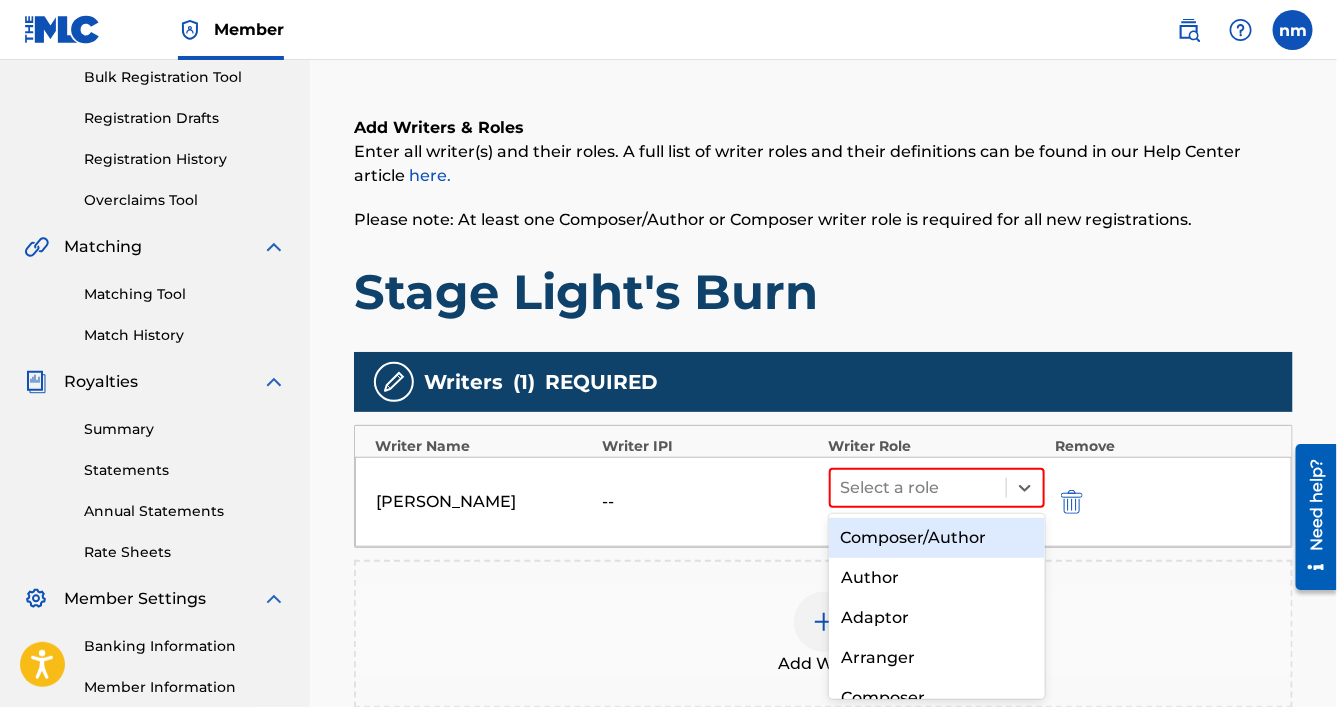click on "Composer/Author" at bounding box center [937, 538] 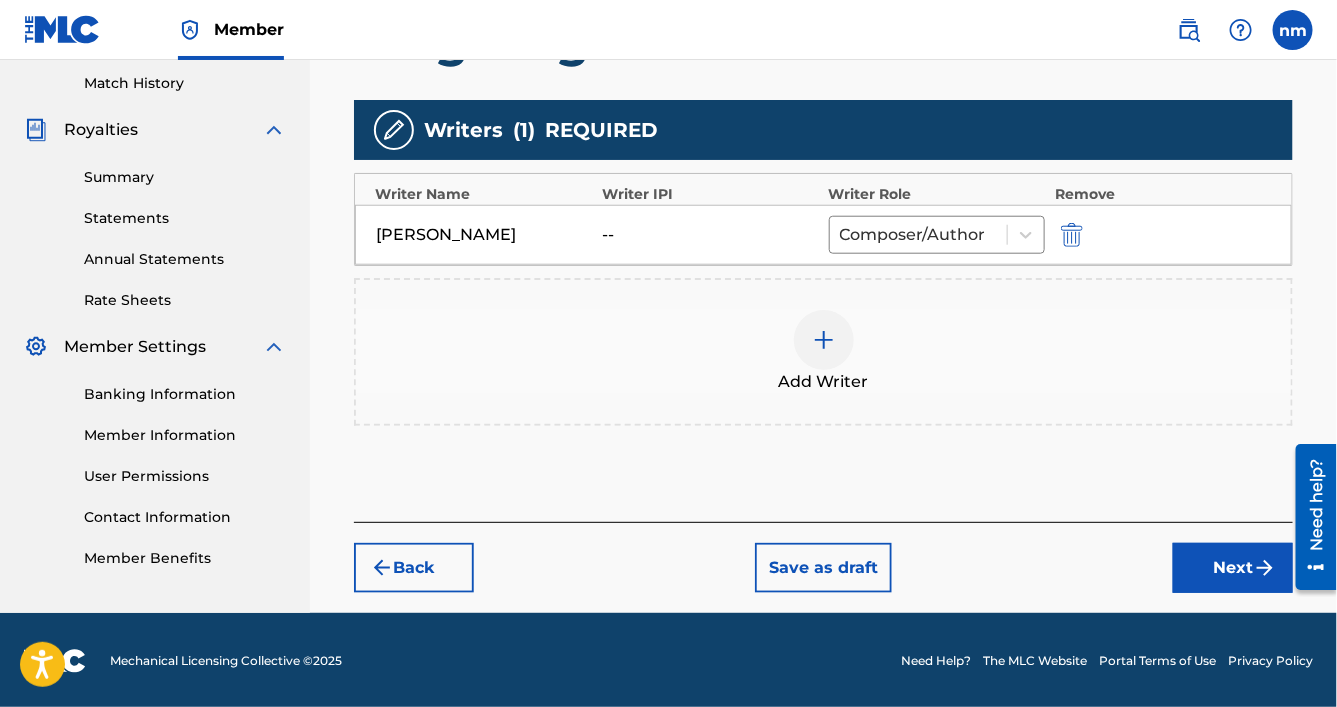 click on "Next" at bounding box center (1233, 568) 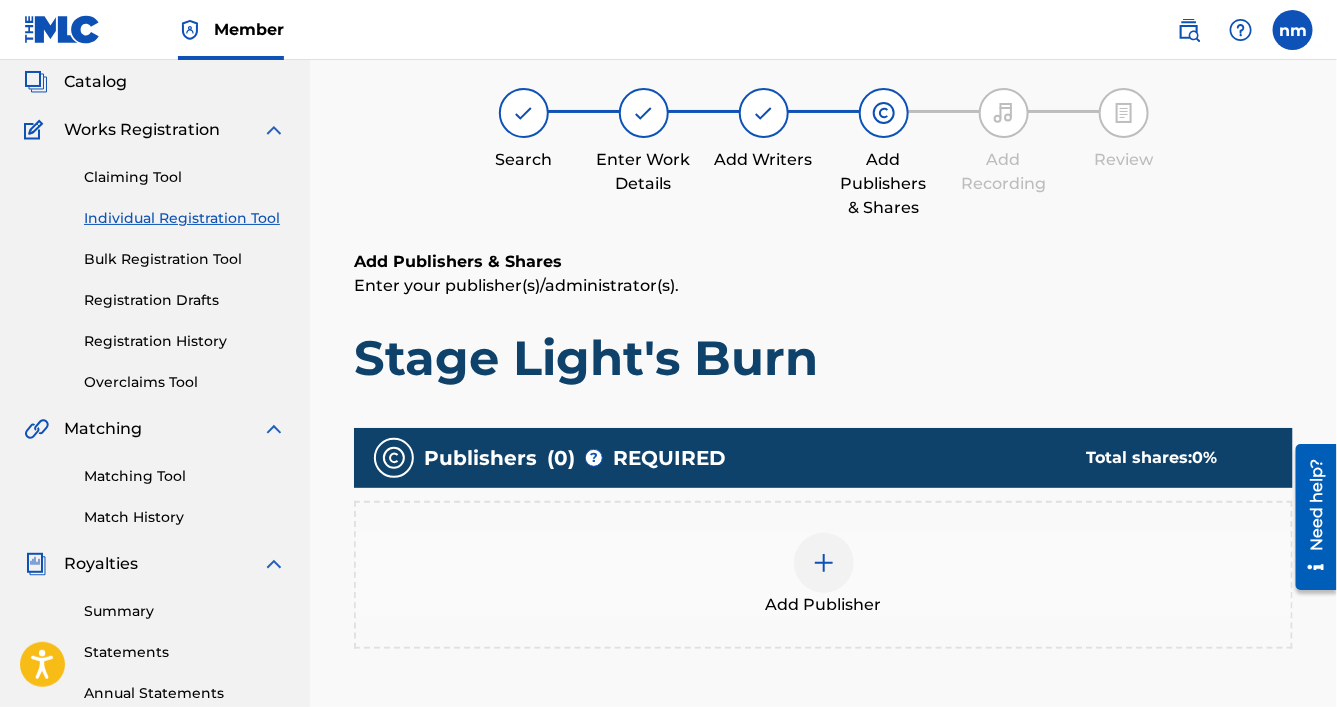 scroll, scrollTop: 90, scrollLeft: 0, axis: vertical 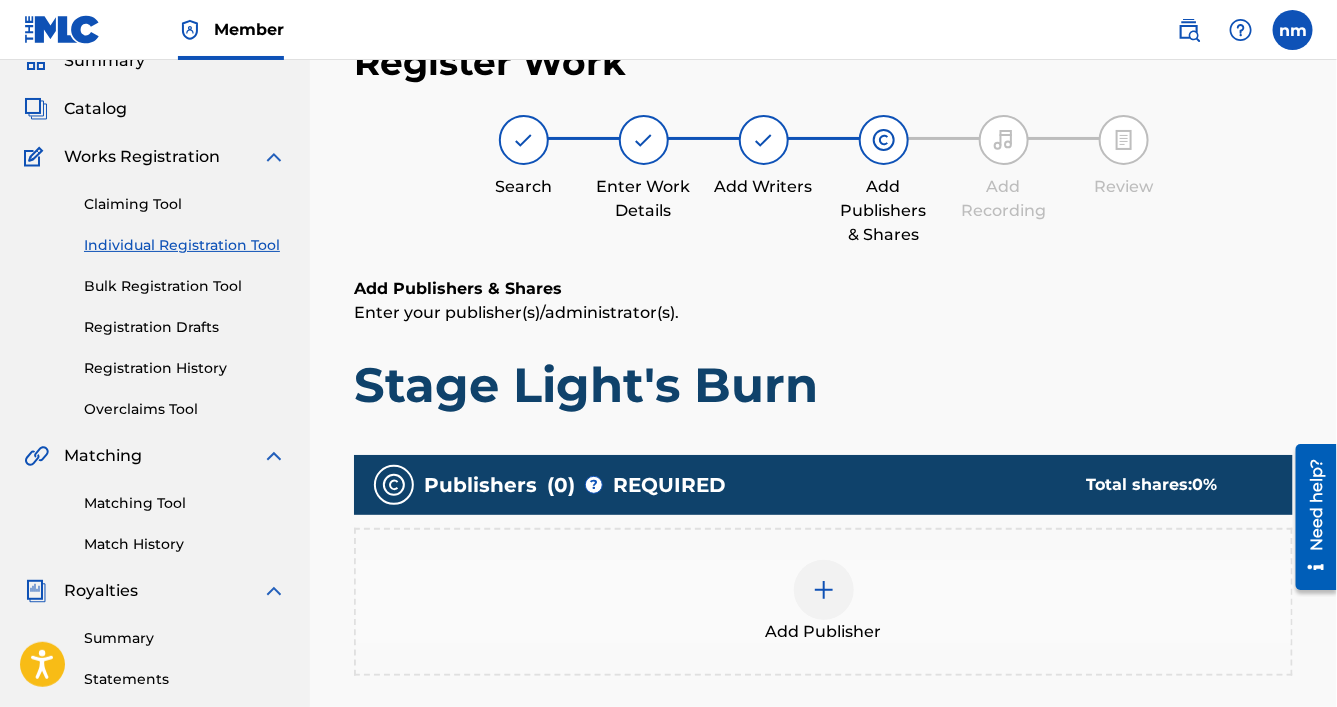 click at bounding box center [824, 590] 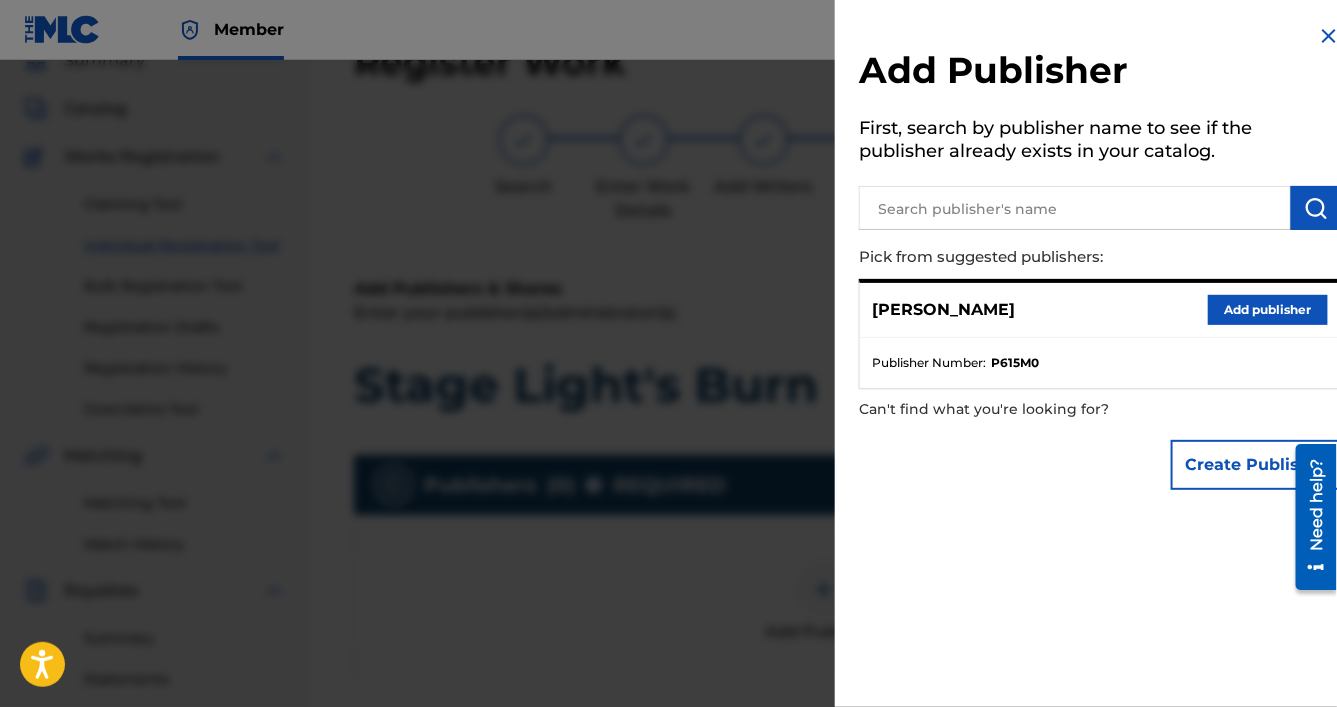 click on "Add publisher" at bounding box center (1268, 310) 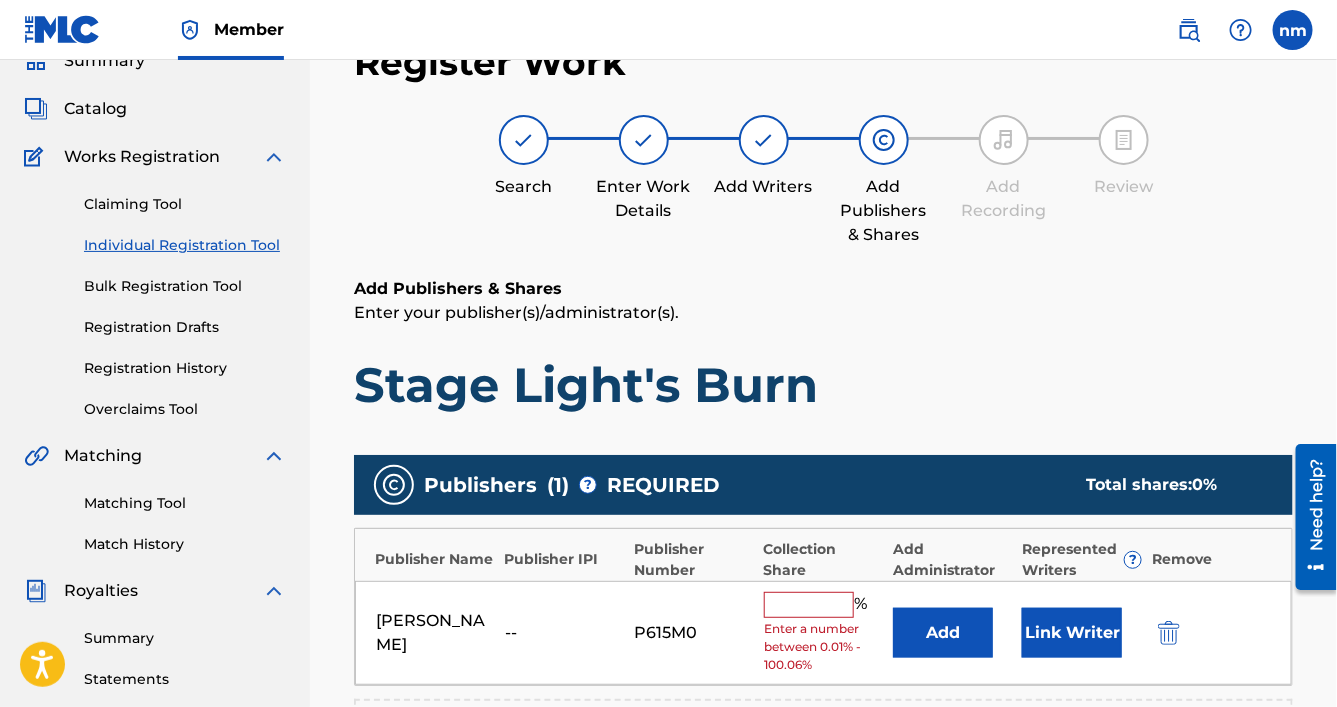 click at bounding box center (809, 605) 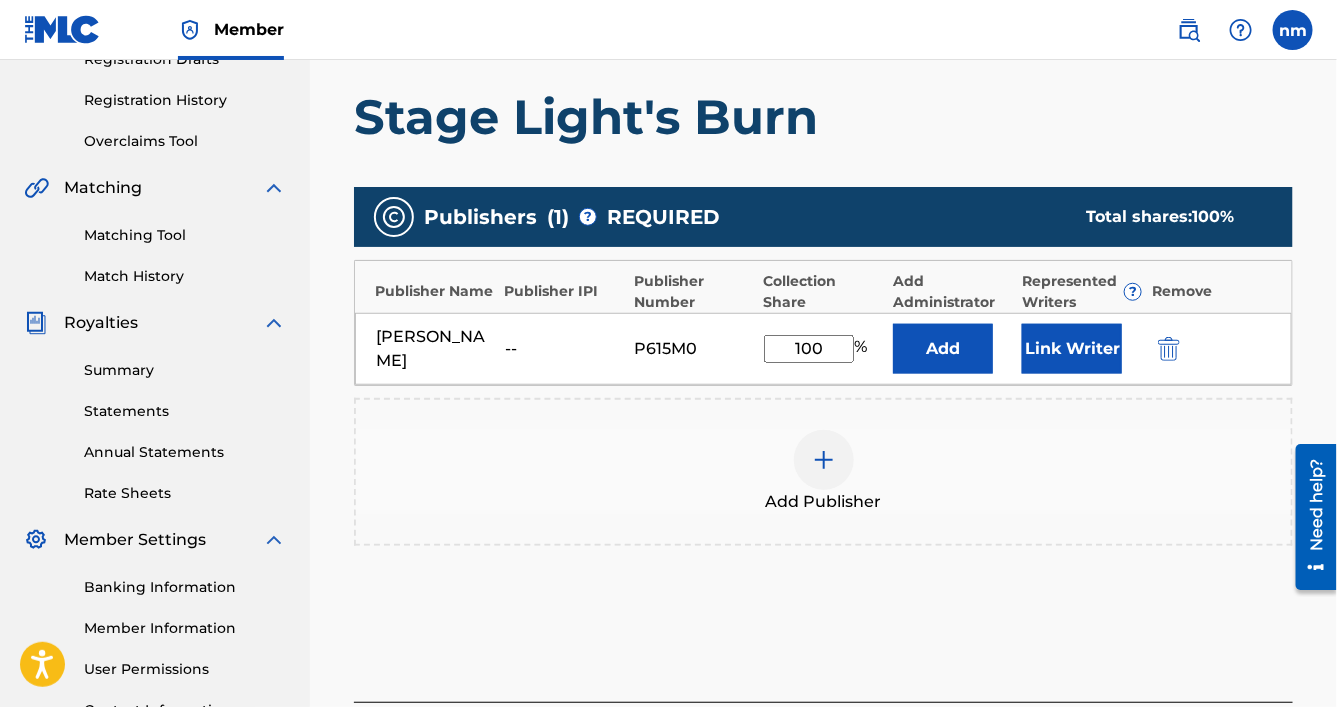 scroll, scrollTop: 539, scrollLeft: 0, axis: vertical 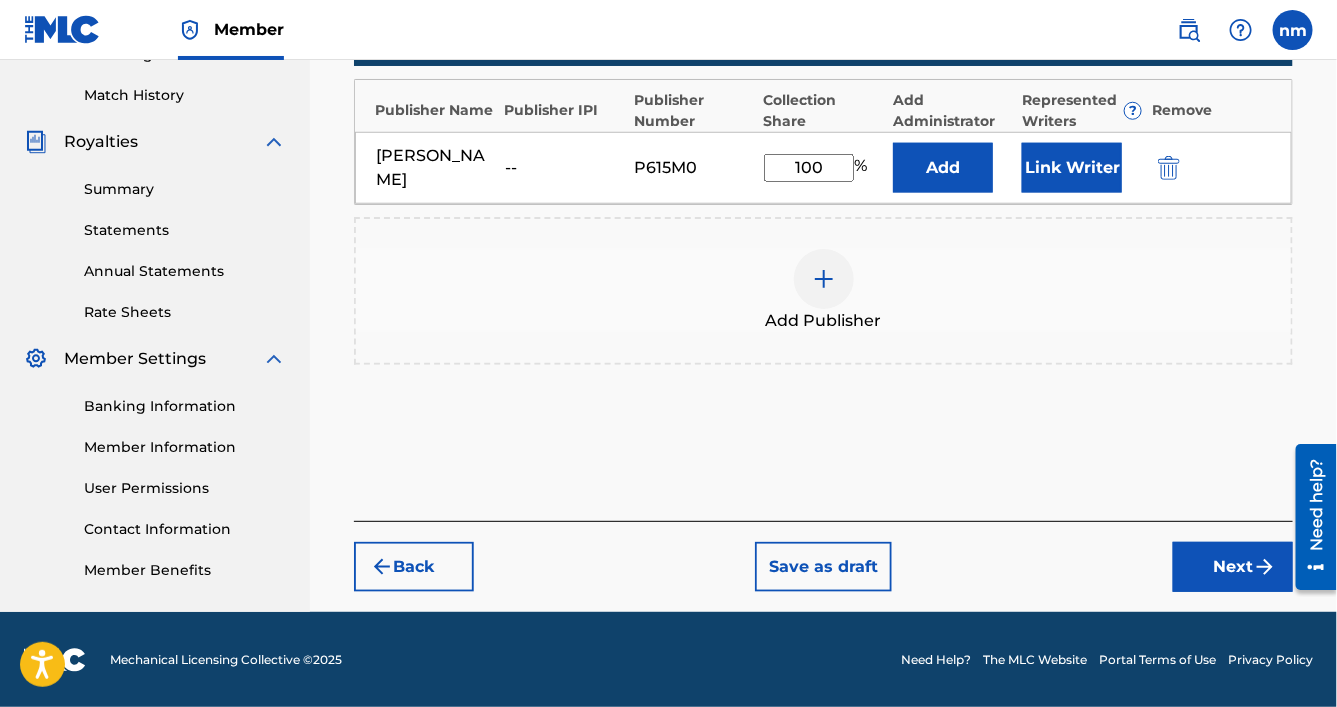 click on "Next" at bounding box center [1233, 567] 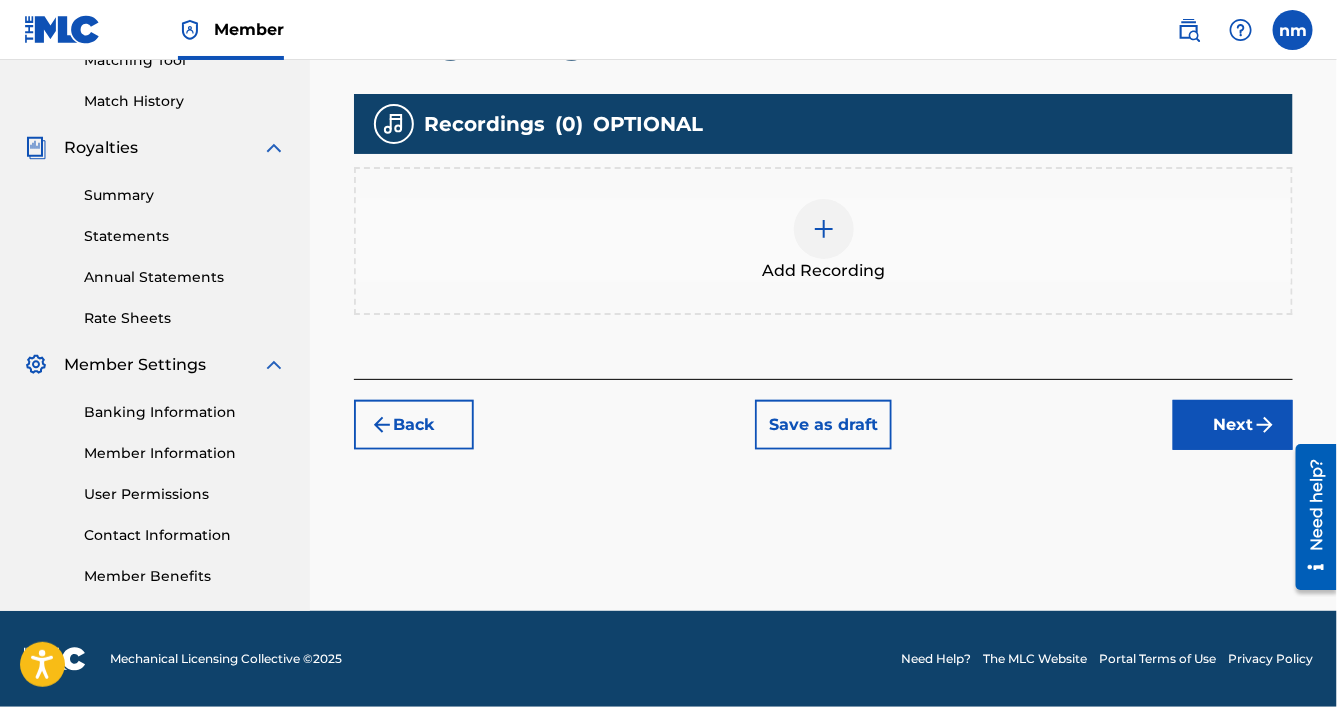 click on "Next" at bounding box center [1233, 425] 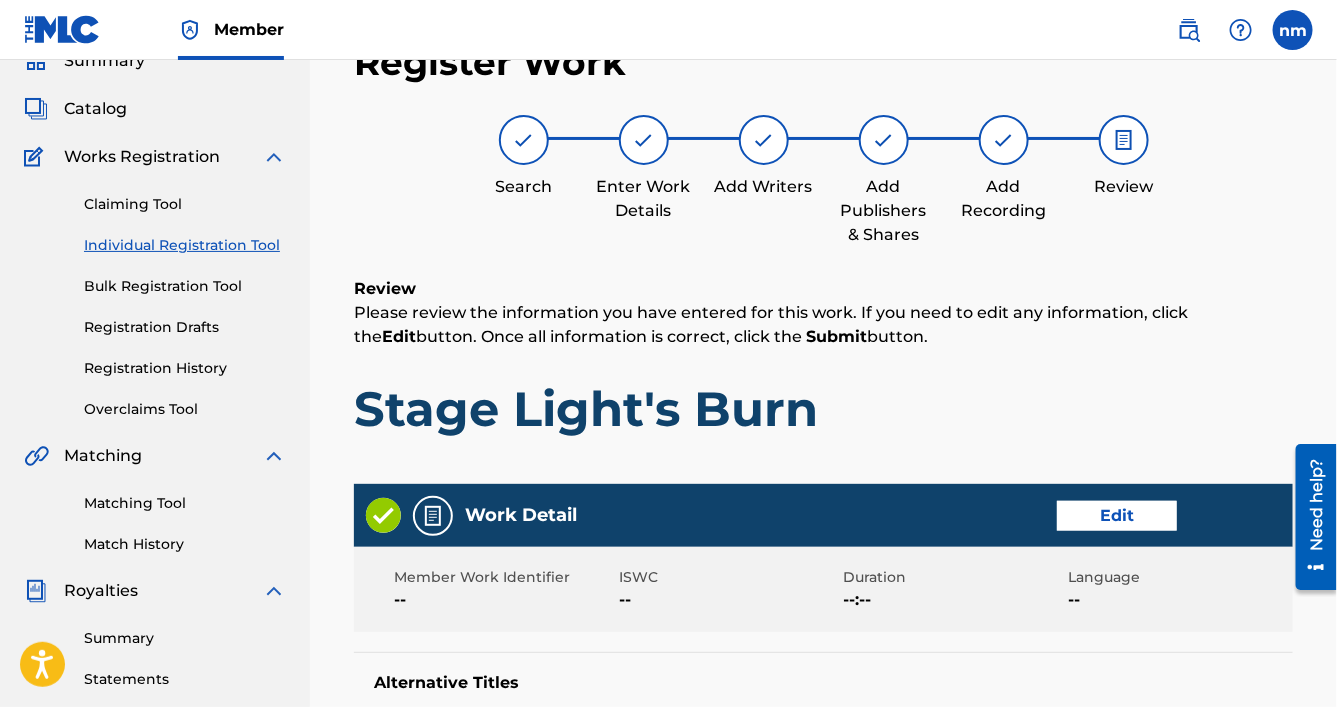 scroll, scrollTop: 980, scrollLeft: 0, axis: vertical 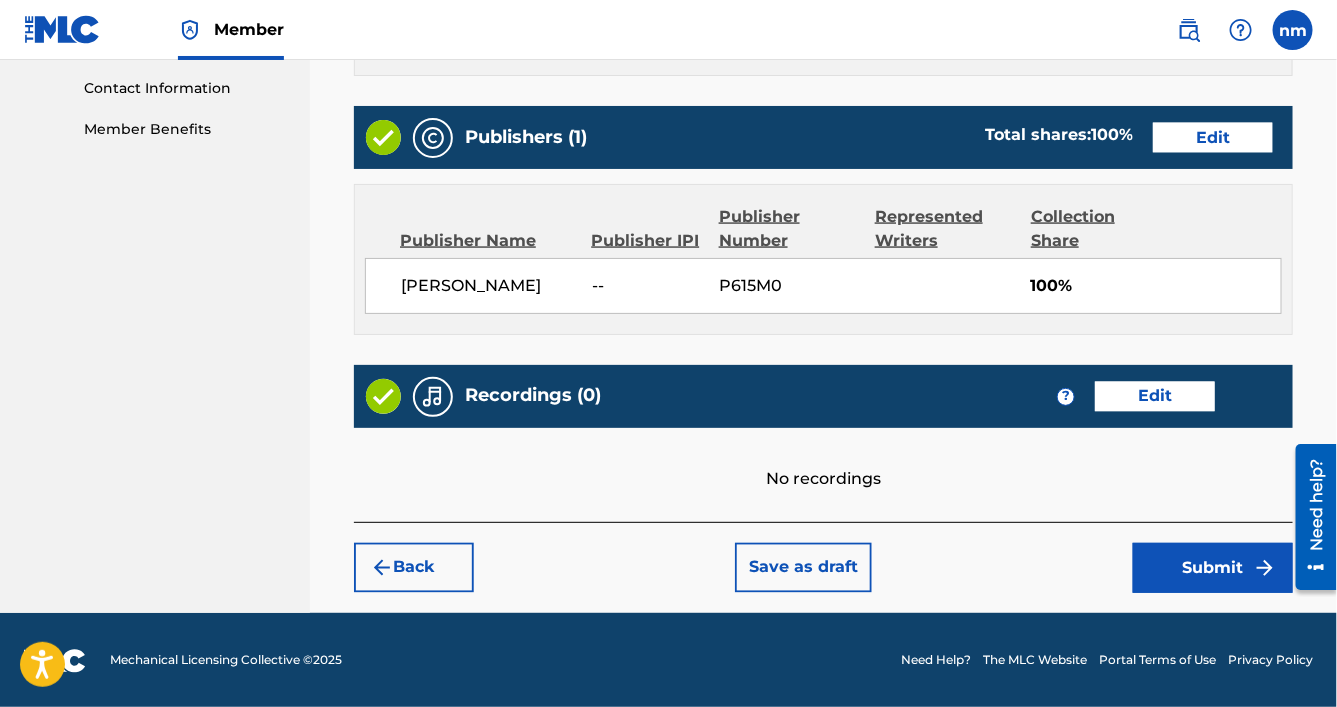 click on "Submit" at bounding box center (1213, 568) 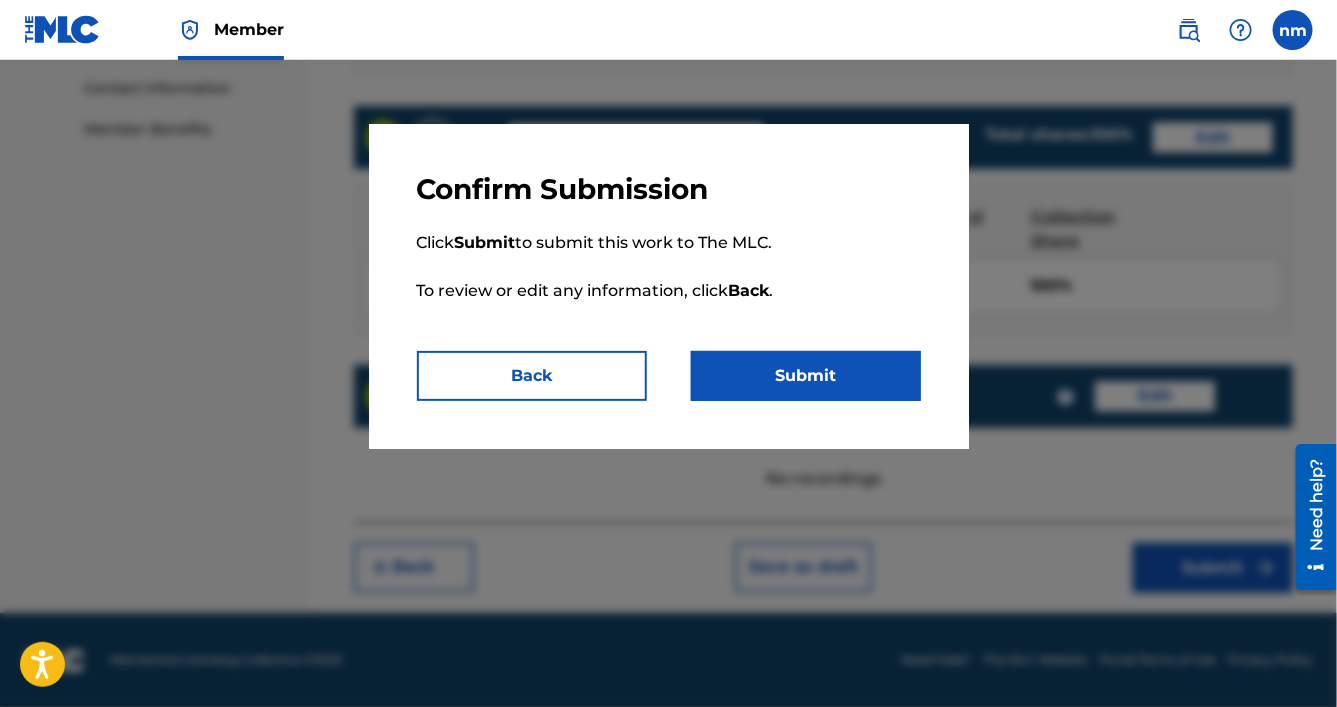 click on "Submit" at bounding box center (806, 376) 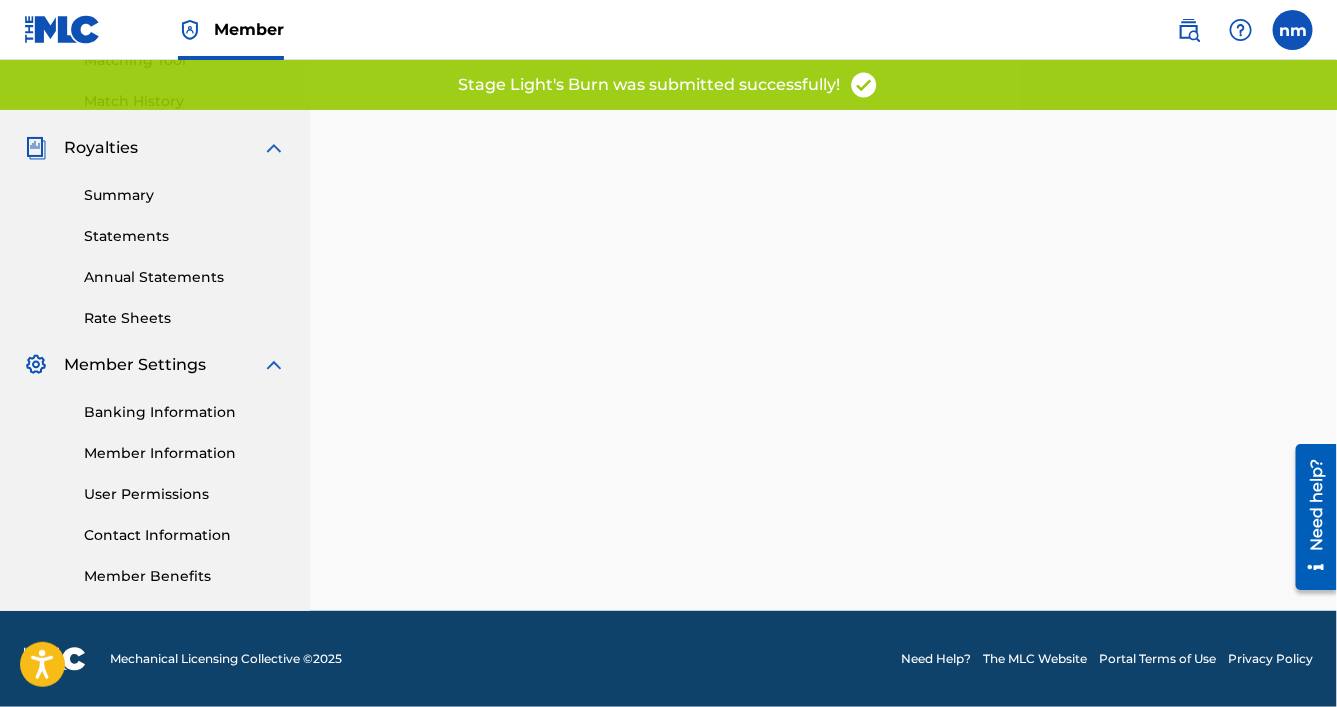scroll, scrollTop: 0, scrollLeft: 0, axis: both 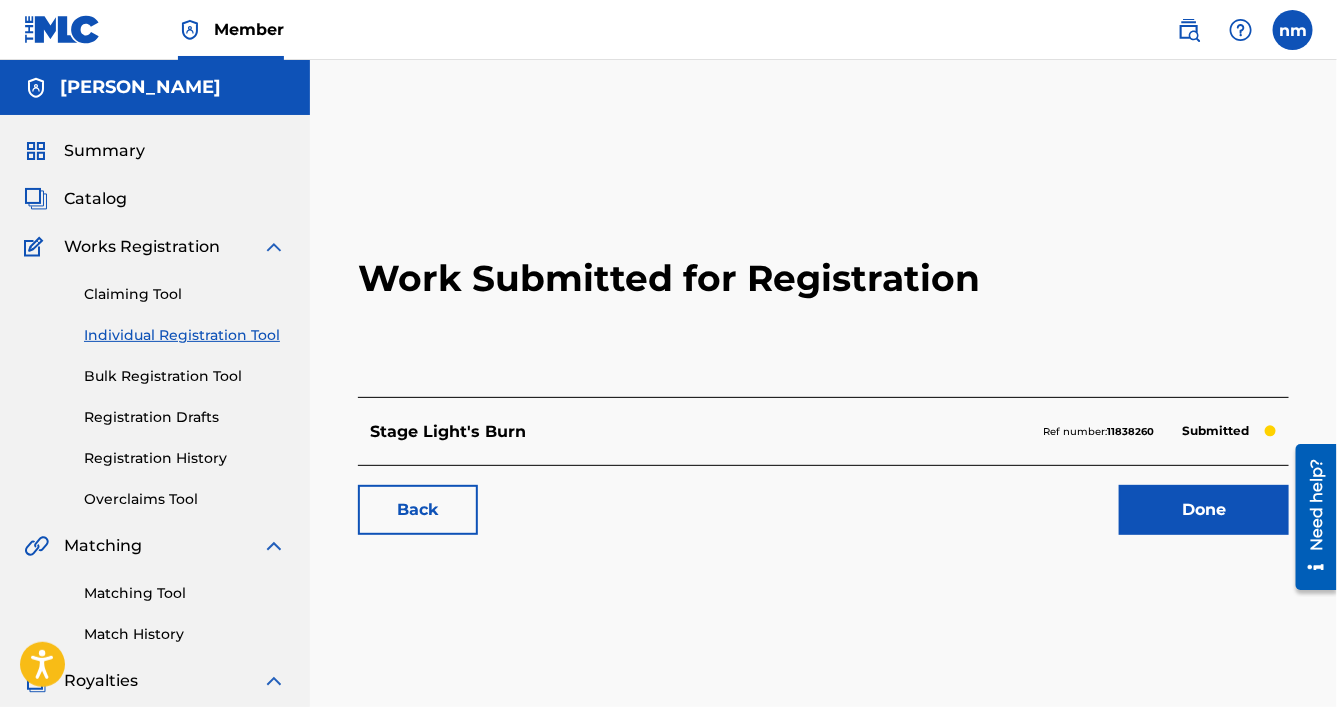 click on "Individual Registration Tool" at bounding box center [185, 335] 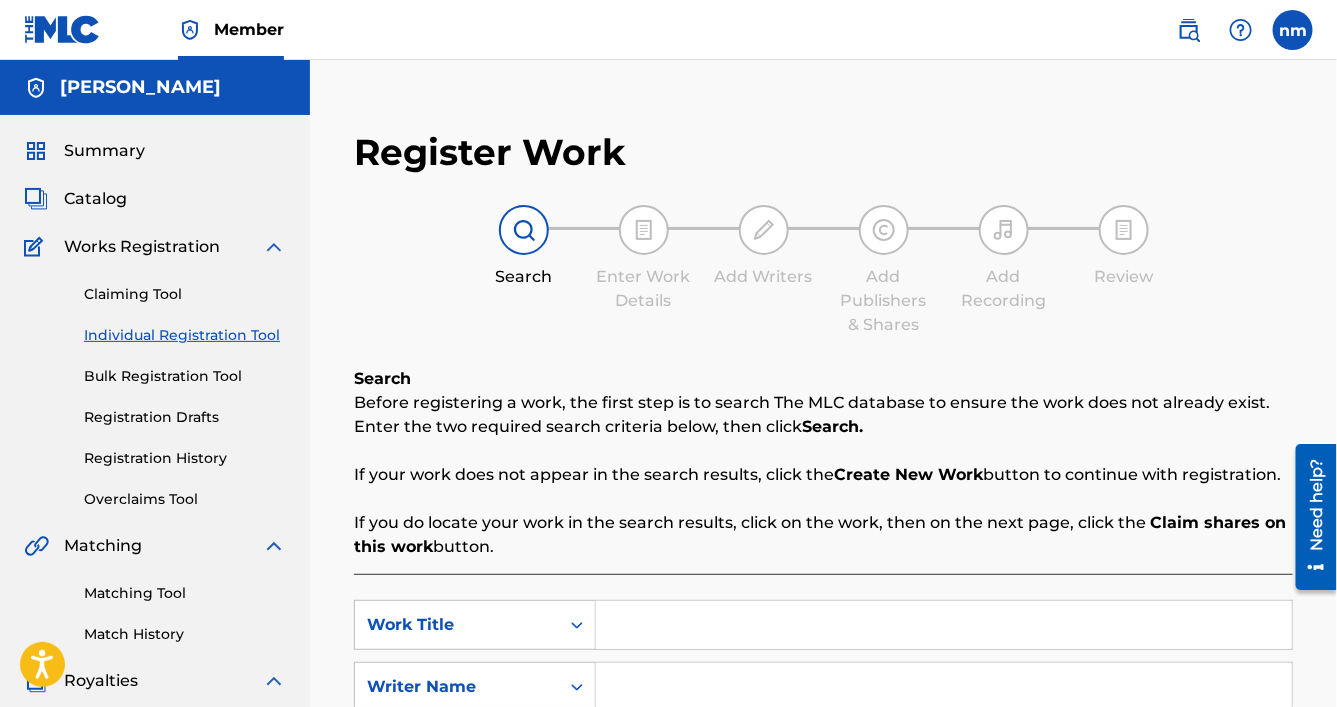 click at bounding box center [944, 625] 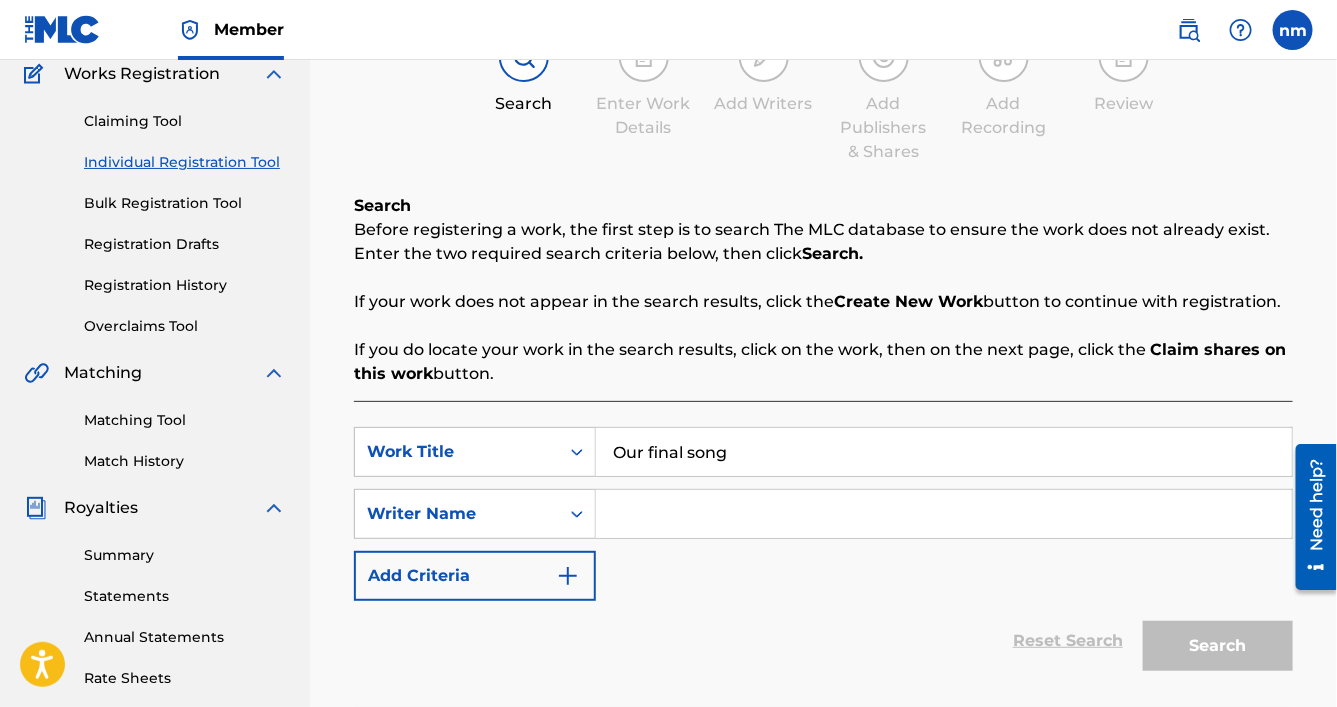 scroll, scrollTop: 208, scrollLeft: 0, axis: vertical 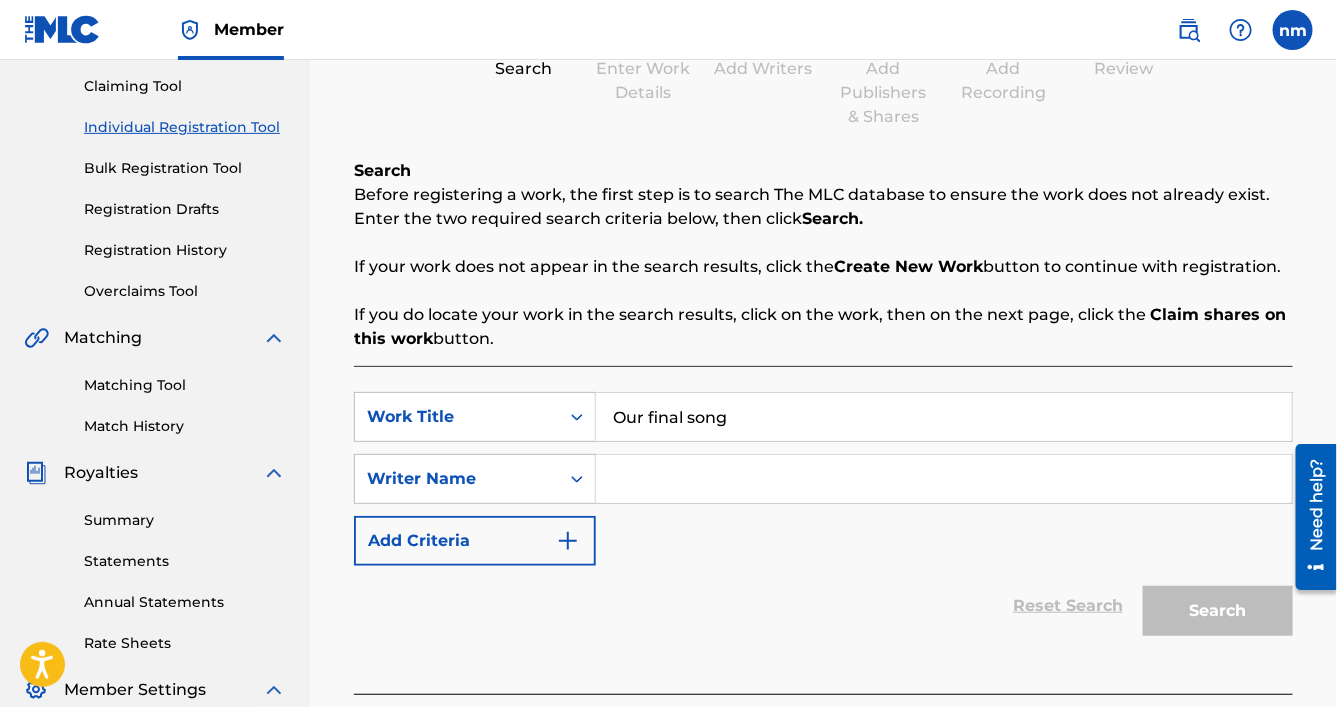 type on "Our final song" 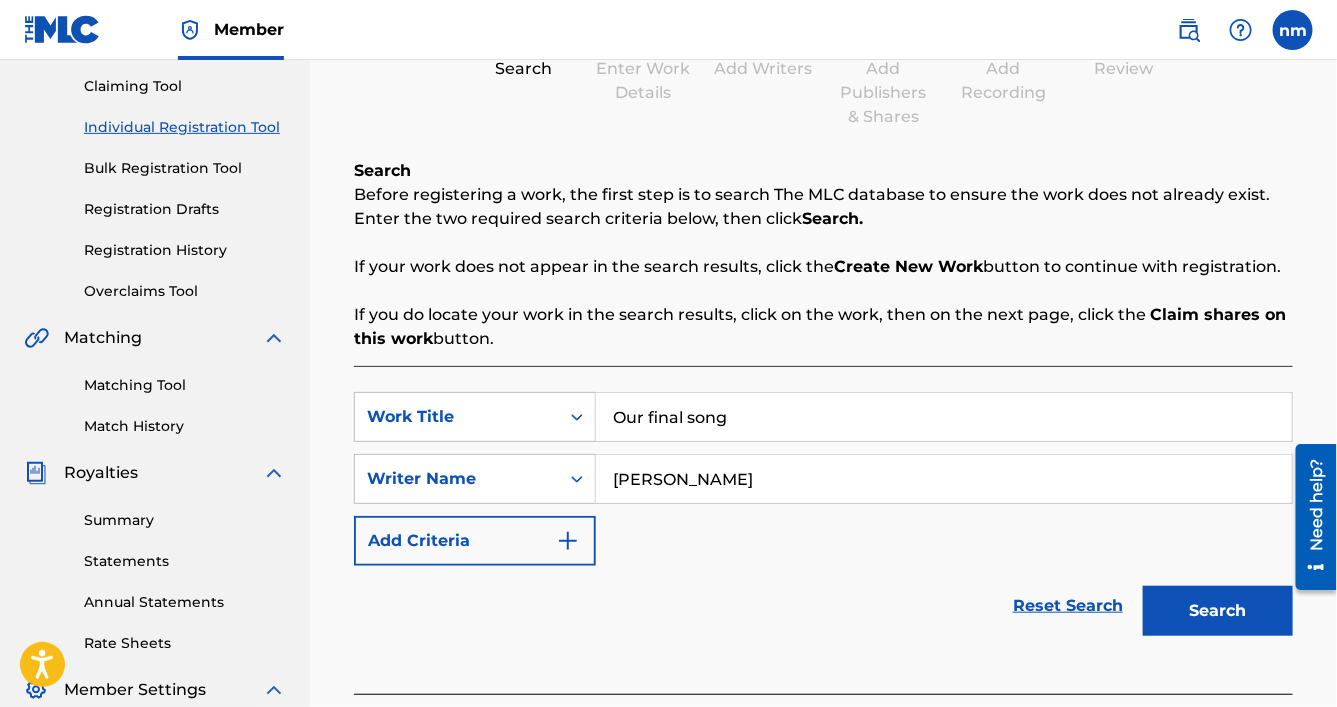 click on "Search" at bounding box center [1218, 611] 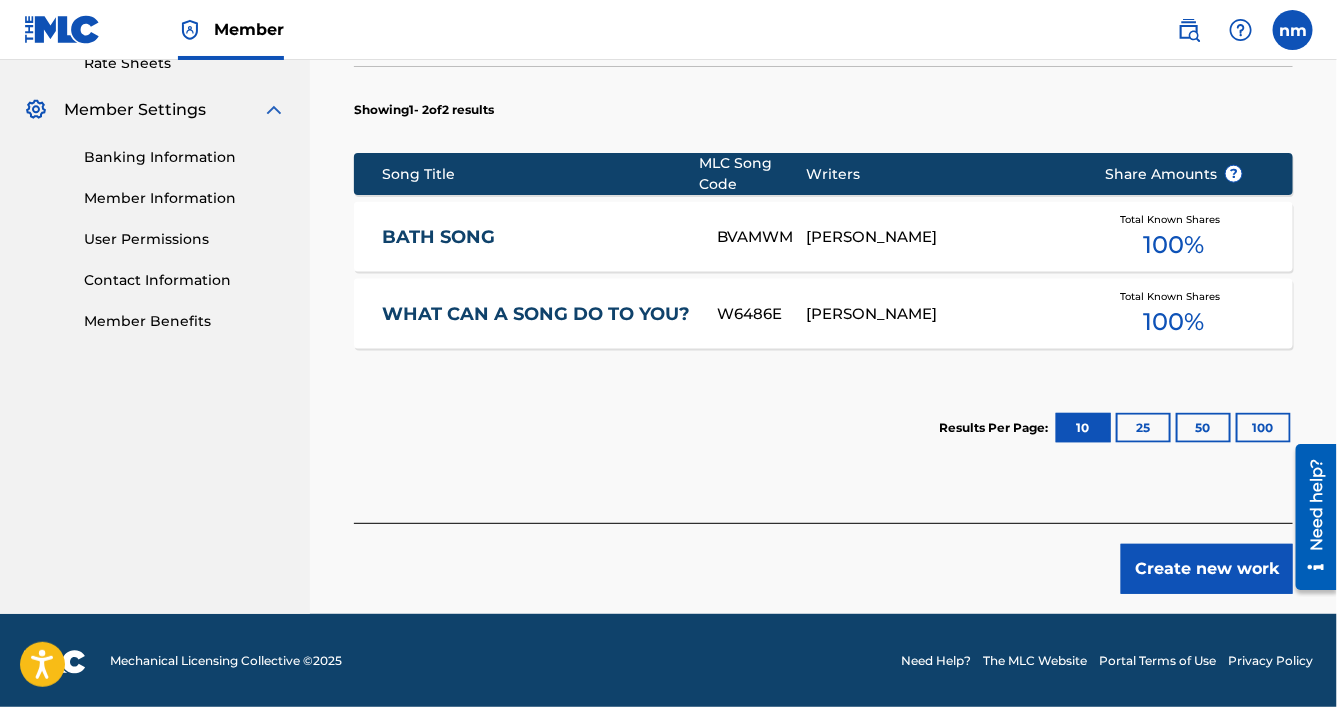 scroll, scrollTop: 790, scrollLeft: 0, axis: vertical 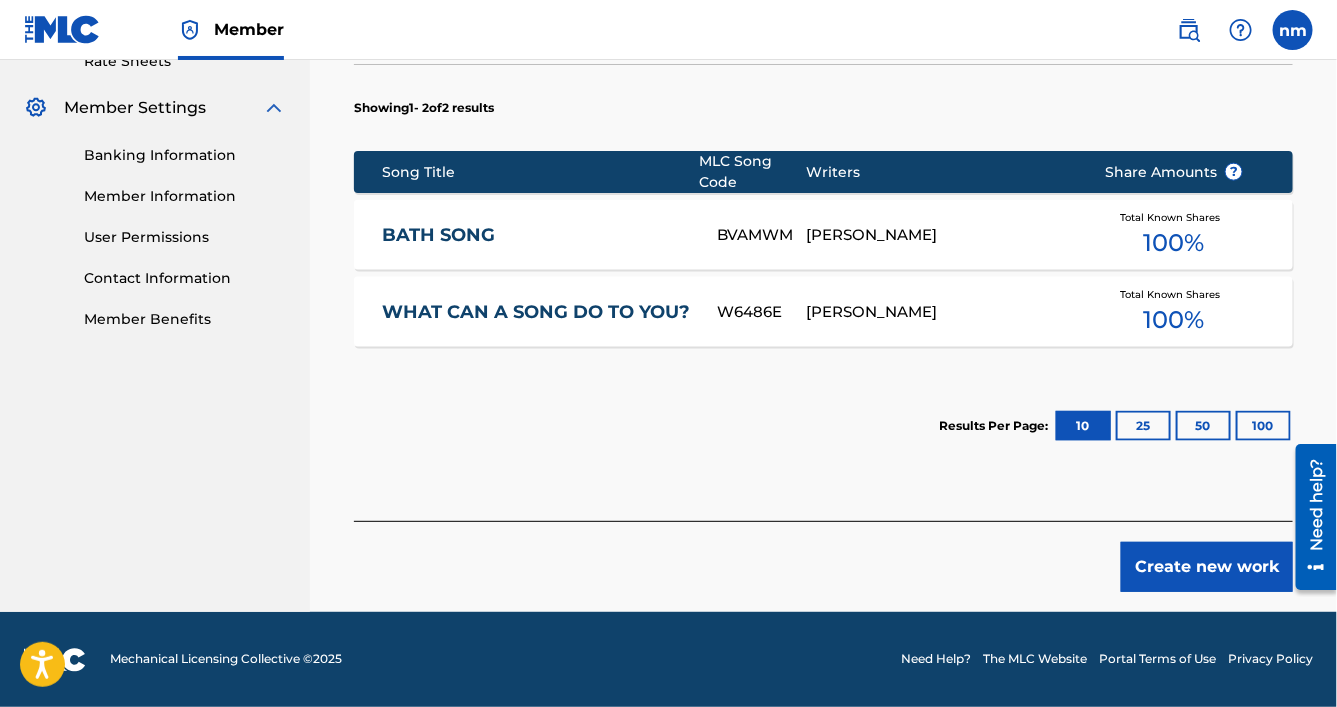 click on "Create new work" at bounding box center [1207, 567] 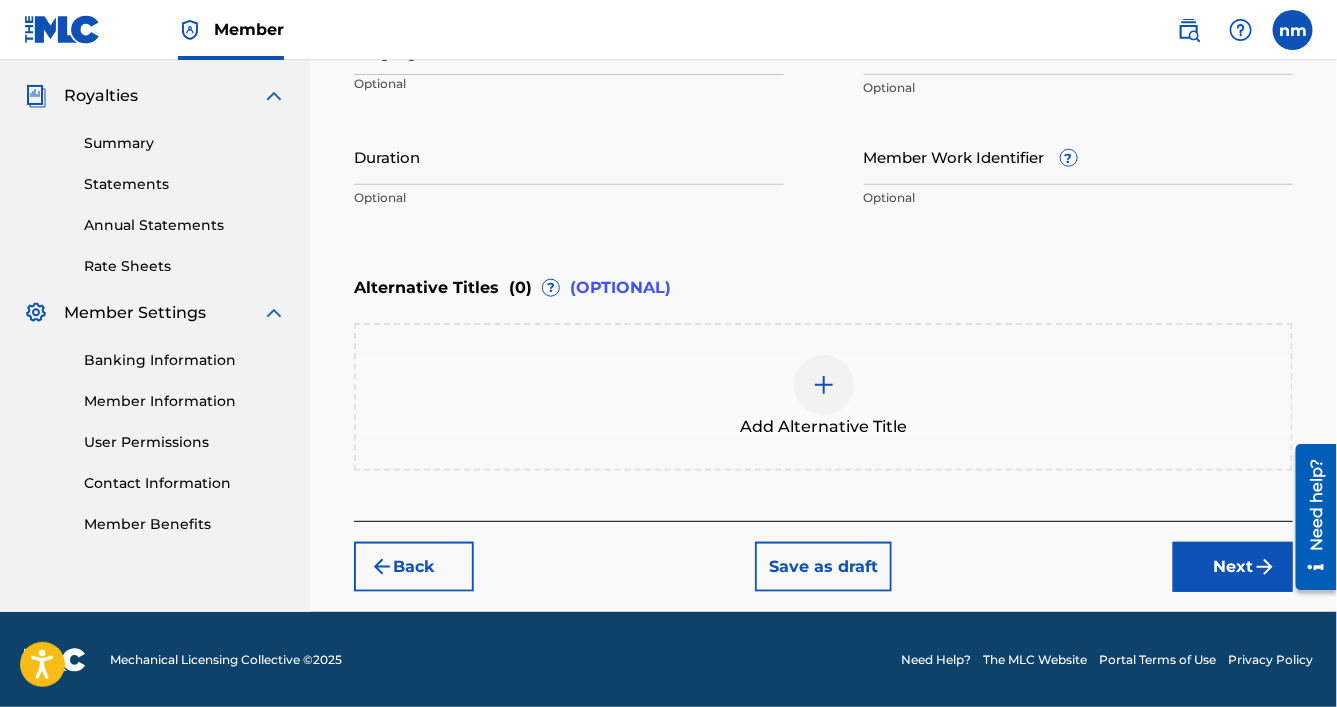 click on "Next" at bounding box center [1233, 567] 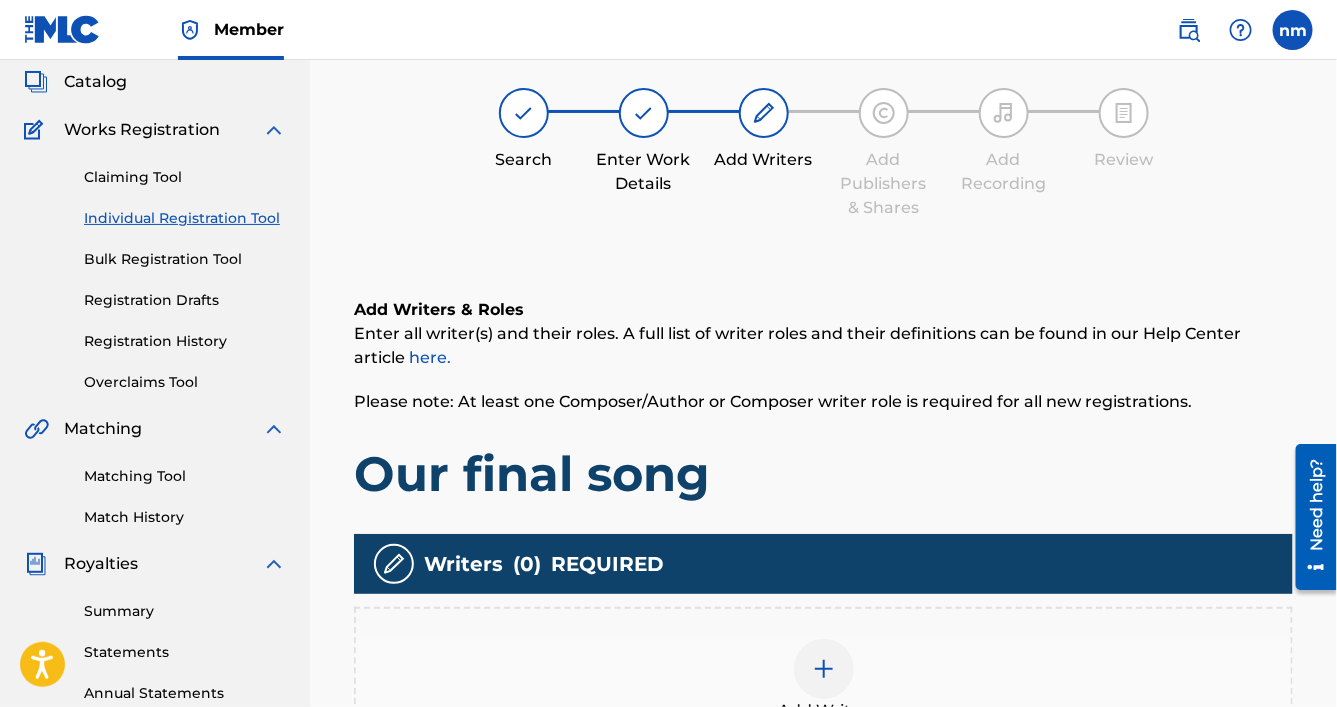 scroll, scrollTop: 90, scrollLeft: 0, axis: vertical 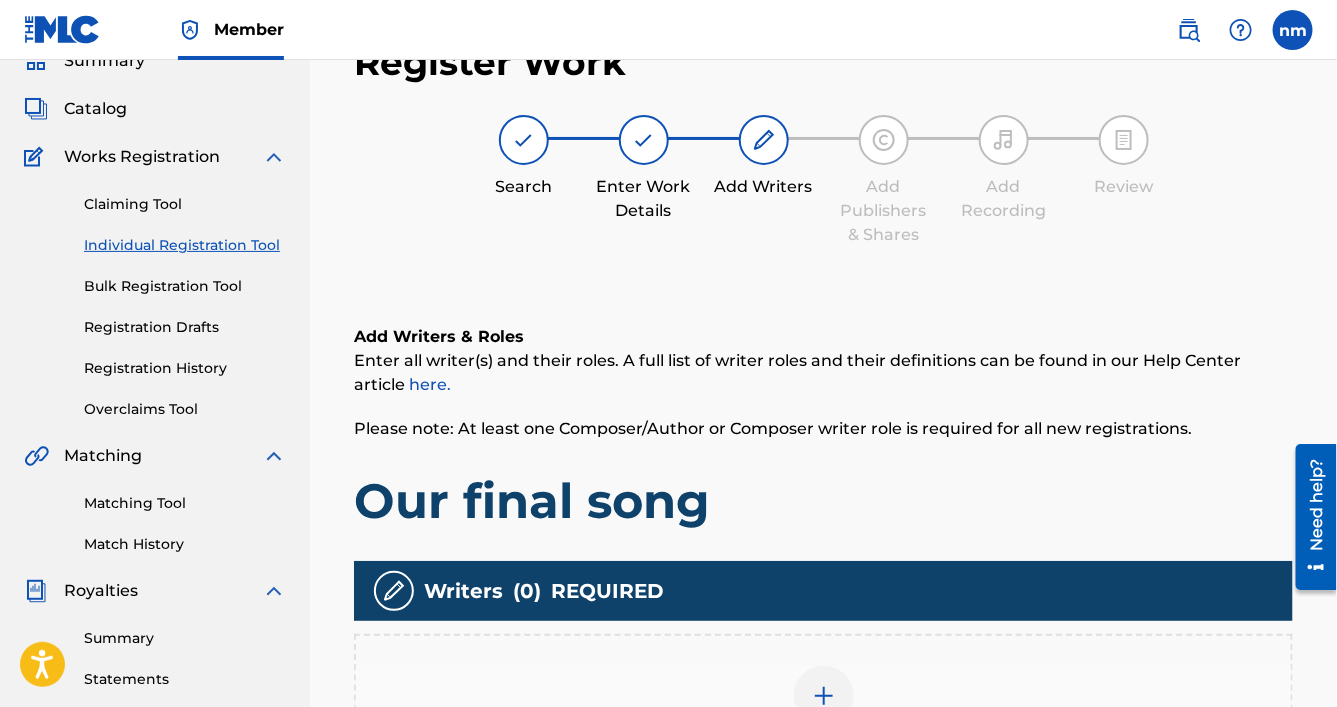 click at bounding box center [824, 696] 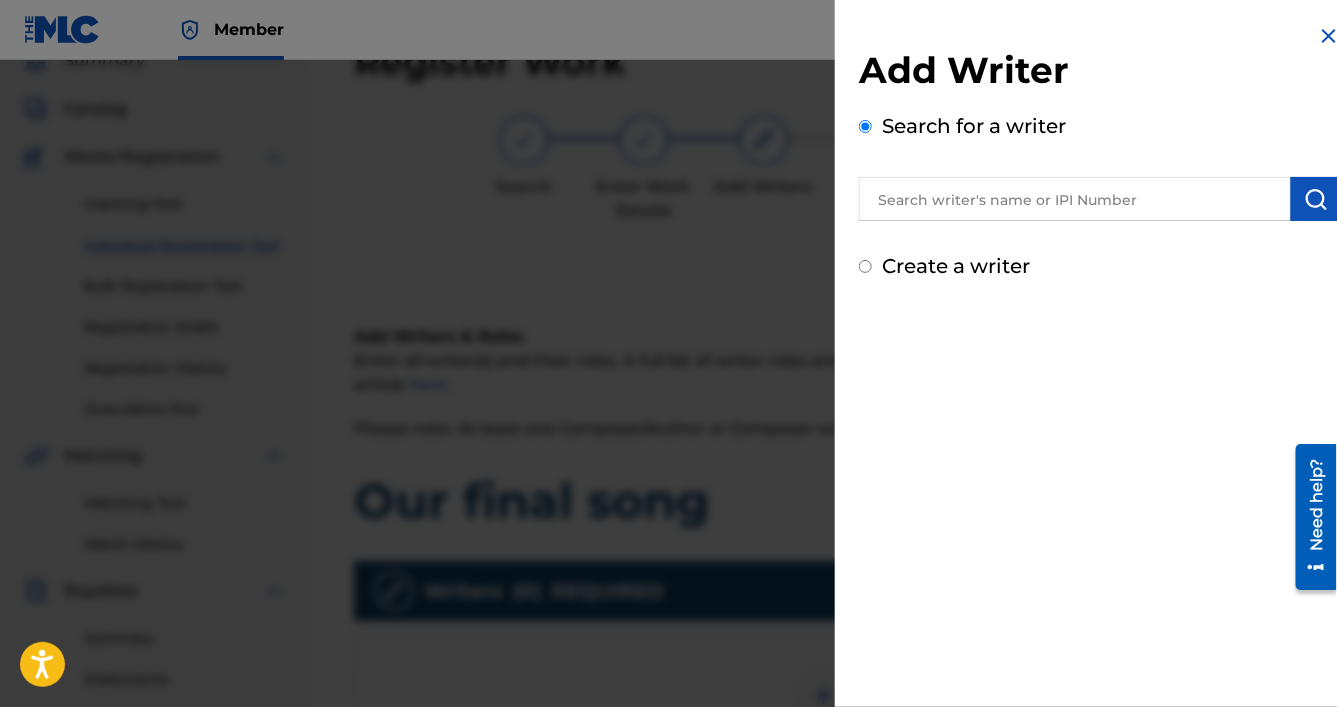 click at bounding box center [1075, 199] 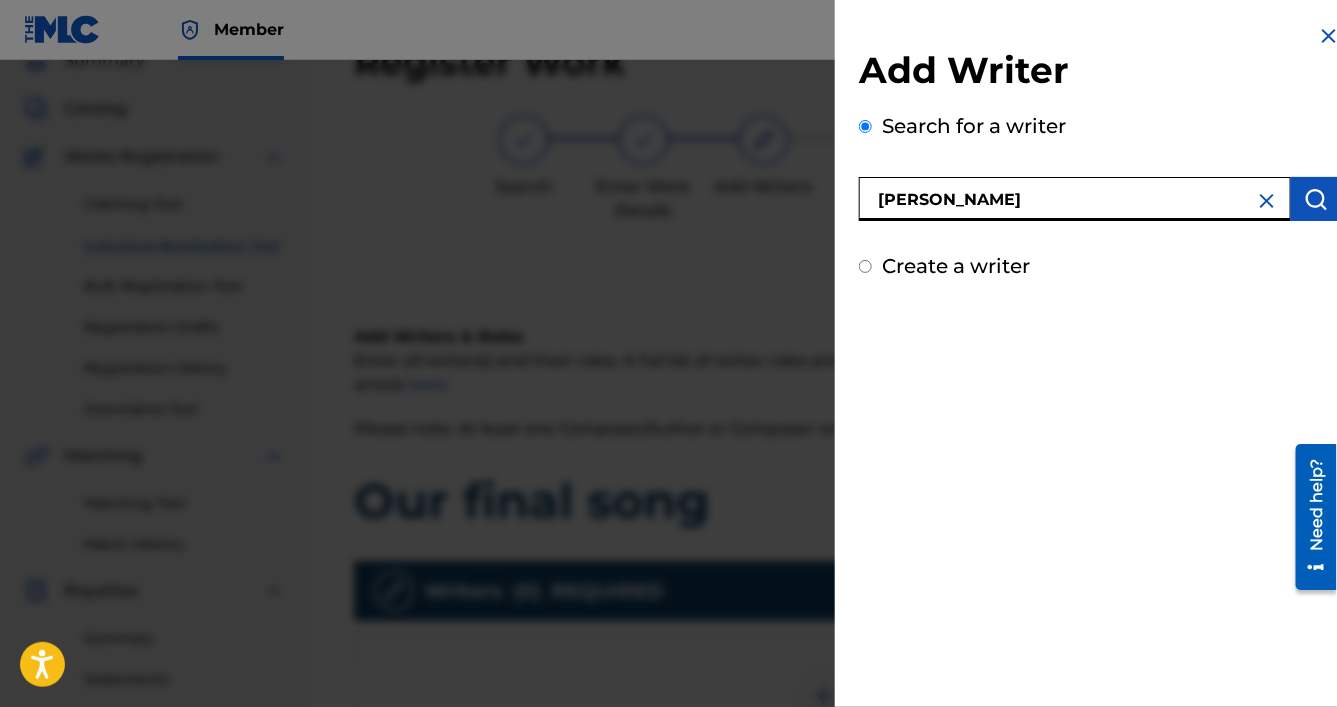 type on "[PERSON_NAME]" 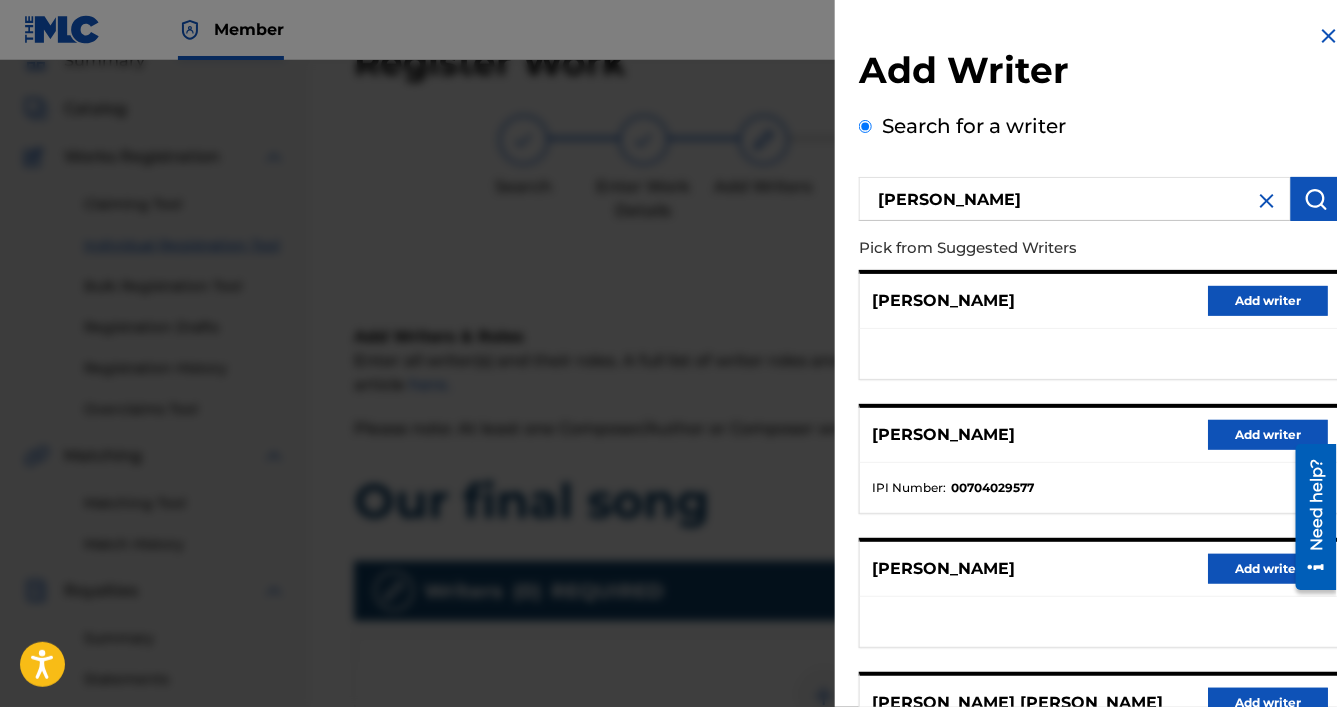 click on "Add writer" at bounding box center (1268, 301) 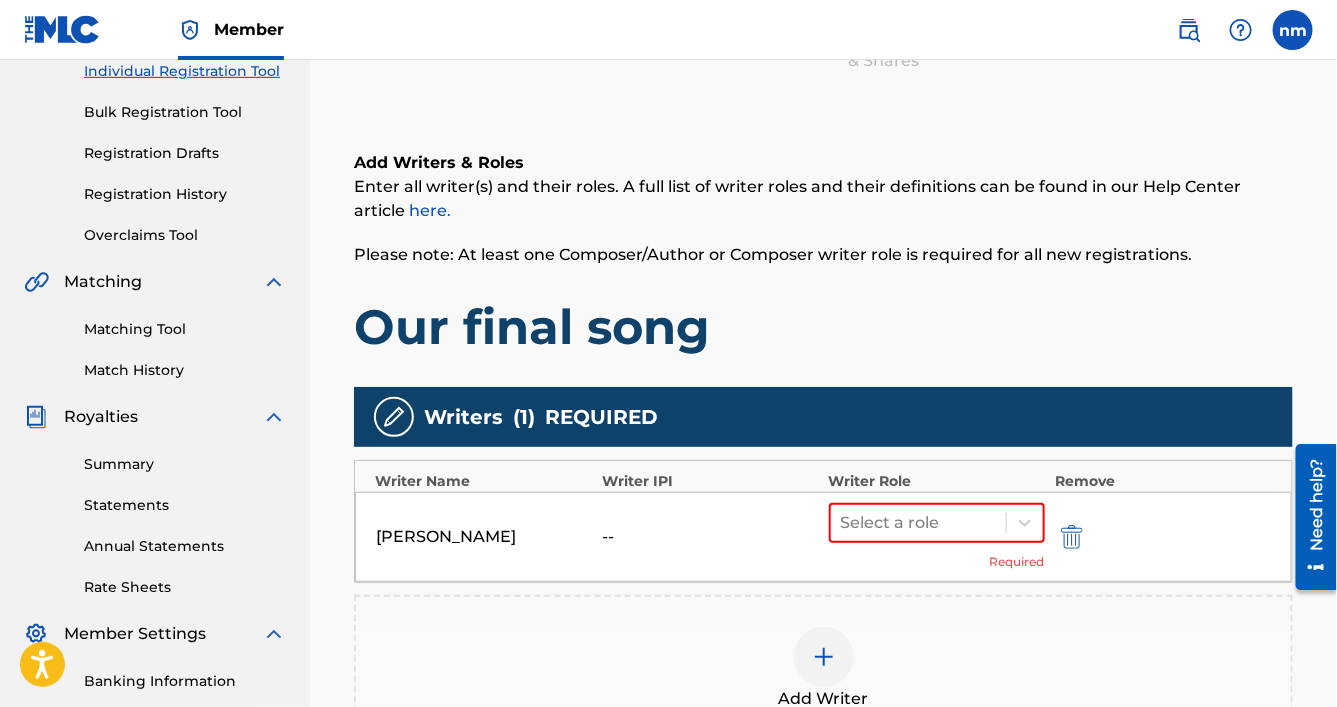 scroll, scrollTop: 298, scrollLeft: 0, axis: vertical 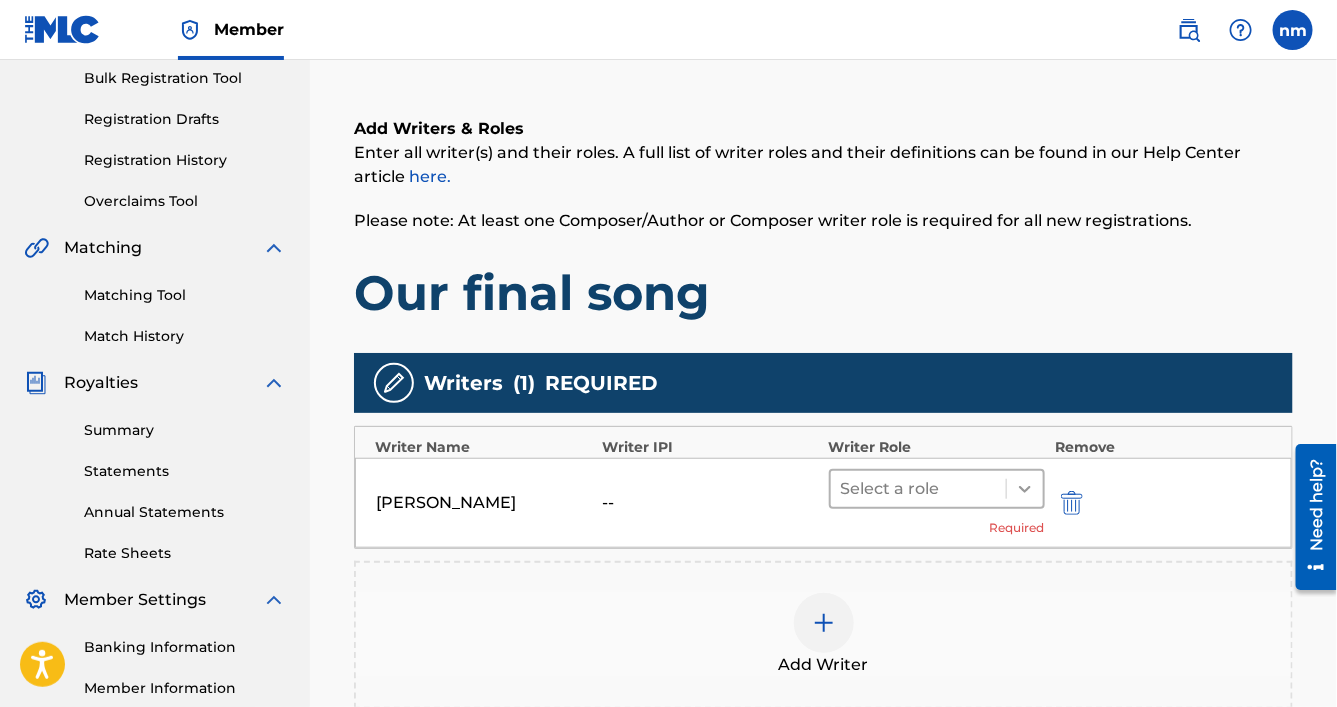 click 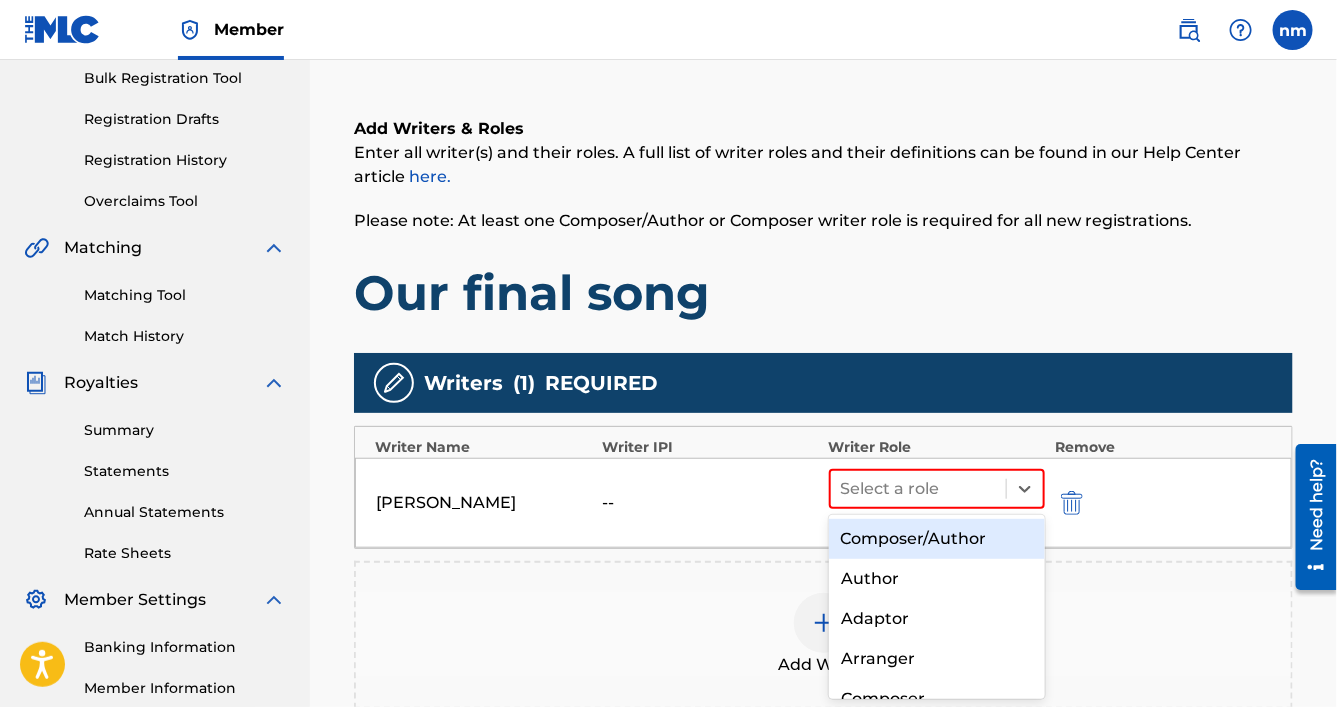 click on "Composer/Author" at bounding box center (937, 539) 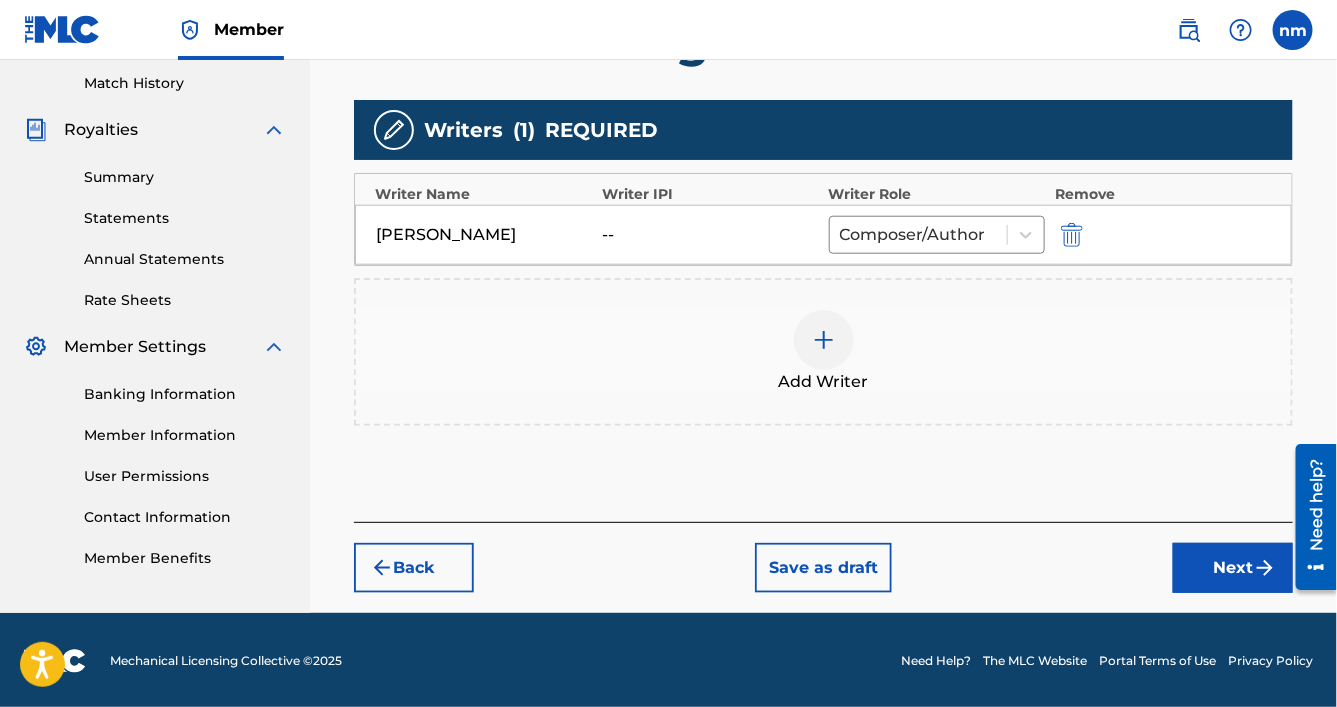 click on "Next" at bounding box center (1233, 568) 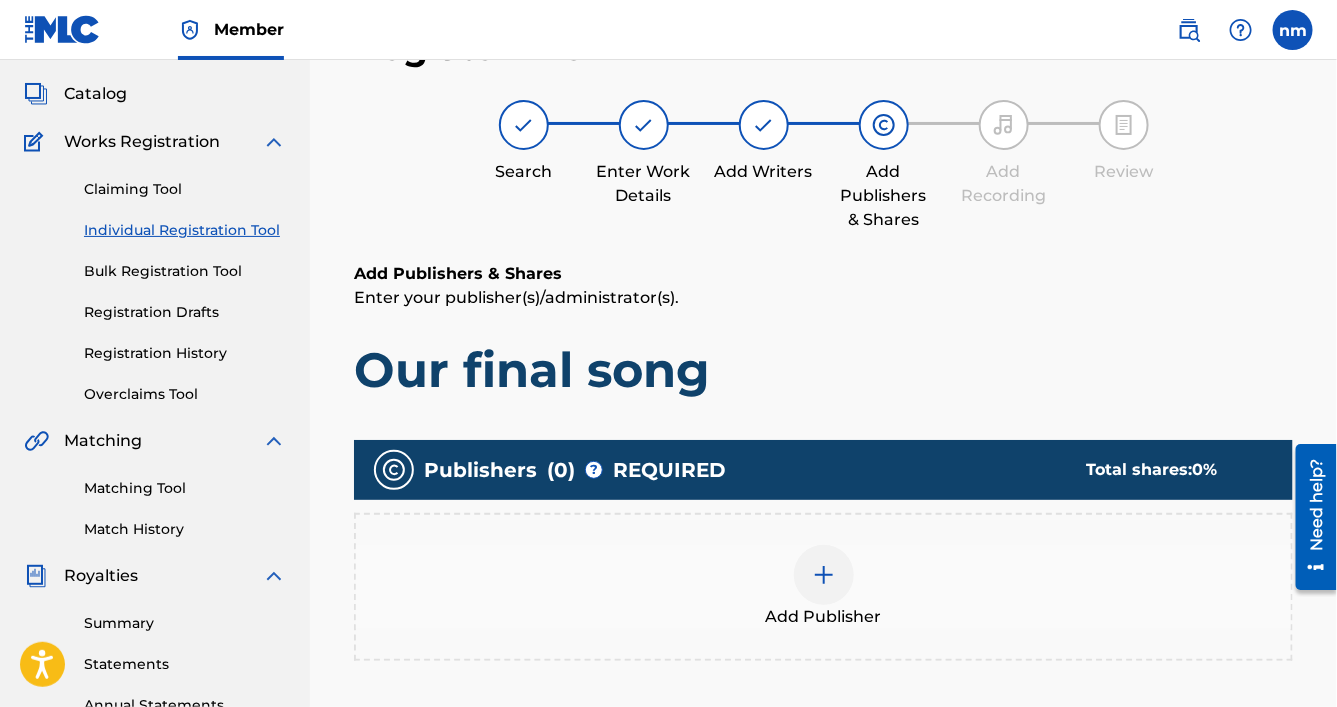 scroll, scrollTop: 90, scrollLeft: 0, axis: vertical 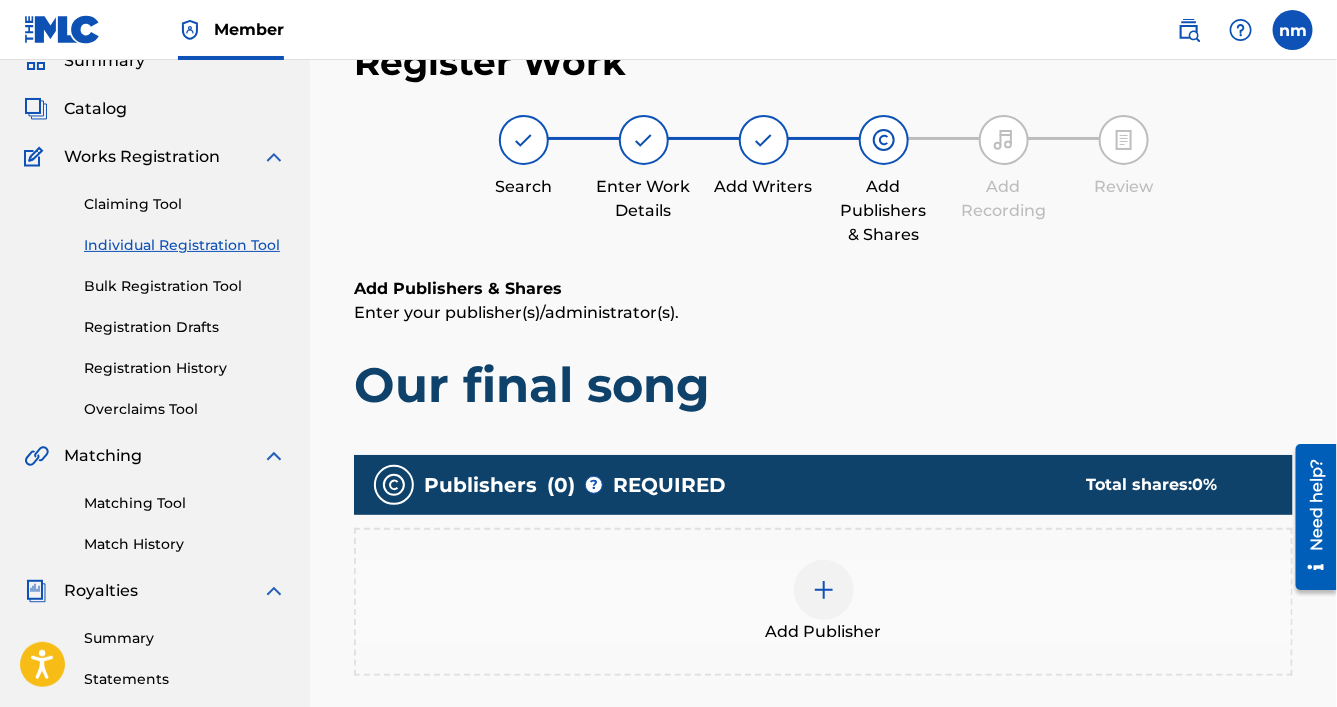 click at bounding box center [824, 590] 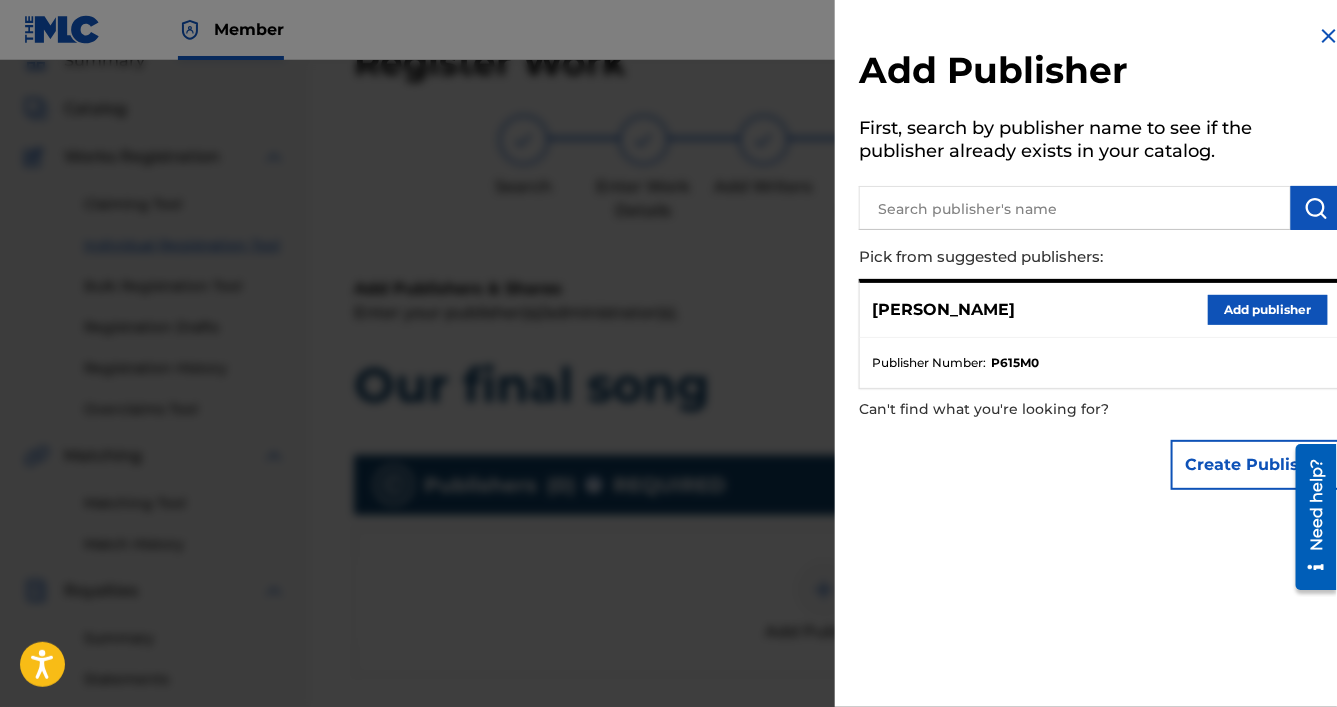 click on "Add publisher" at bounding box center [1268, 310] 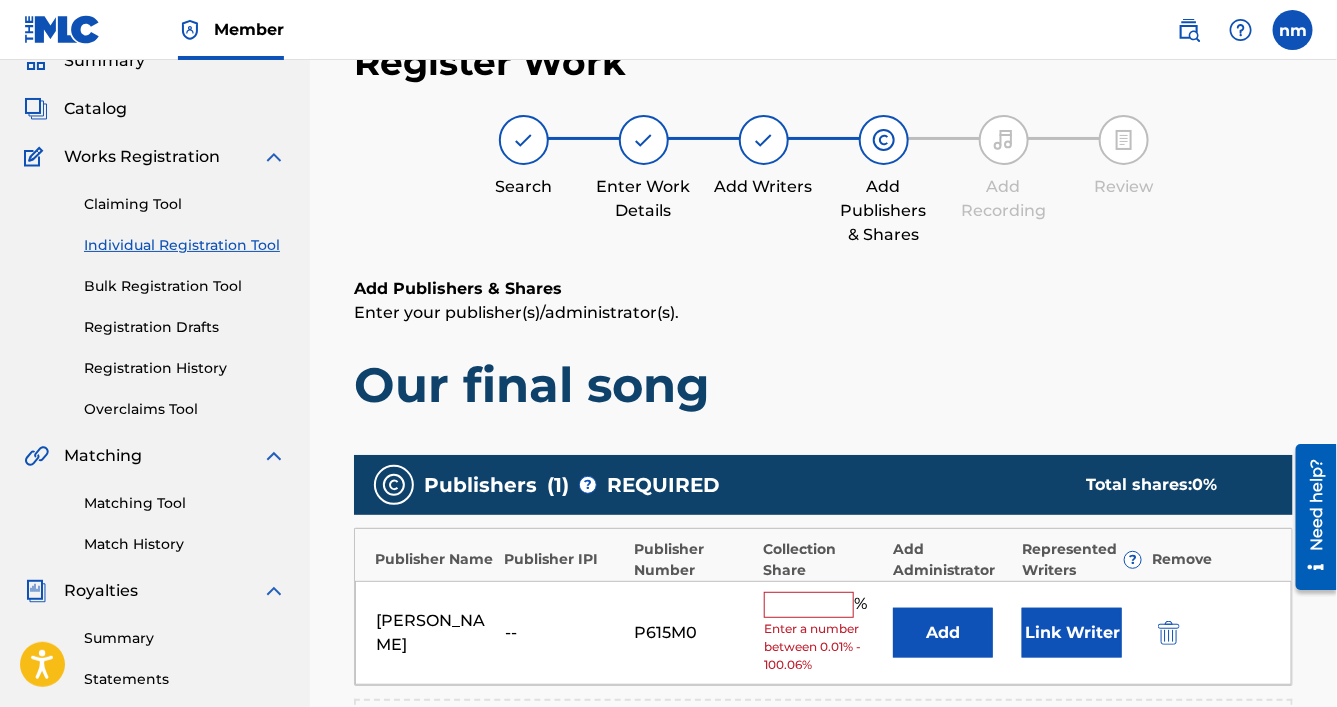click at bounding box center (809, 605) 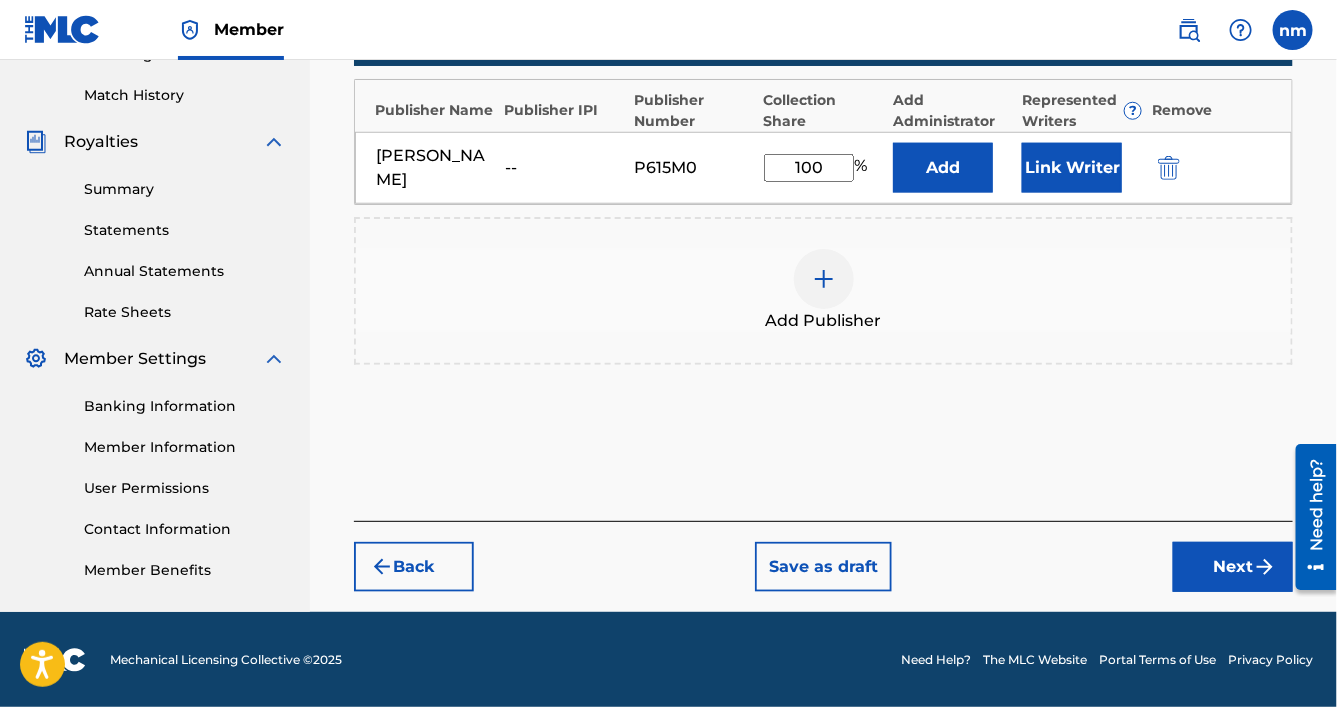 click on "Next" at bounding box center (1233, 567) 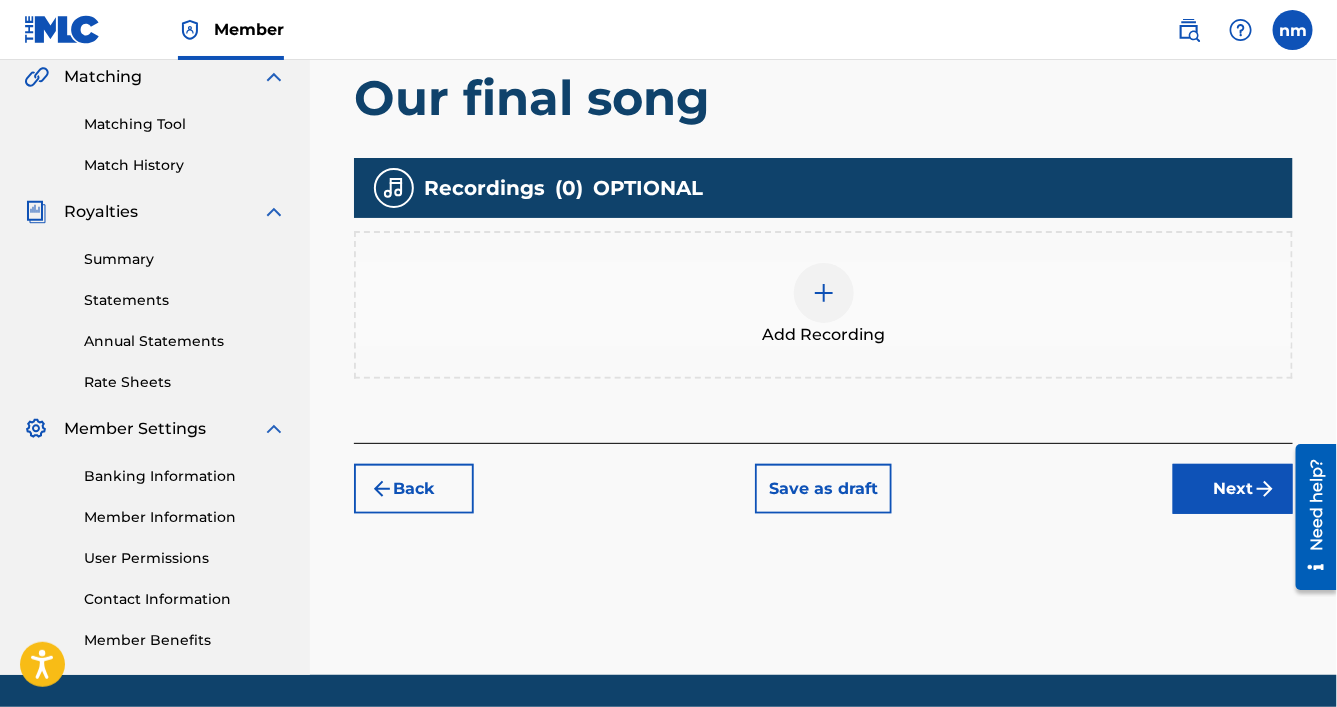 scroll, scrollTop: 533, scrollLeft: 0, axis: vertical 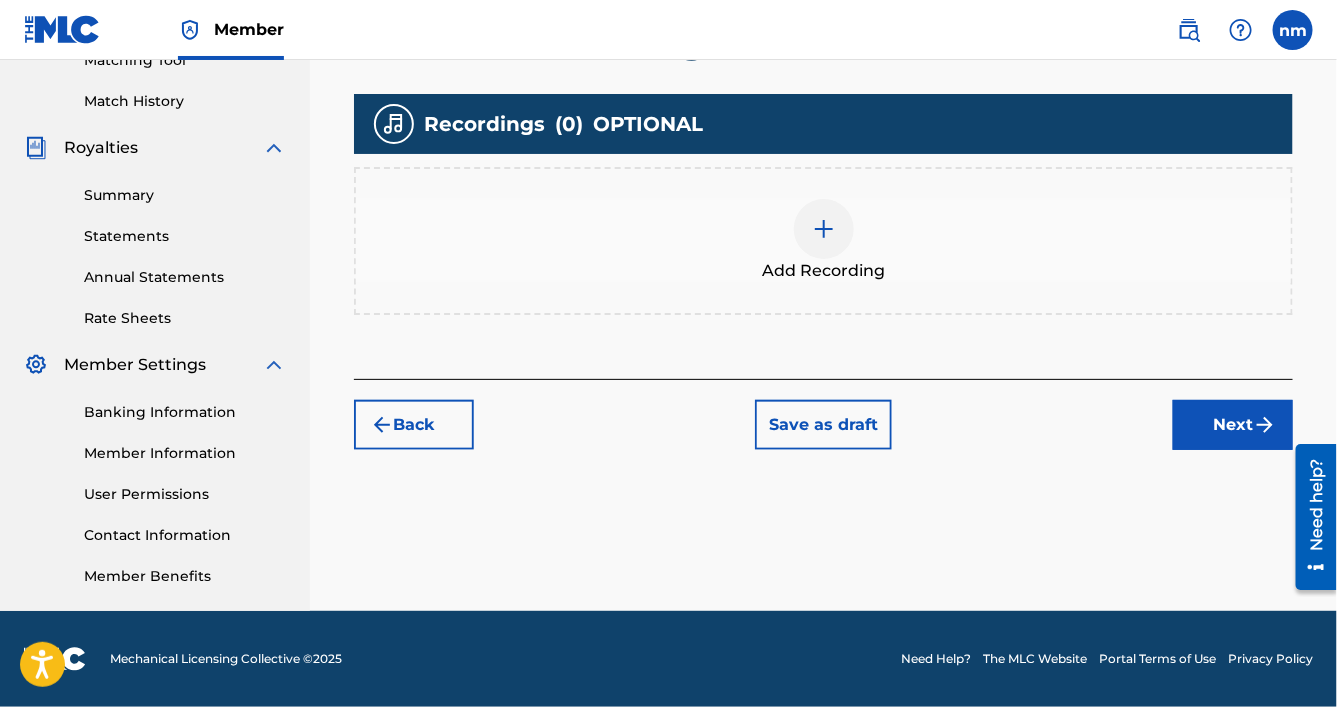 click on "Next" at bounding box center (1233, 425) 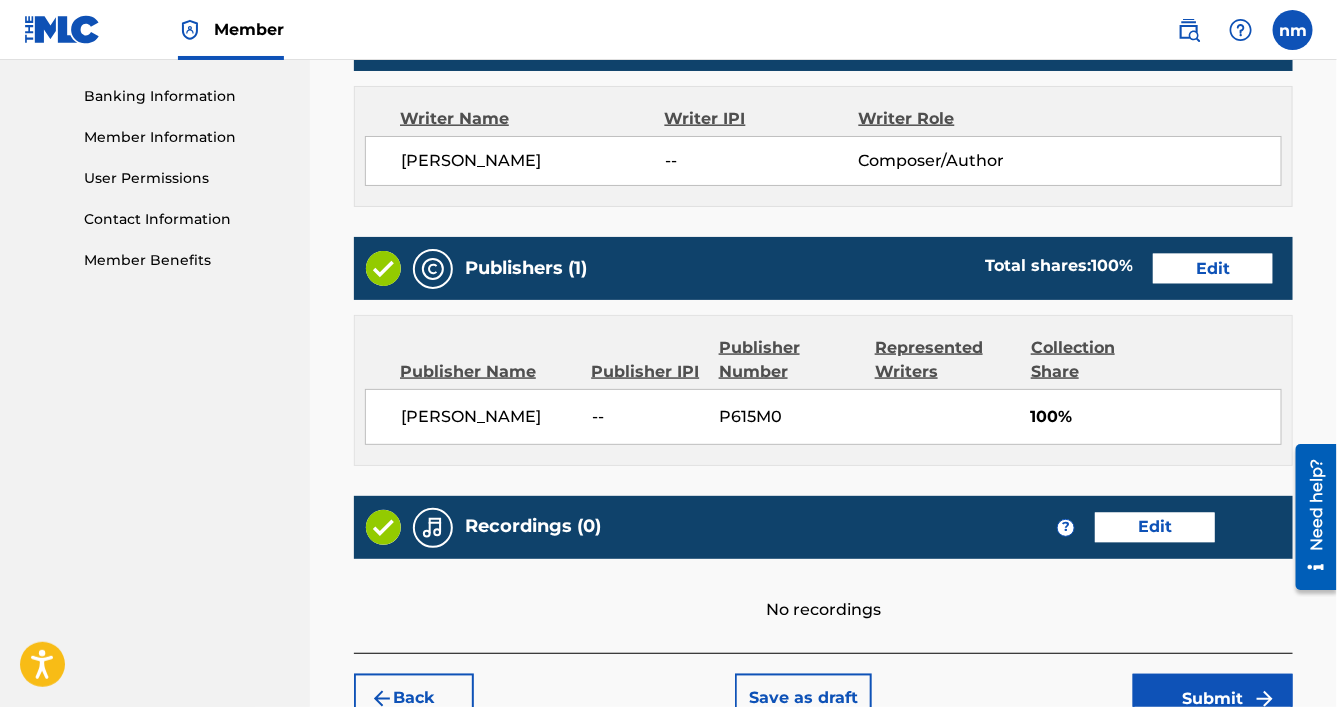 scroll, scrollTop: 980, scrollLeft: 0, axis: vertical 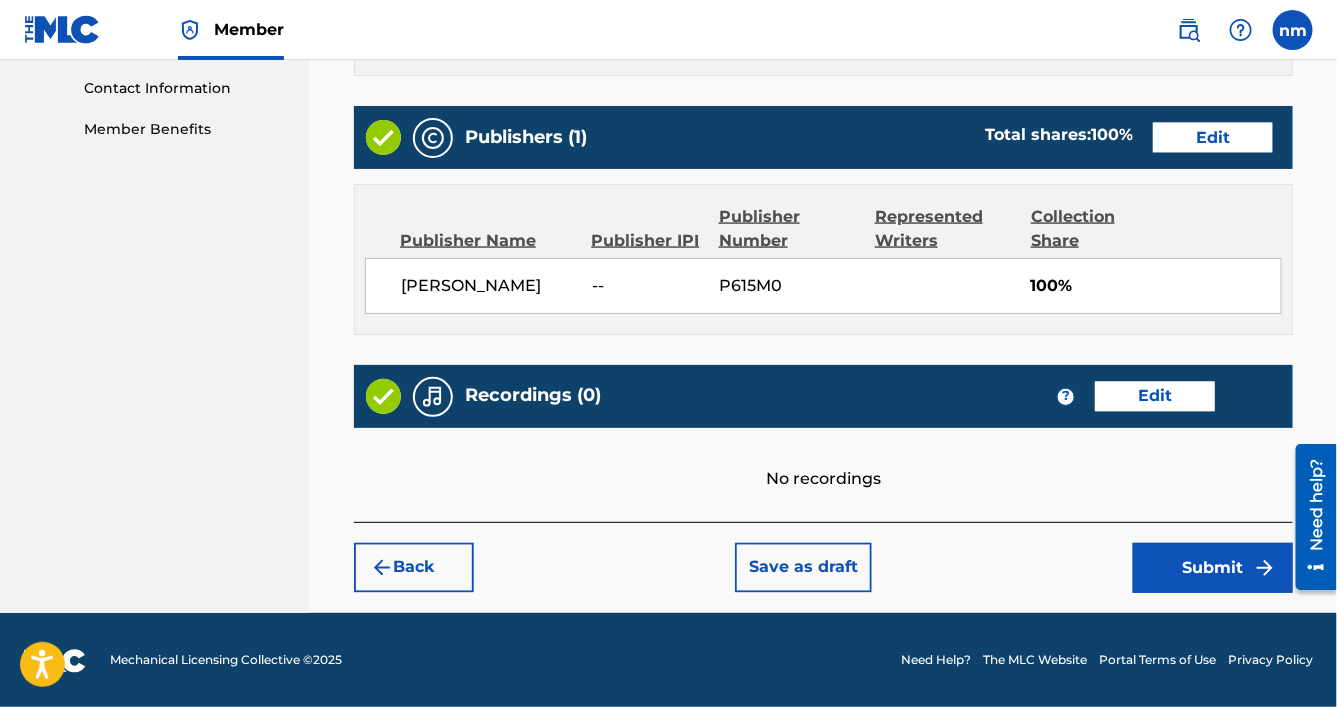 click on "Submit" at bounding box center [1213, 568] 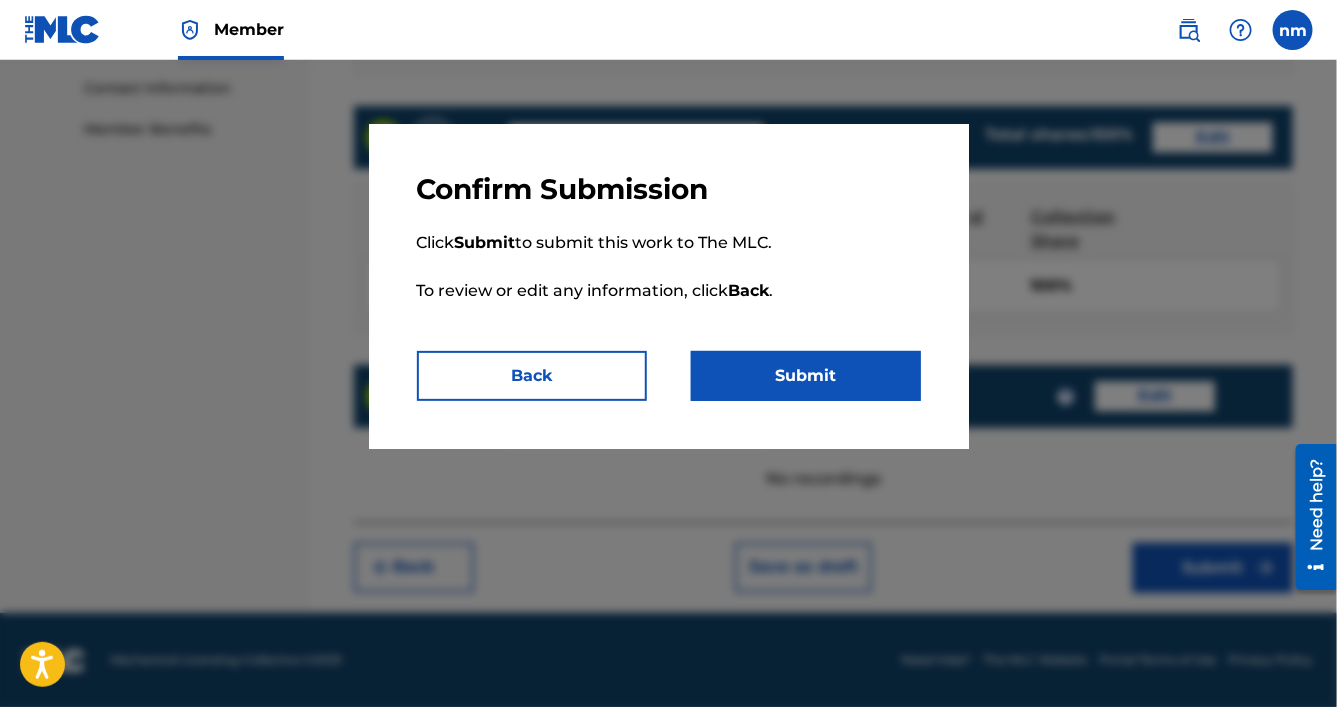 click on "Submit" at bounding box center [806, 376] 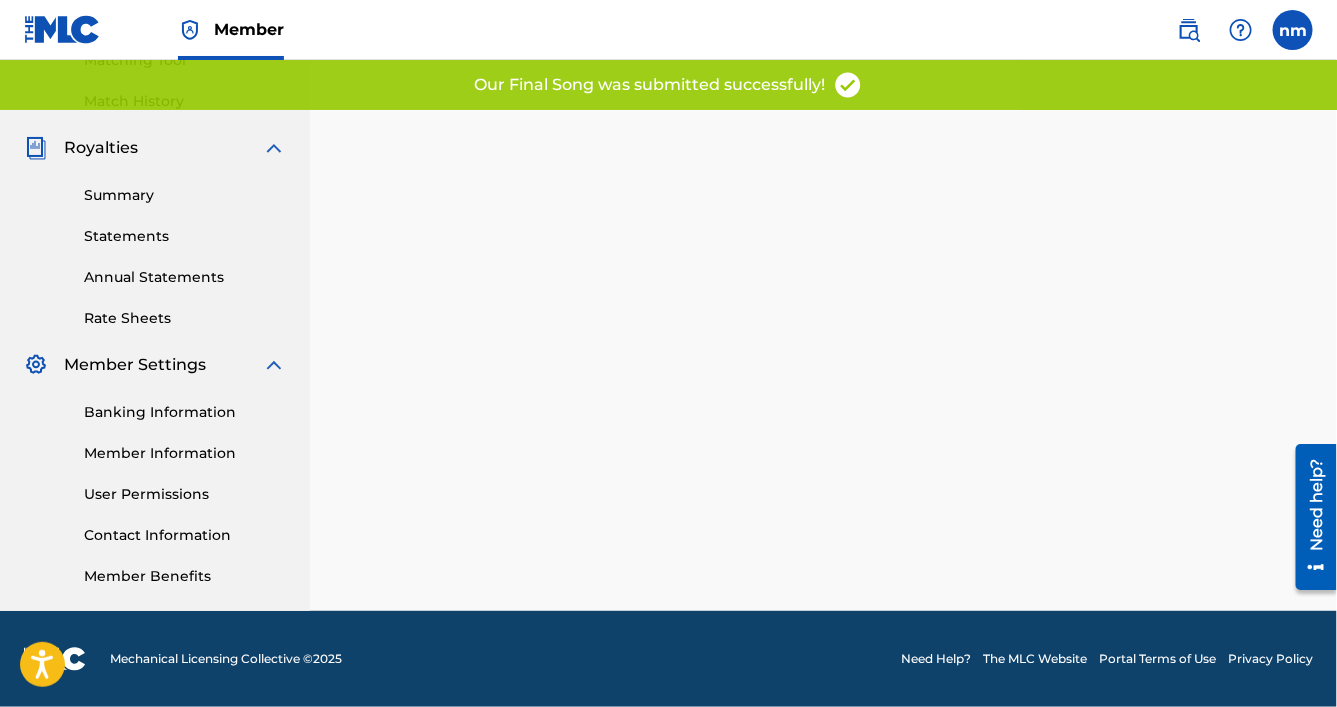 scroll, scrollTop: 0, scrollLeft: 0, axis: both 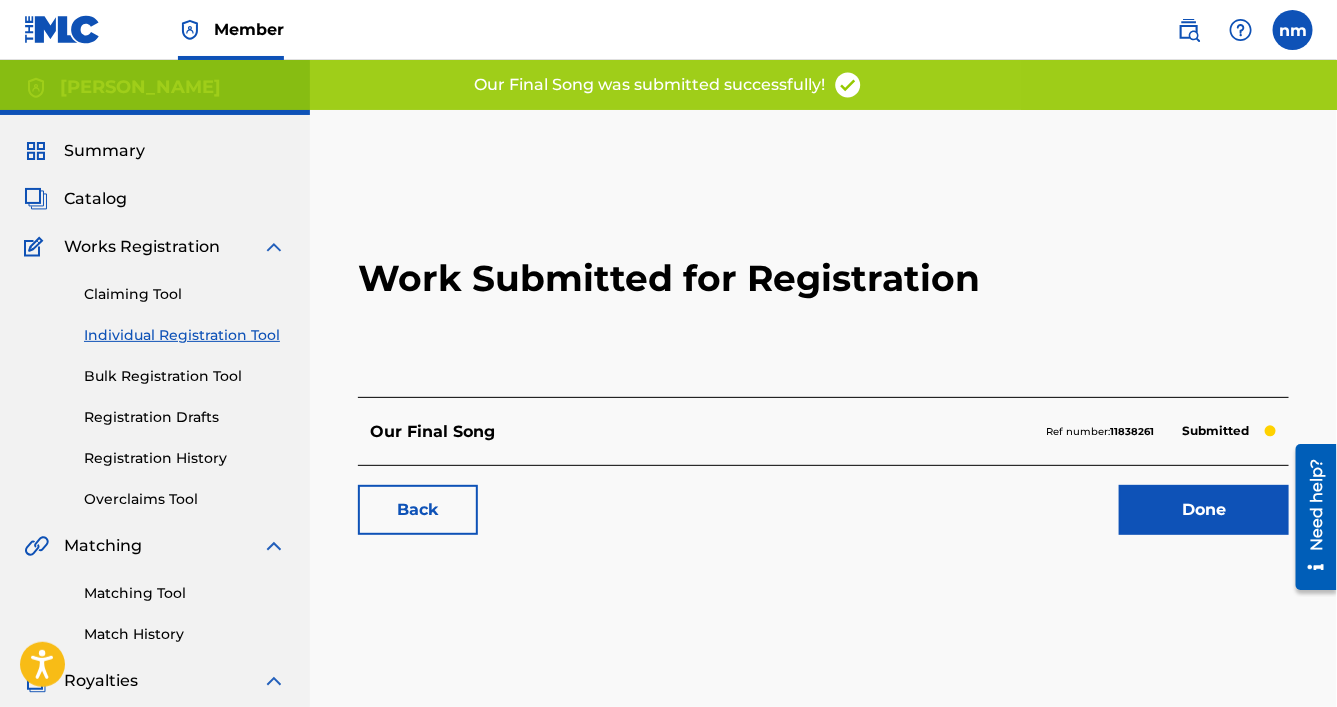click on "Individual Registration Tool" at bounding box center (185, 335) 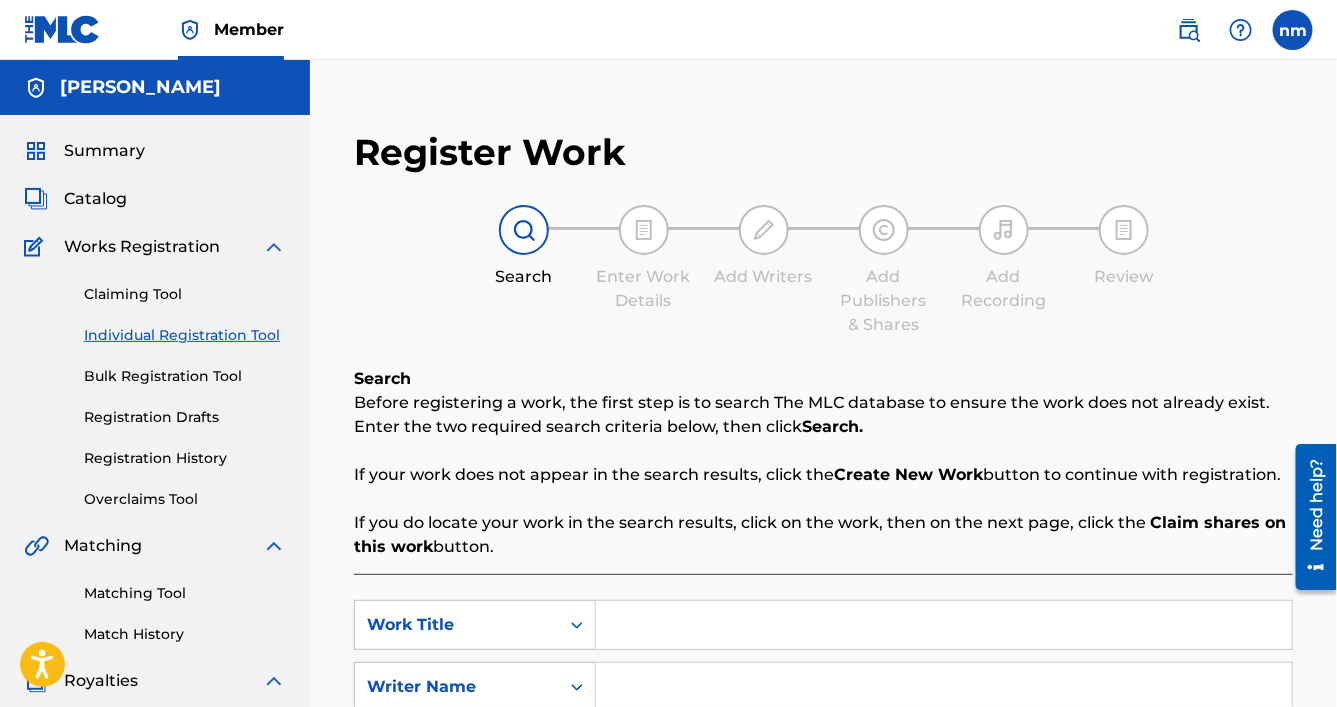 click at bounding box center (944, 625) 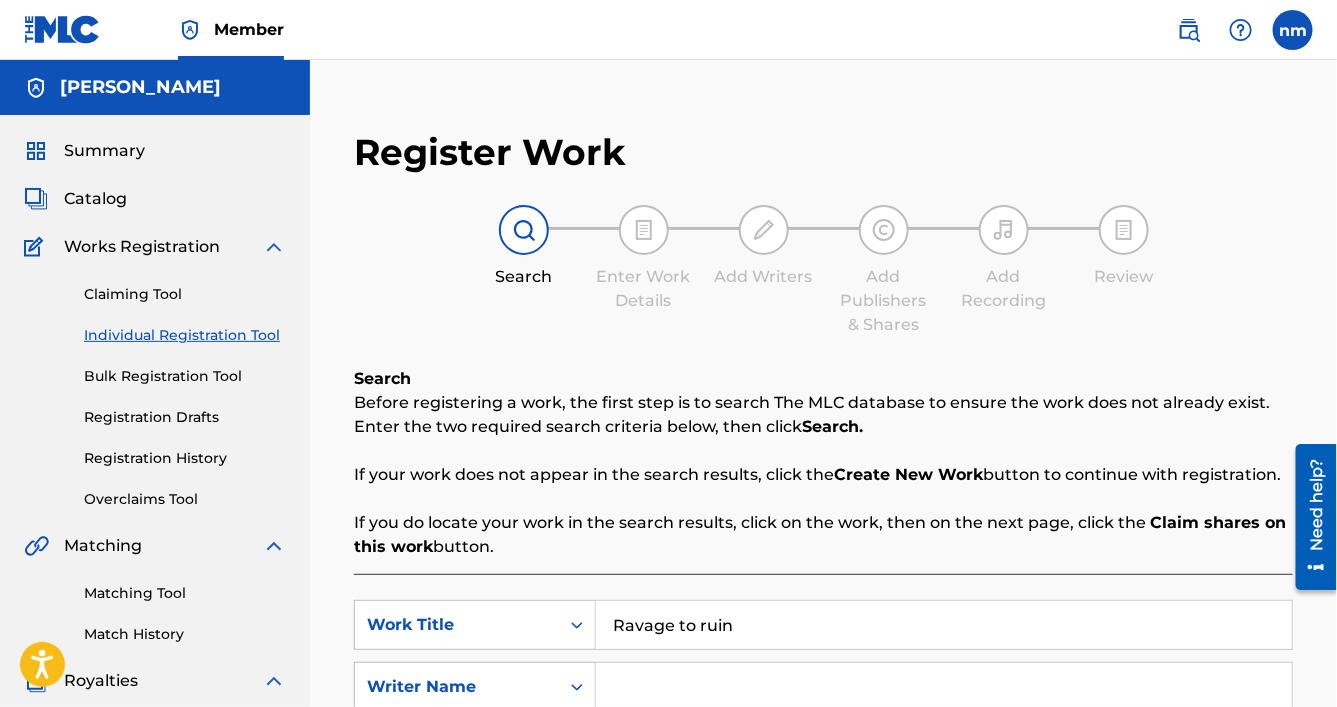 scroll, scrollTop: 416, scrollLeft: 0, axis: vertical 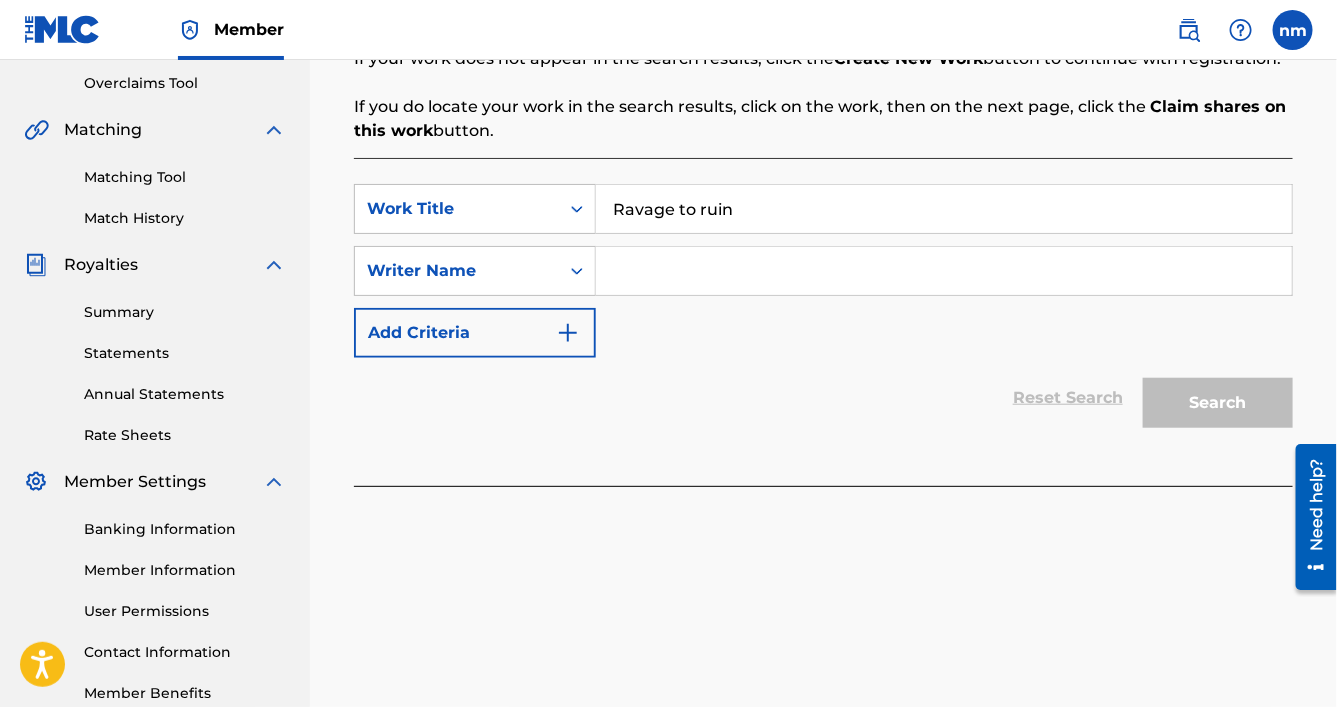 type on "Ravage to ruin" 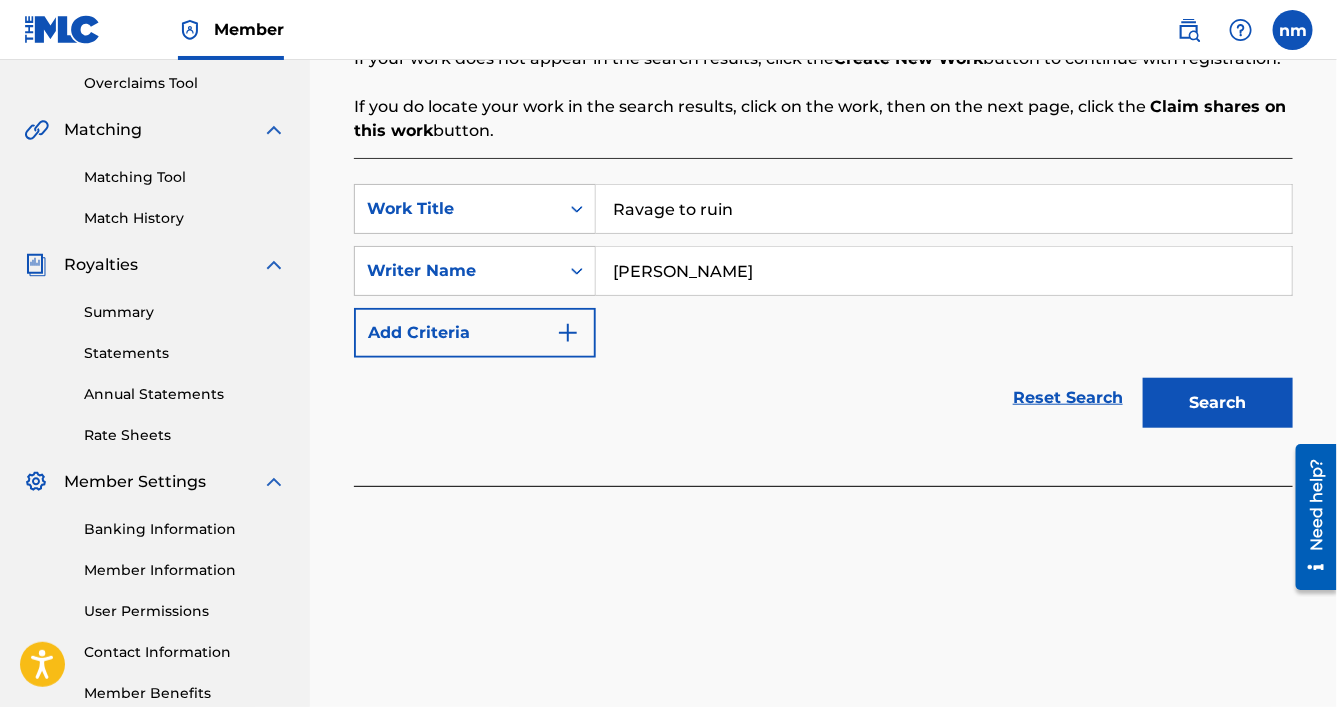 click on "Search" at bounding box center [1218, 403] 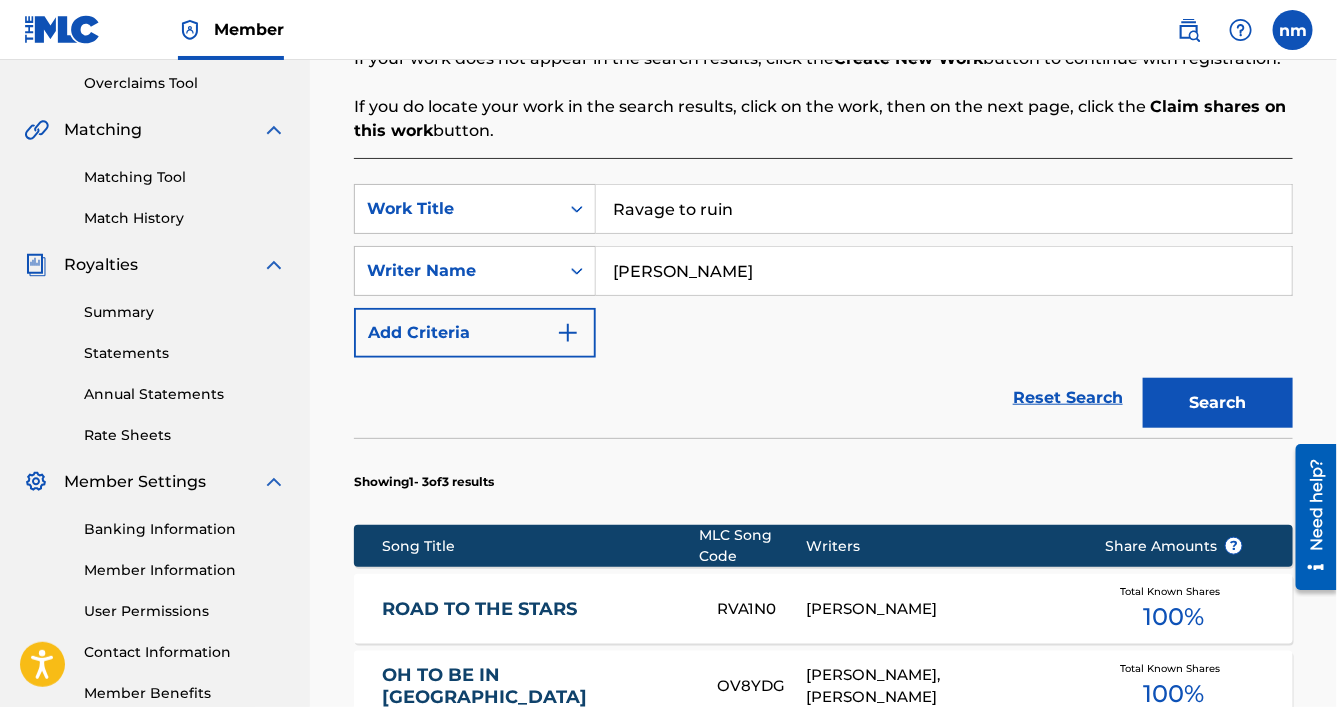 scroll, scrollTop: 625, scrollLeft: 0, axis: vertical 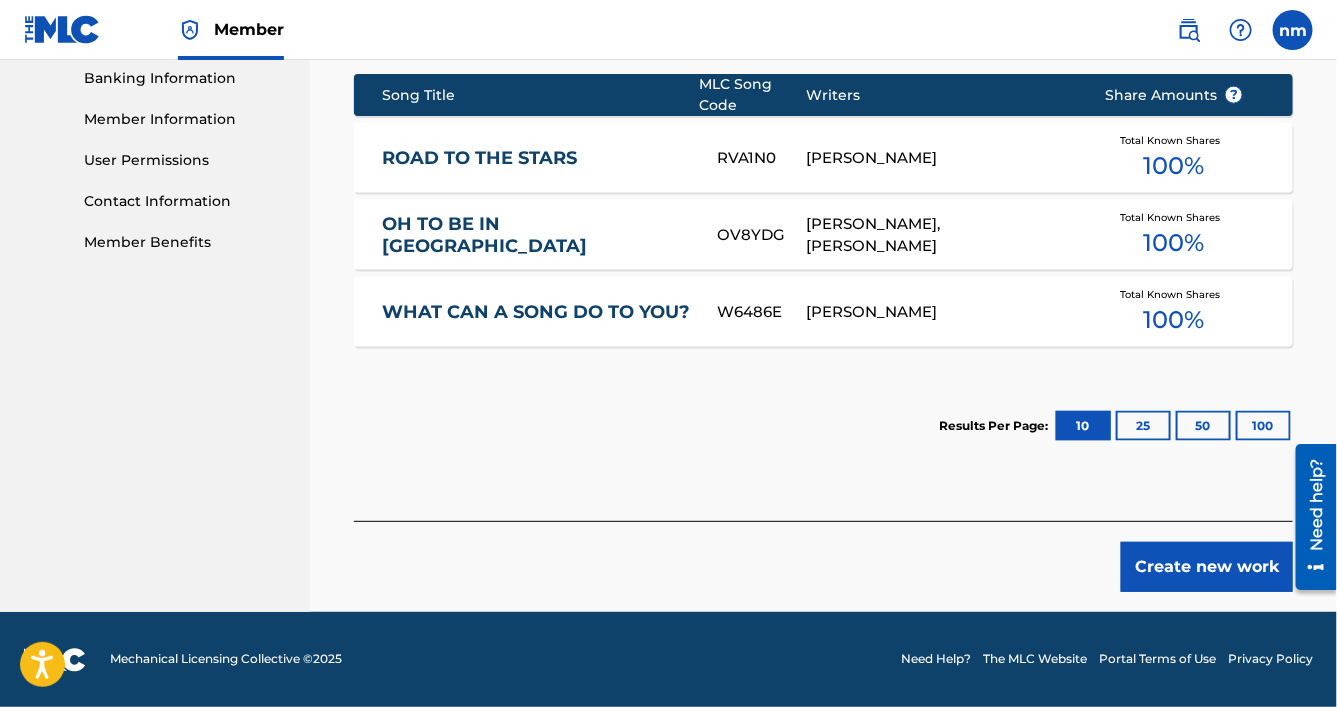 click on "Create new work" at bounding box center (1207, 567) 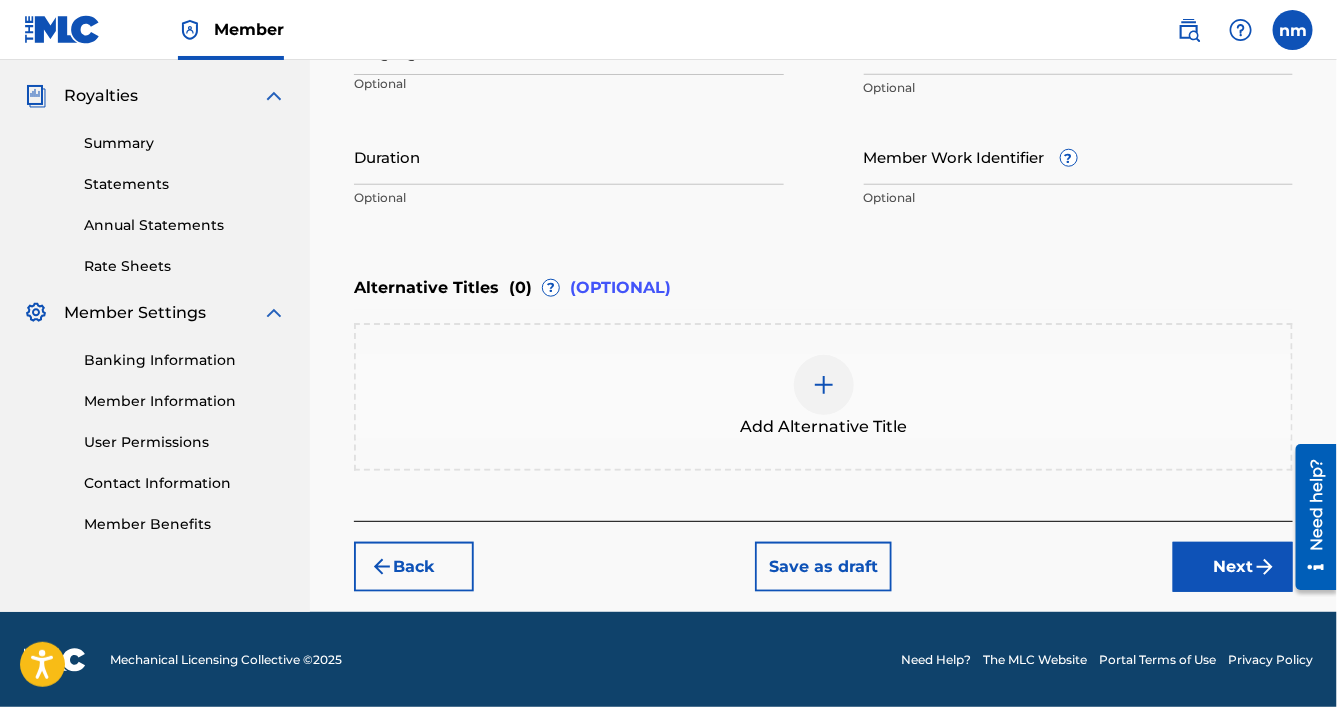 click on "Next" at bounding box center [1233, 567] 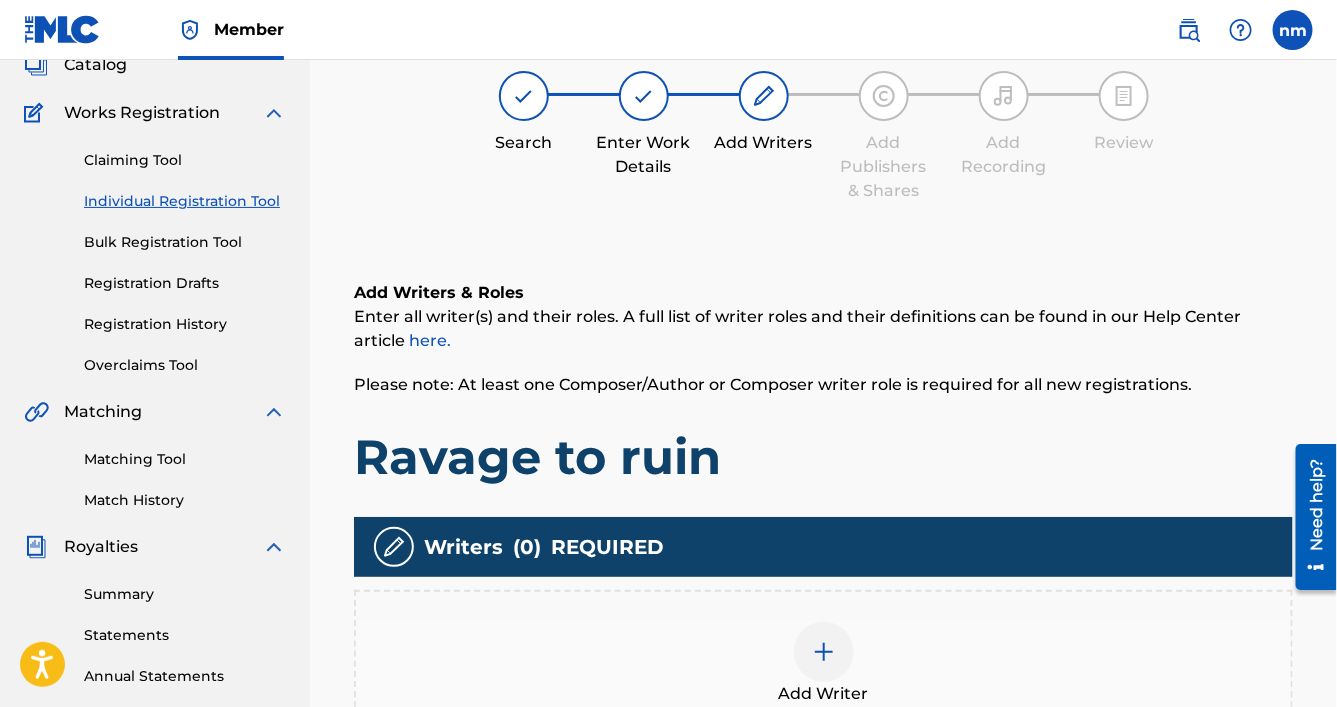 scroll, scrollTop: 90, scrollLeft: 0, axis: vertical 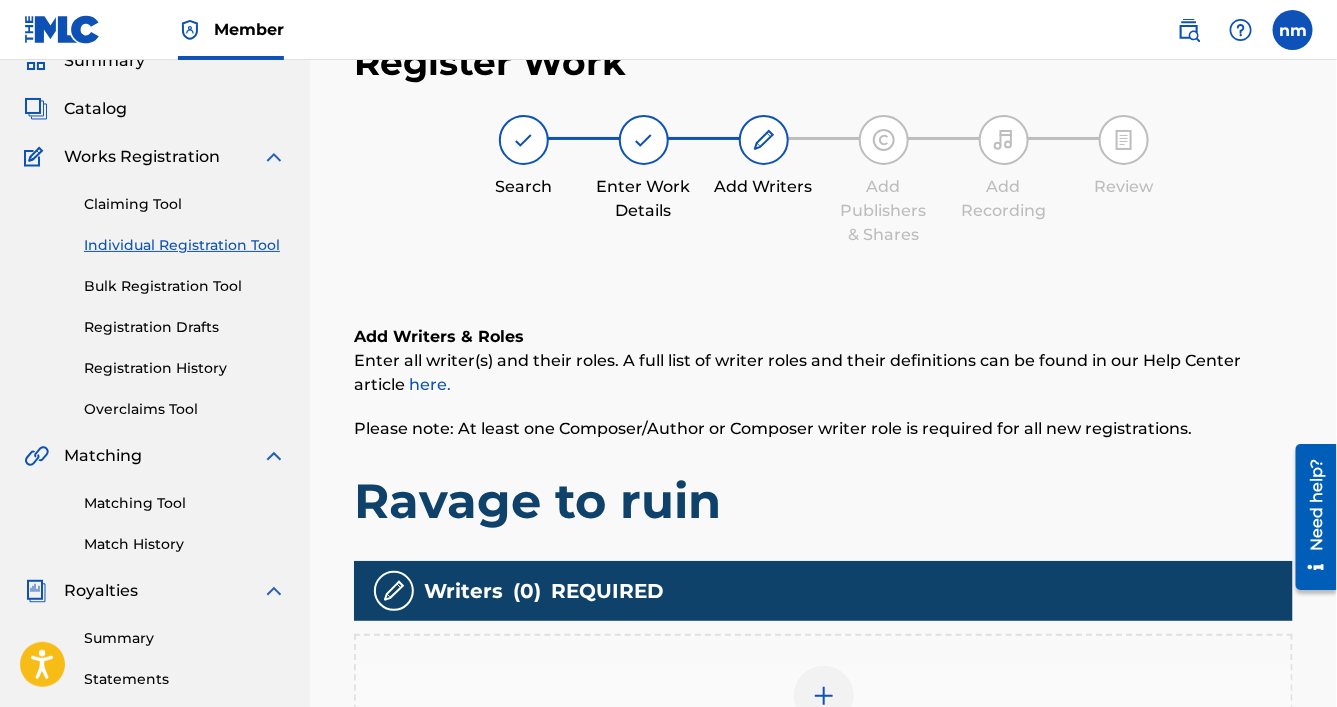click at bounding box center [824, 696] 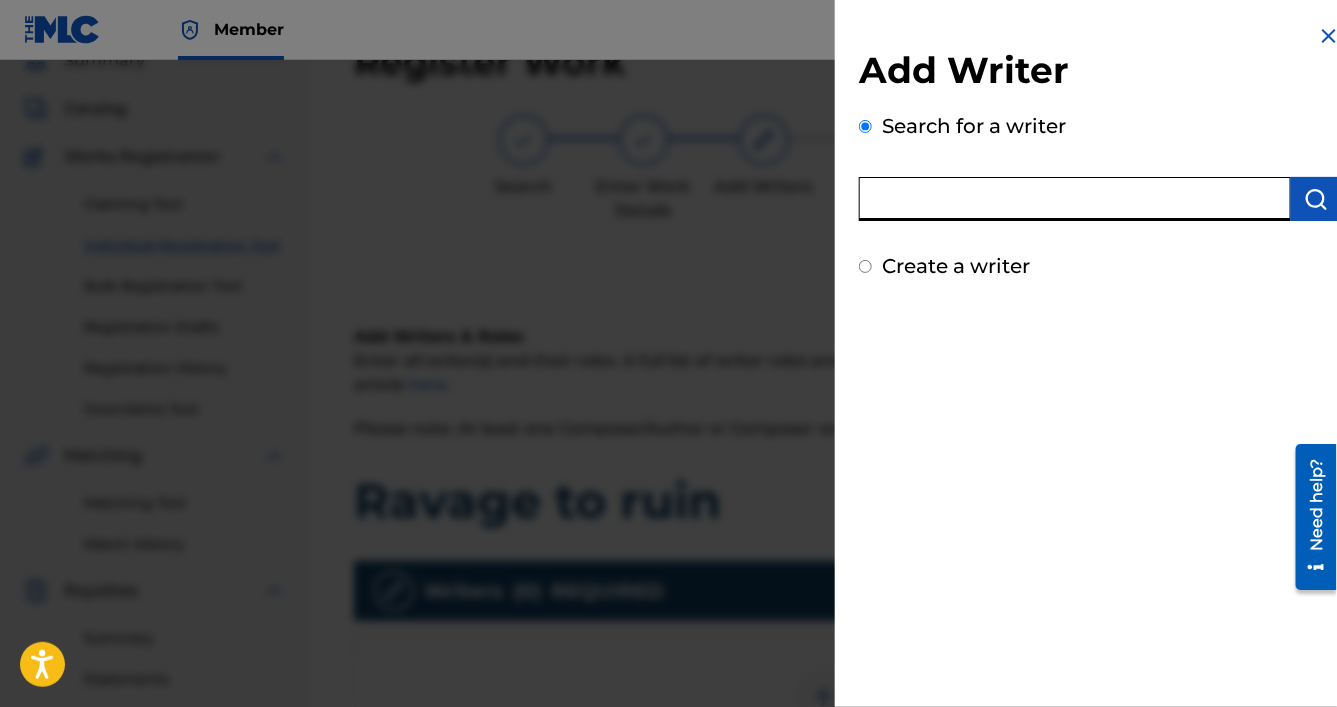 click at bounding box center (1075, 199) 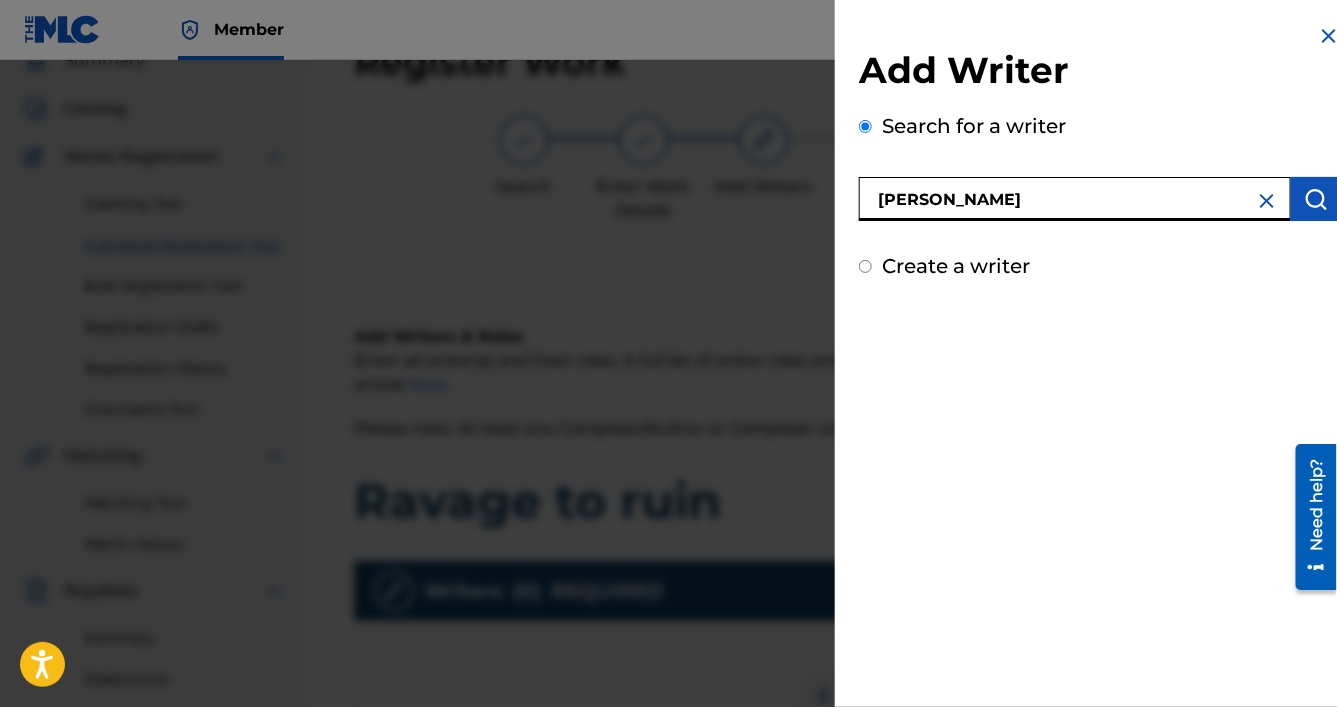 type on "[PERSON_NAME]" 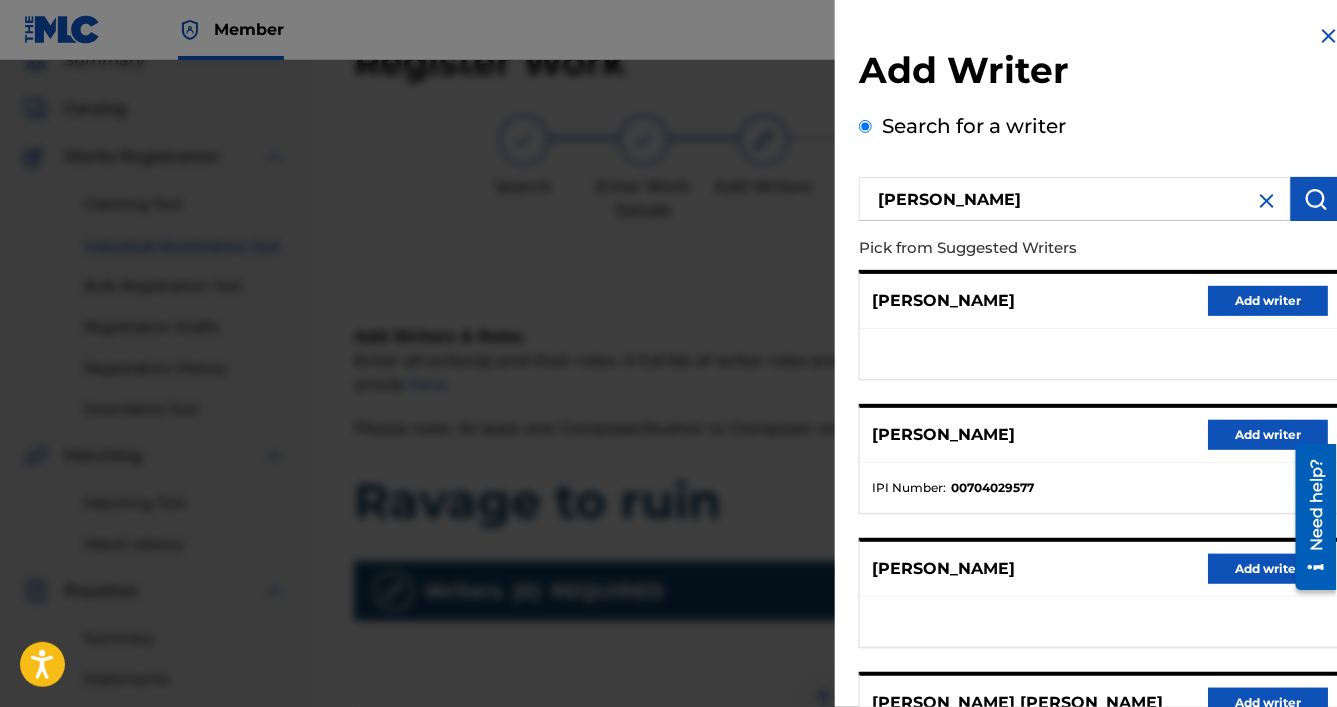 click on "Add writer" at bounding box center [1268, 301] 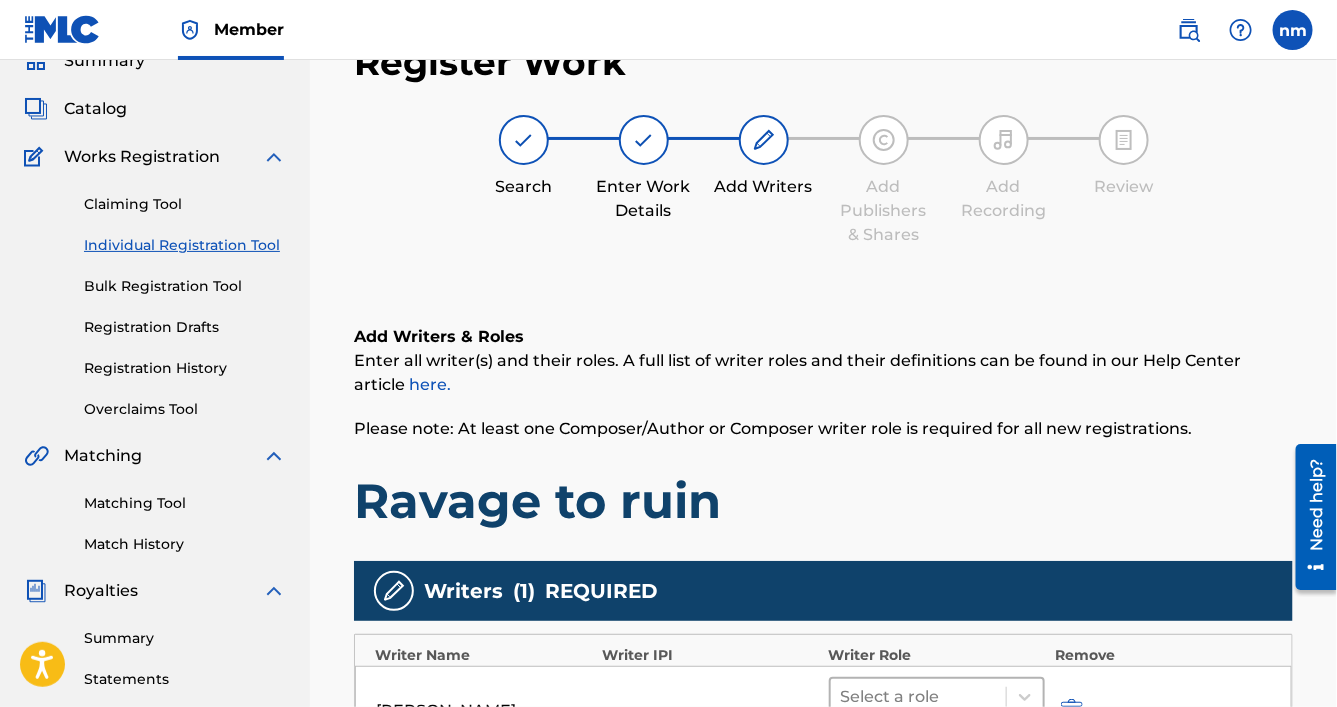 scroll, scrollTop: 90, scrollLeft: 0, axis: vertical 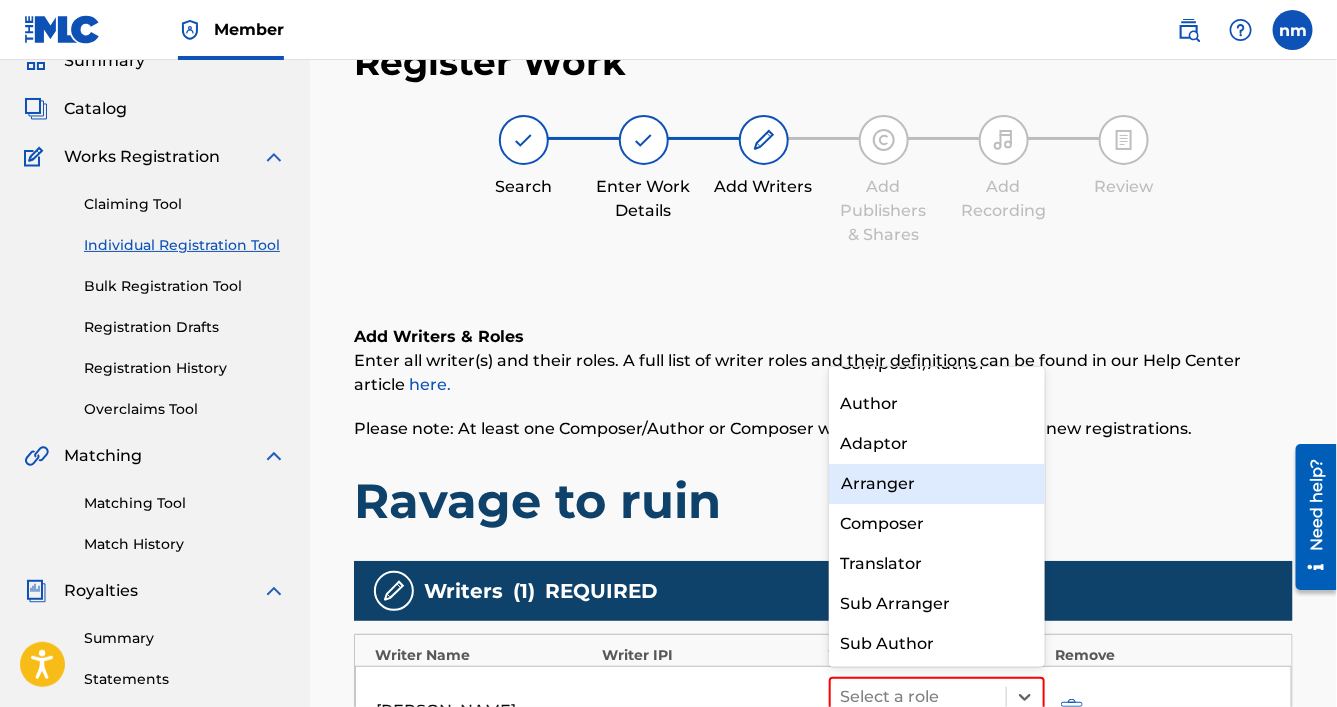 click on "Ravage to ruin" at bounding box center (823, 501) 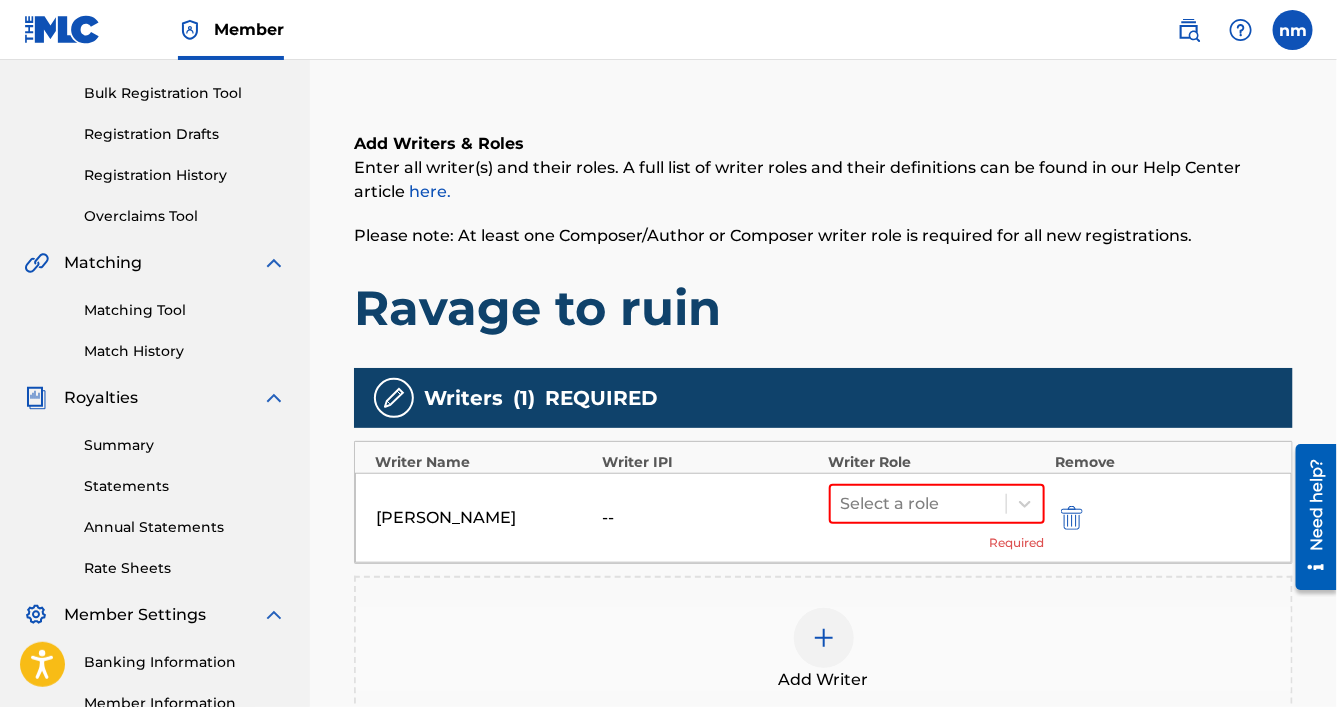 scroll, scrollTop: 507, scrollLeft: 0, axis: vertical 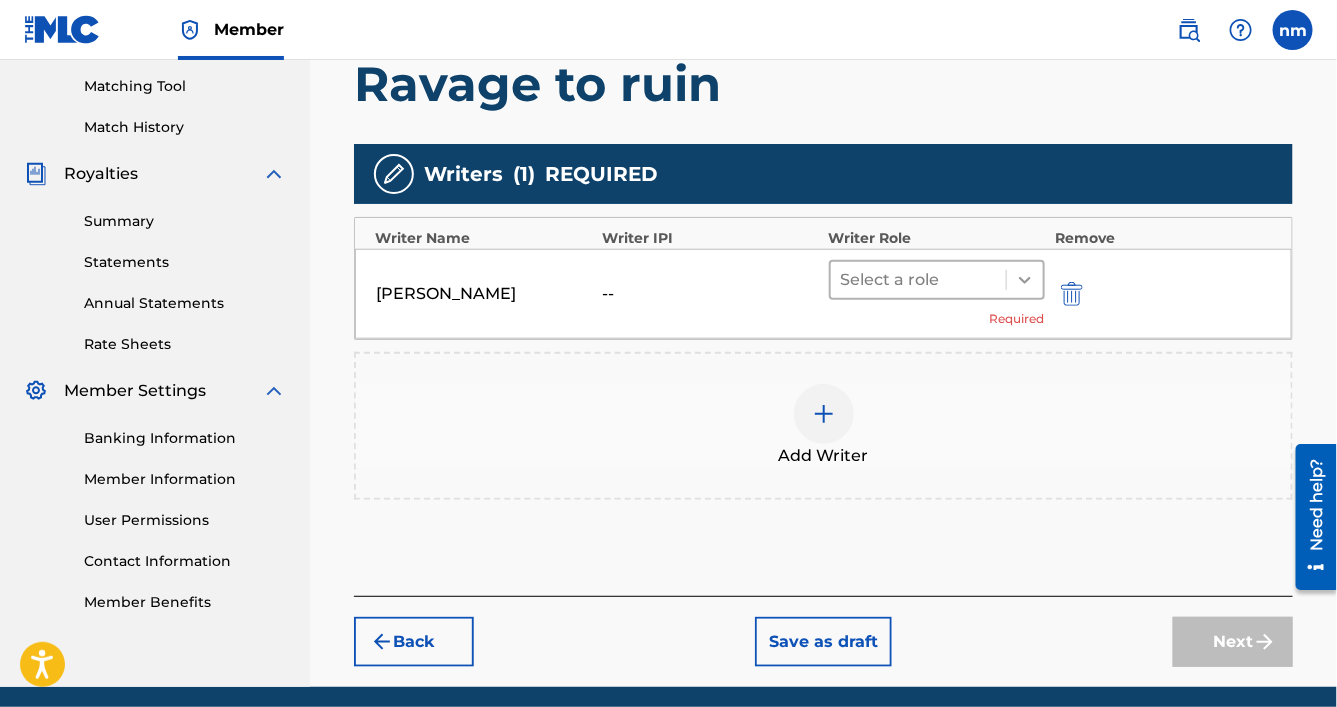 click at bounding box center [1025, 280] 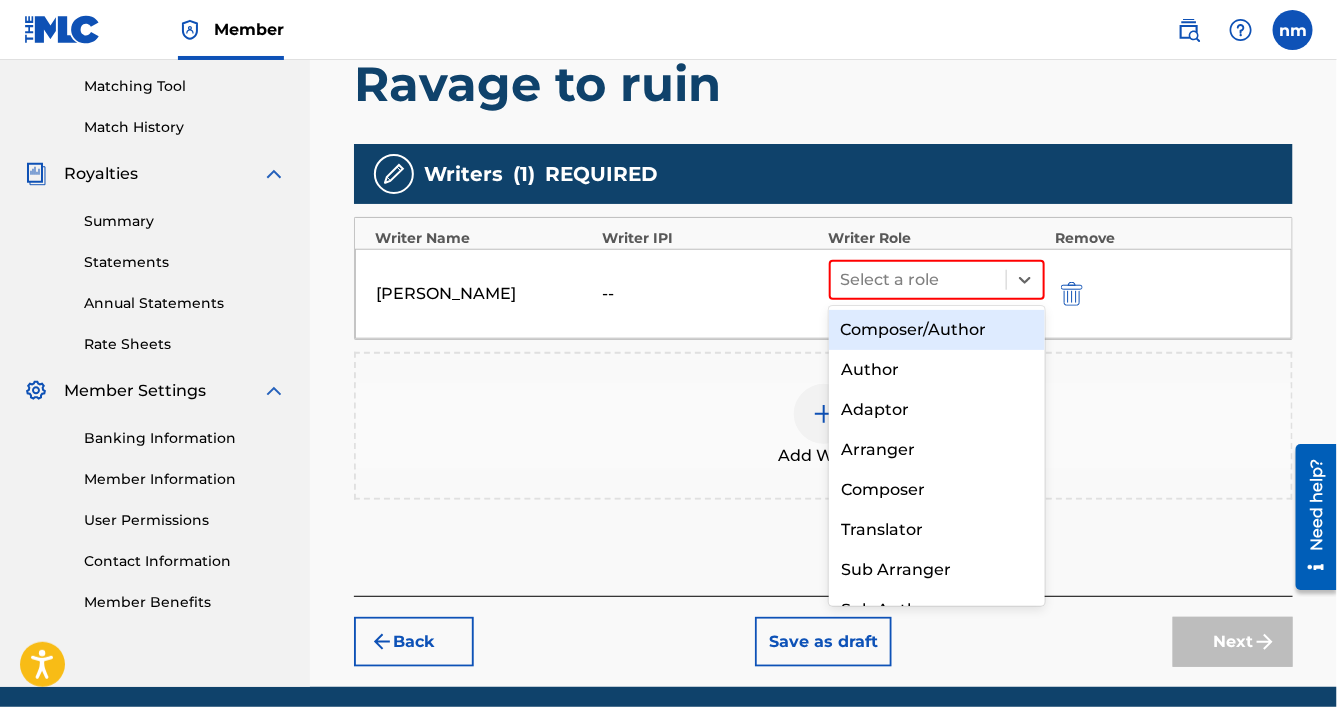 click on "Composer/Author" at bounding box center (937, 330) 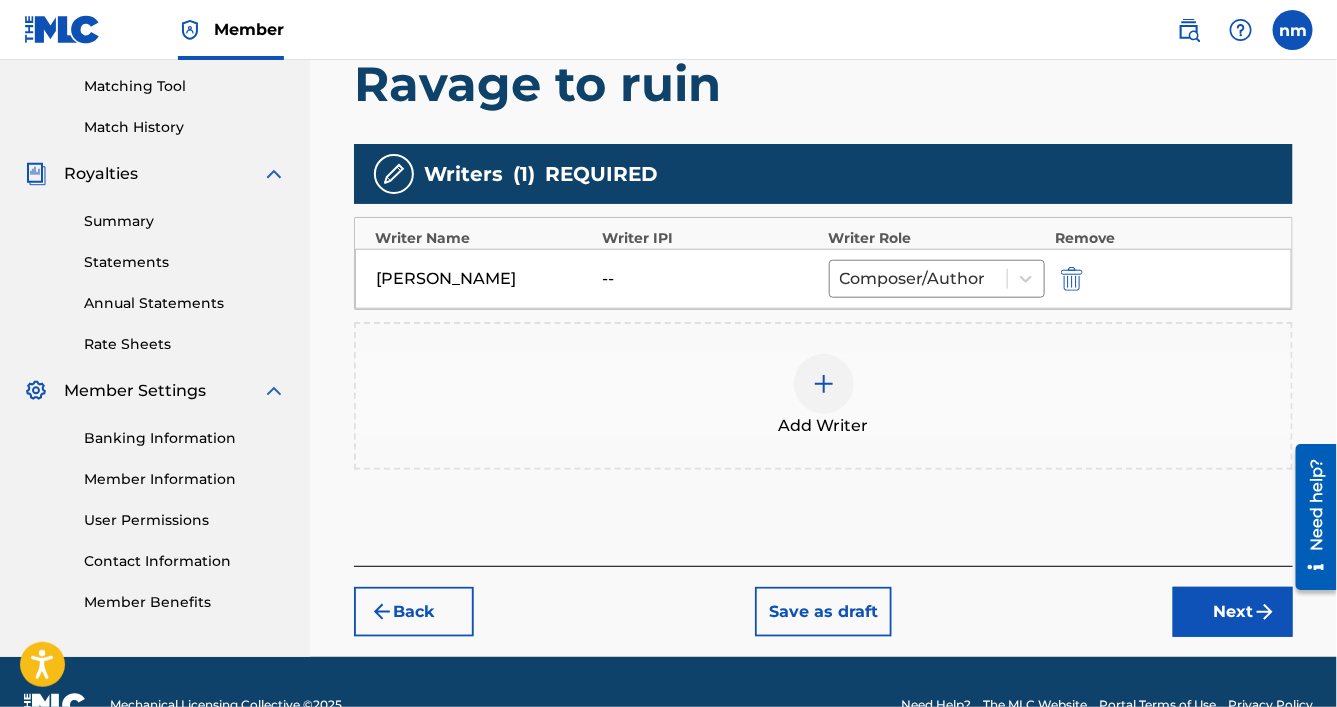 click on "Next" at bounding box center (1233, 612) 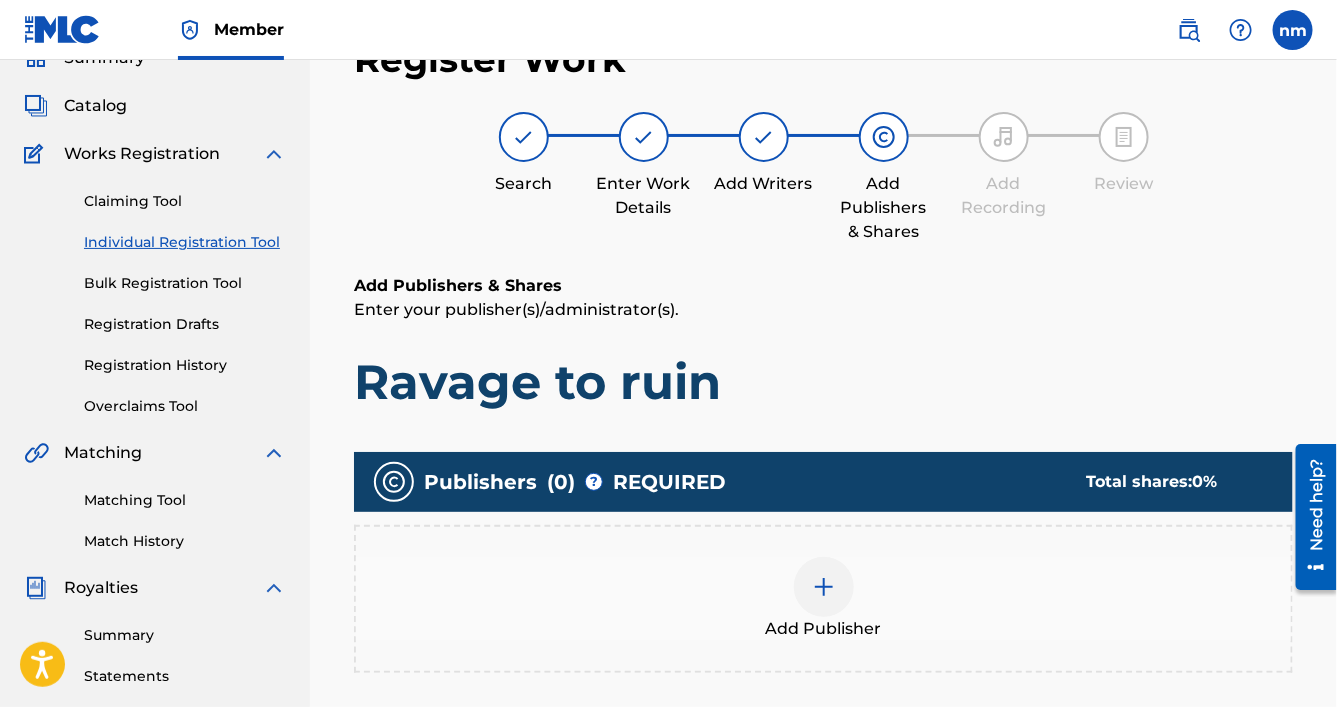 scroll, scrollTop: 90, scrollLeft: 0, axis: vertical 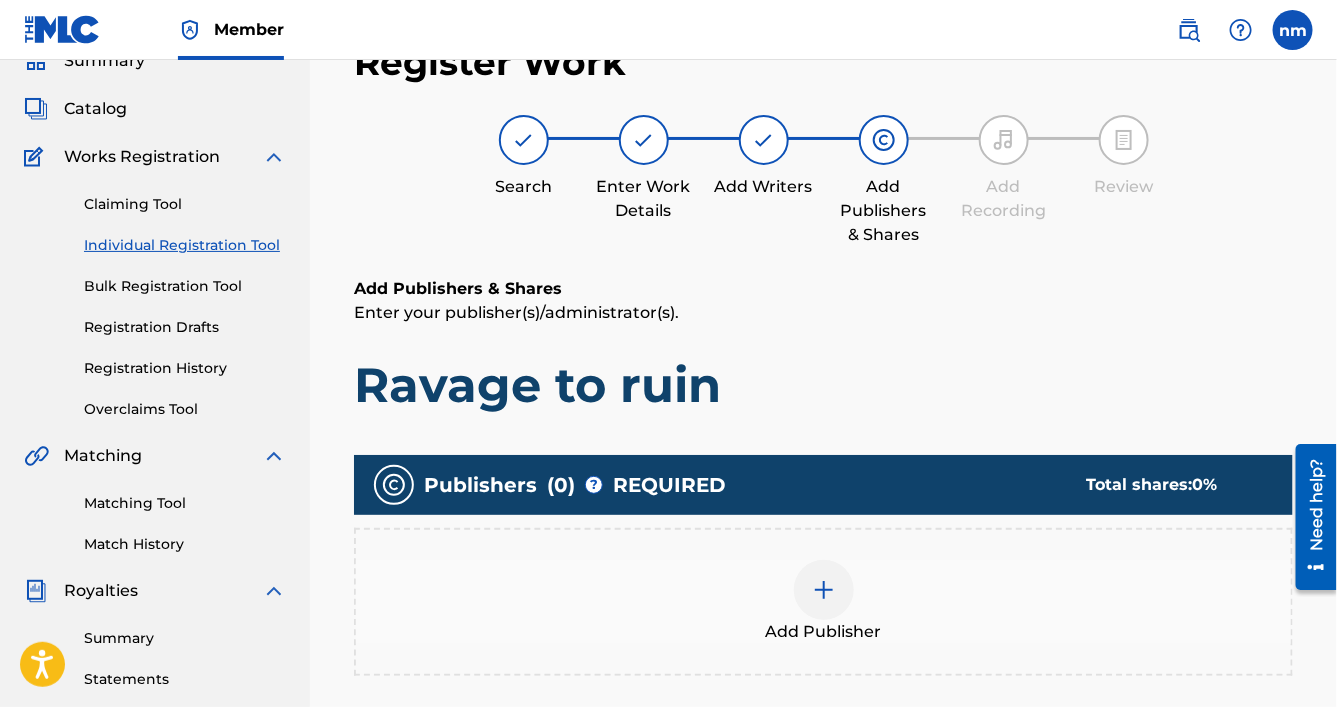 click at bounding box center [824, 590] 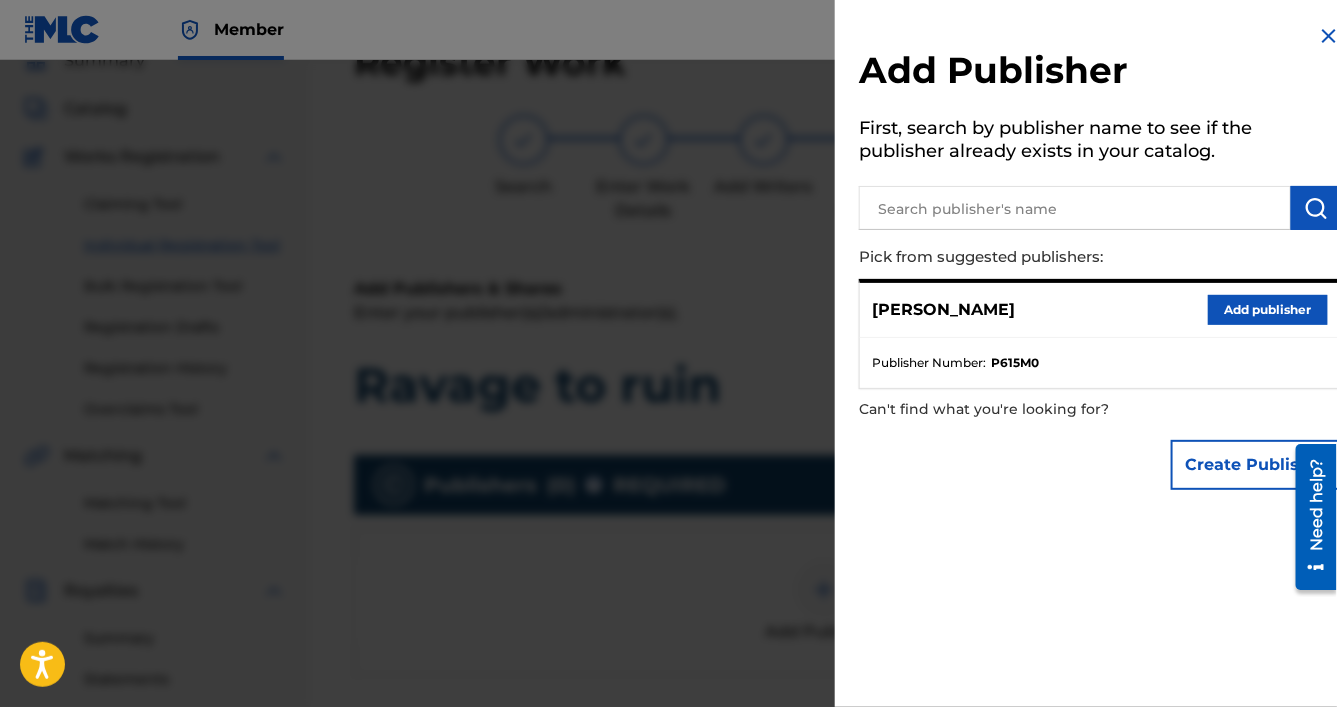 click on "Add publisher" at bounding box center (1268, 310) 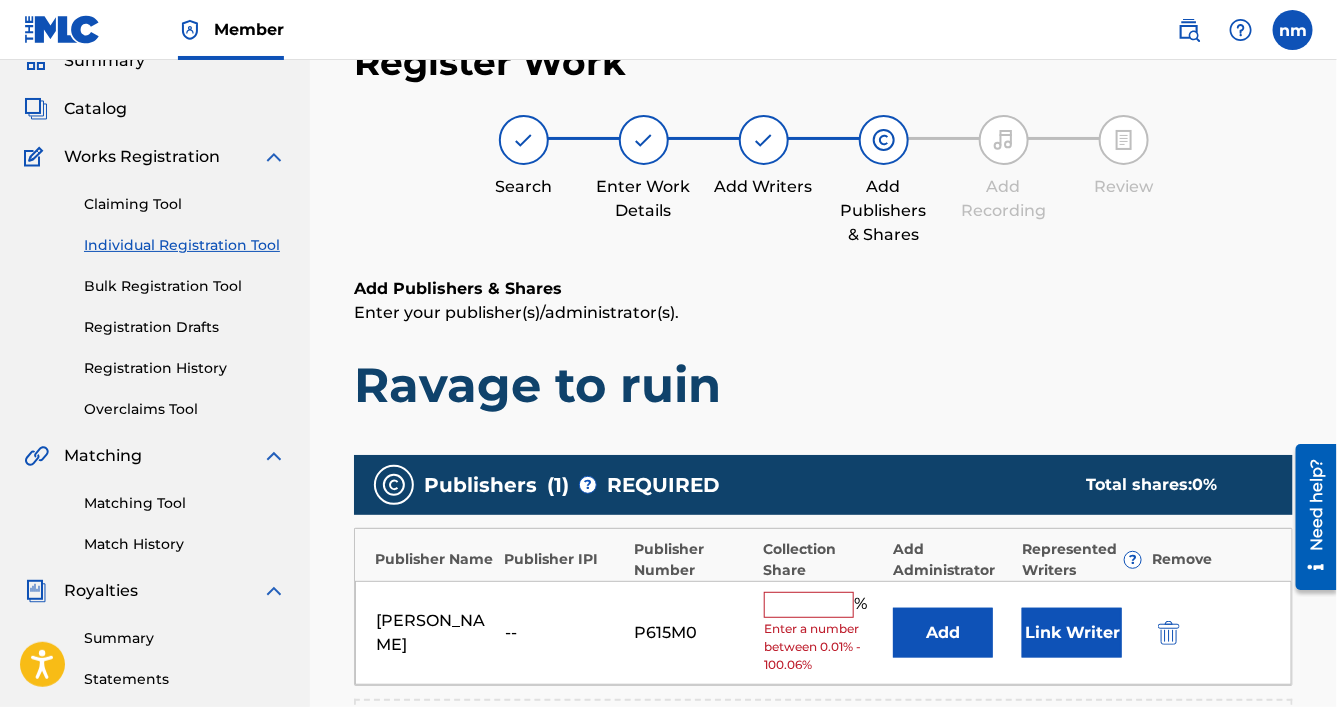 click at bounding box center [809, 605] 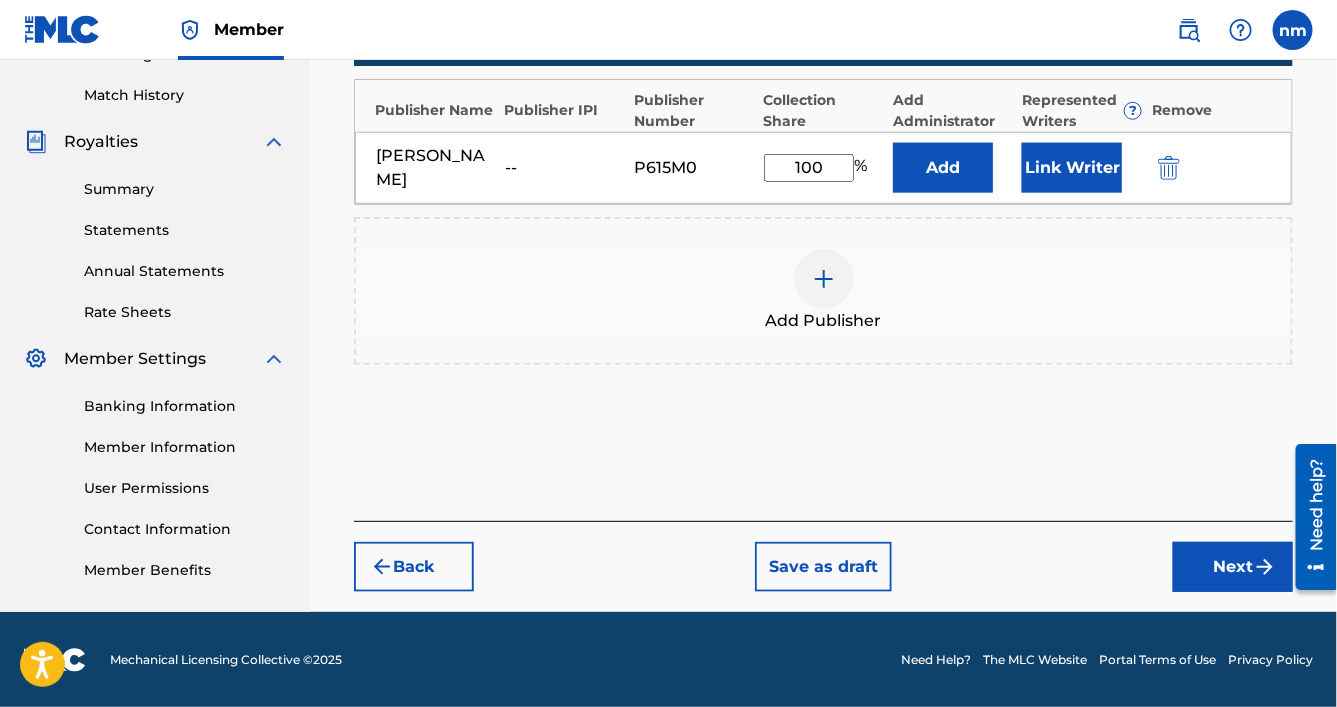 click on "Next" at bounding box center [1233, 567] 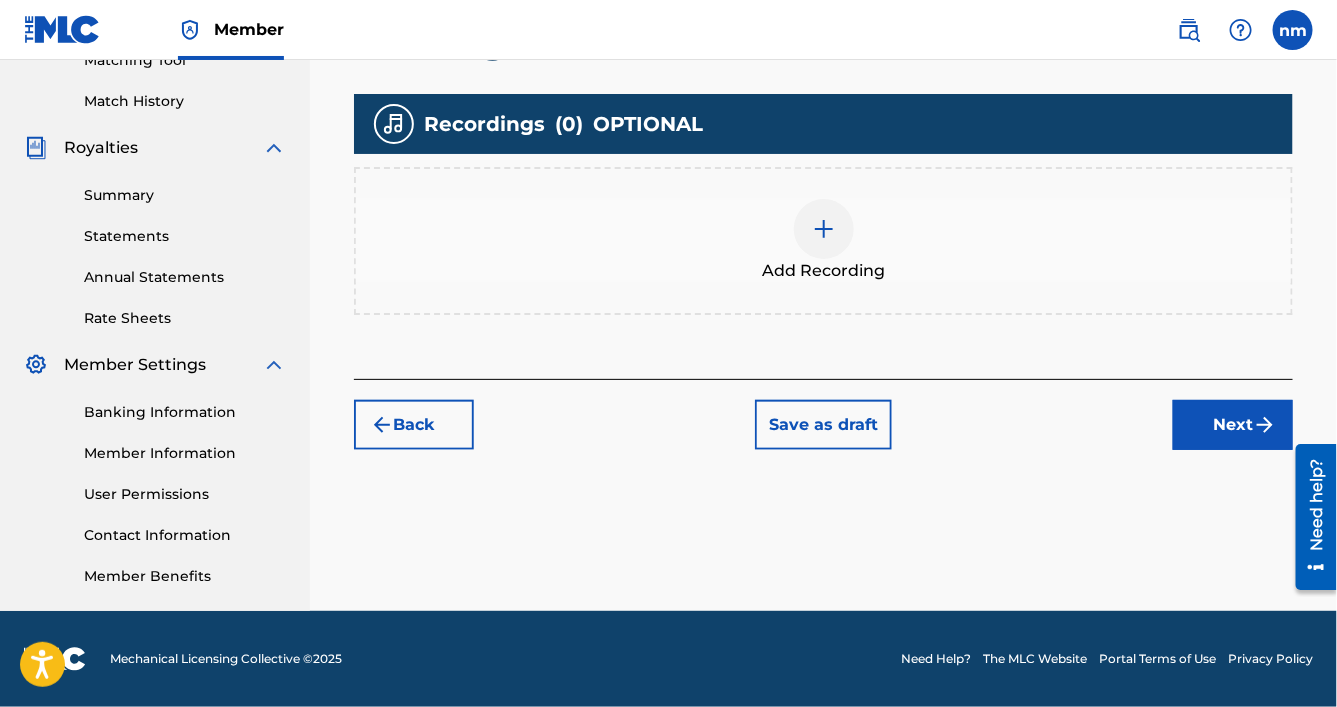 click on "Next" at bounding box center (1233, 425) 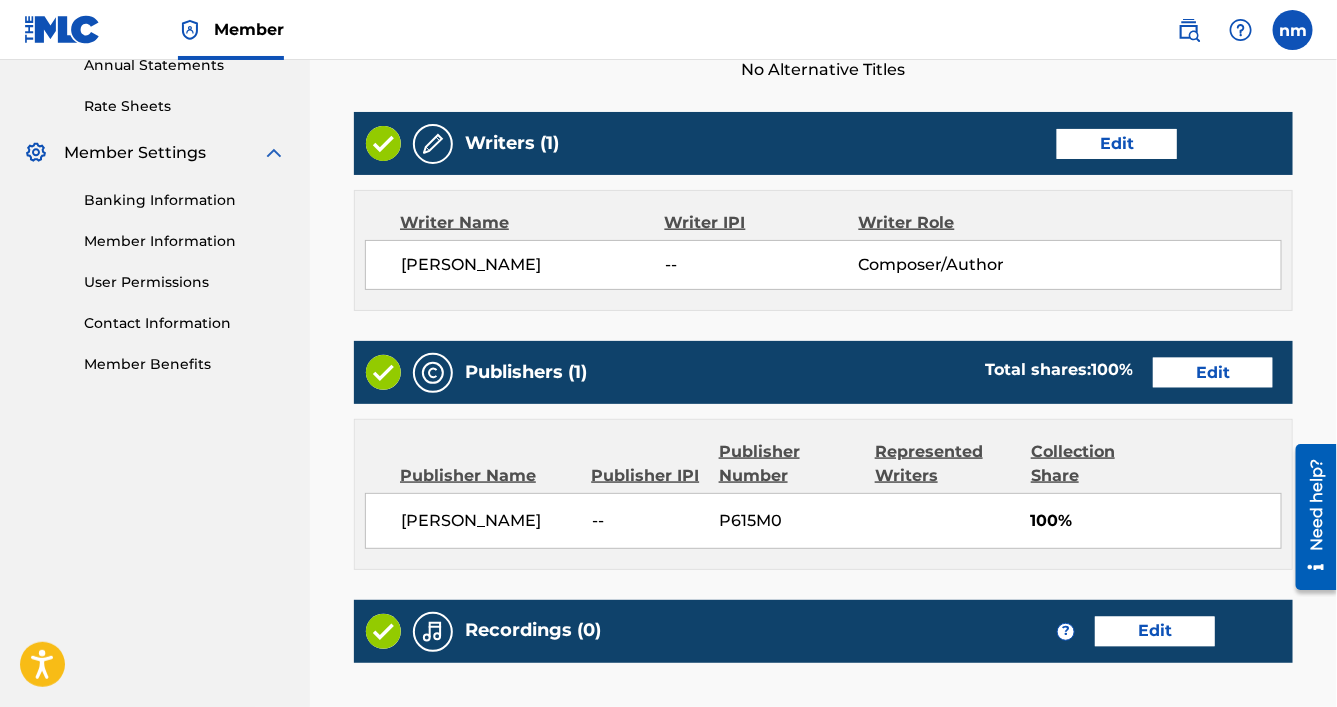scroll, scrollTop: 980, scrollLeft: 0, axis: vertical 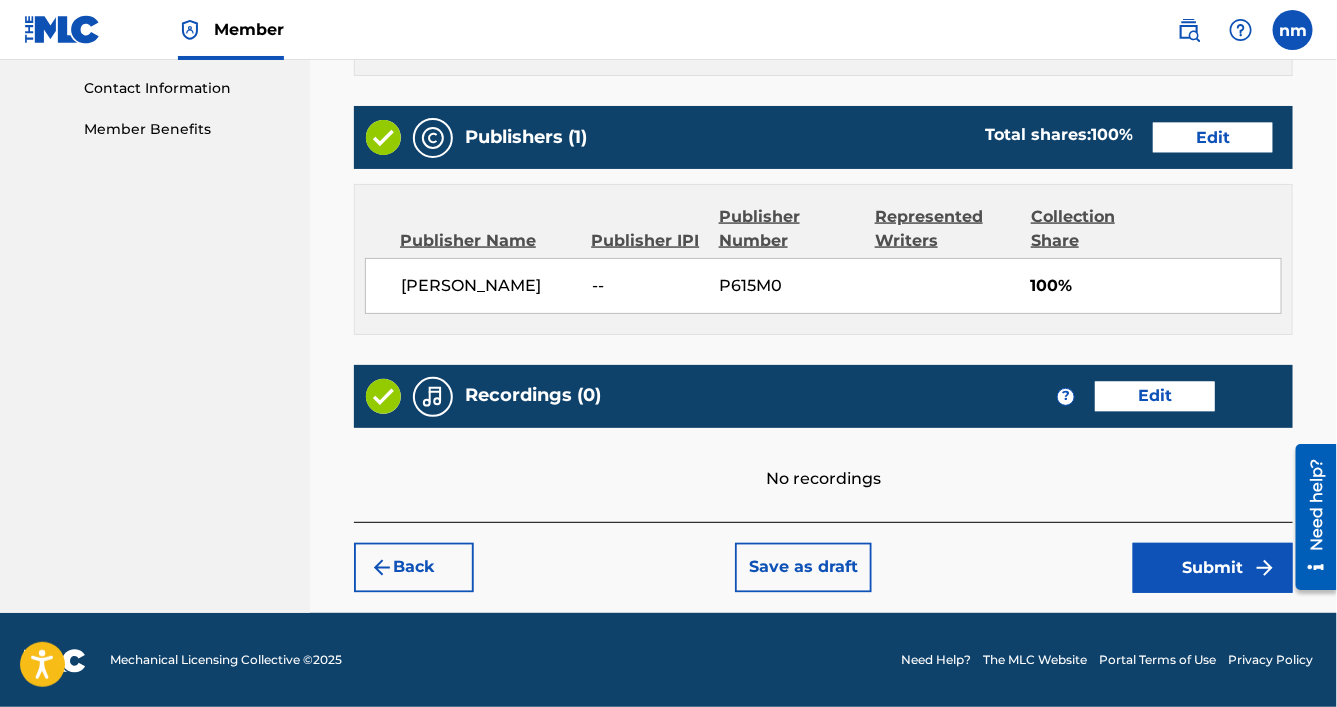click on "Submit" at bounding box center (1213, 568) 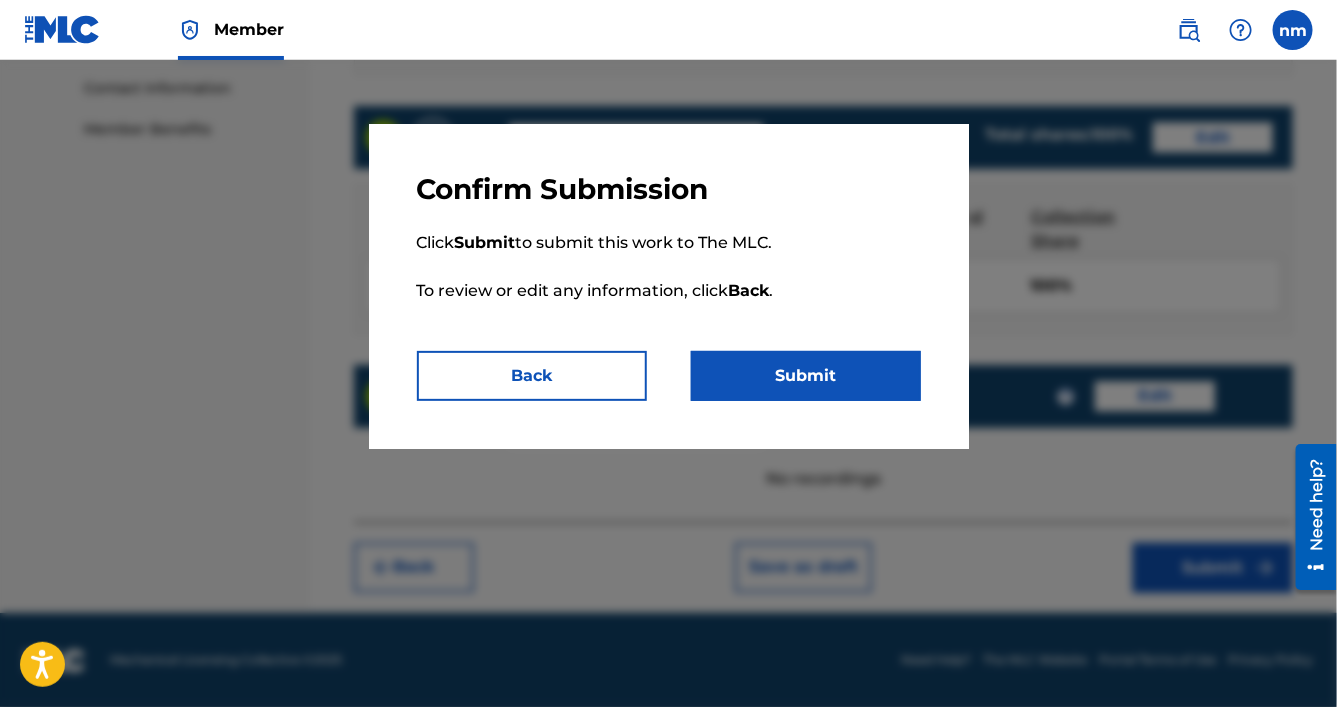 click on "Submit" at bounding box center (806, 376) 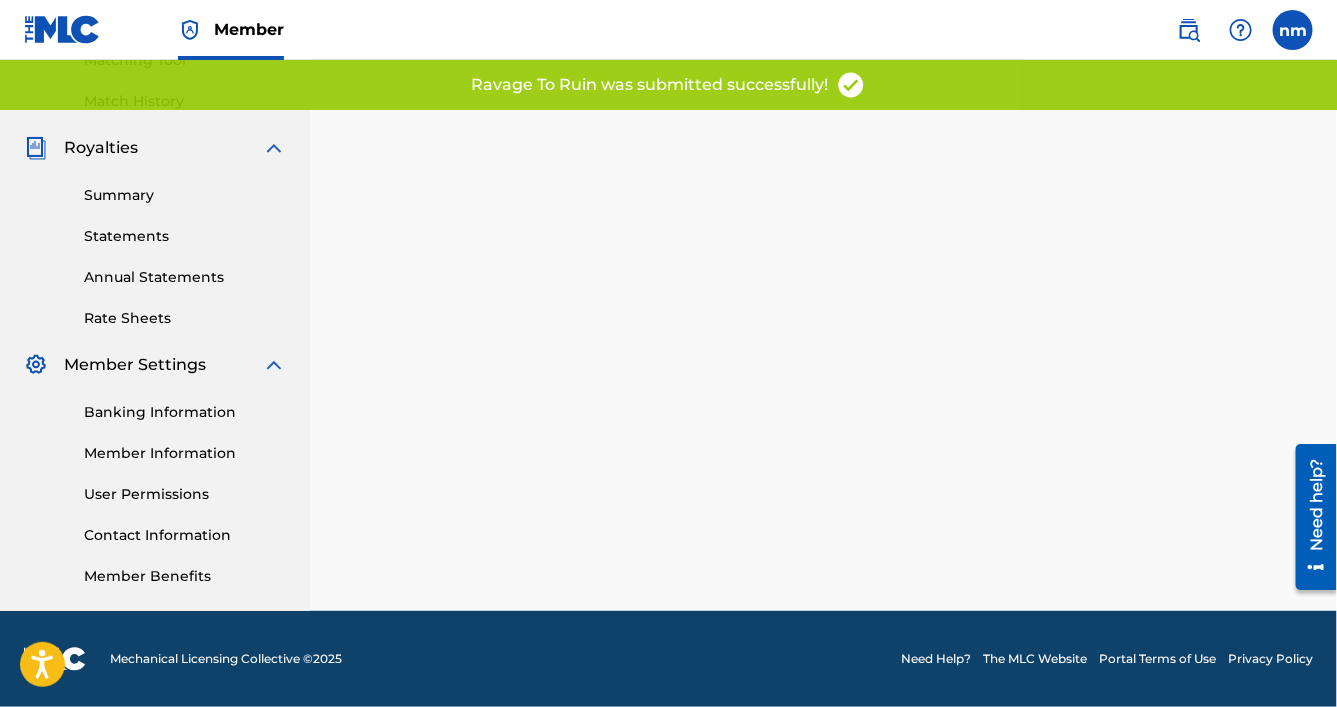 scroll, scrollTop: 0, scrollLeft: 0, axis: both 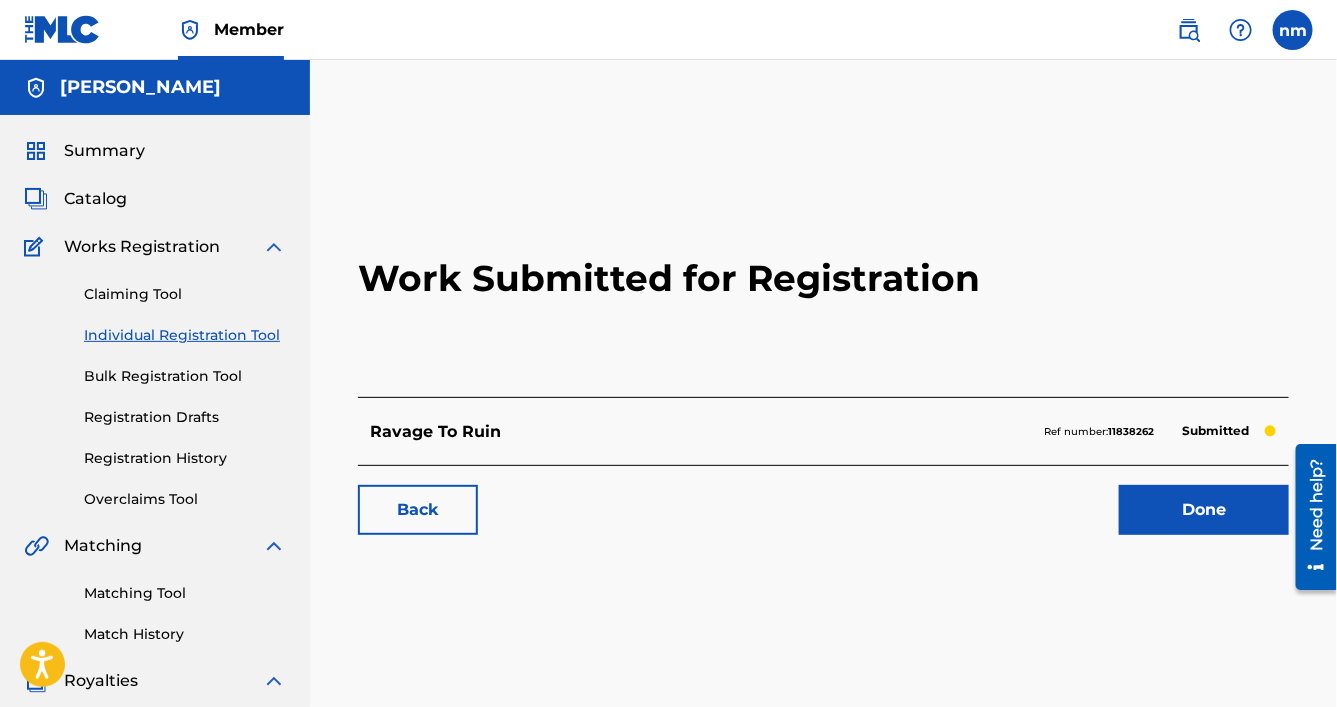 click on "Work Submitted for Registration" at bounding box center (823, 278) 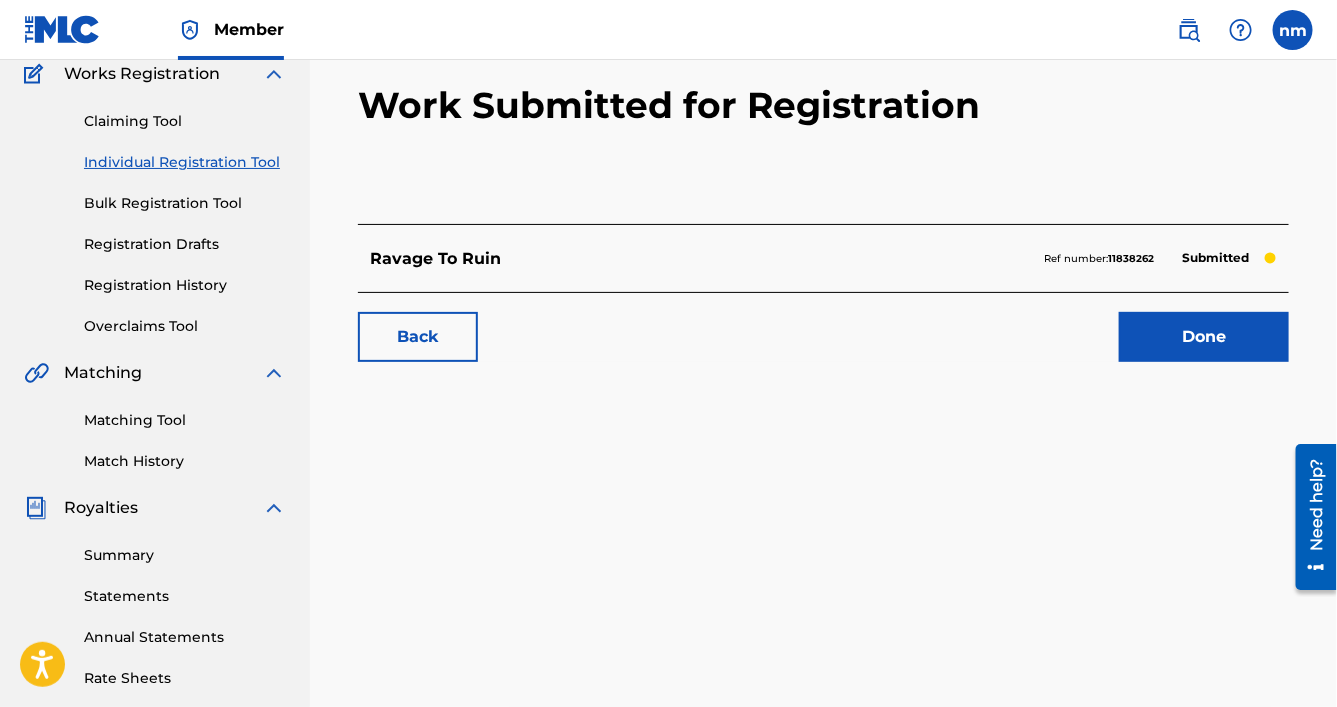 scroll, scrollTop: 208, scrollLeft: 0, axis: vertical 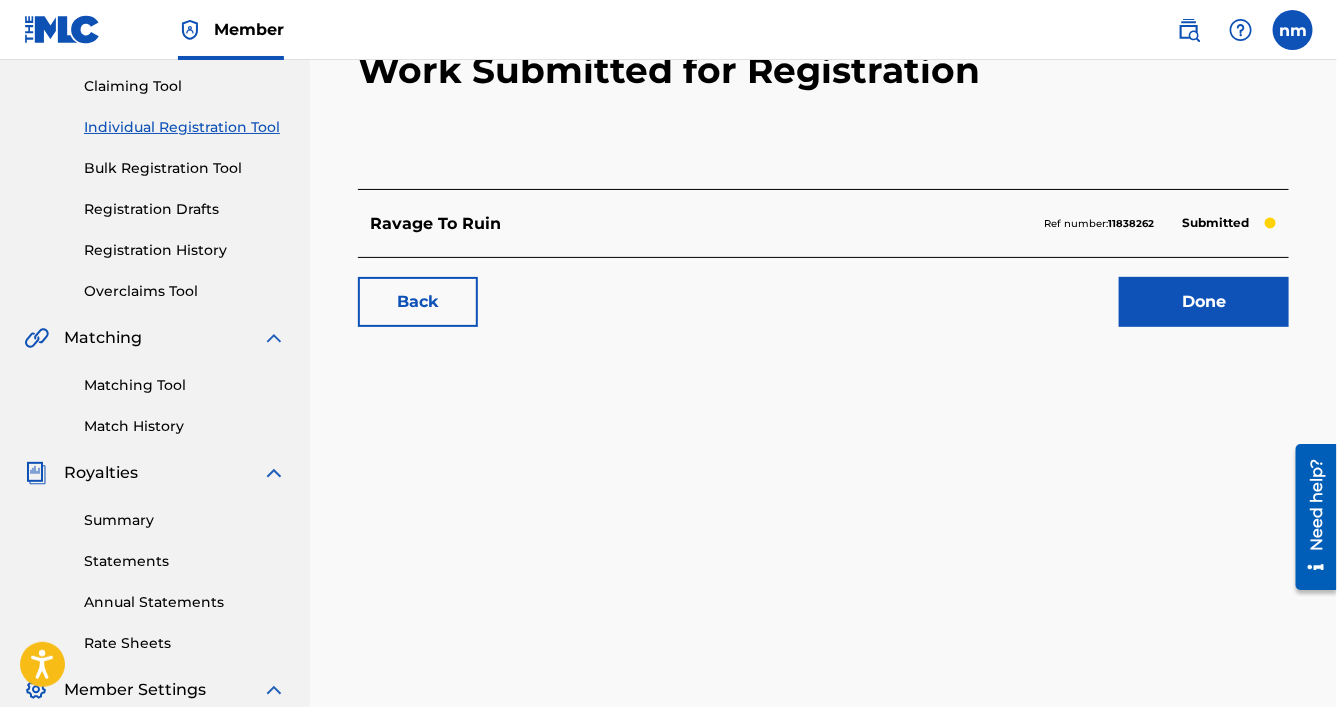click on "Done" at bounding box center (1204, 302) 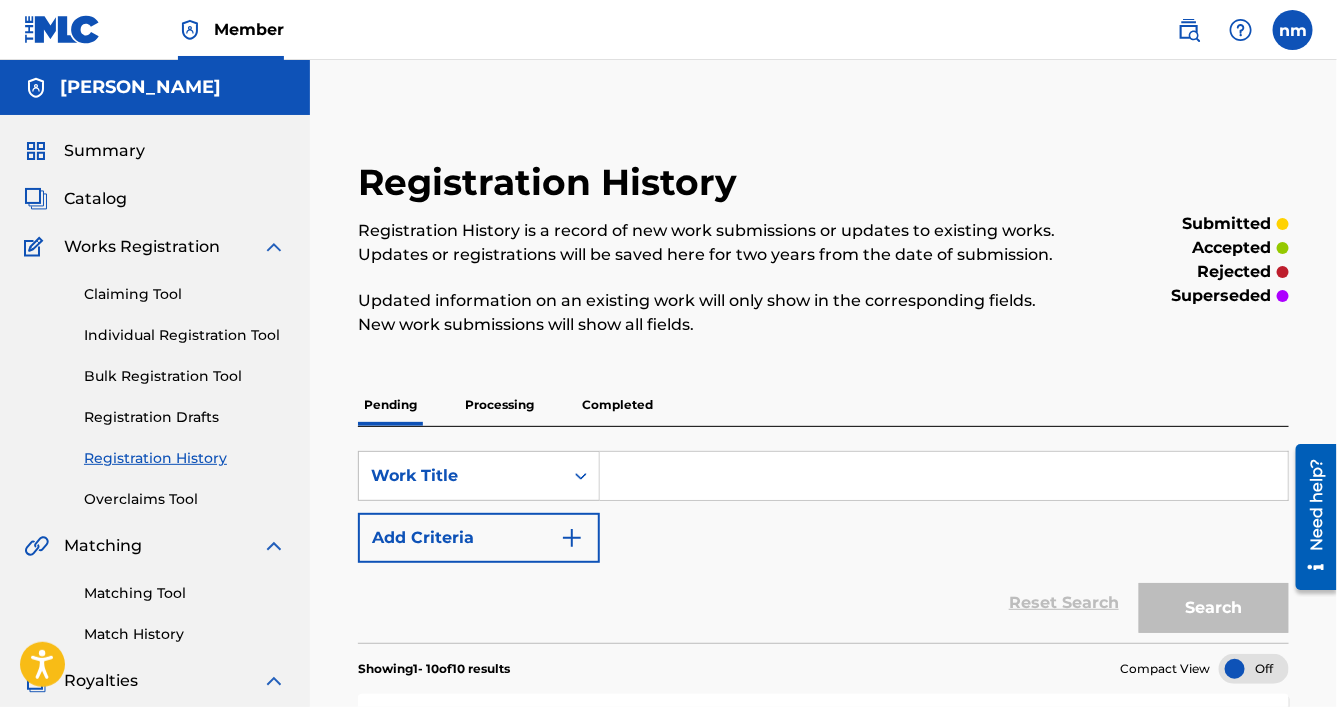 scroll, scrollTop: 208, scrollLeft: 0, axis: vertical 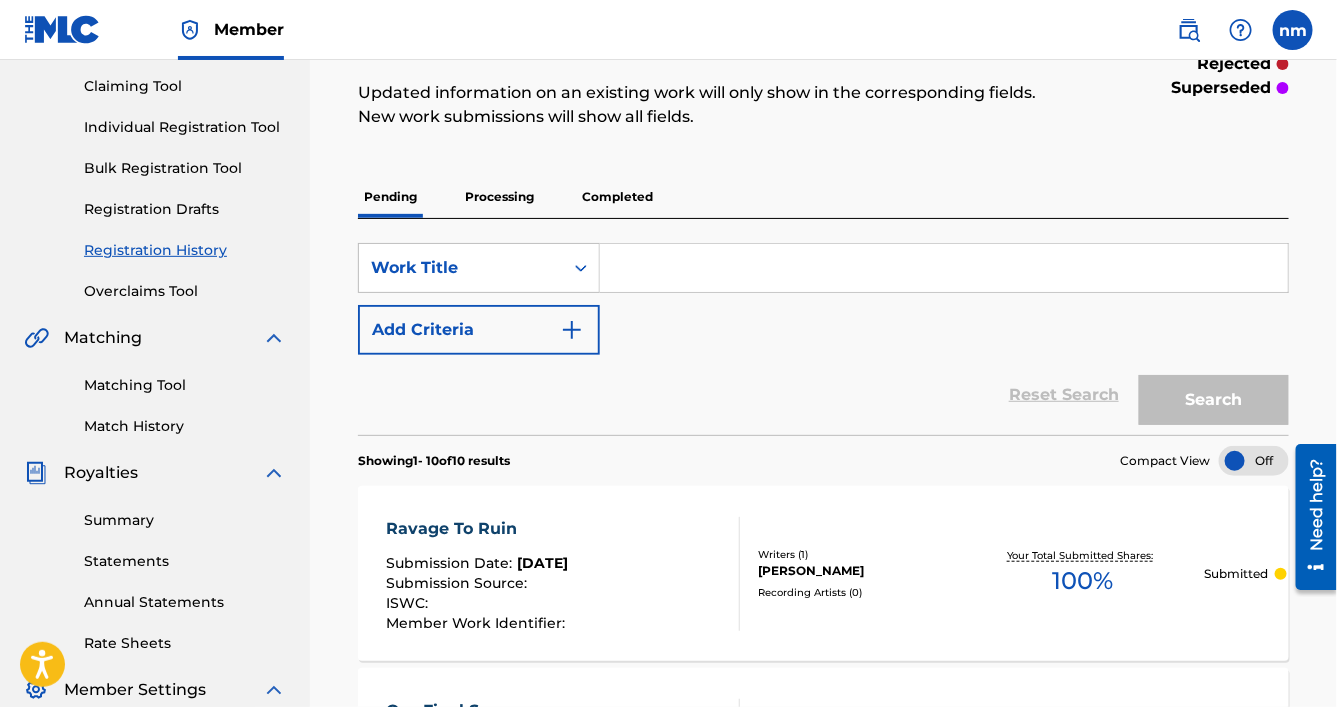 click on "Processing" at bounding box center (499, 197) 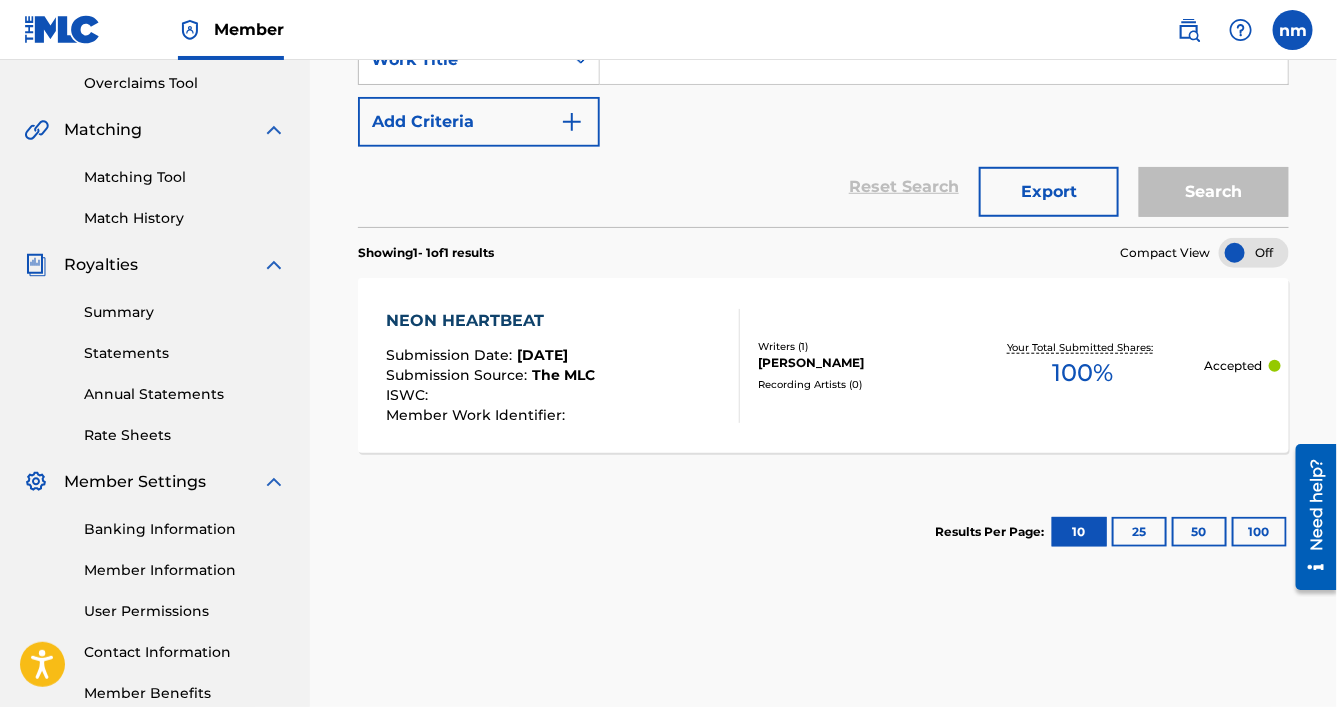 scroll, scrollTop: 208, scrollLeft: 0, axis: vertical 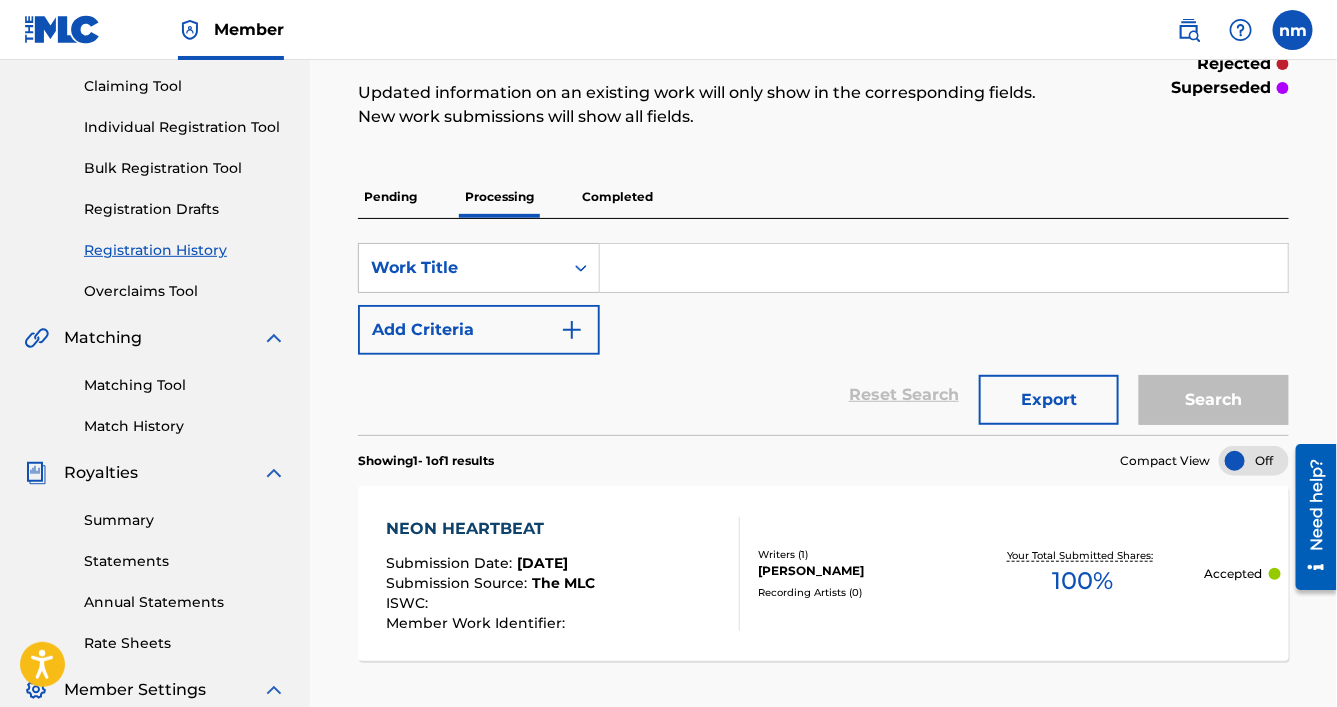 click on "Completed" at bounding box center [617, 197] 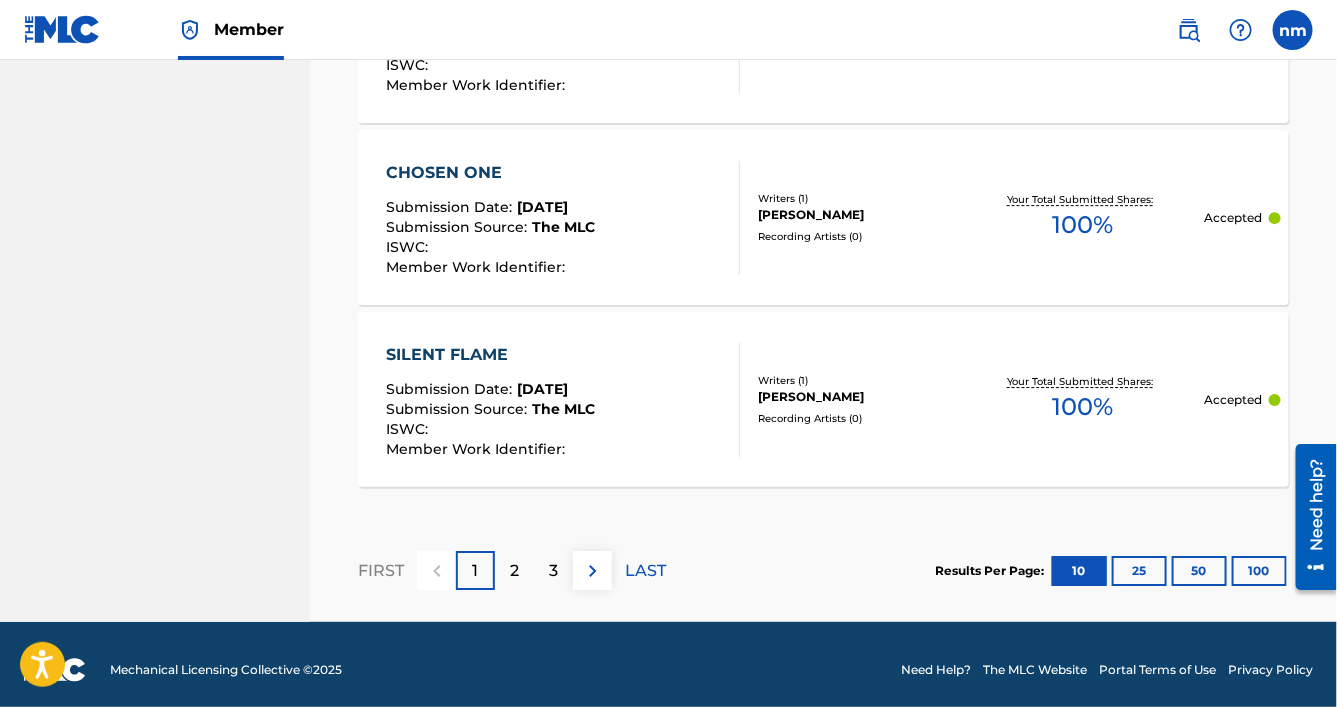 scroll, scrollTop: 2112, scrollLeft: 0, axis: vertical 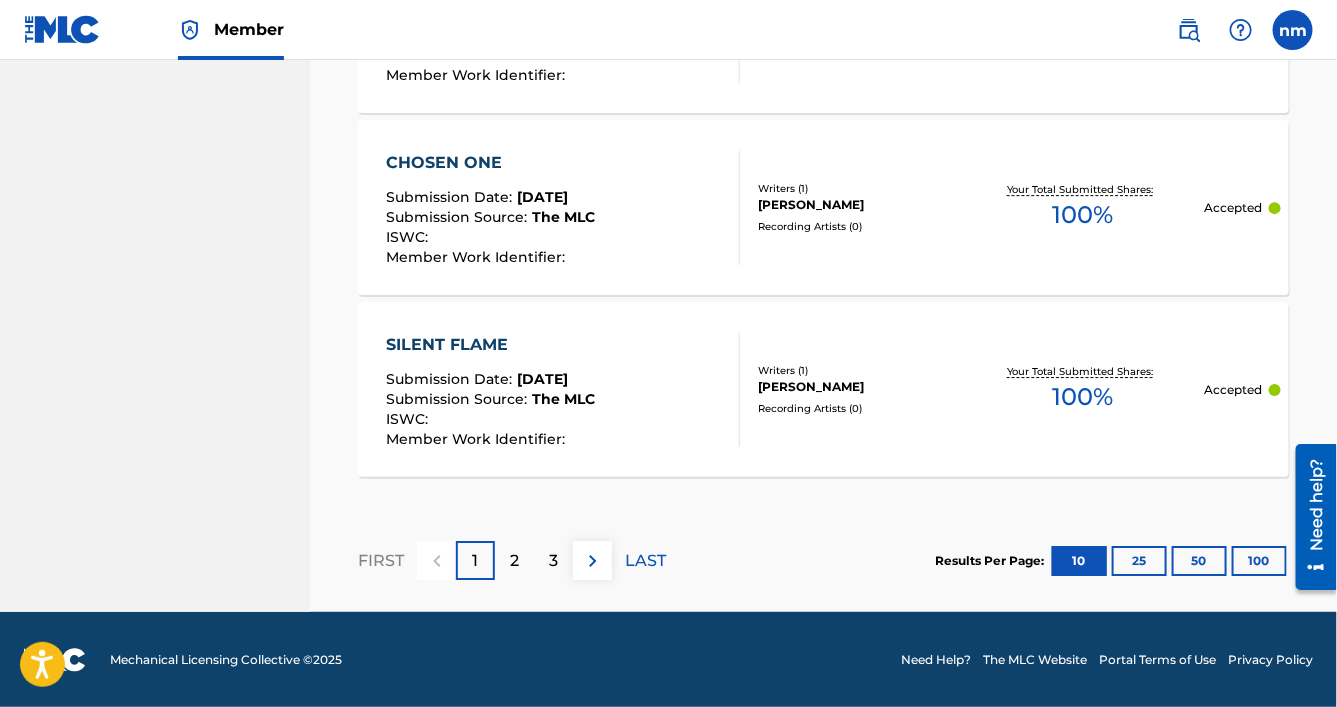 click on "50" at bounding box center (1199, 561) 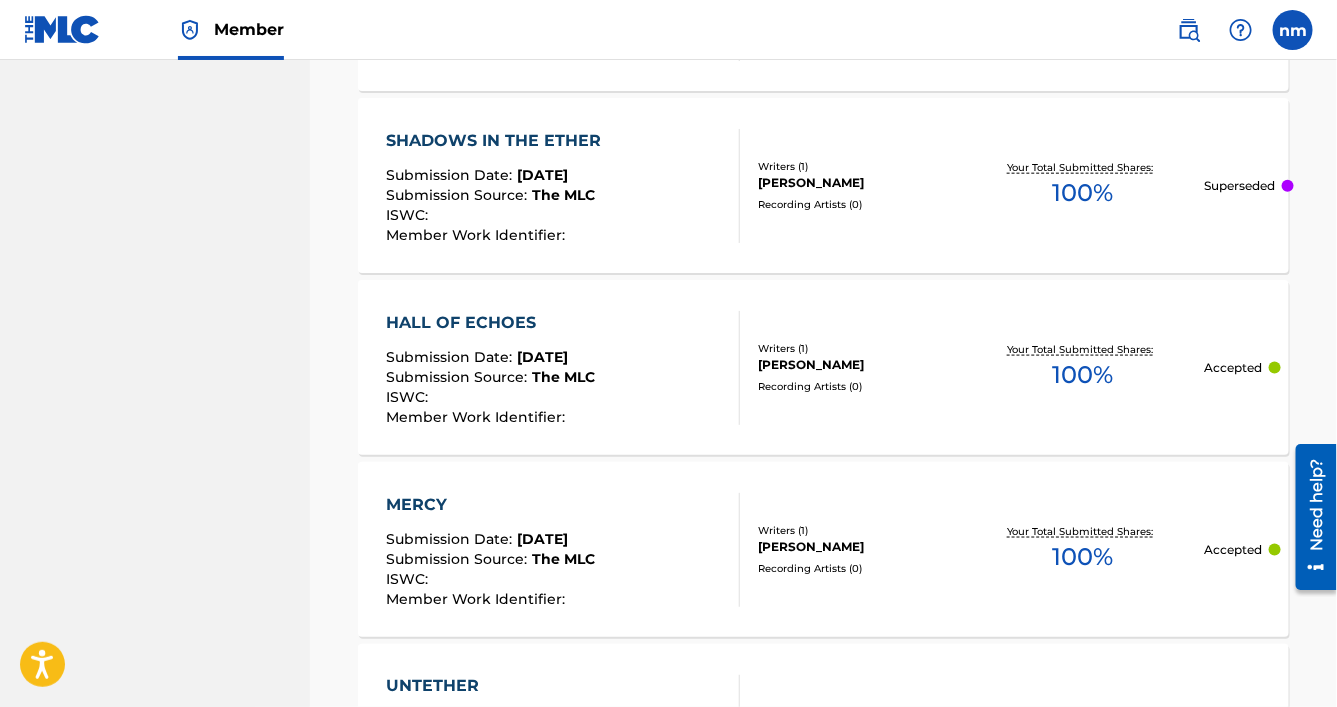 scroll, scrollTop: 3322, scrollLeft: 0, axis: vertical 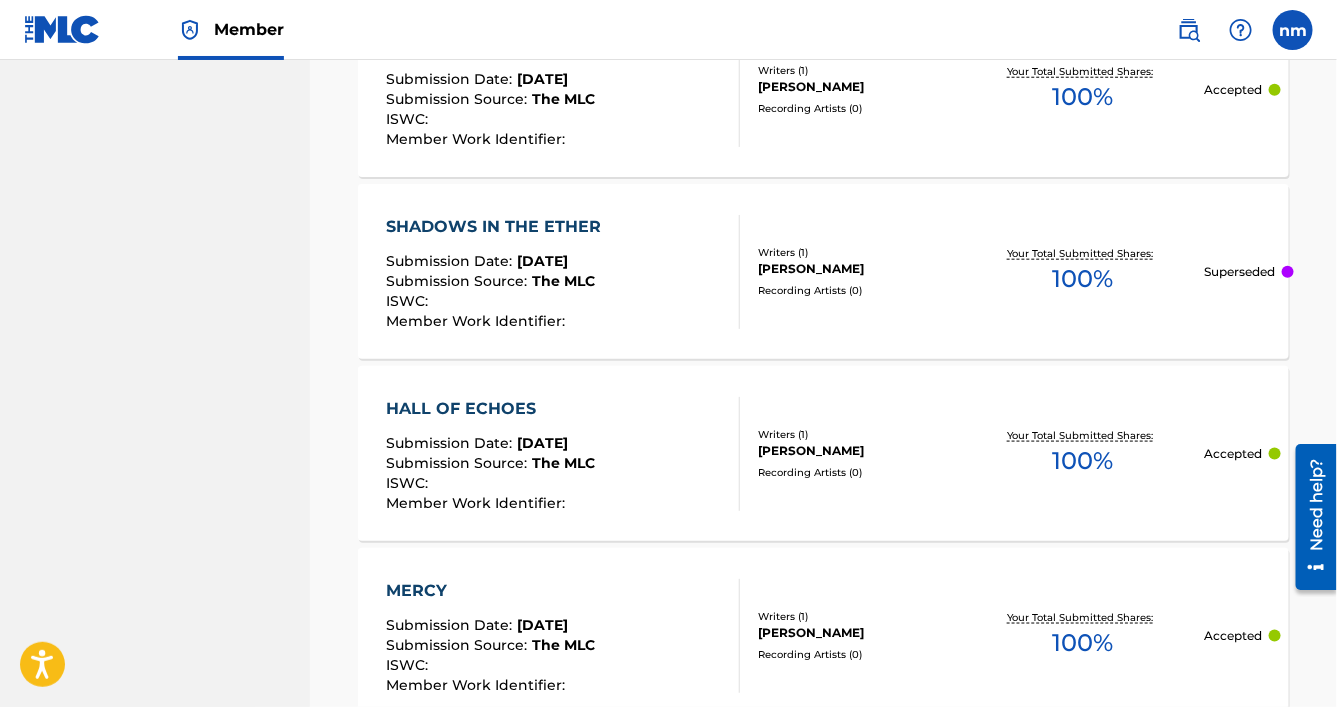 drag, startPoint x: 844, startPoint y: 414, endPoint x: 337, endPoint y: 296, distance: 520.55066 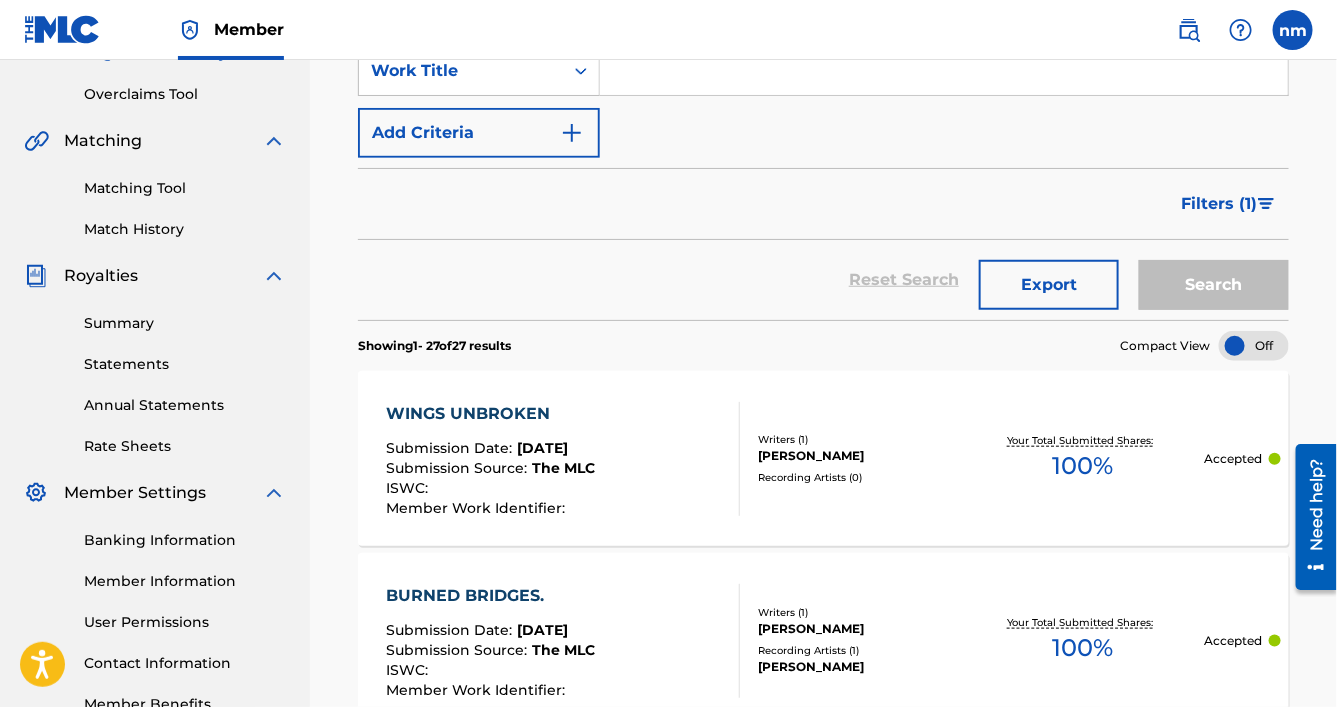 scroll, scrollTop: 197, scrollLeft: 0, axis: vertical 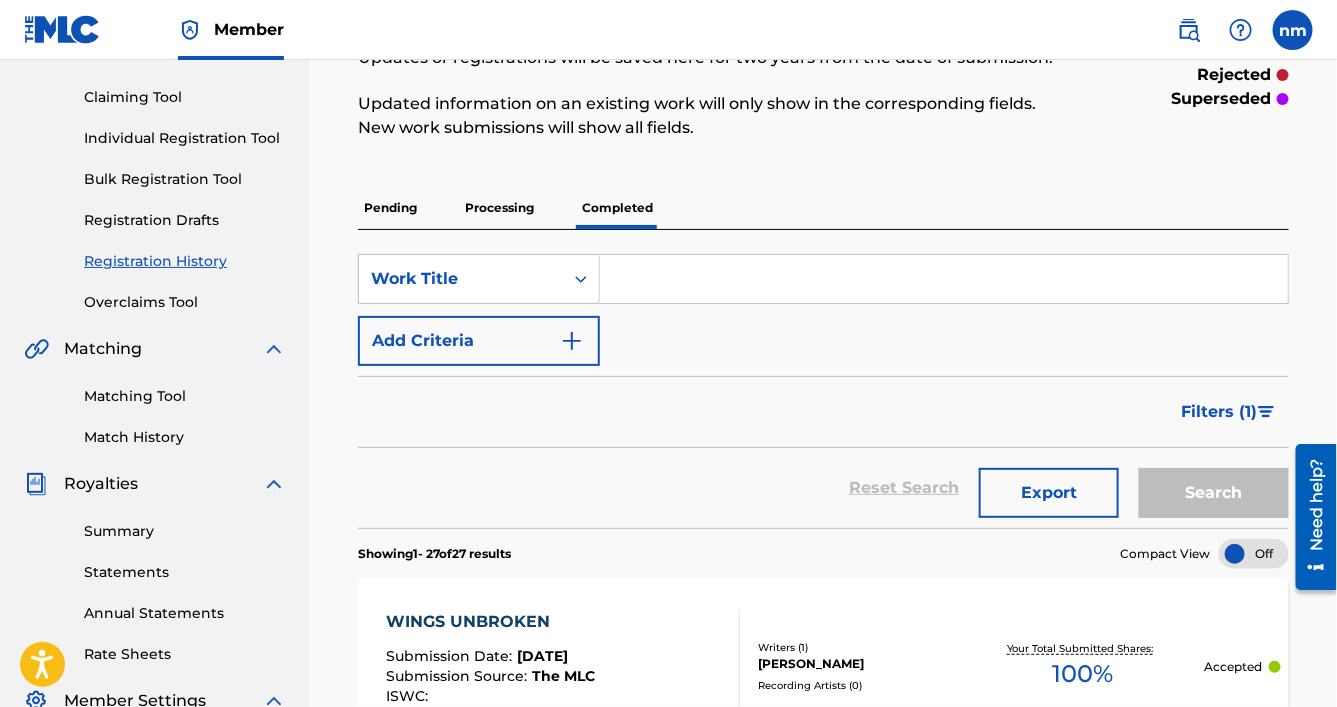 click on "Processing" at bounding box center (499, 208) 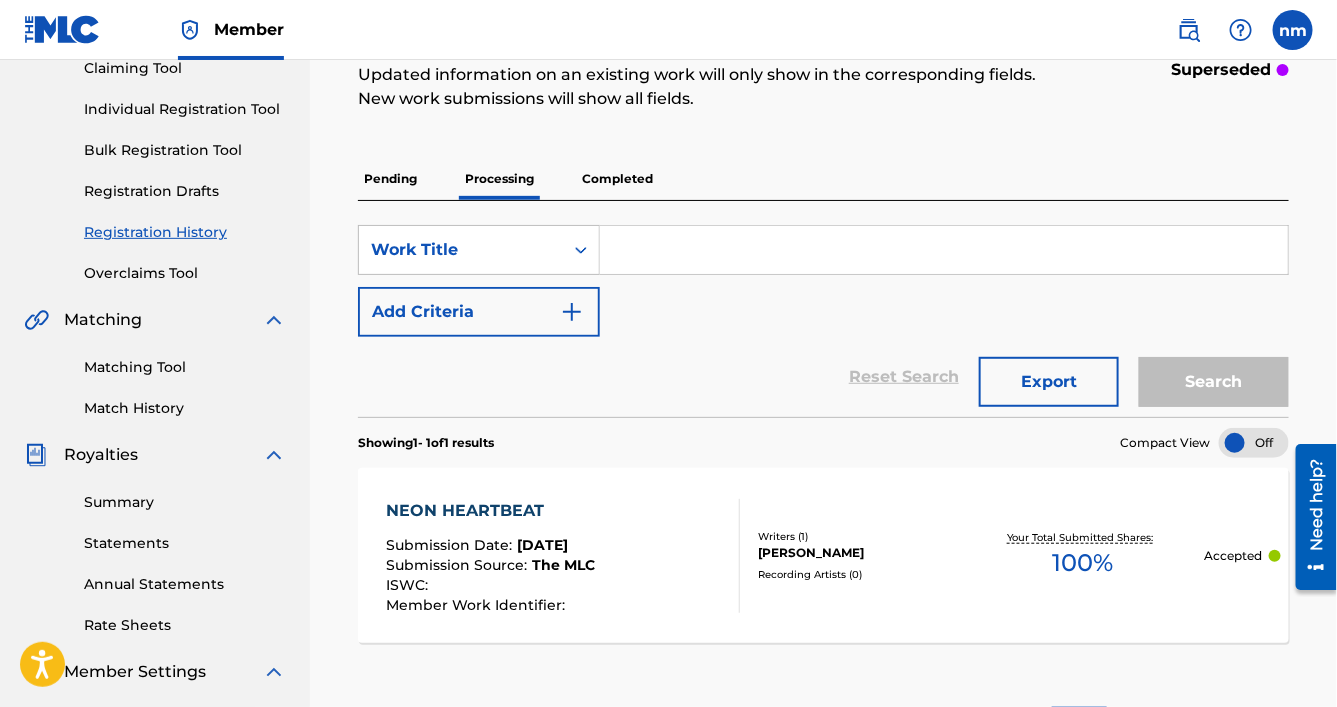 scroll, scrollTop: 0, scrollLeft: 0, axis: both 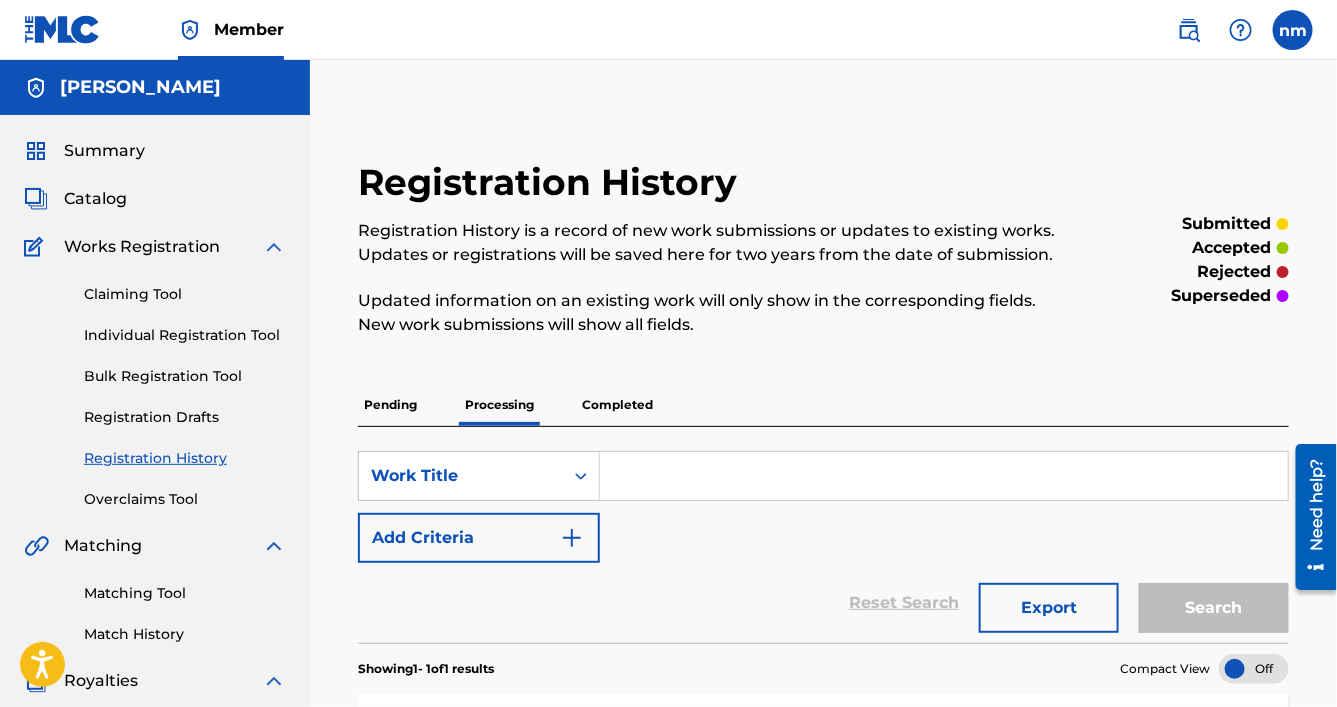 click on "Pending" at bounding box center [390, 405] 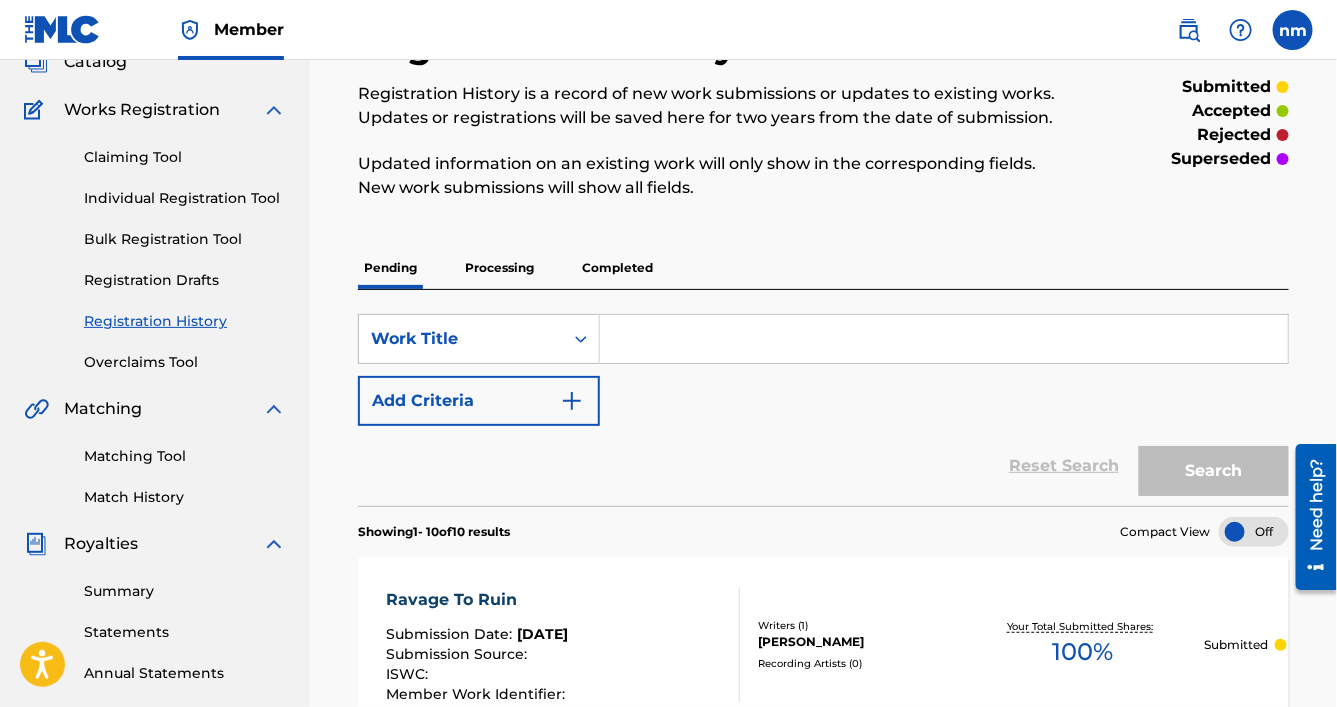 scroll, scrollTop: 0, scrollLeft: 0, axis: both 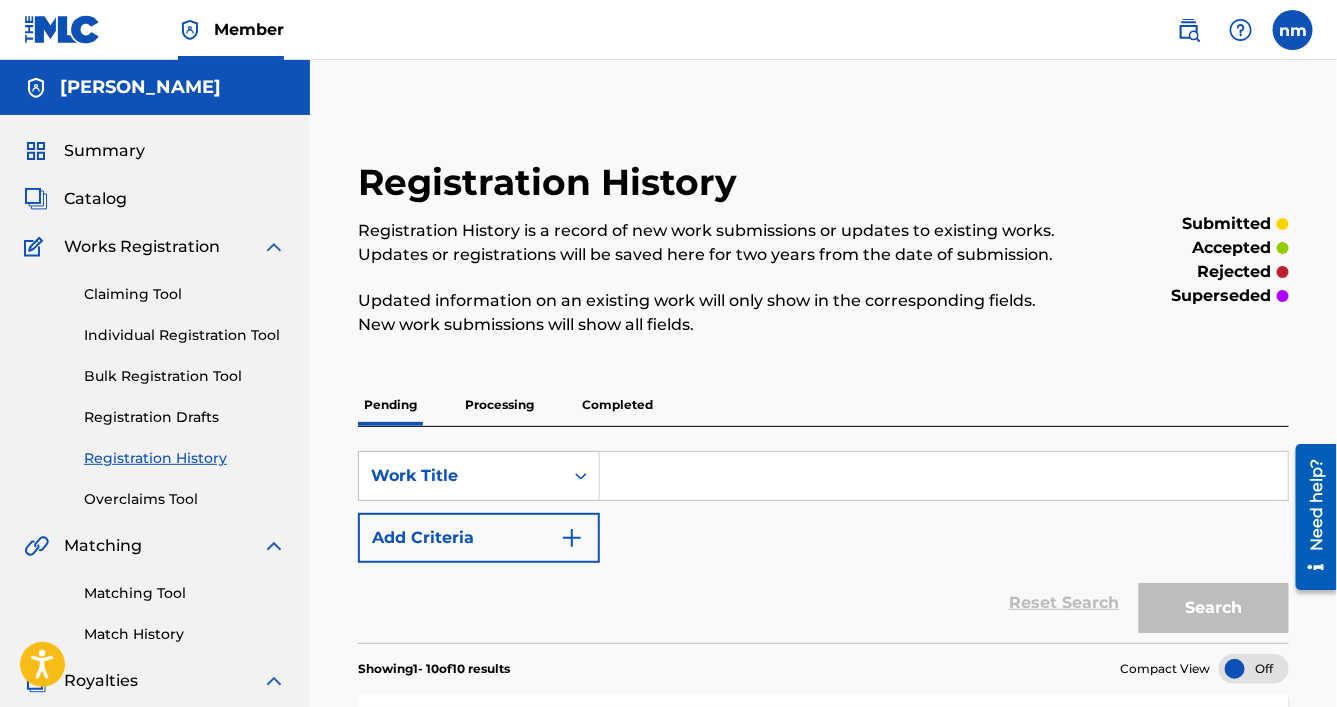 click at bounding box center (1293, 30) 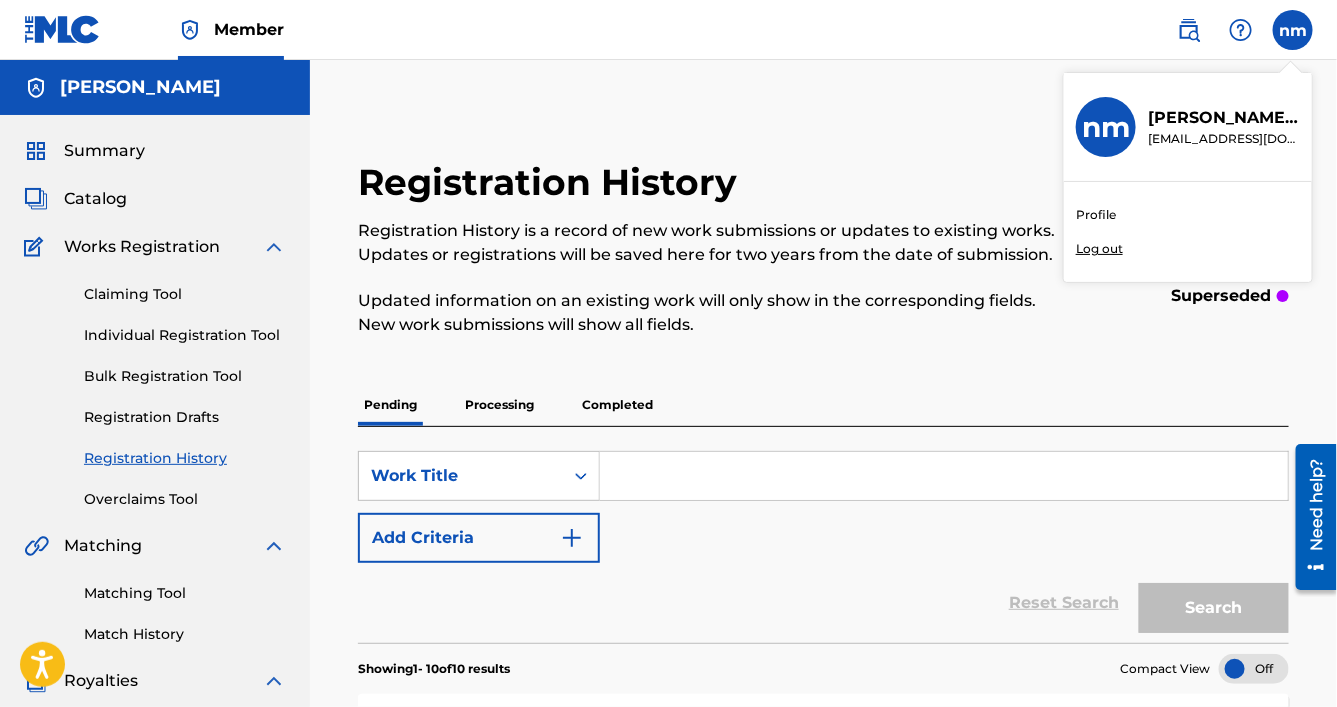 click on "Registration History Registration History is a record of new work submissions or updates to existing works. Updates or registrations will be saved here for two years from the date of submission. Updated information on an existing work will only show in the corresponding fields. New work submissions will show all fields.   submitted   accepted   rejected   superseded Pending Processing Completed SearchWithCriteria70370acc-5395-42e1-9e2f-5e52bf8dad01 Work Title Add Criteria Reset Search Search Showing  1  -   10  of  10   results   Compact View Ravage To Ruin Submission Date : [DATE] Submission Source : ISWC : Member Work Identifier : Writers ( 1 ) [PERSON_NAME] Recording Artists ( 0 ) Your Total Submitted Shares: 100 %   Submitted Our Final Song Submission Date : [DATE] Submission Source : ISWC : Member Work Identifier : Writers ( 1 ) [PERSON_NAME] Recording Artists ( 0 ) Your Total Submitted Shares: 100 %   Submitted Stage Light's Burn Submission Date : [DATE] Submission Source : ISWC : : 1 ) 0" at bounding box center (823, 1371) 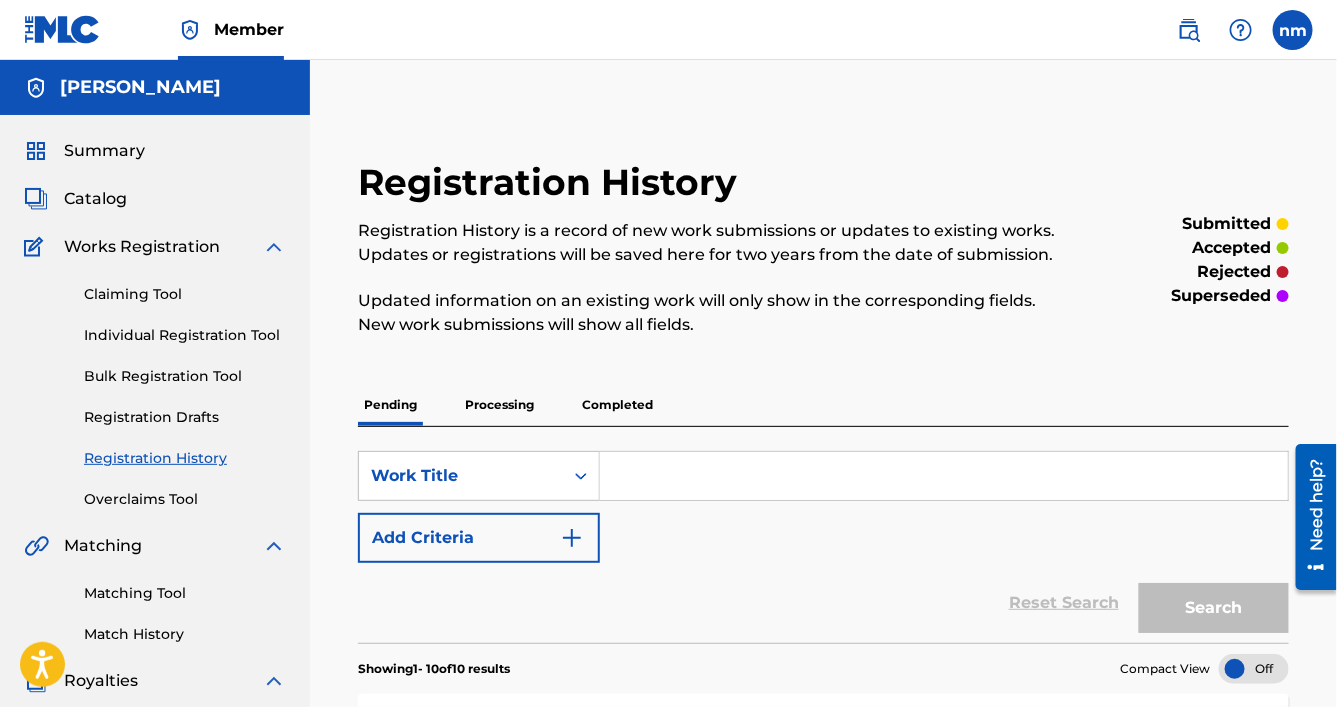click on "Summary" at bounding box center [104, 151] 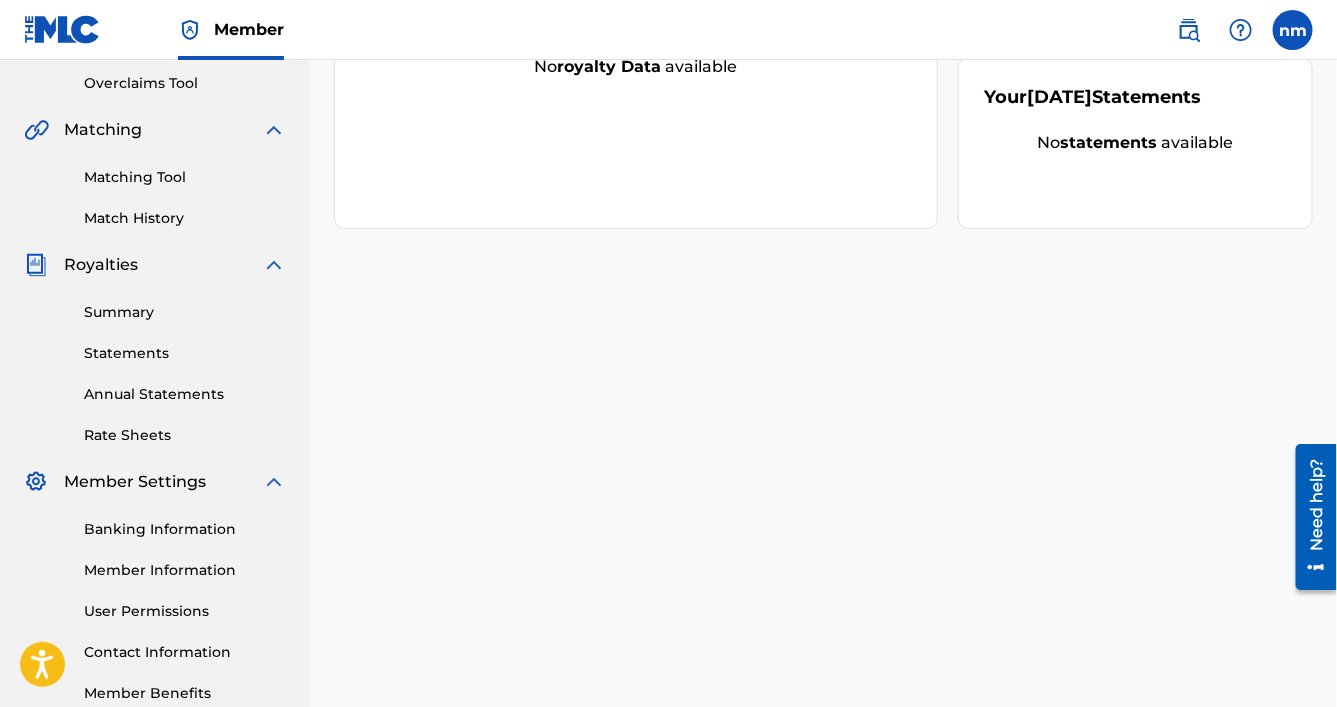 scroll, scrollTop: 0, scrollLeft: 0, axis: both 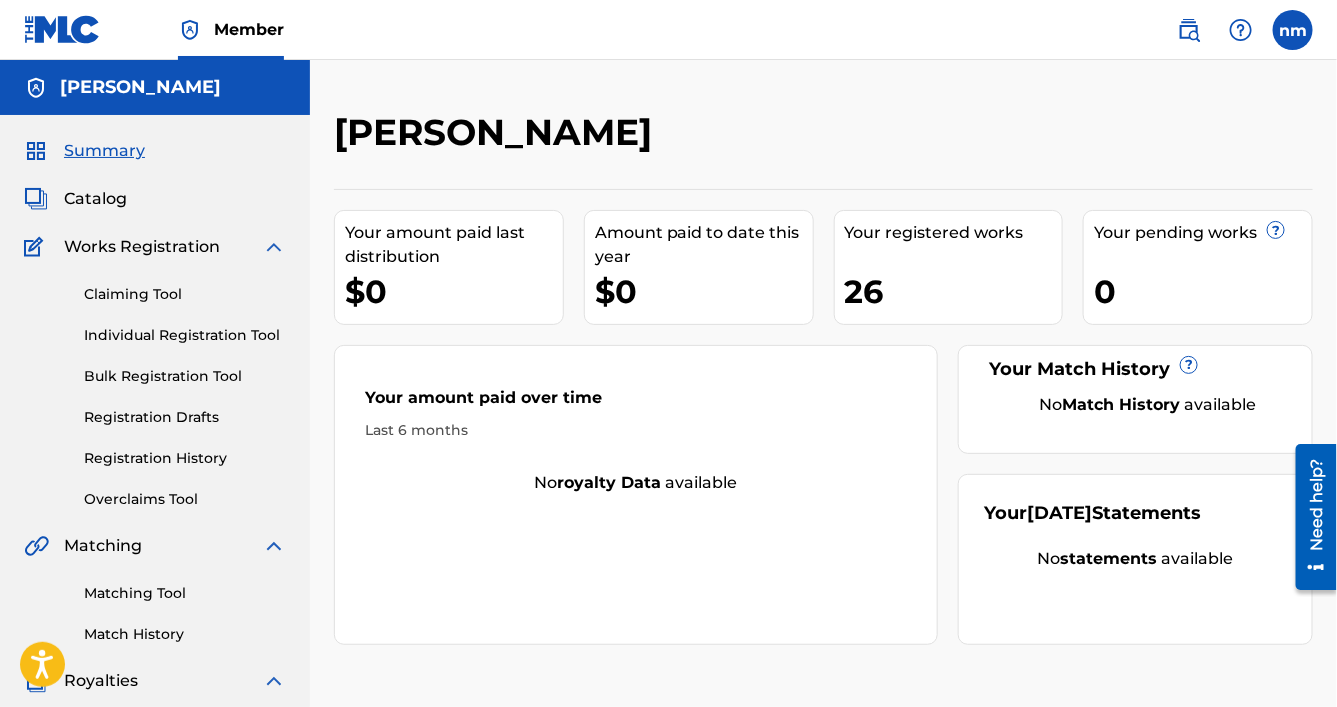 click on "Member nm nm [PERSON_NAME] [EMAIL_ADDRESS][DOMAIN_NAME] Profile Log out" at bounding box center (668, 30) 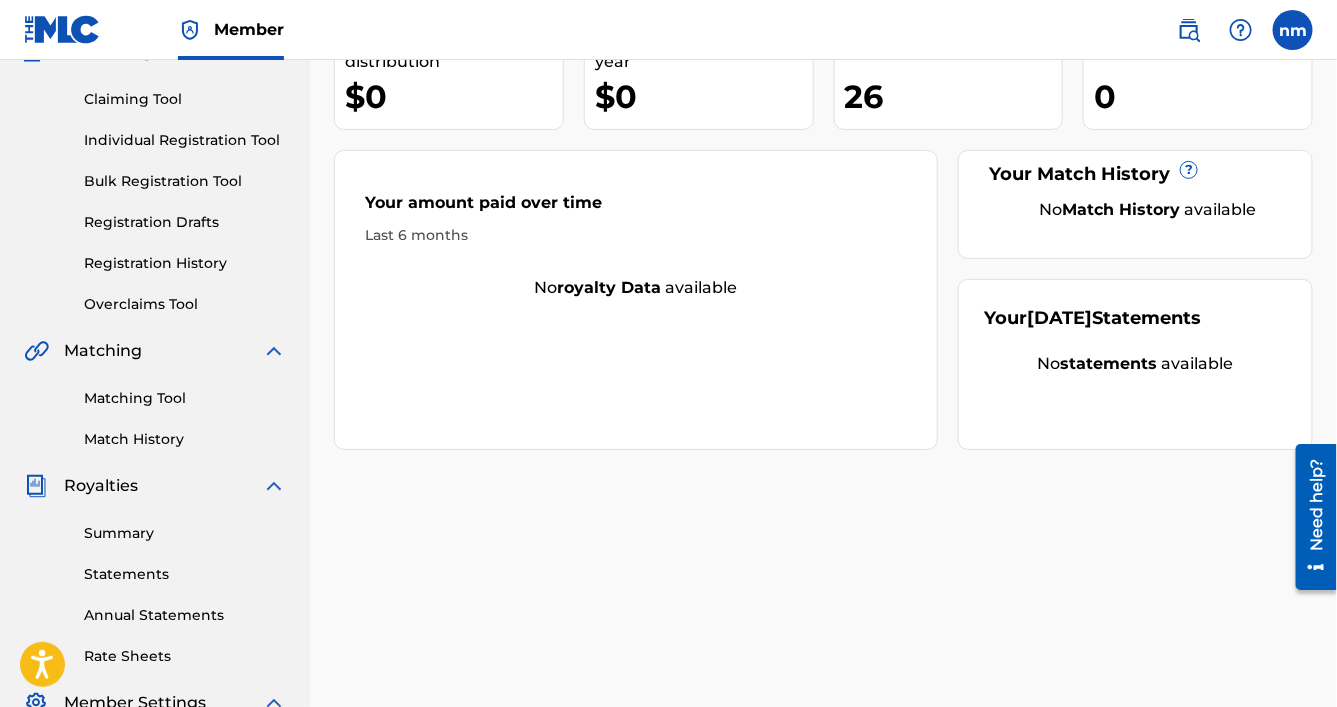 scroll, scrollTop: 0, scrollLeft: 0, axis: both 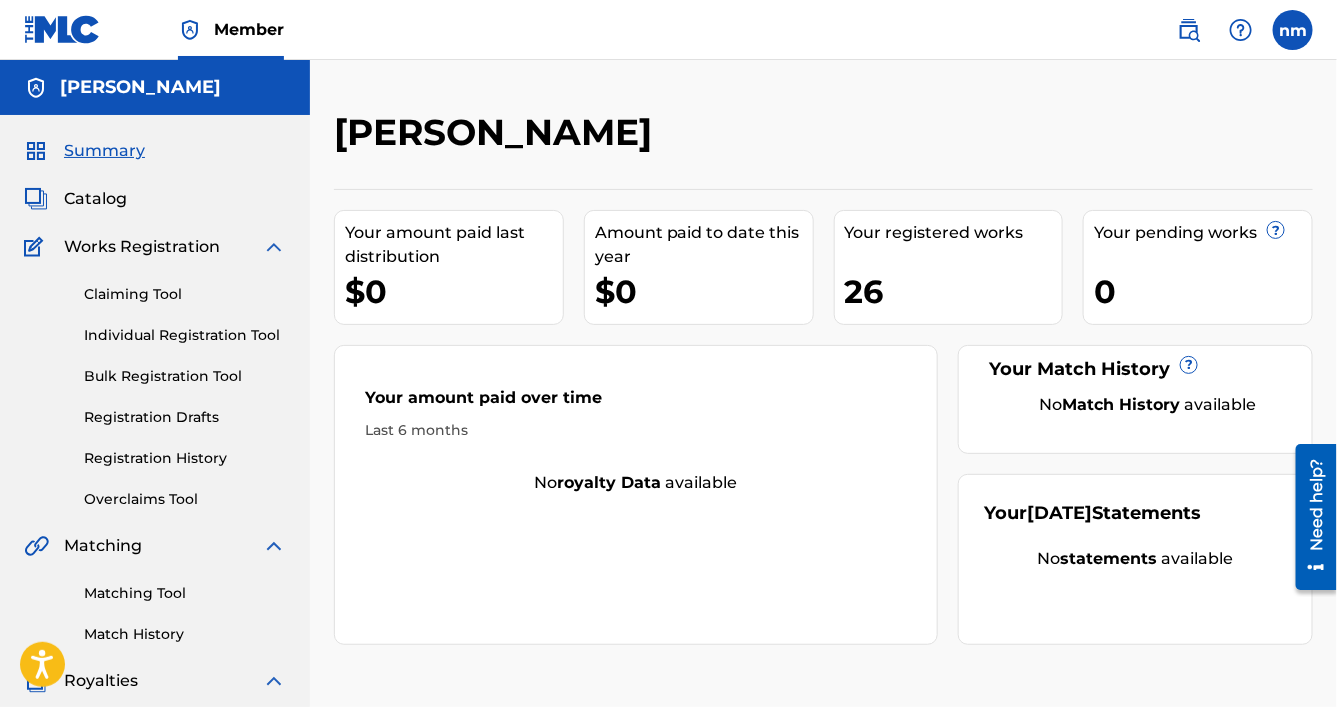 click on "[PERSON_NAME] Your amount paid last distribution   $0 Amount paid to date this year   $0 Your registered works   26 Your pending works   ? 0 Your Match History ? No  Match History   available Your amount paid over time Last 6 months No  royalty data   available Your  [DATE]  Statements No  statements   available" at bounding box center (823, 602) 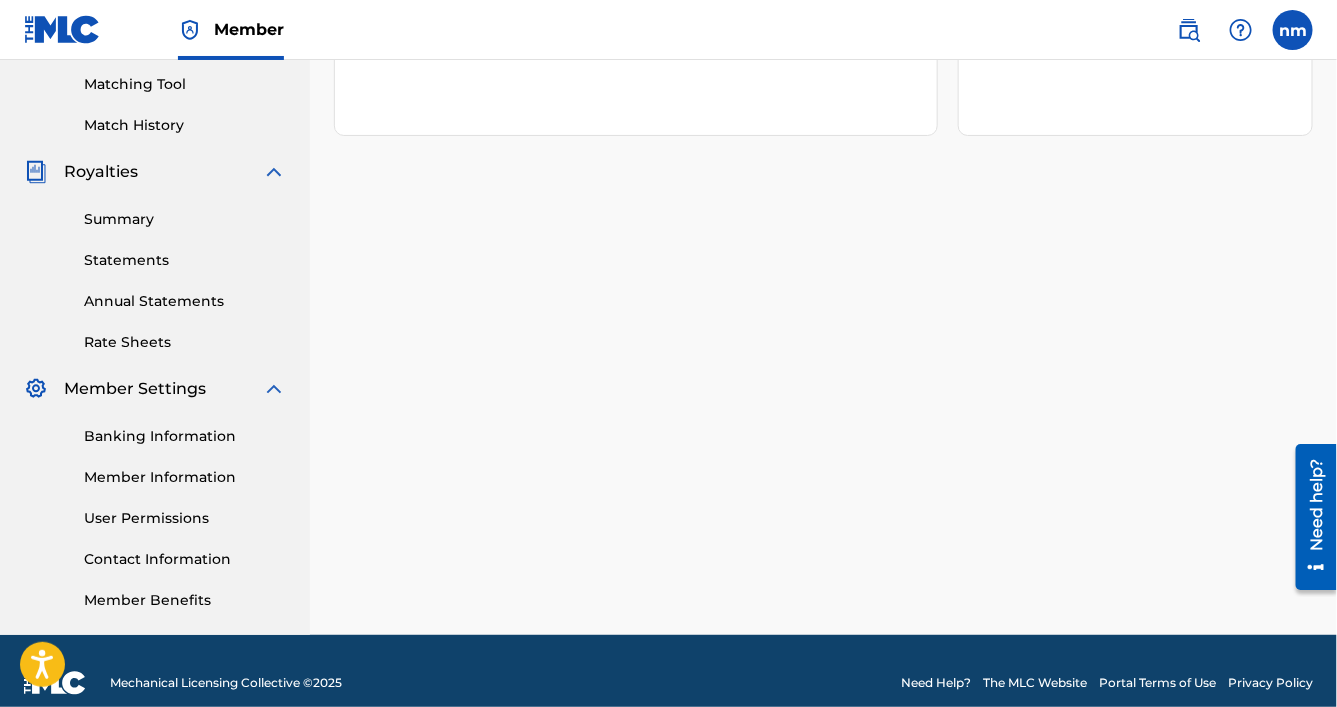 scroll, scrollTop: 533, scrollLeft: 0, axis: vertical 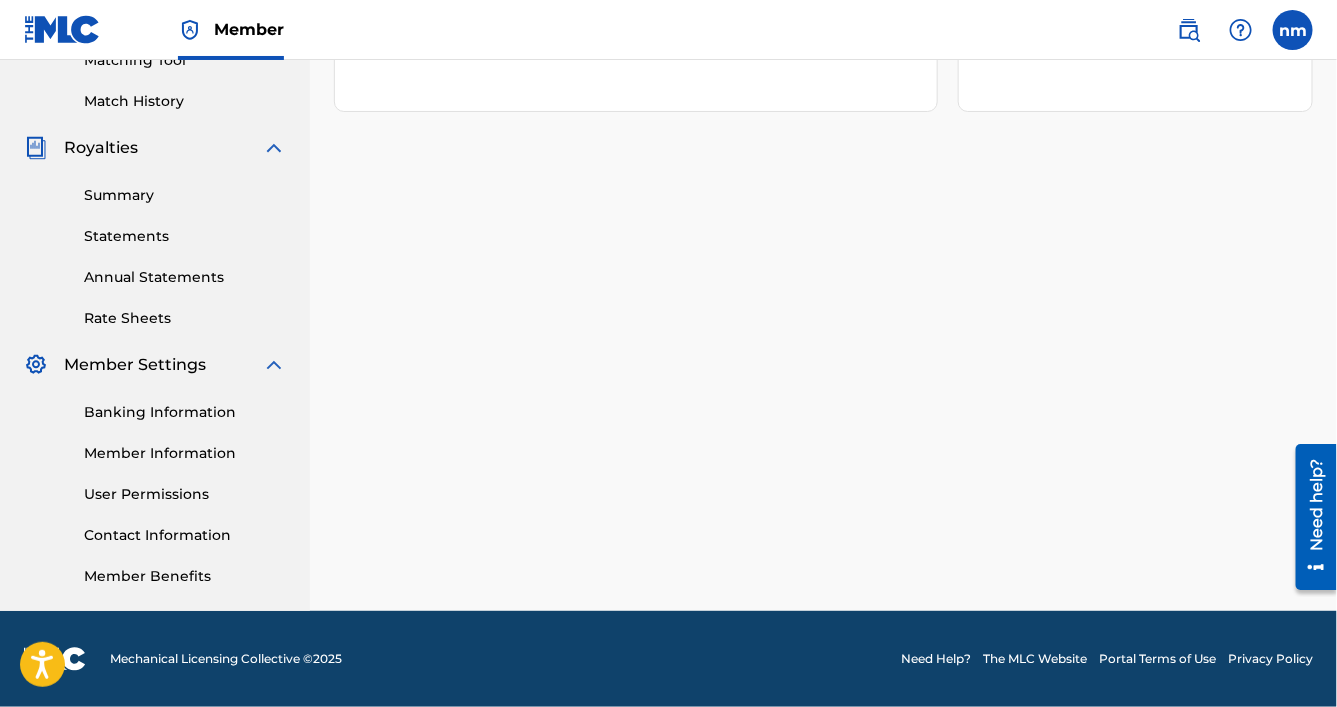 click on "Summary" at bounding box center [185, 195] 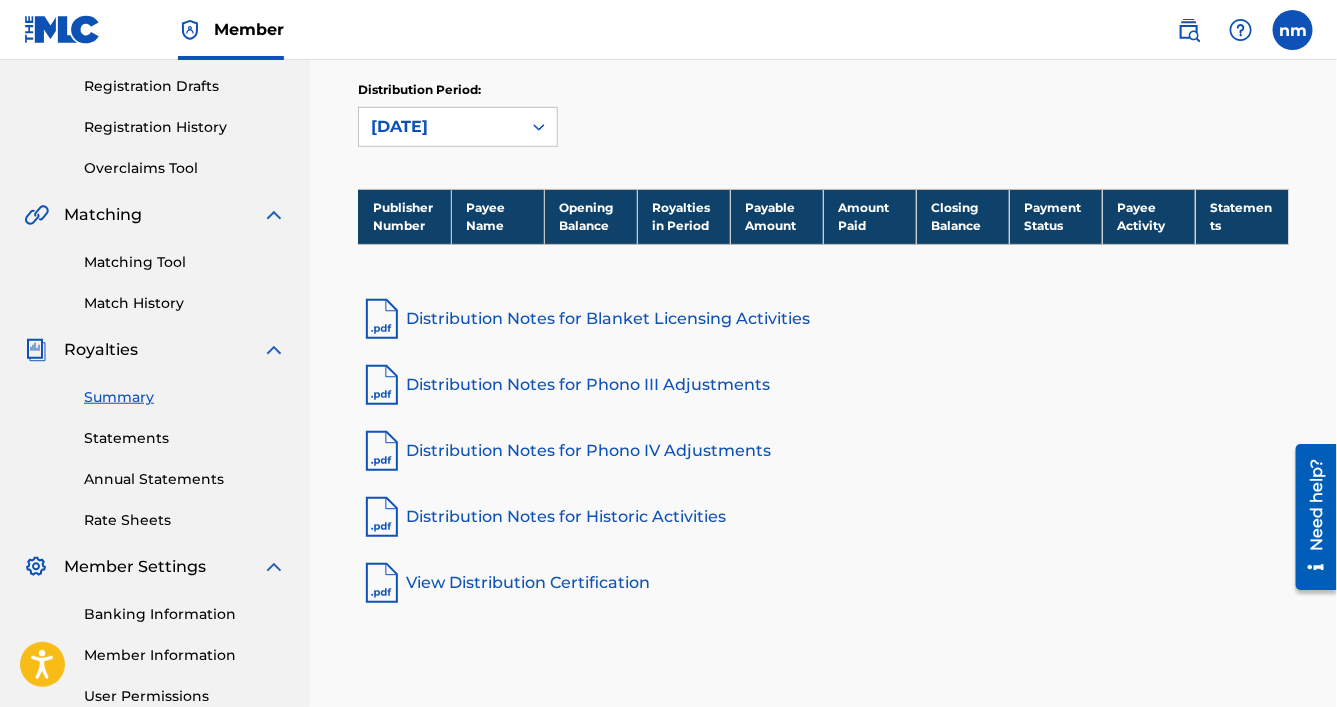 scroll, scrollTop: 416, scrollLeft: 0, axis: vertical 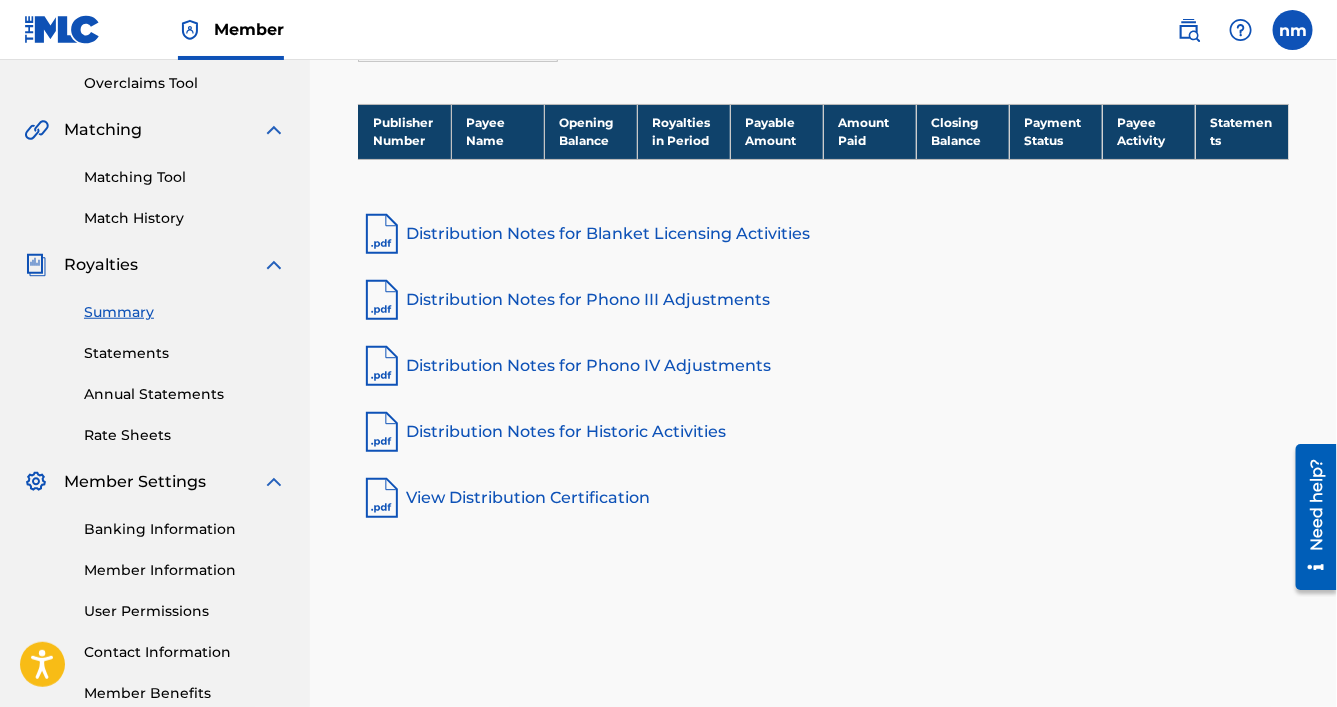 click on "Statements" at bounding box center [185, 353] 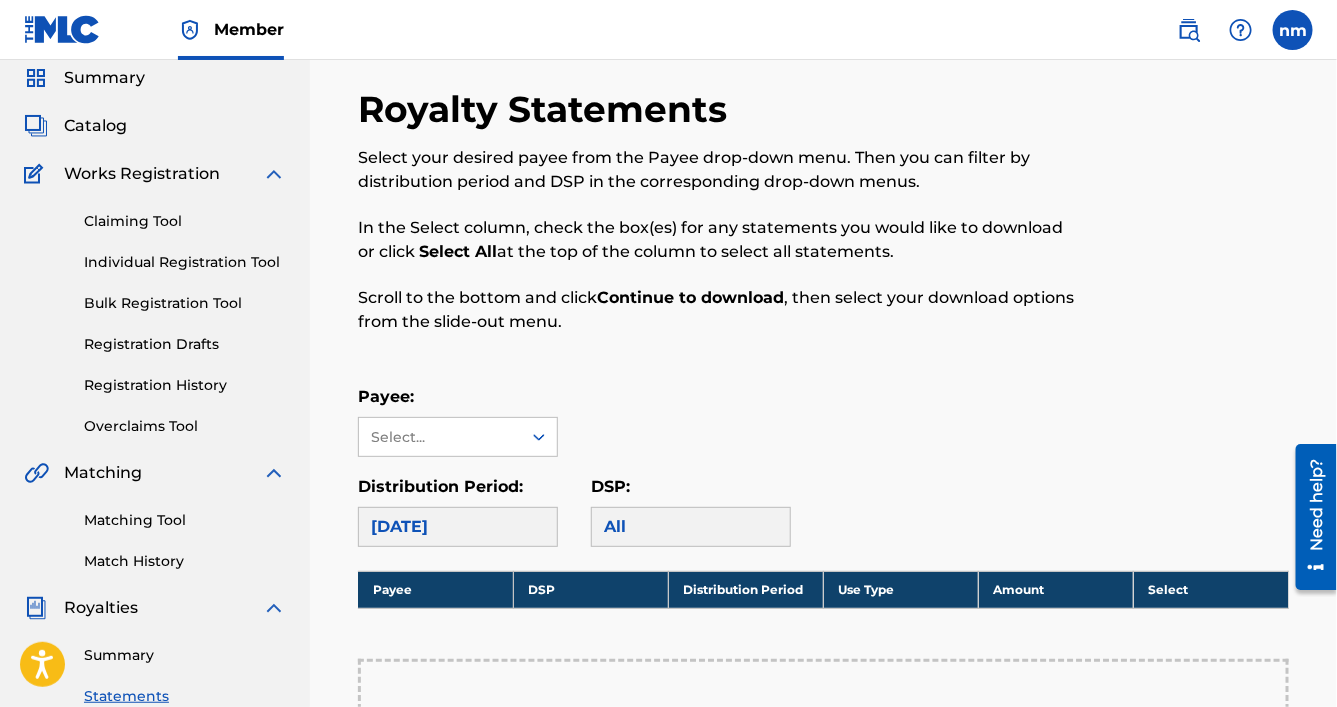 scroll, scrollTop: 416, scrollLeft: 0, axis: vertical 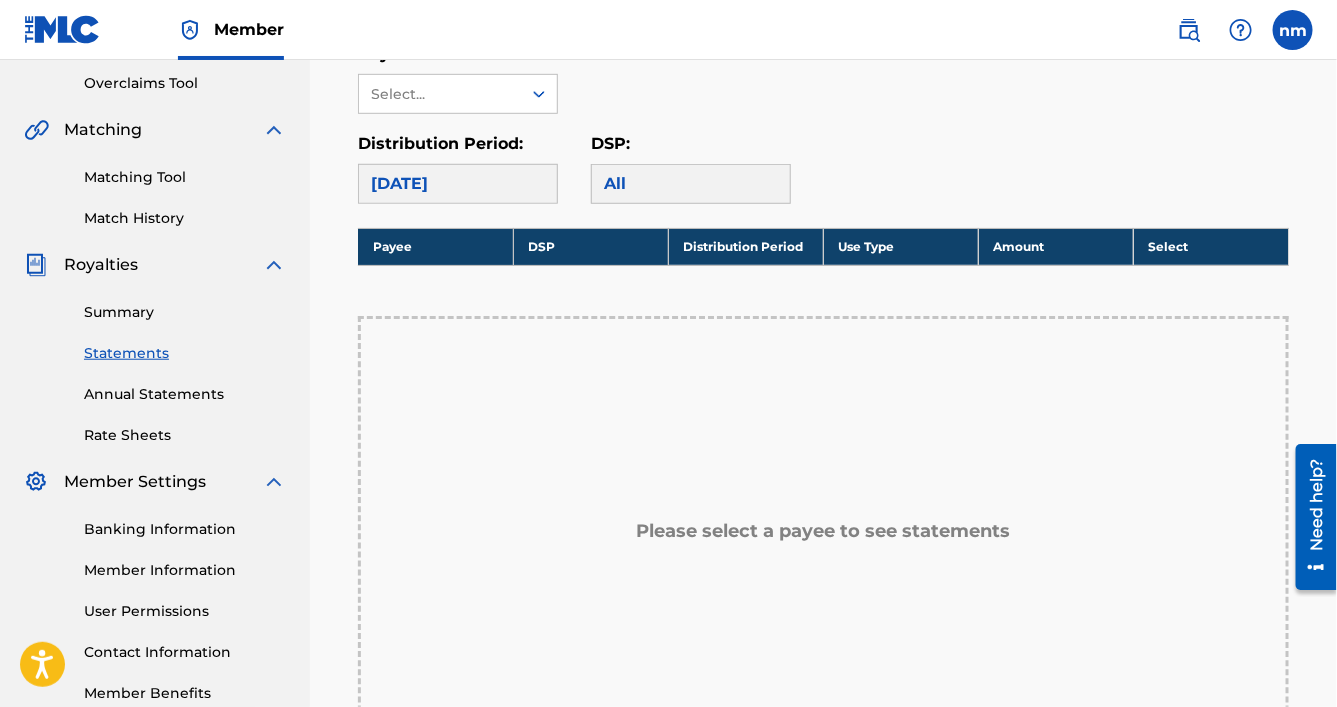 click on "Annual Statements" at bounding box center [185, 394] 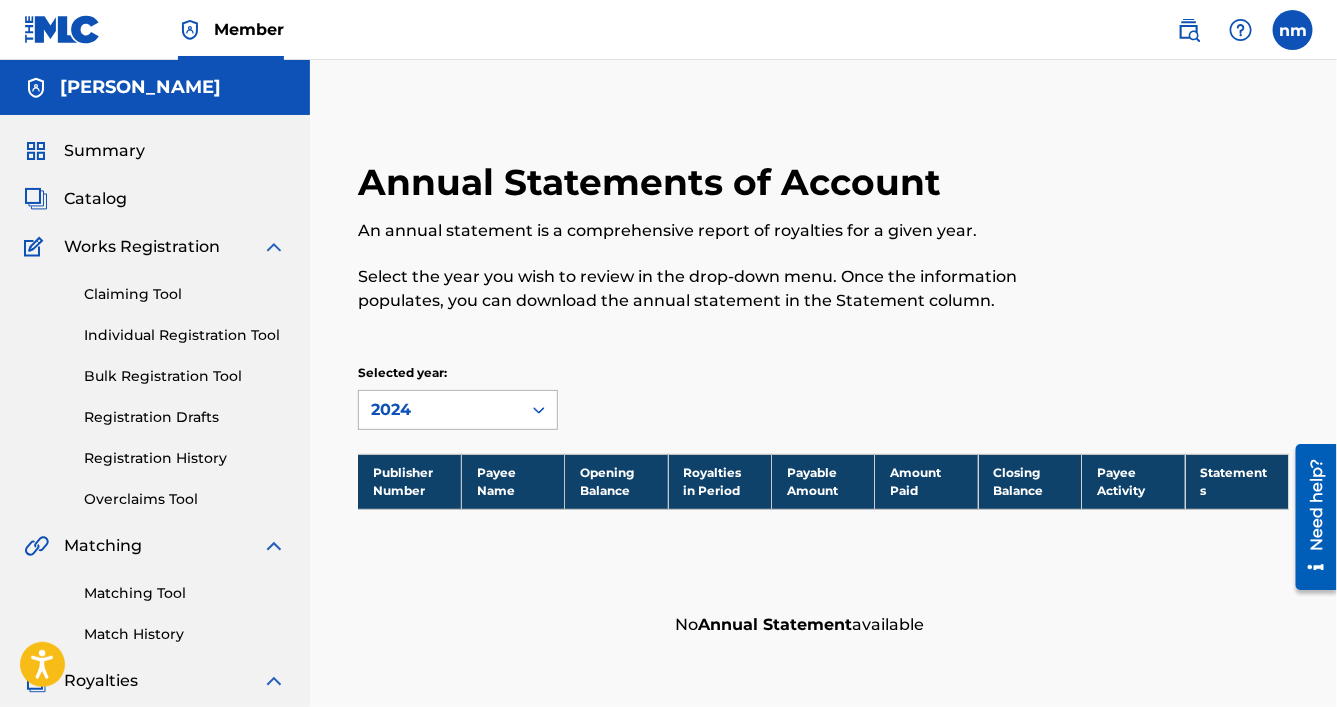 click at bounding box center [539, 410] 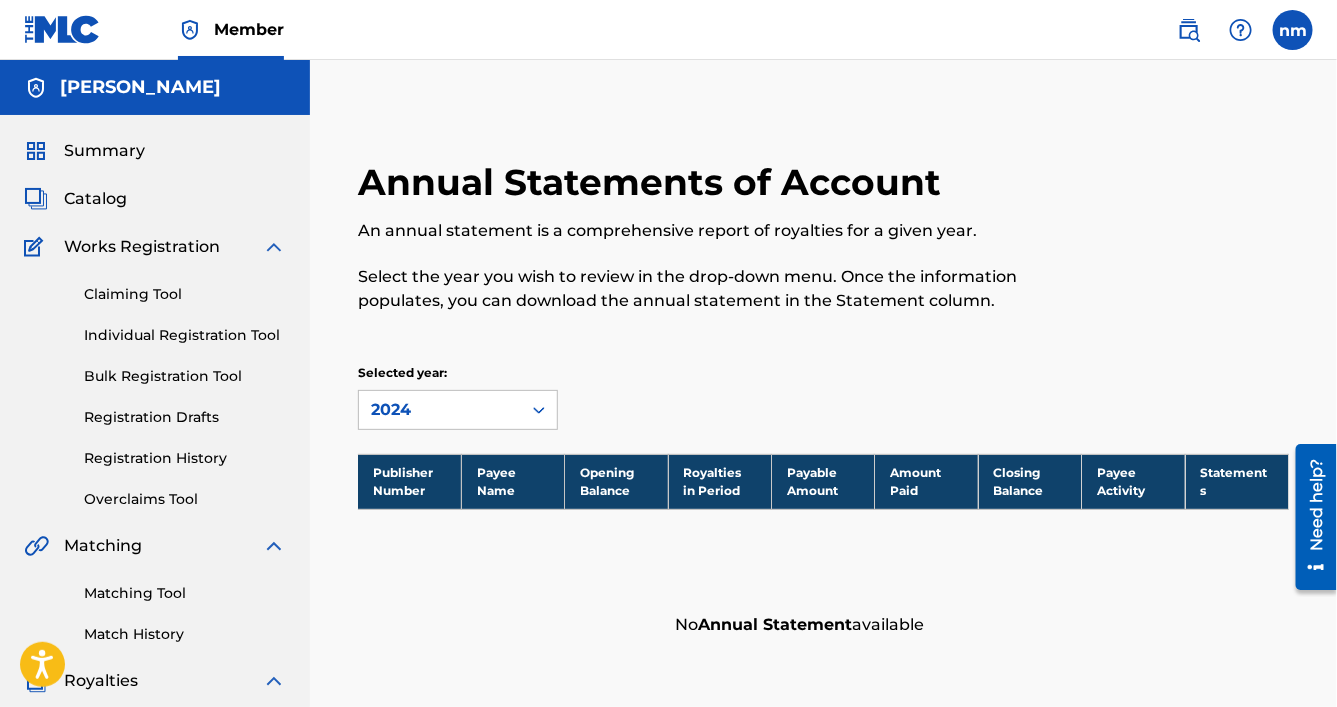 click on "Annual Statements of Account An annual statement is a comprehensive report of royalties for a given year. Select the year you wish to review in the drop-down menu. Once the information populates, you can download the annual statement in the Statement column. Selected year: 2024 Publisher Number Payee Name Opening Balance Royalties in Period Payable Amount Amount Paid Closing Balance Payee Activity Statements No  Annual Statement  available" at bounding box center (823, 403) 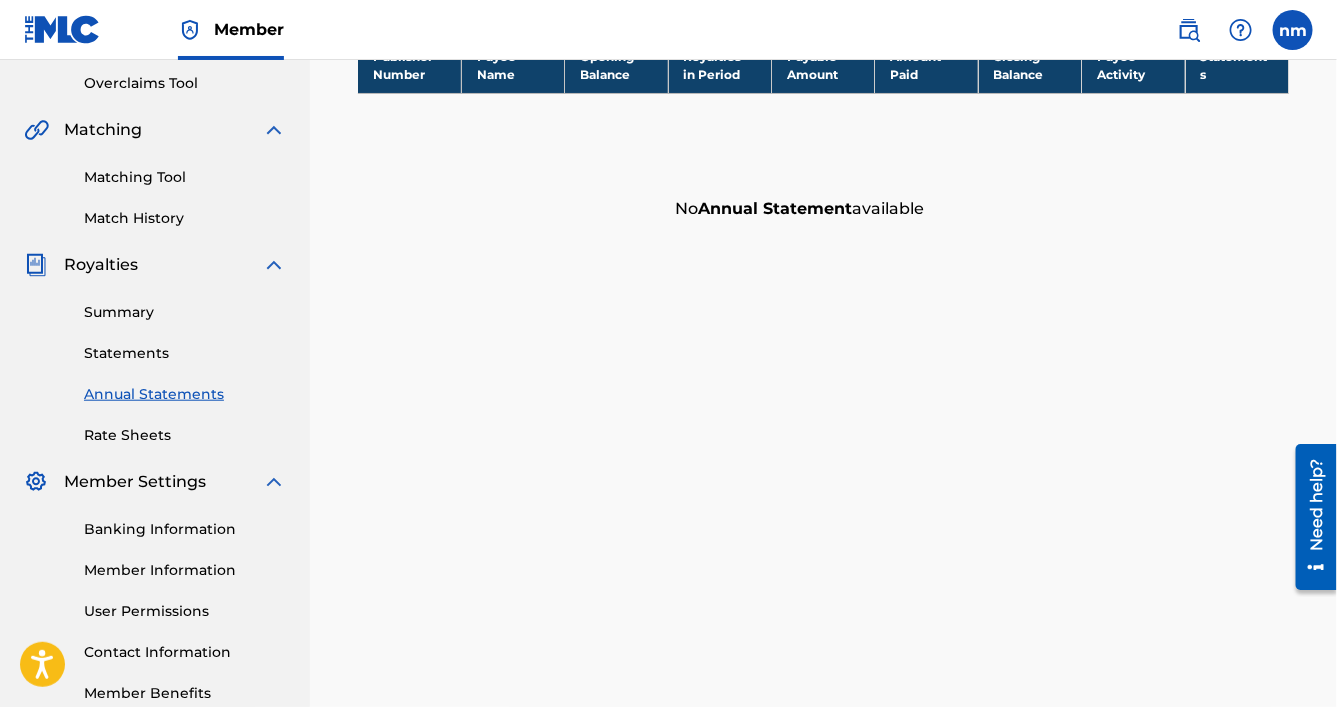 click on "Rate Sheets" at bounding box center [185, 435] 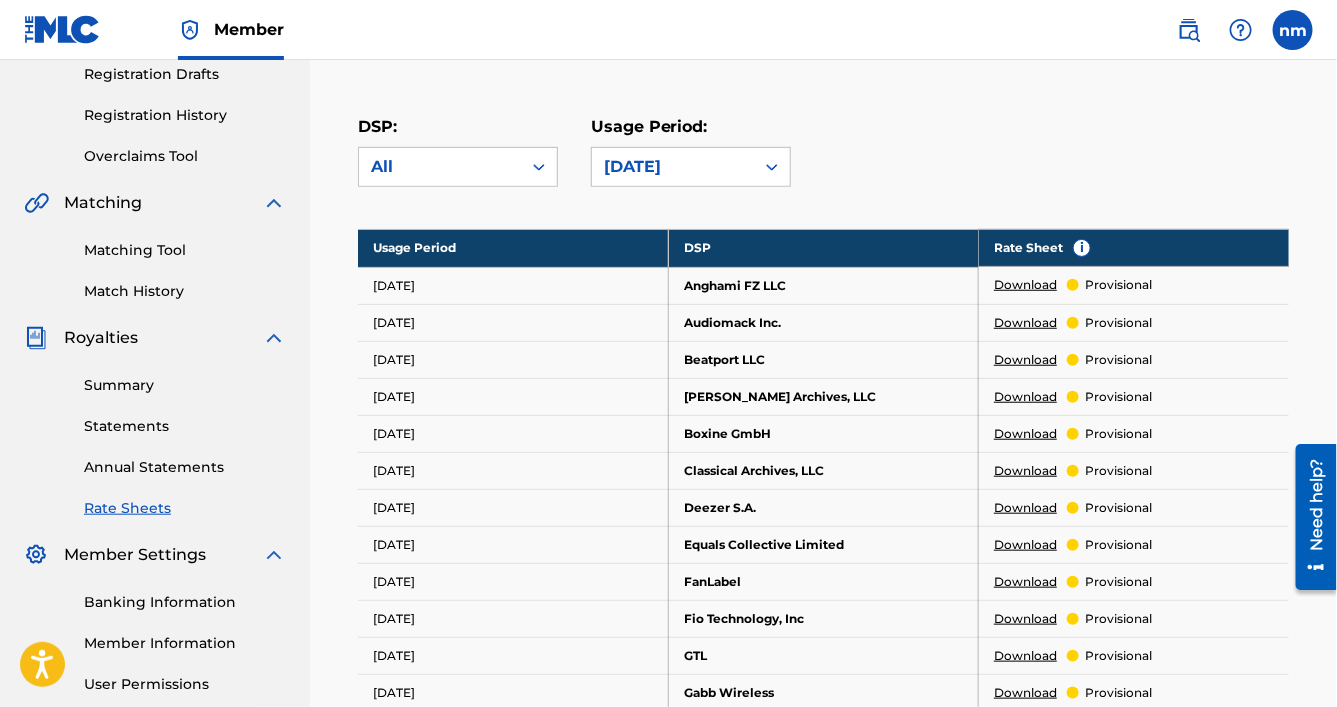 scroll, scrollTop: 0, scrollLeft: 0, axis: both 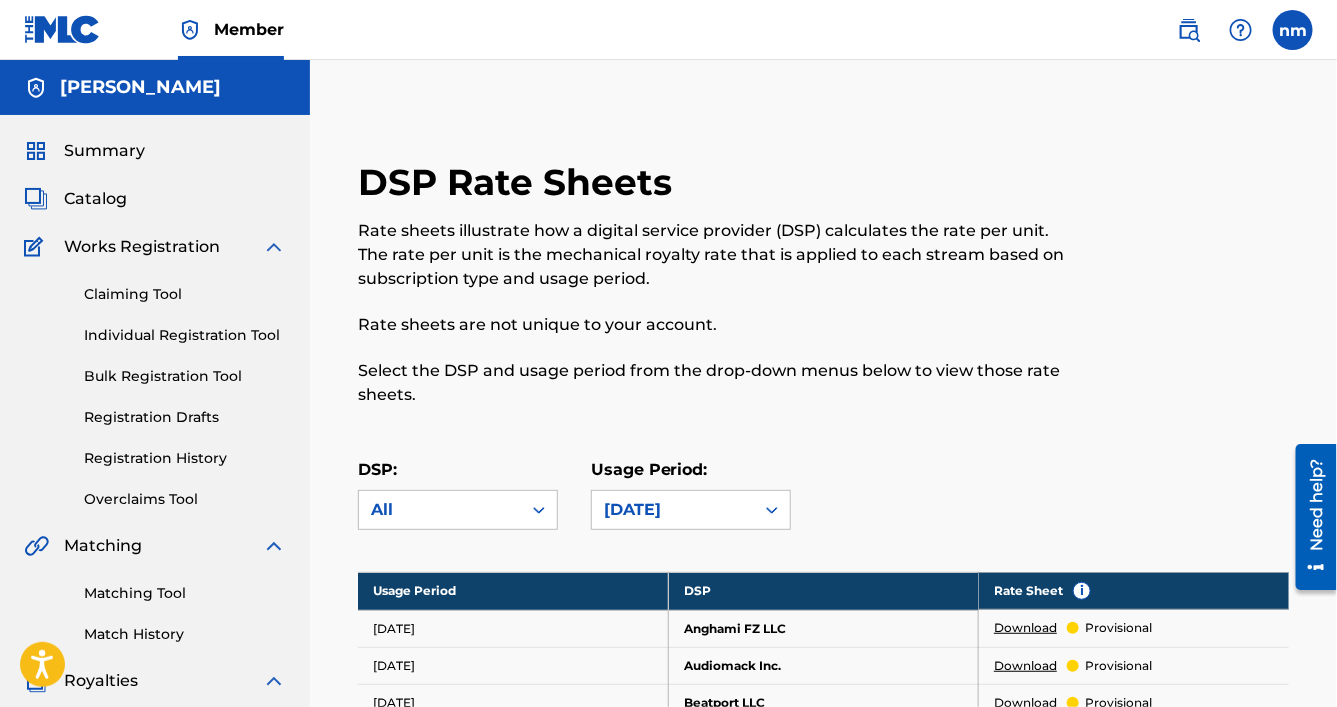 click at bounding box center [1189, 30] 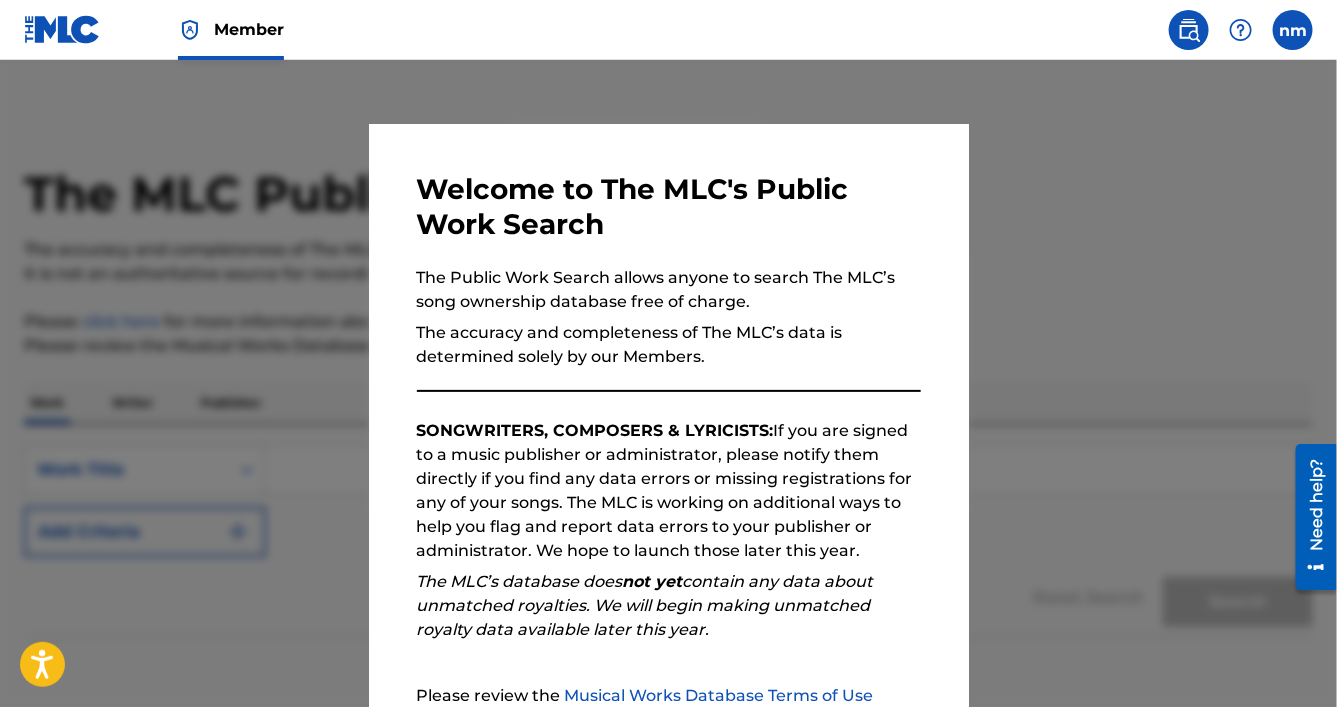 scroll, scrollTop: 208, scrollLeft: 0, axis: vertical 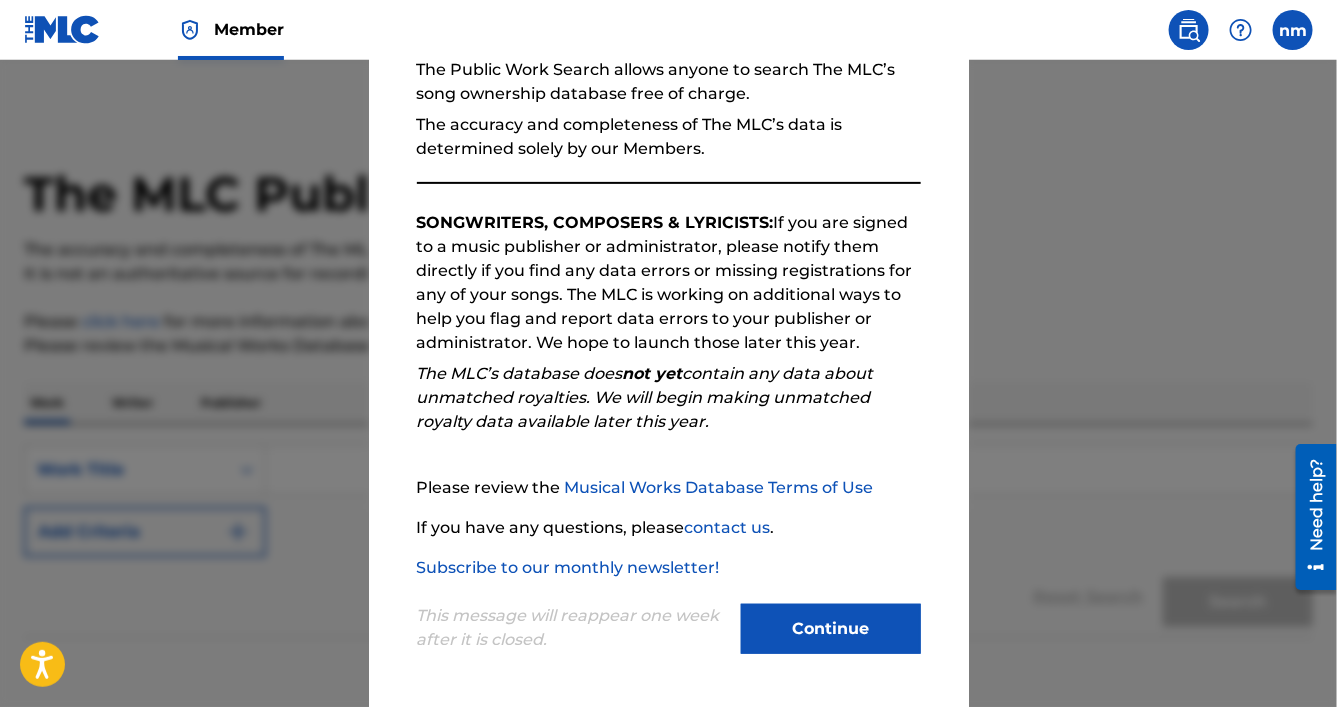 click on "Continue" at bounding box center (831, 629) 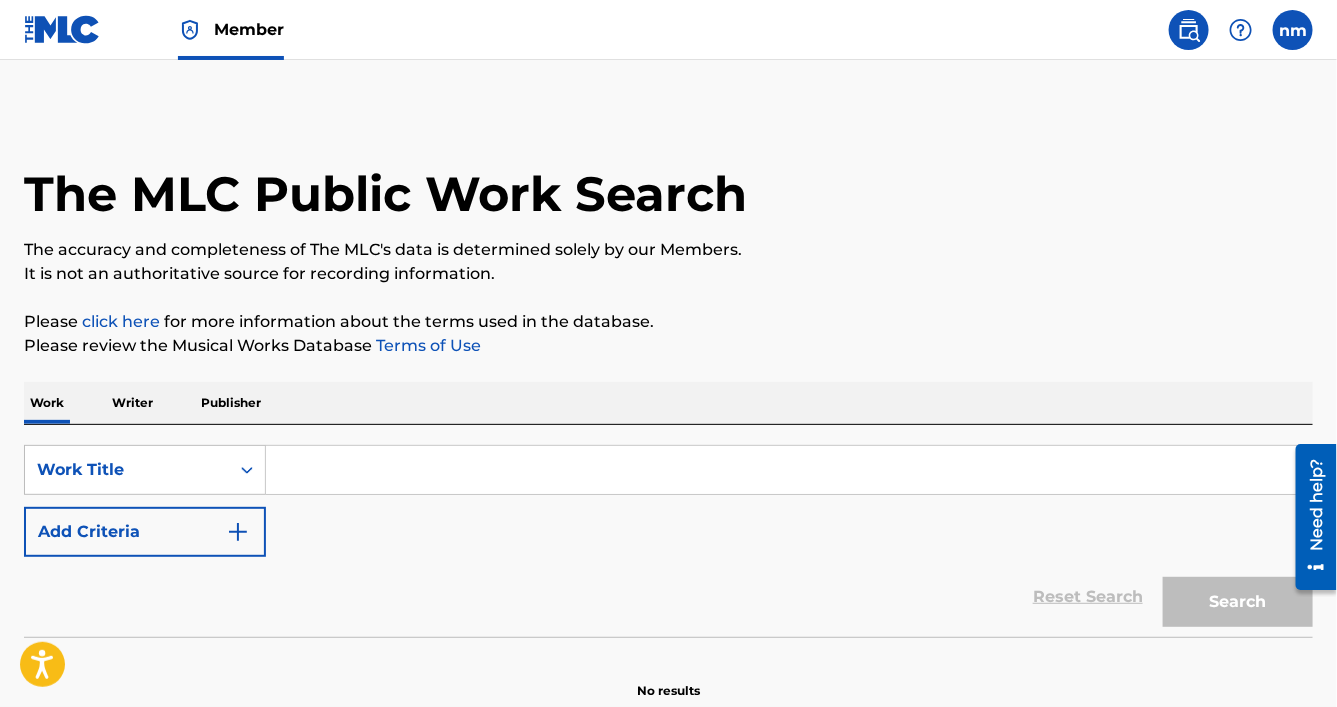 click at bounding box center [789, 470] 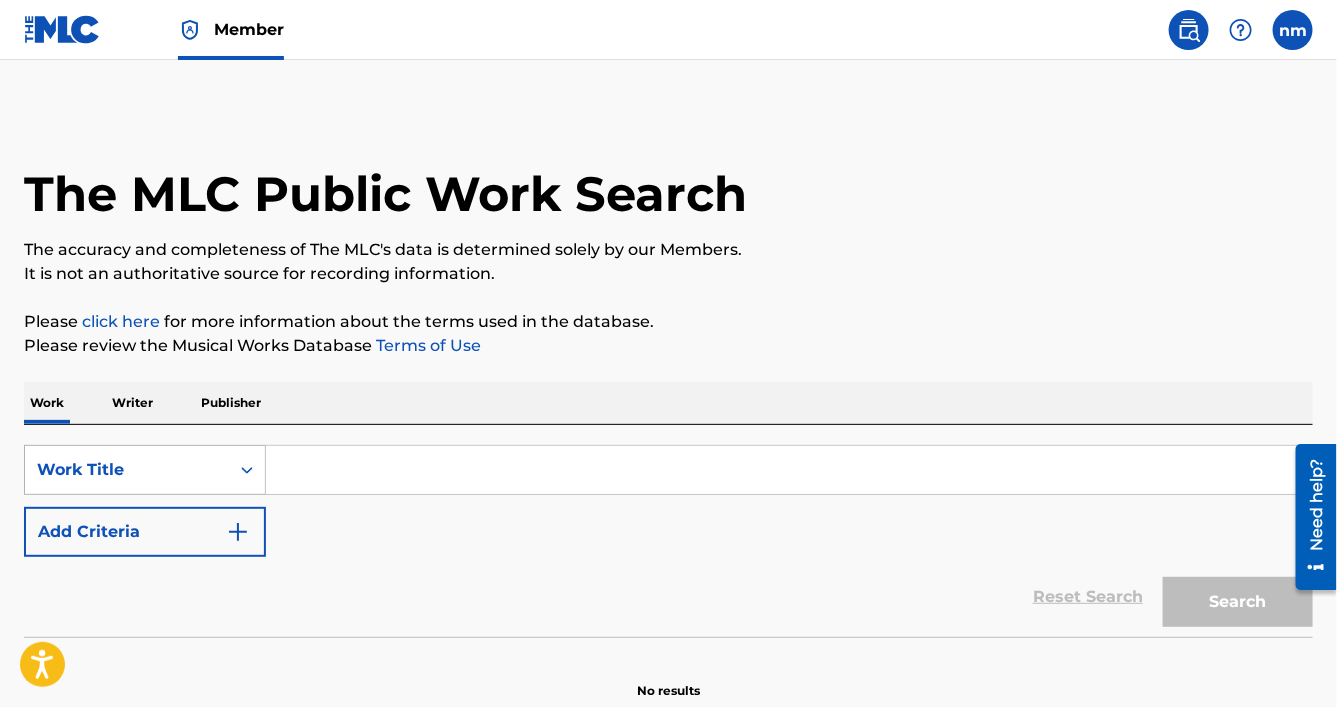 click on "Work Title" at bounding box center [145, 470] 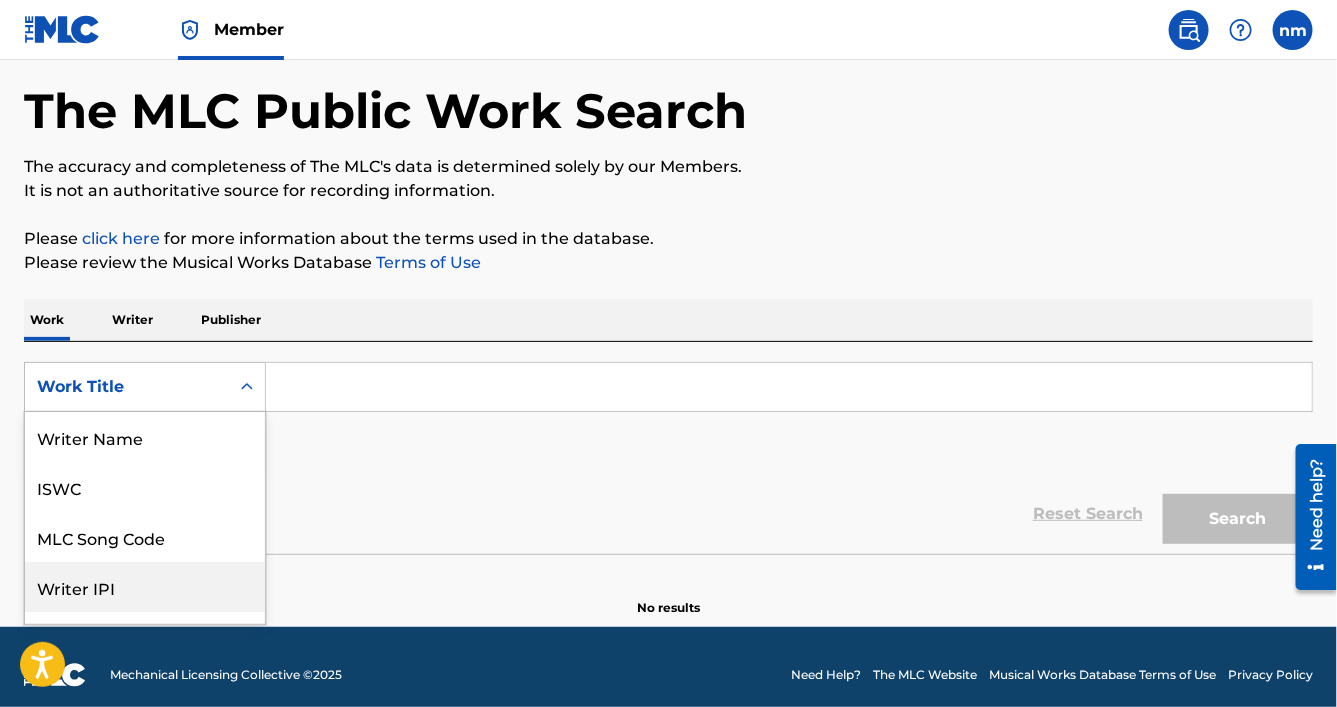 scroll, scrollTop: 88, scrollLeft: 0, axis: vertical 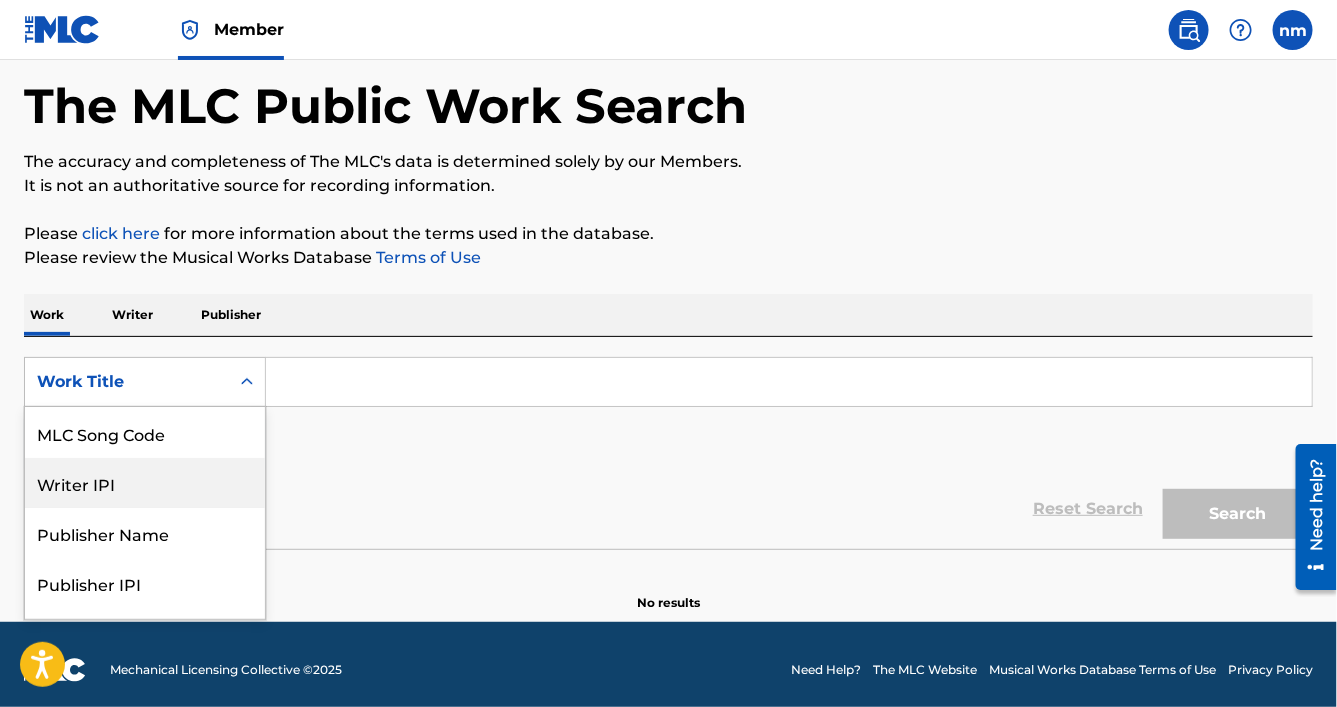 click on "Writer IPI" at bounding box center [145, 483] 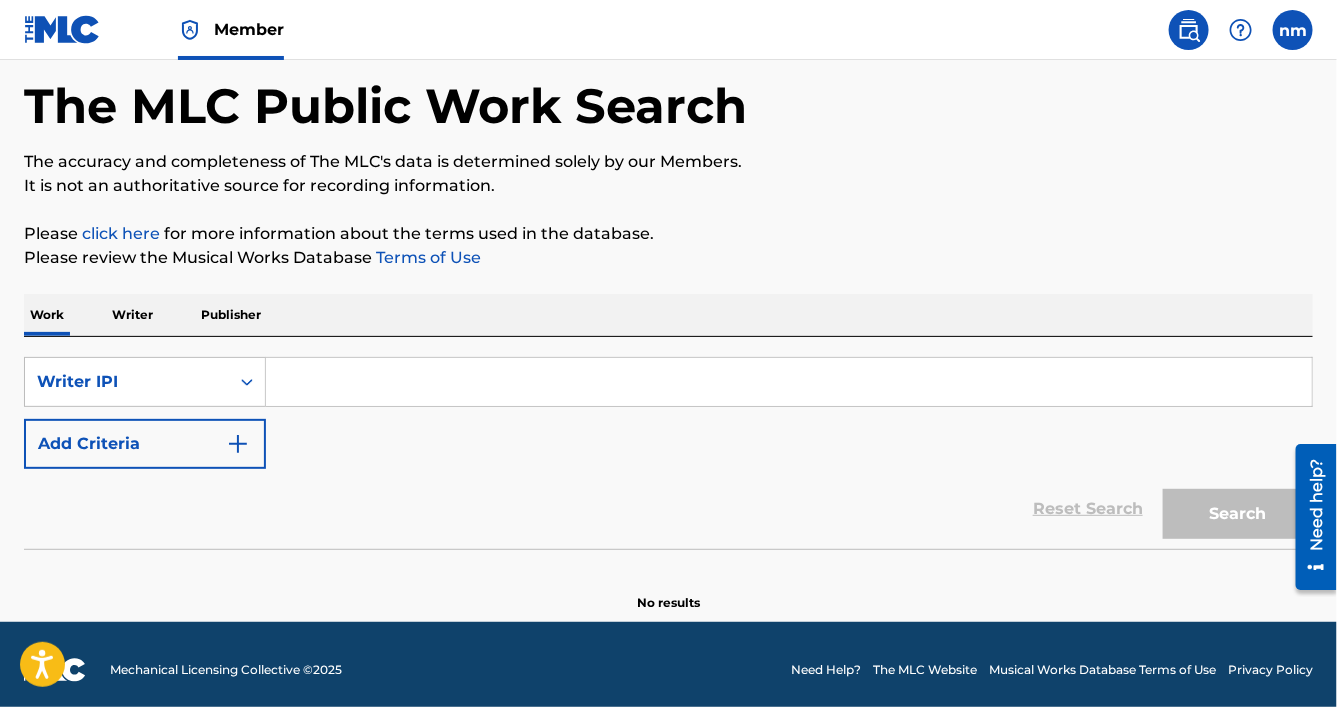 click at bounding box center (789, 382) 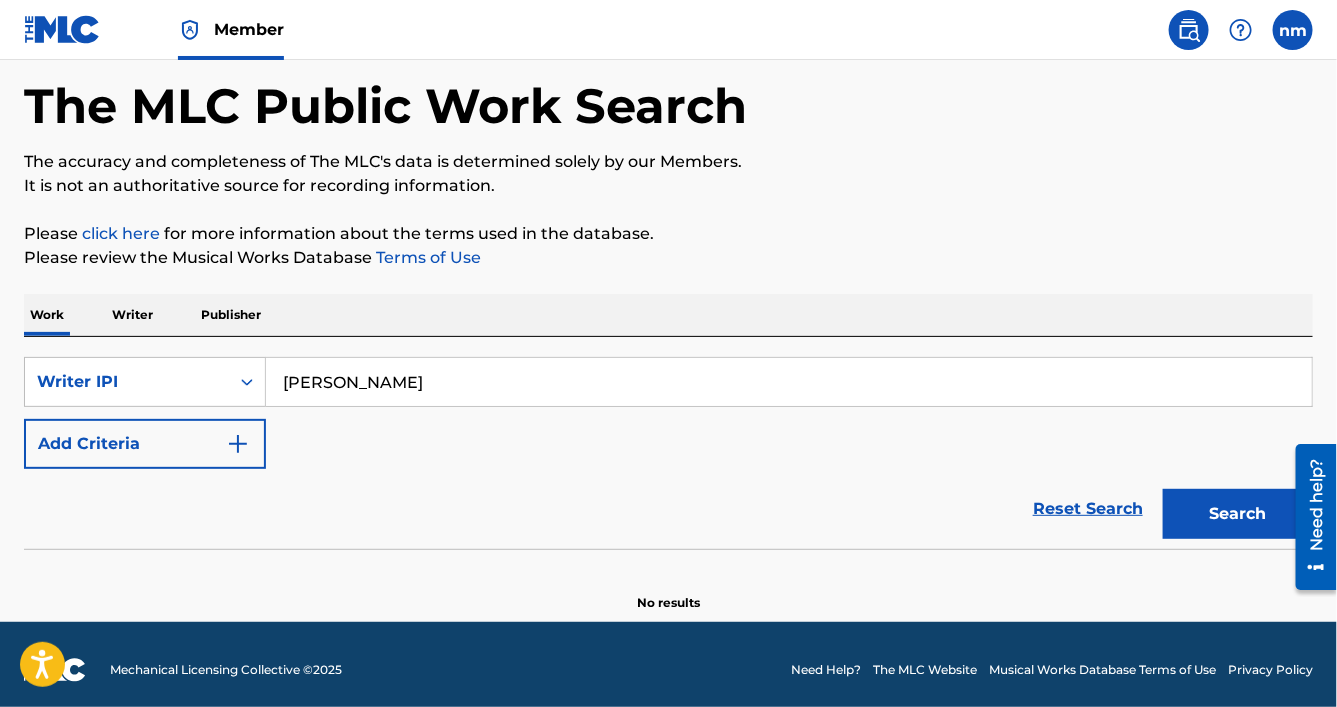 click on "Search" at bounding box center [1238, 514] 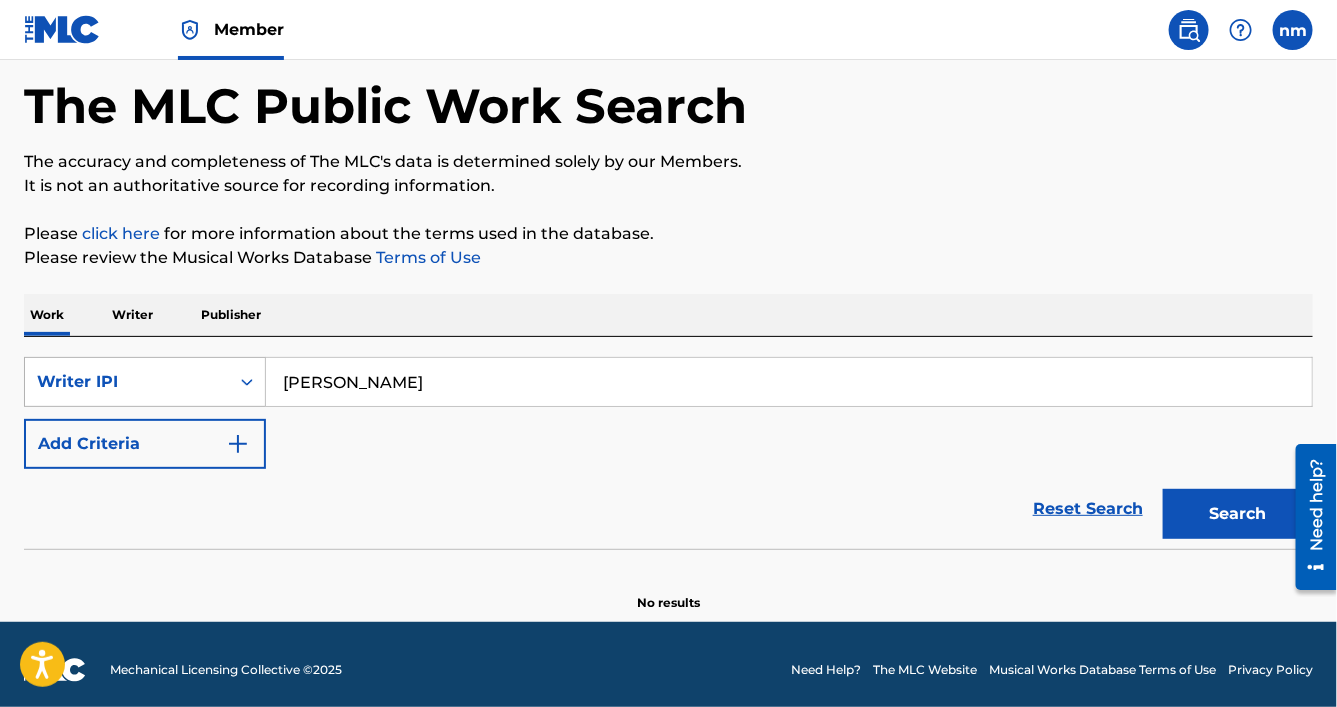 drag, startPoint x: 450, startPoint y: 385, endPoint x: 262, endPoint y: 378, distance: 188.13028 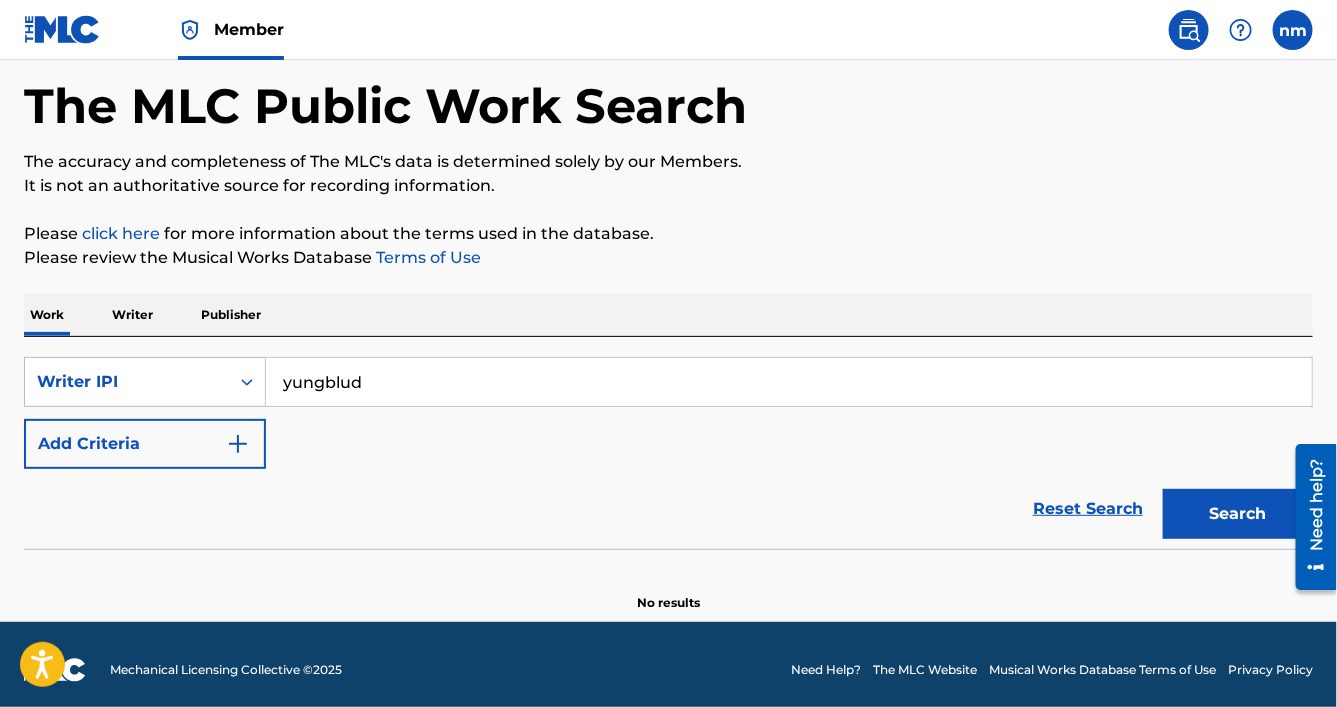 type on "yungblud" 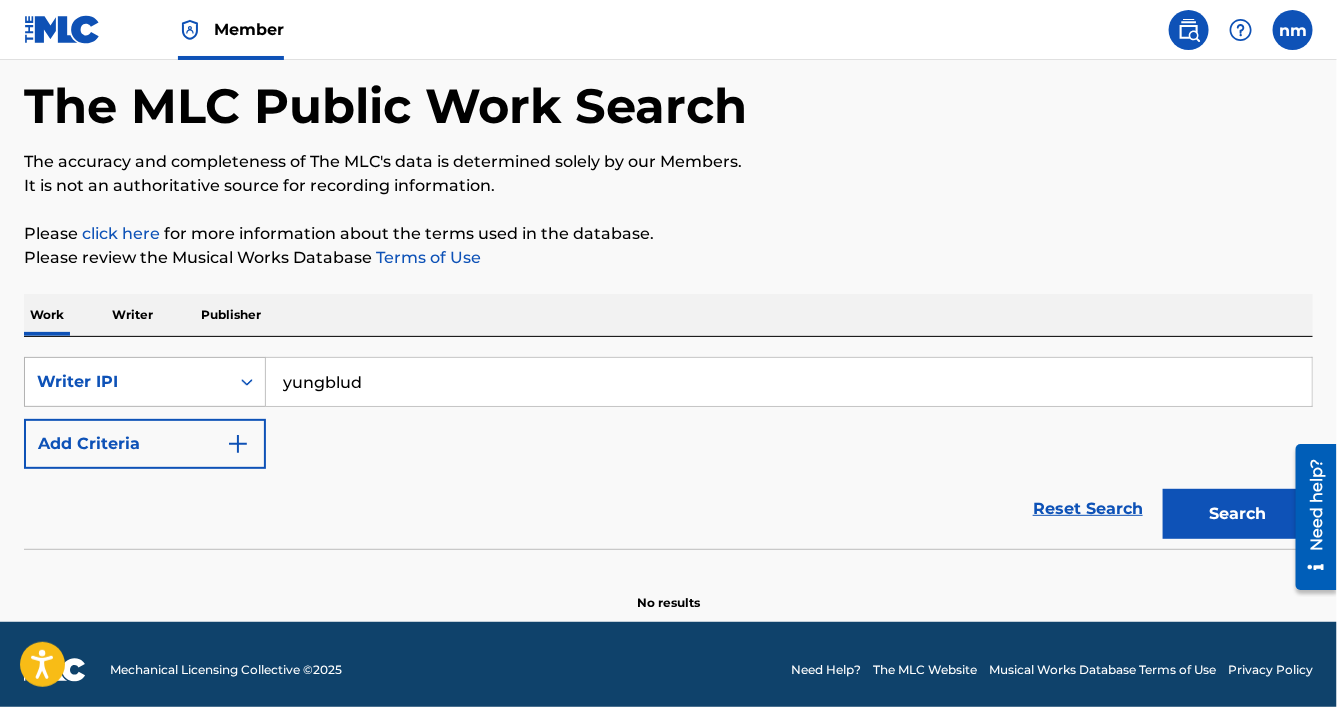 click 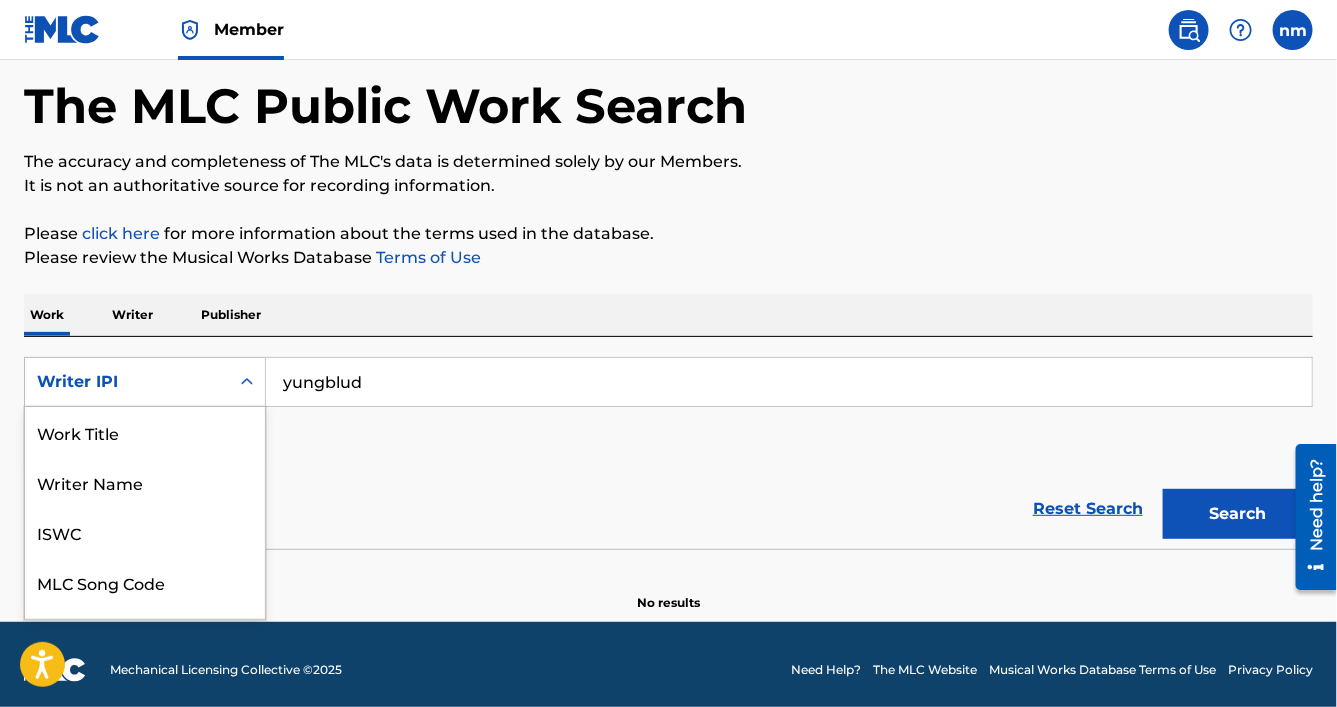 scroll, scrollTop: 99, scrollLeft: 0, axis: vertical 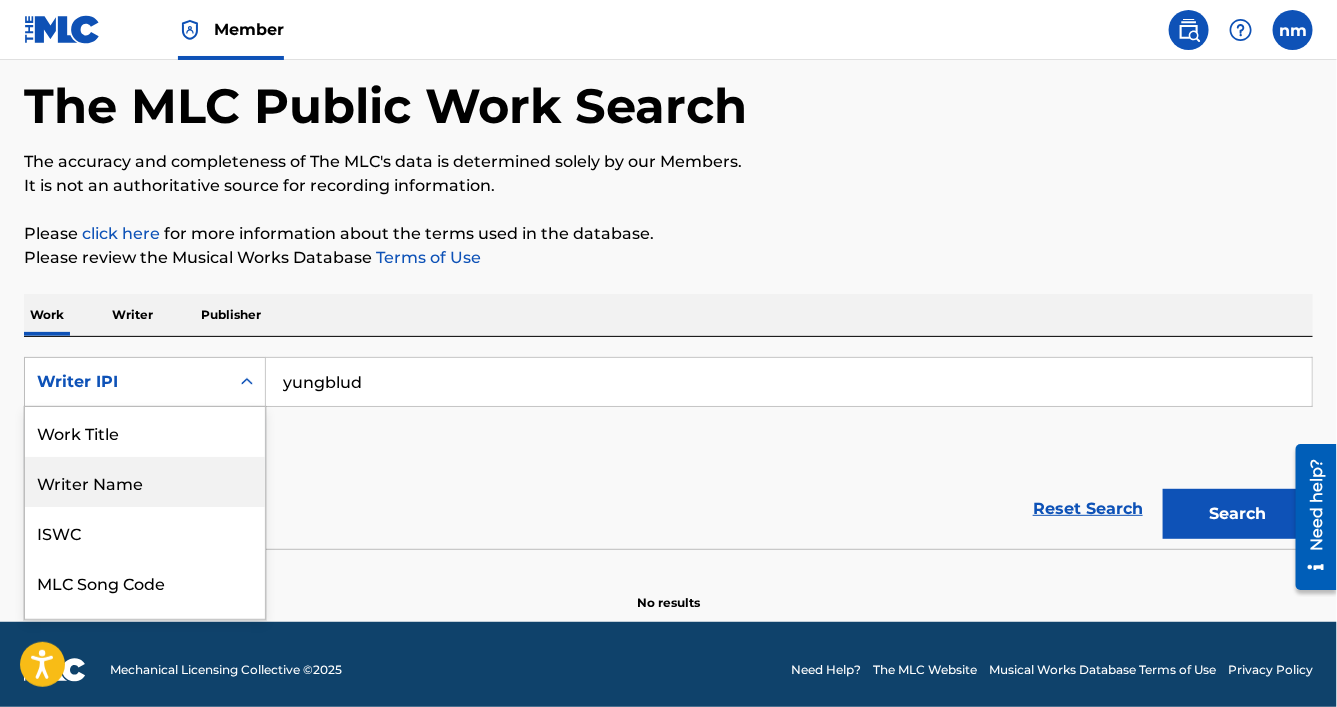click on "Writer Name" at bounding box center (145, 482) 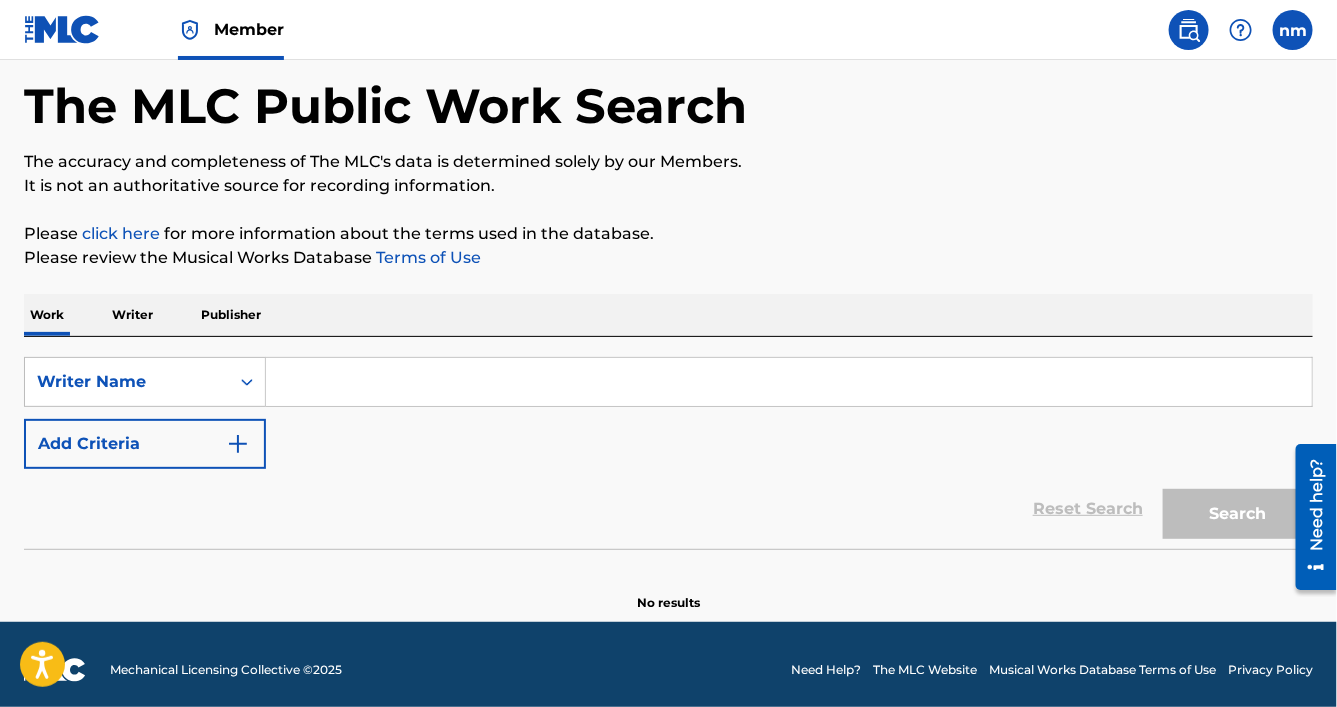 click at bounding box center [789, 382] 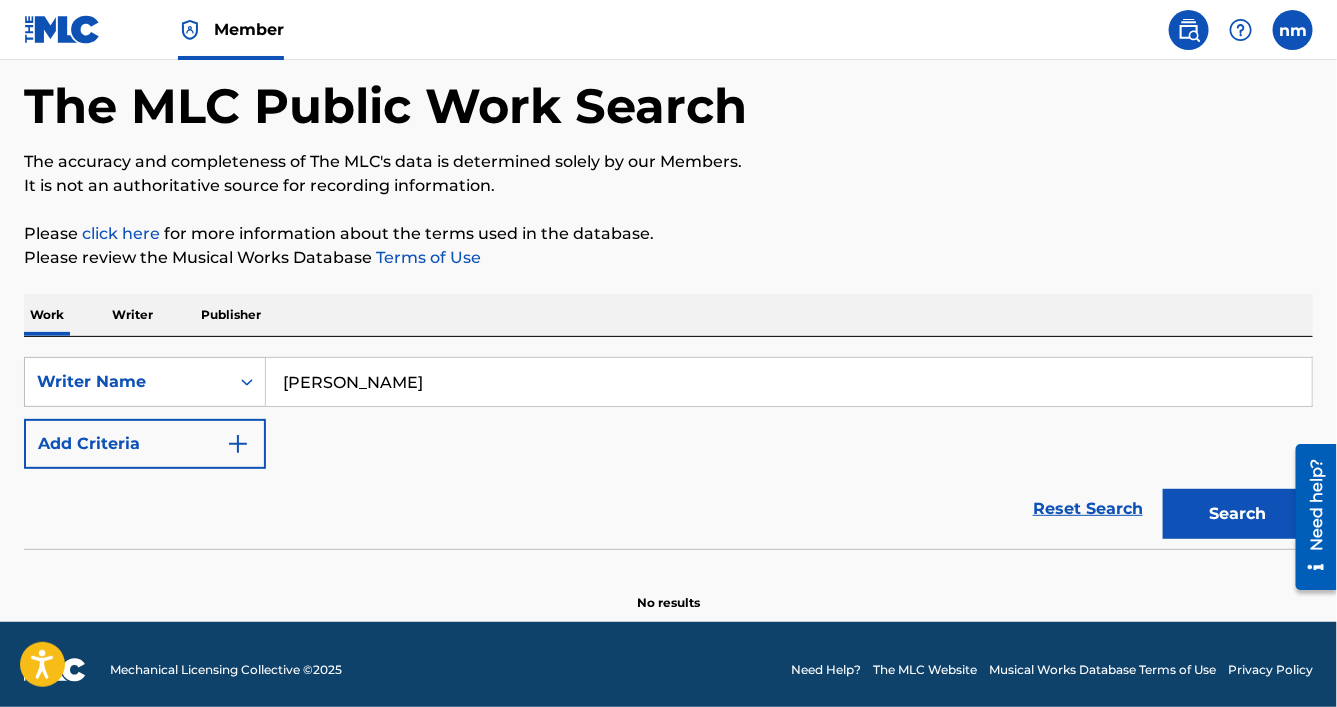 click at bounding box center (1308, 516) 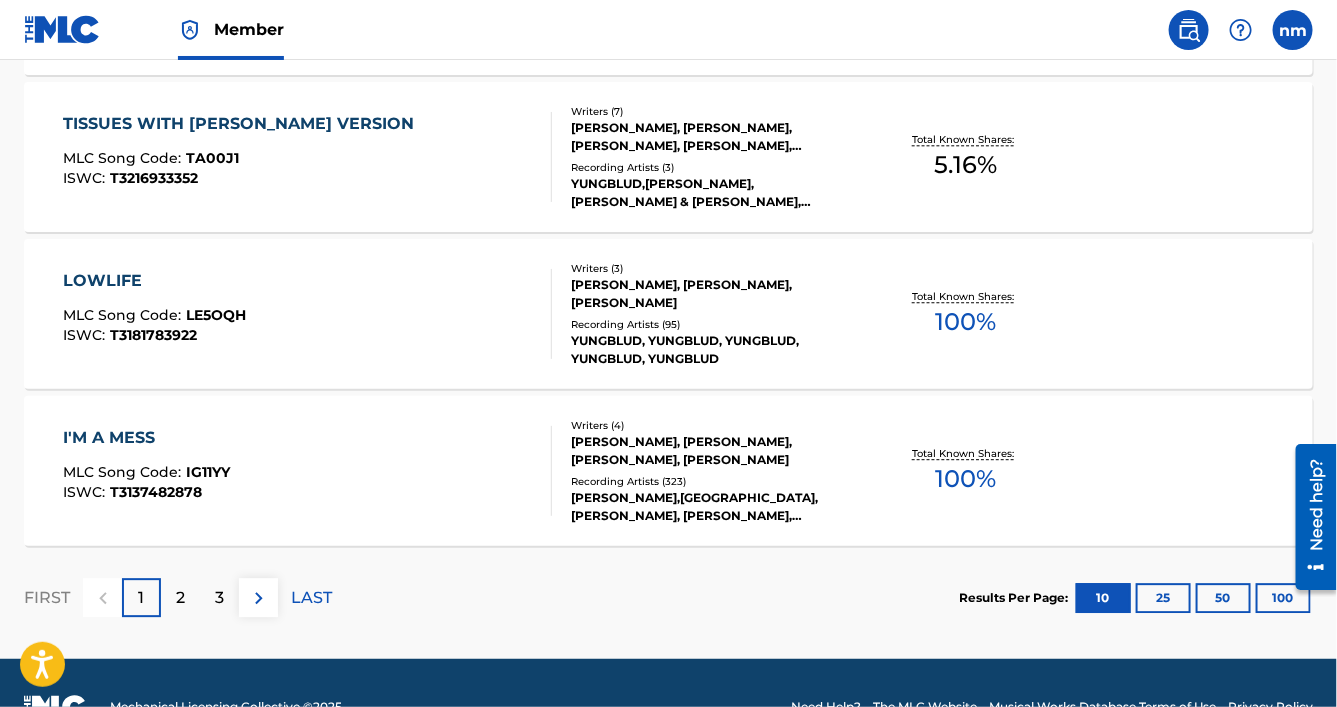 scroll, scrollTop: 1740, scrollLeft: 0, axis: vertical 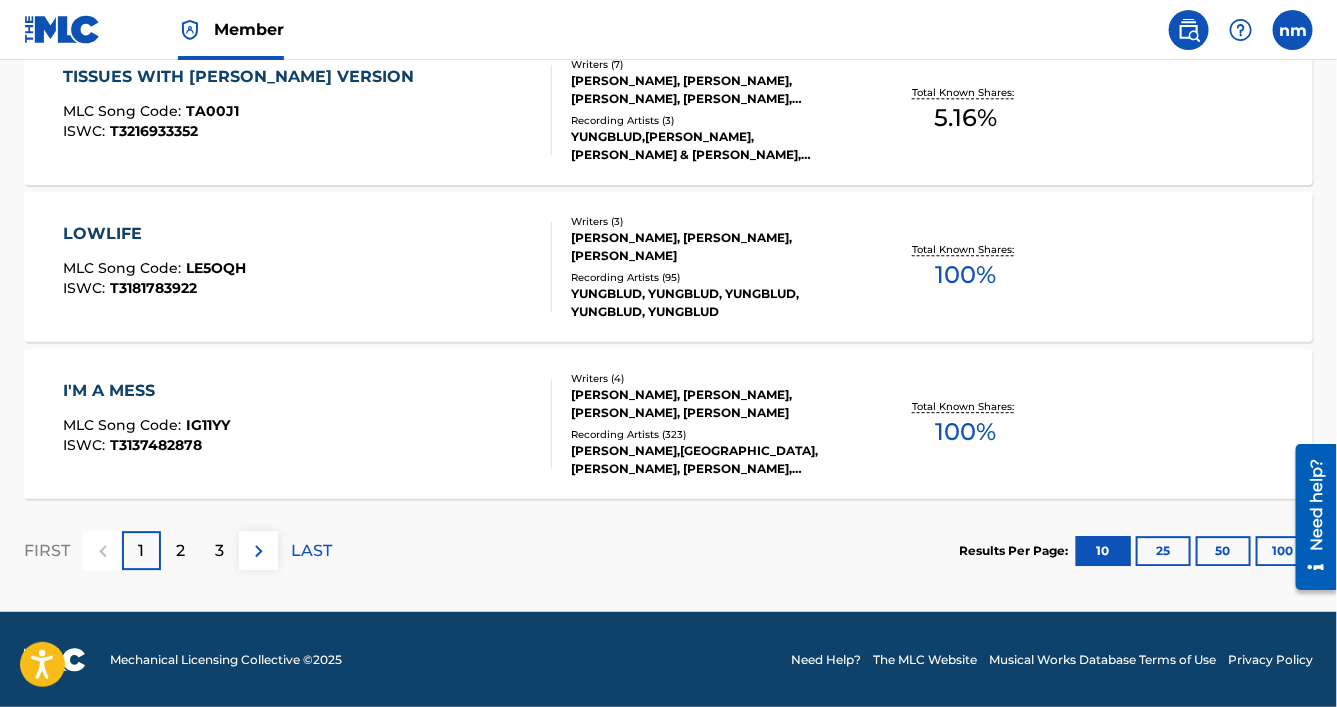 click on "100" at bounding box center (1283, 551) 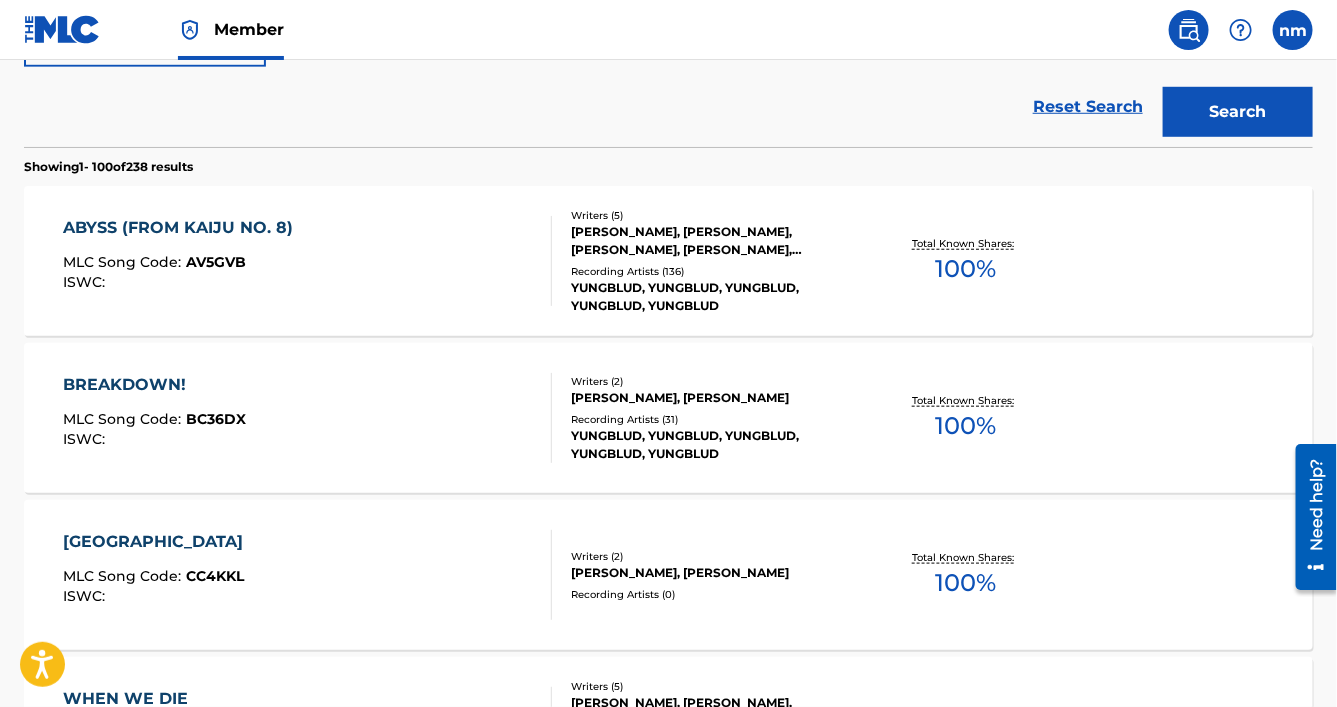 scroll, scrollTop: 0, scrollLeft: 0, axis: both 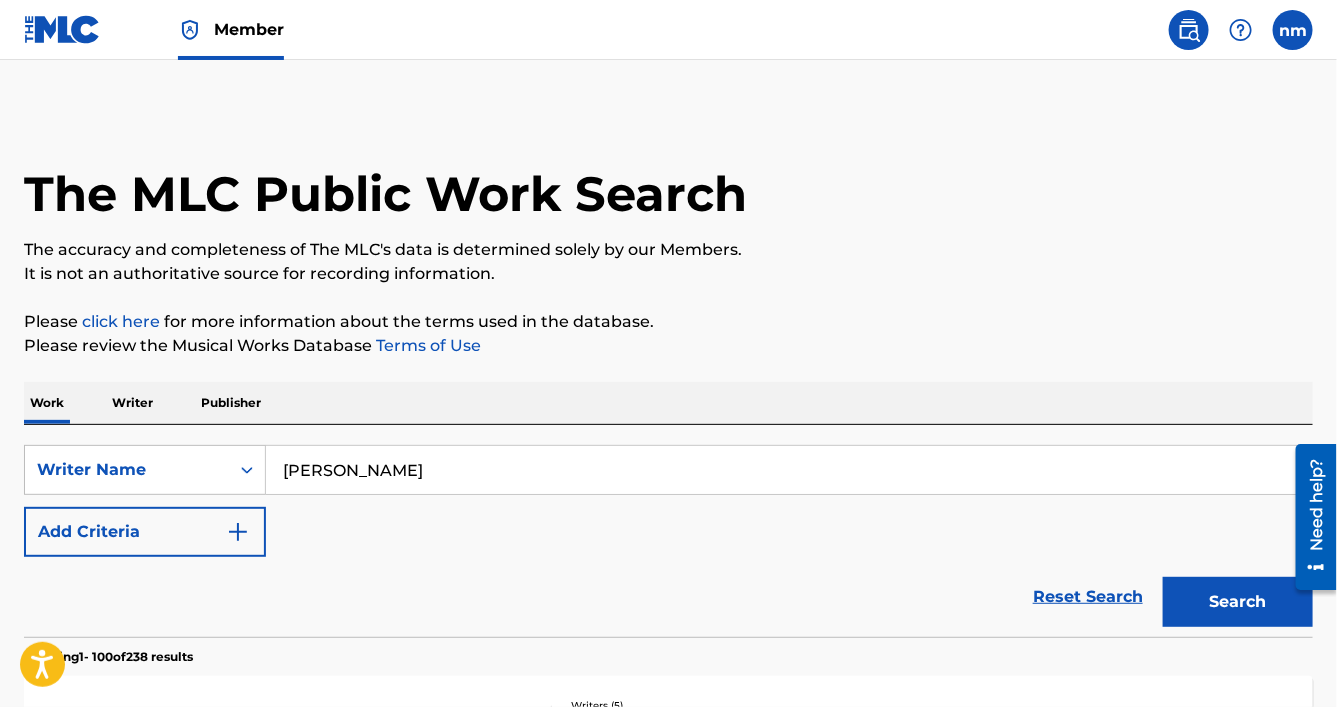 drag, startPoint x: 460, startPoint y: 473, endPoint x: 268, endPoint y: 477, distance: 192.04166 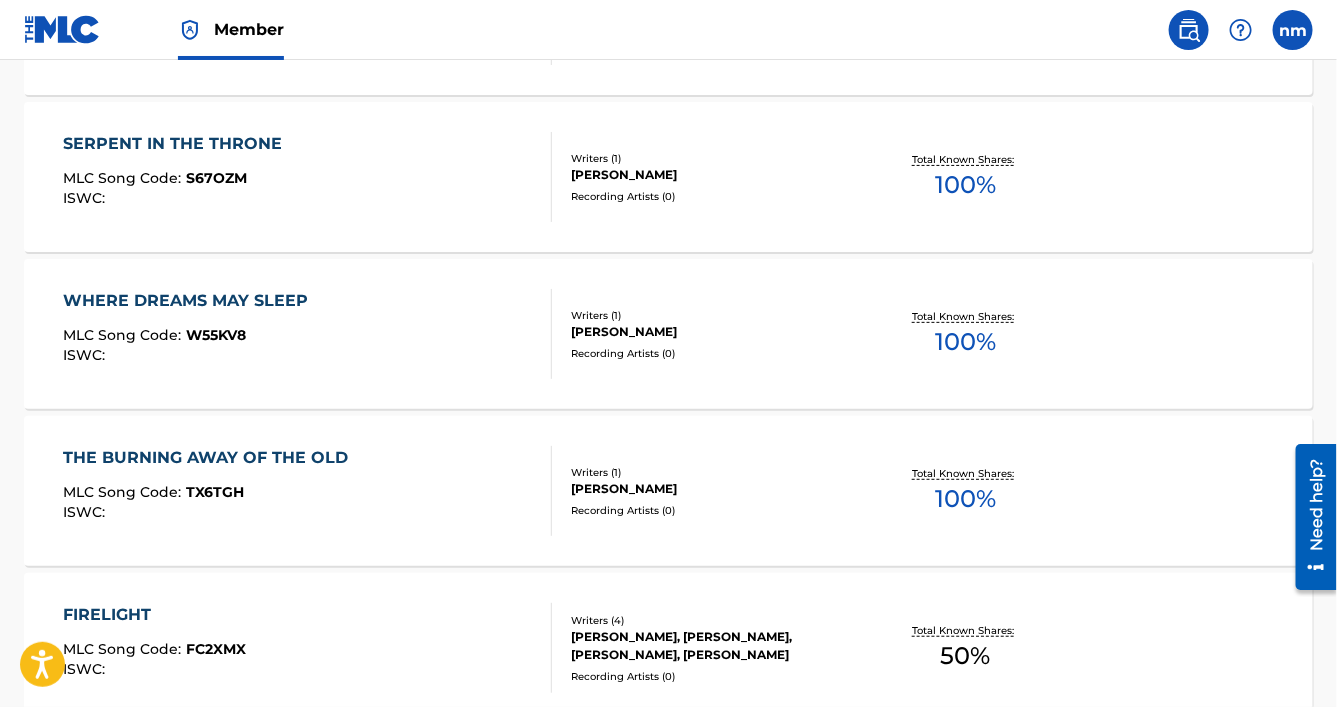 scroll, scrollTop: 10994, scrollLeft: 0, axis: vertical 